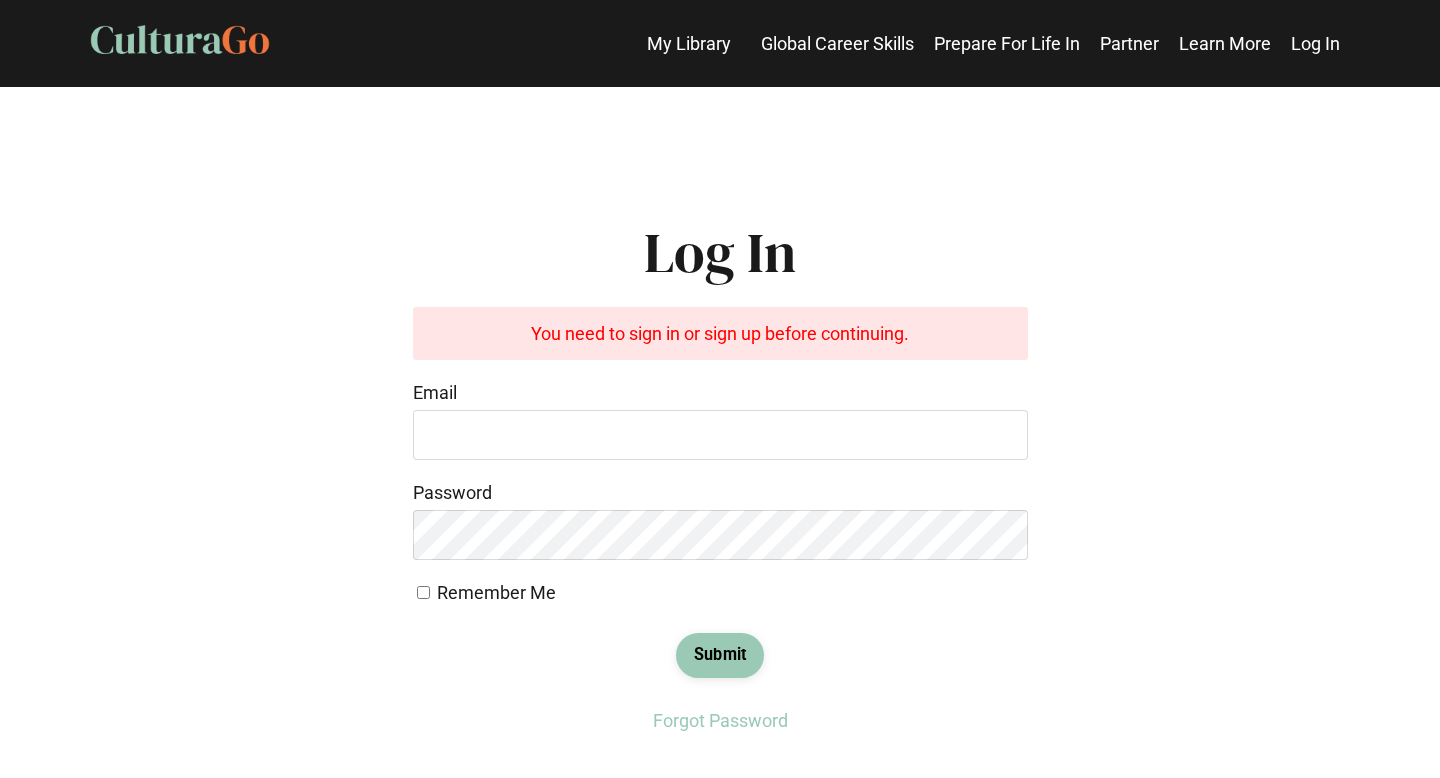 scroll, scrollTop: 0, scrollLeft: 0, axis: both 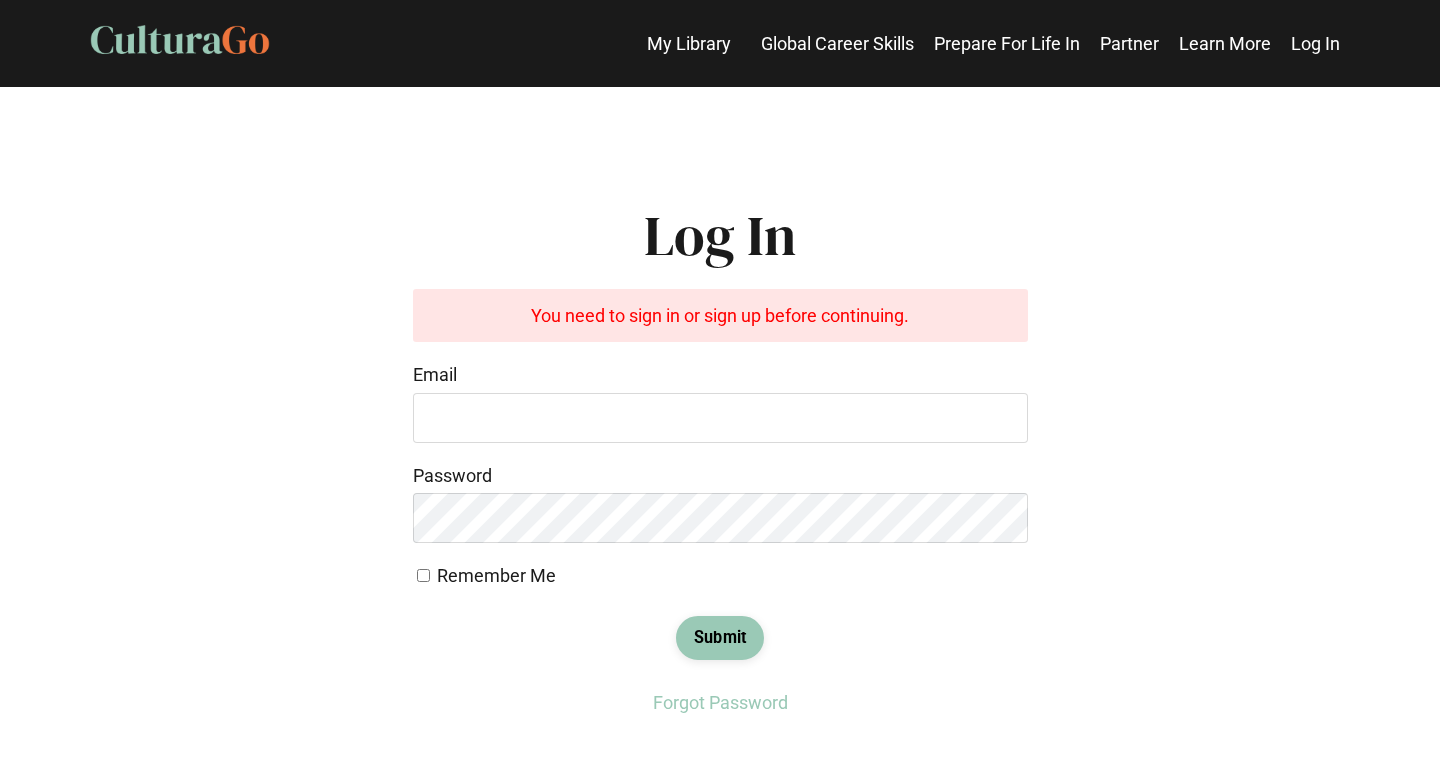 type on "**********" 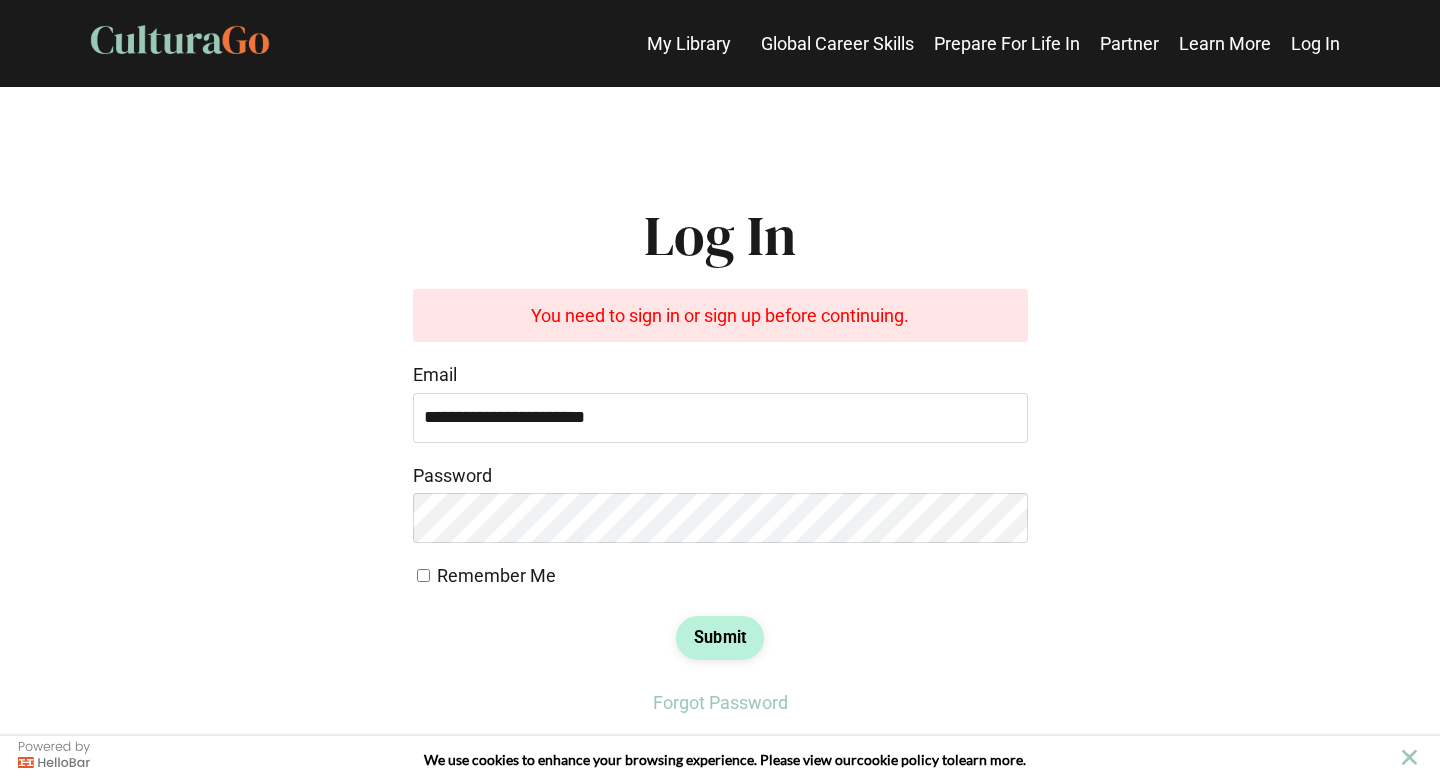 click on "Submit" at bounding box center (720, 638) 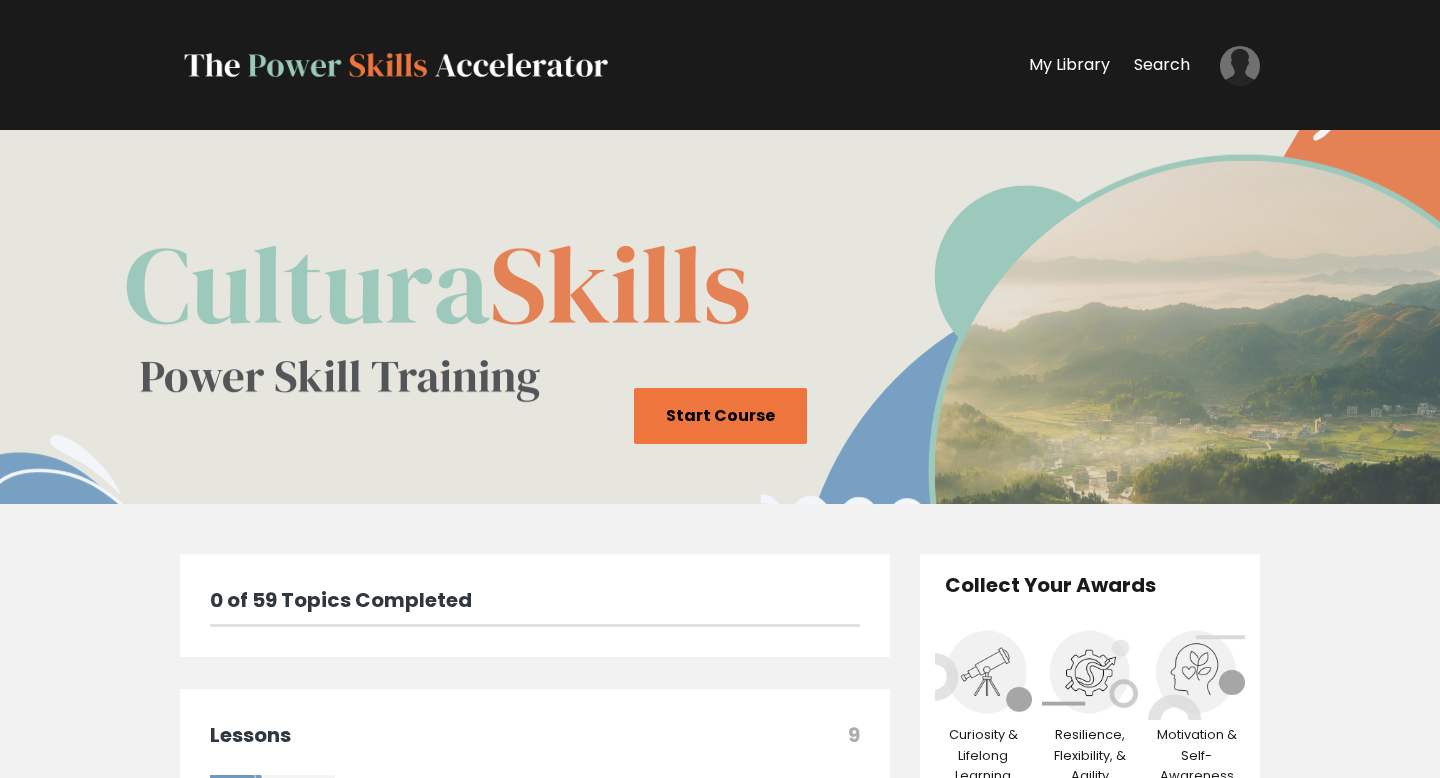 scroll, scrollTop: 40, scrollLeft: 0, axis: vertical 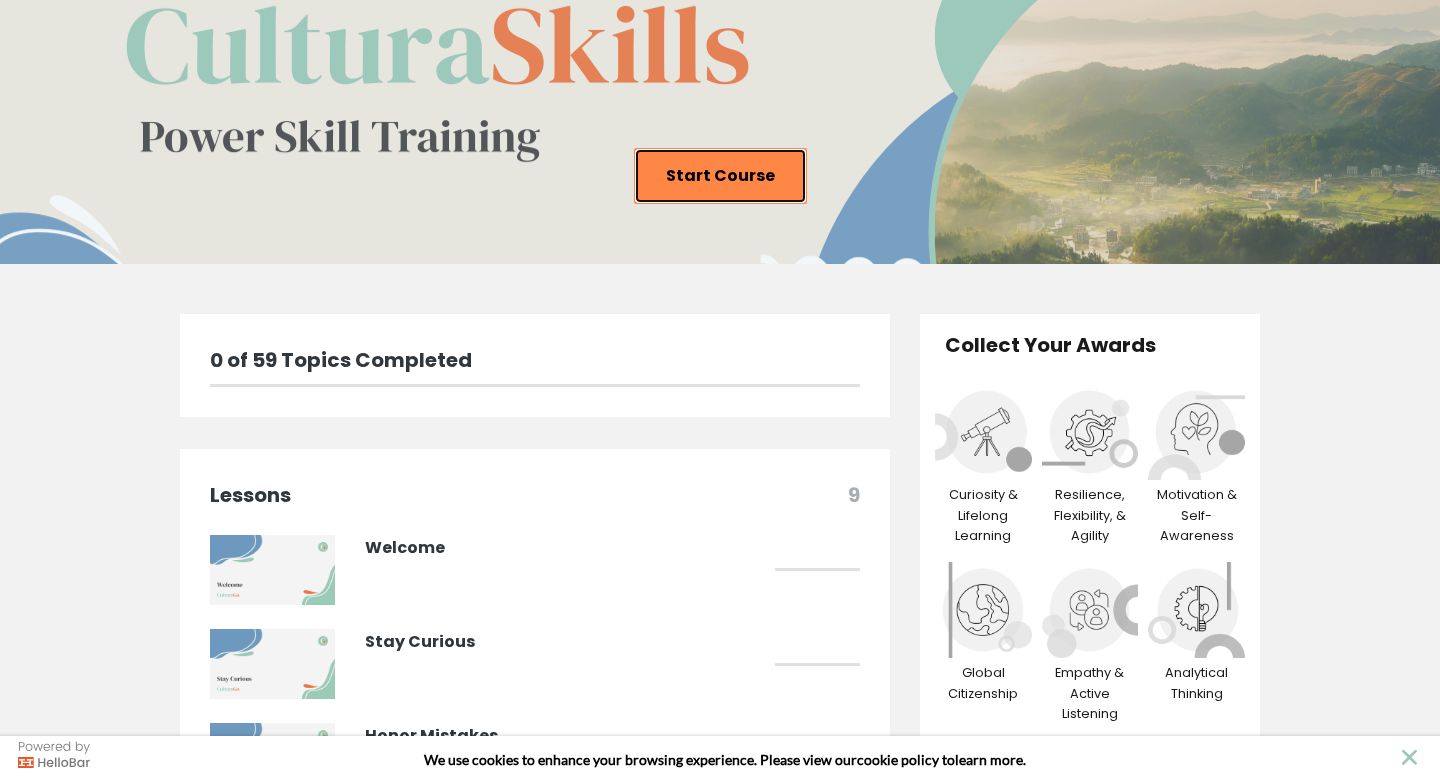 click on "Start Course" at bounding box center [720, 175] 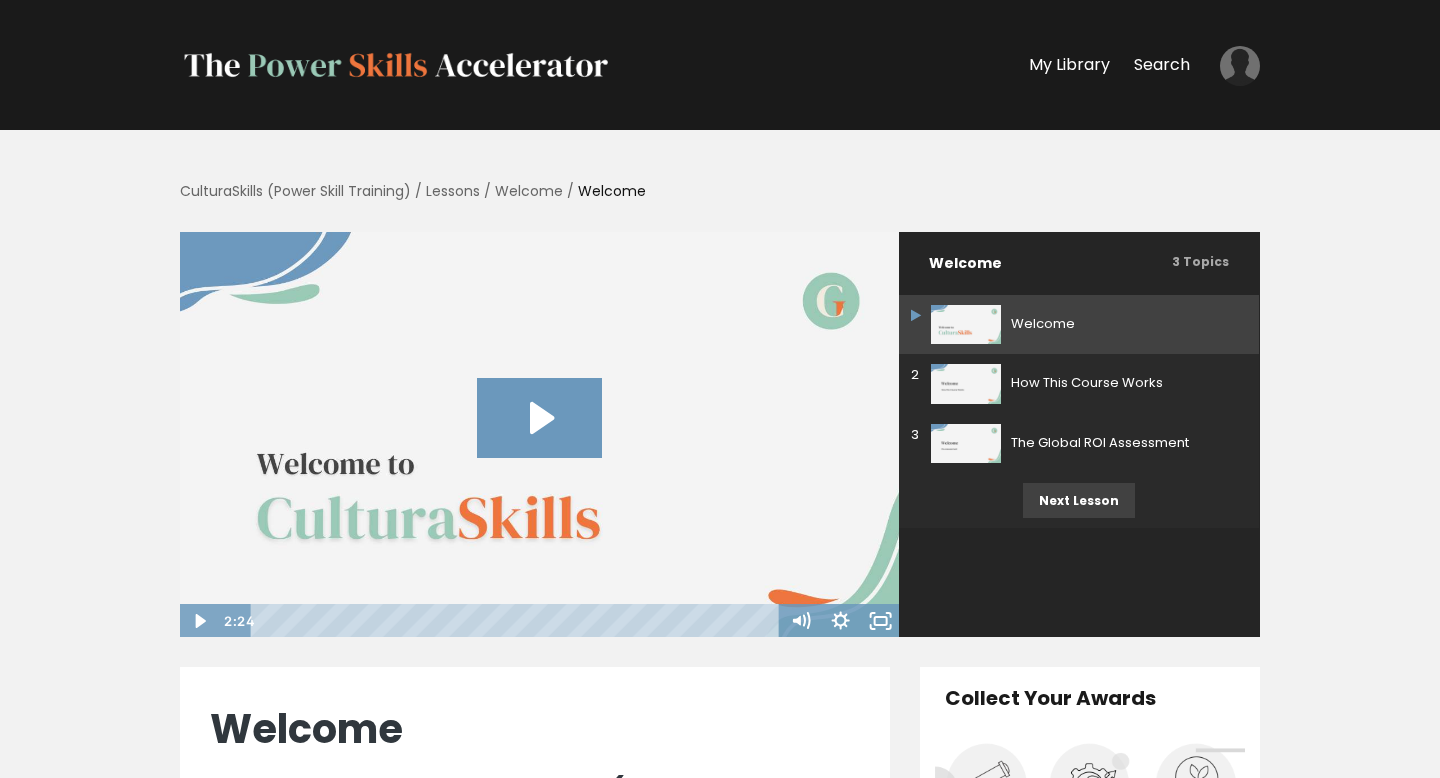 scroll, scrollTop: 0, scrollLeft: 0, axis: both 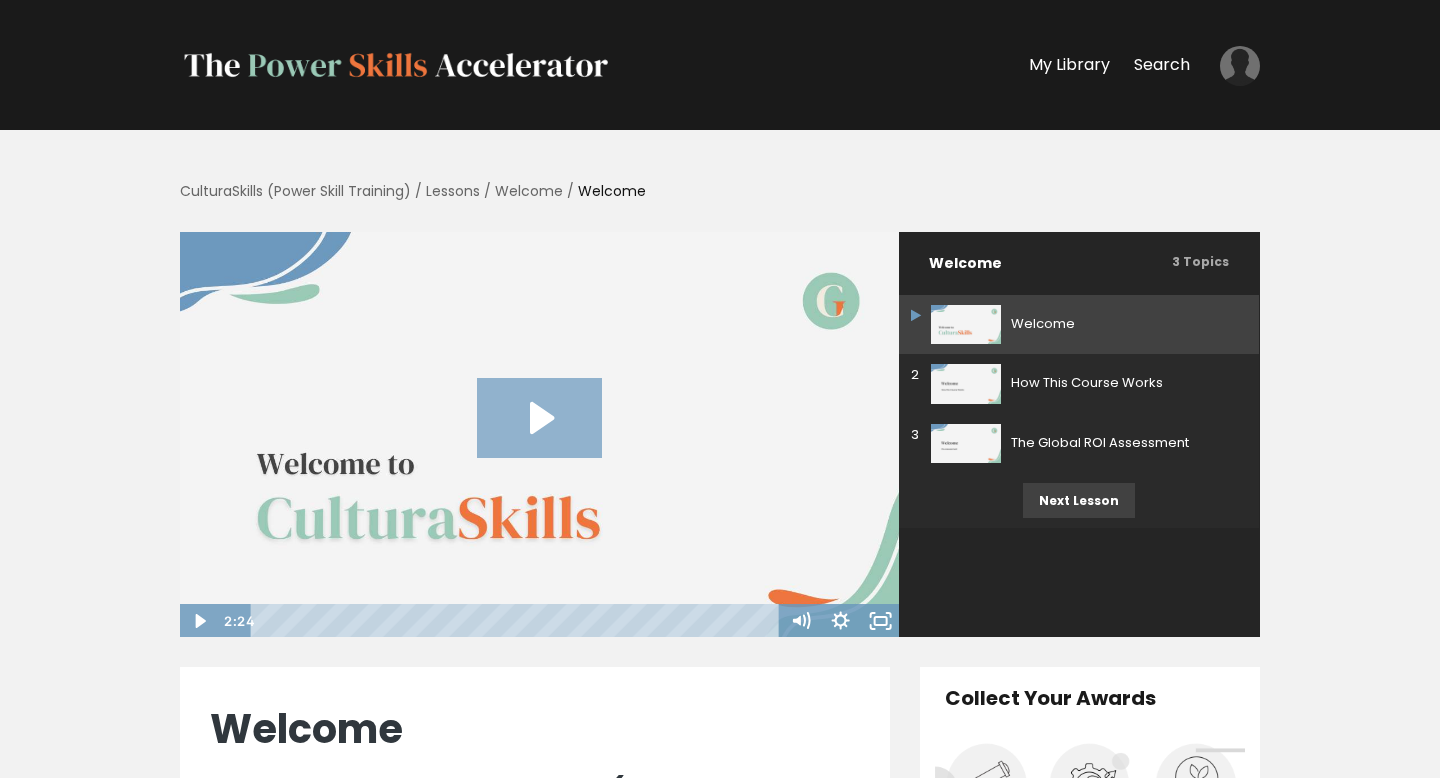 click 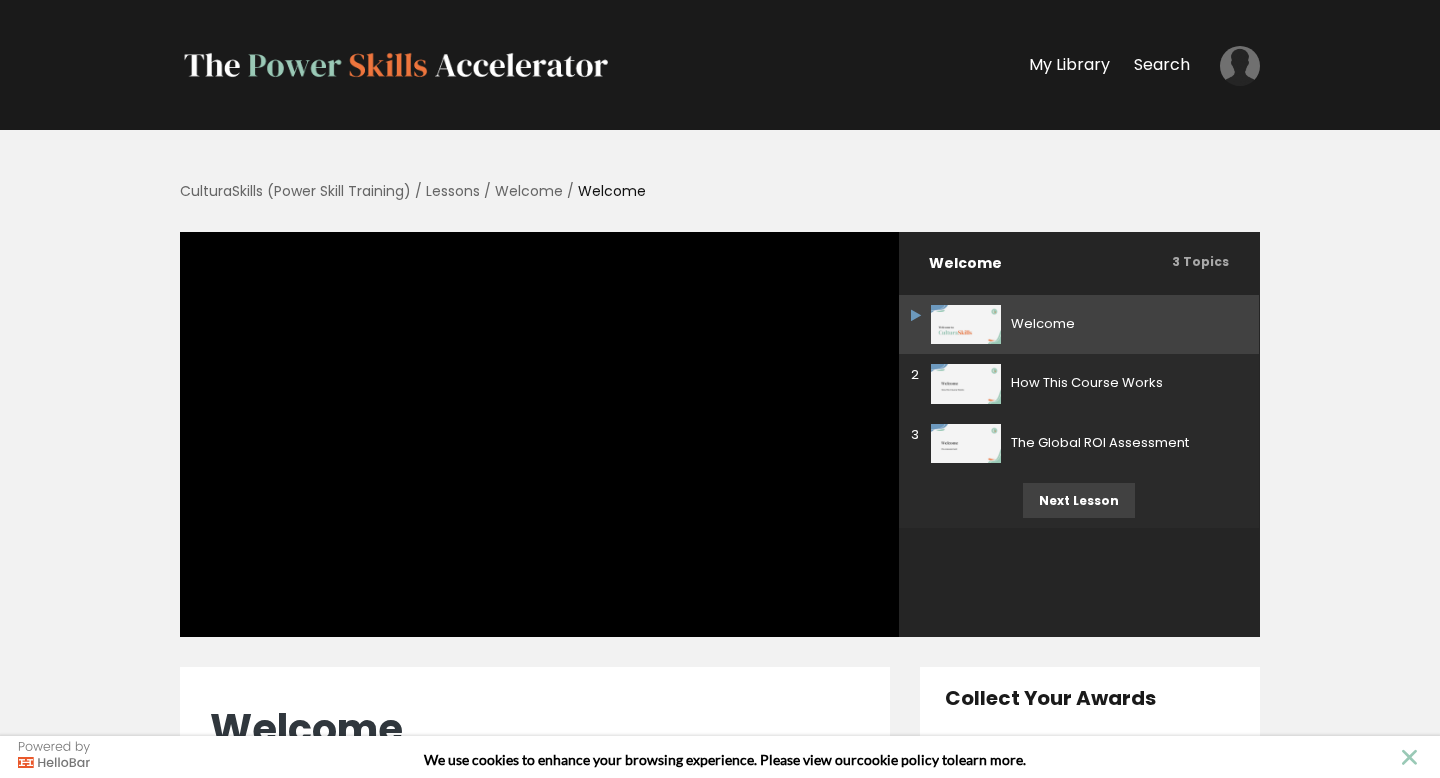 type 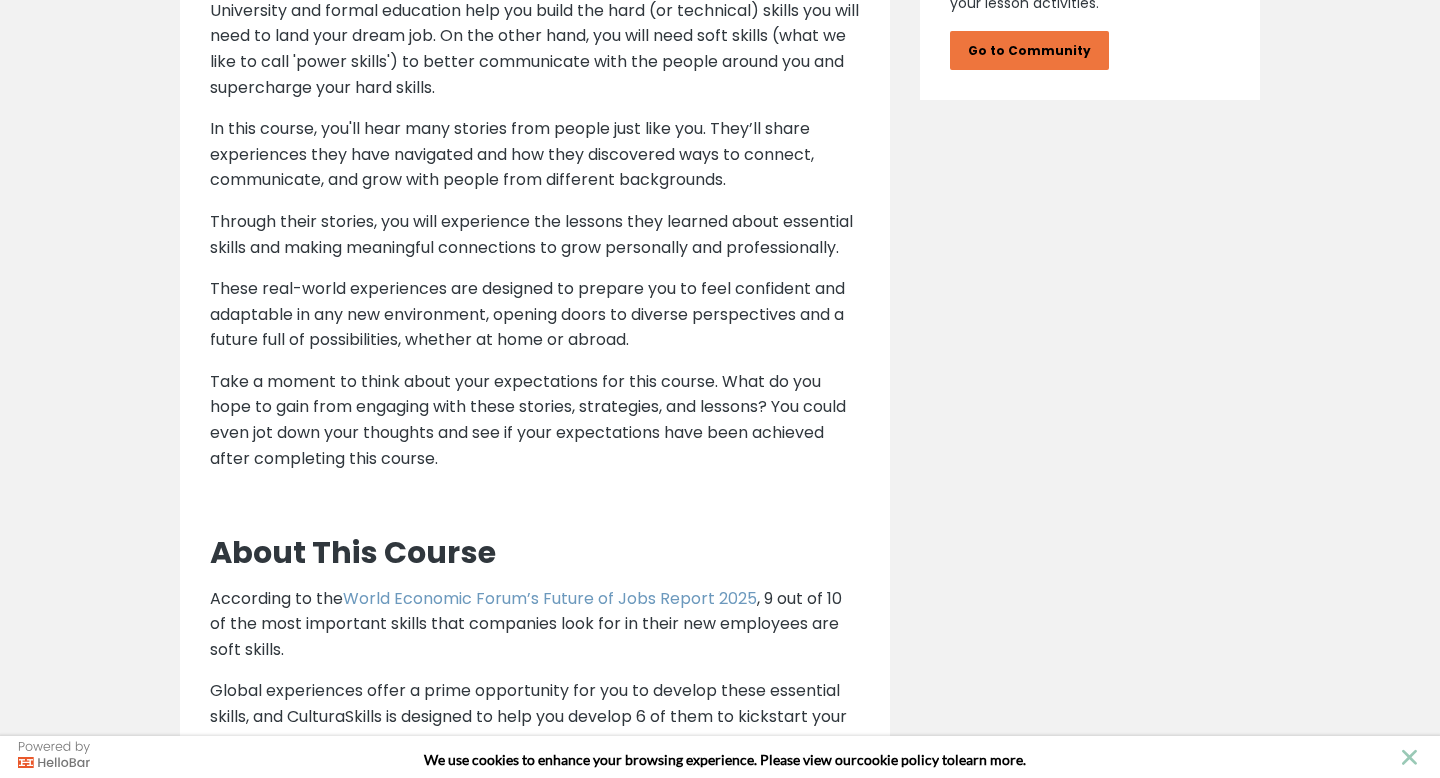 scroll, scrollTop: 1560, scrollLeft: 0, axis: vertical 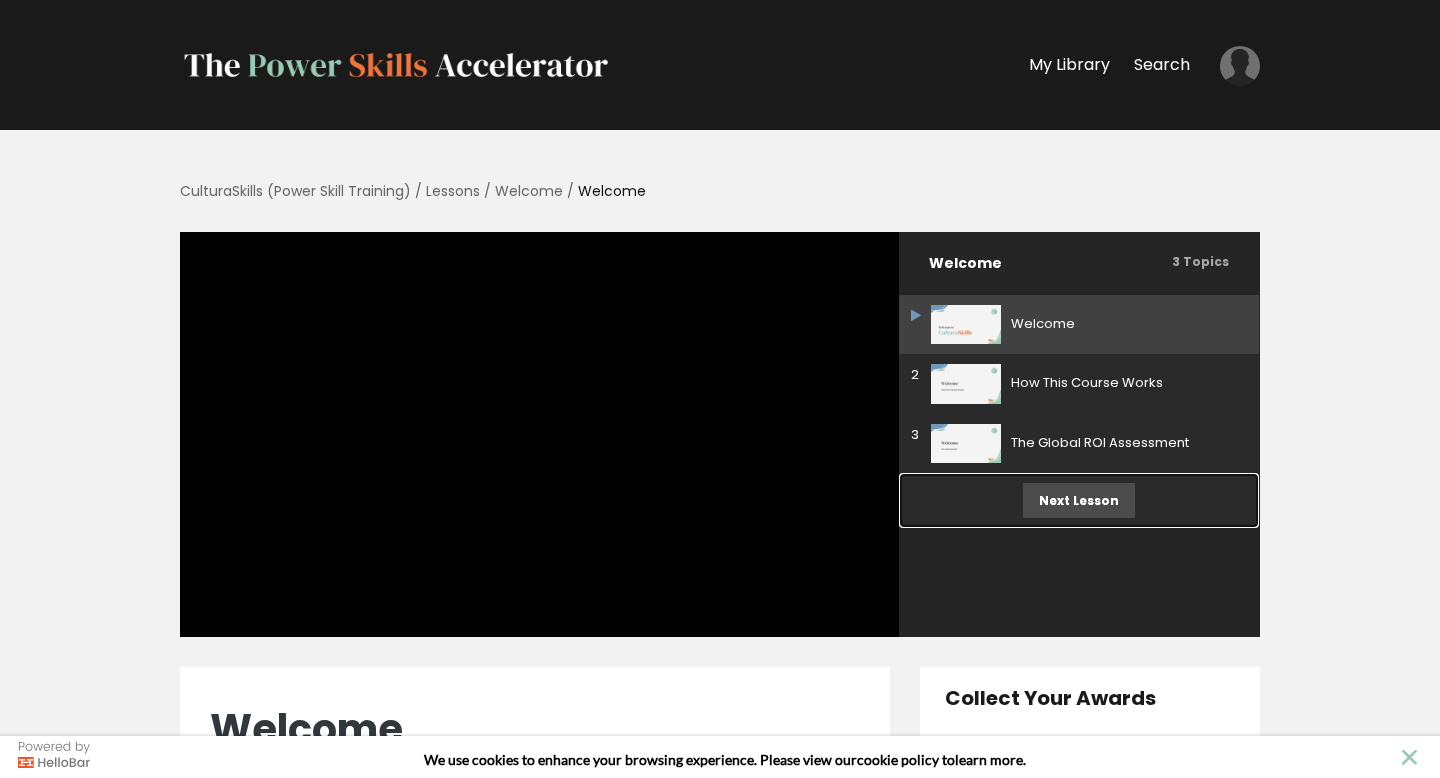 click on "Next Lesson" at bounding box center [1079, 500] 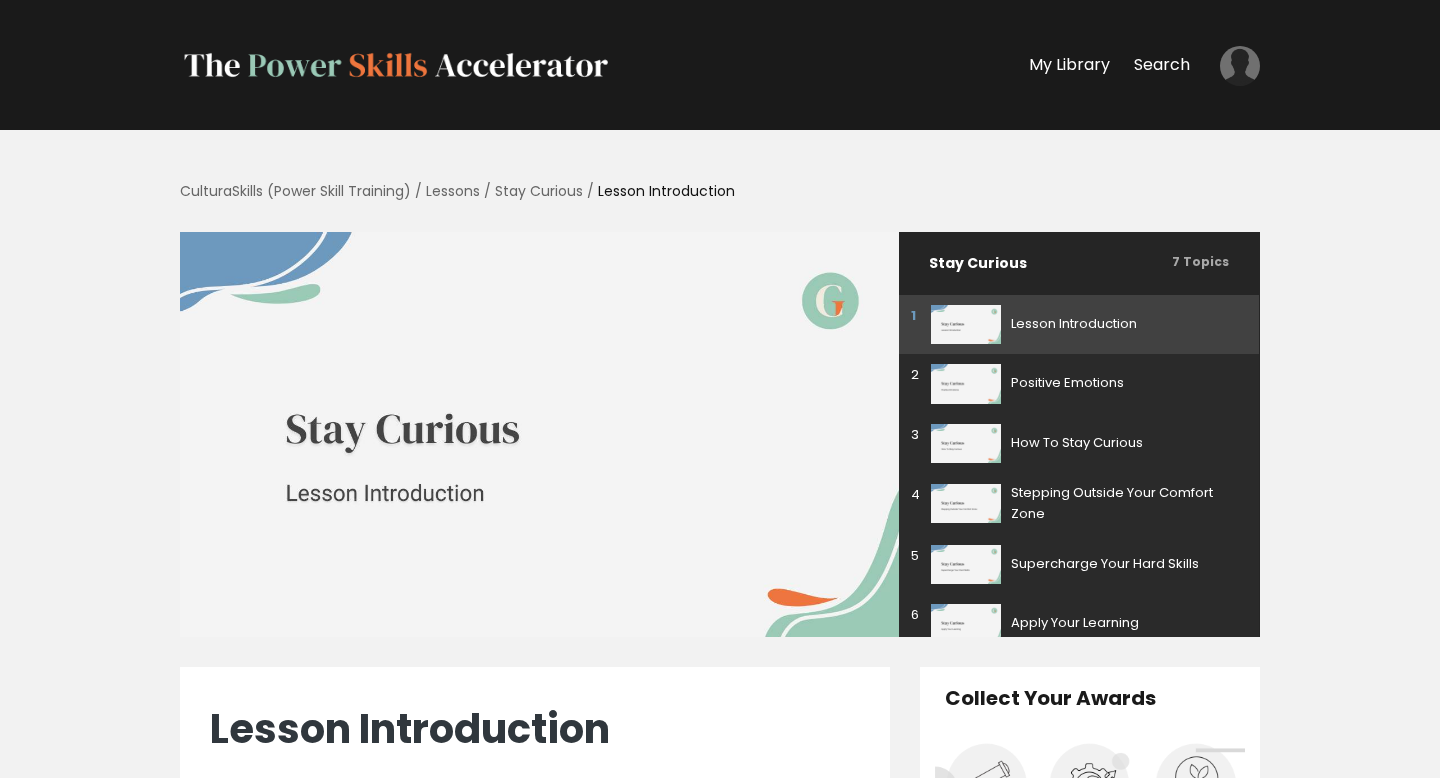 scroll, scrollTop: 0, scrollLeft: 0, axis: both 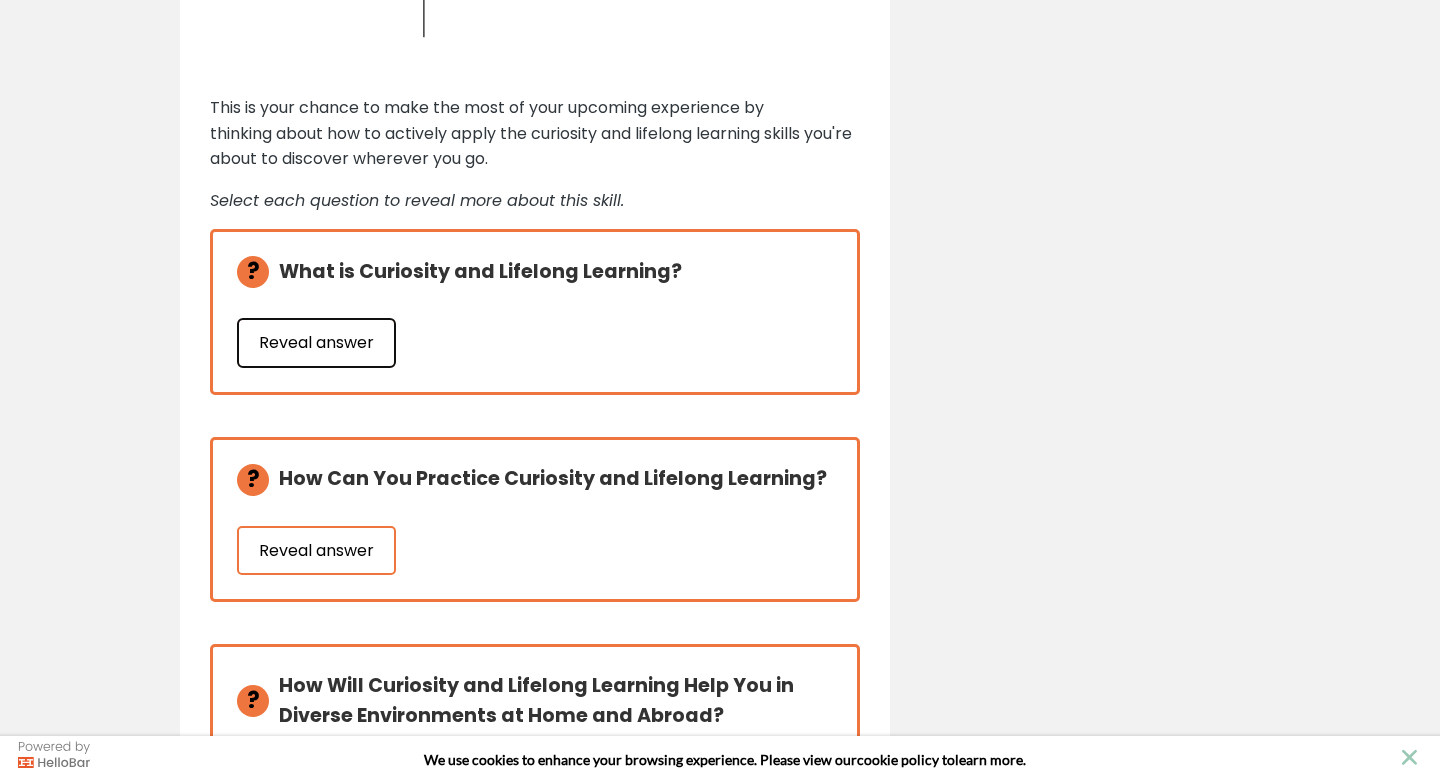 click on "Reveal answer" at bounding box center (316, 343) 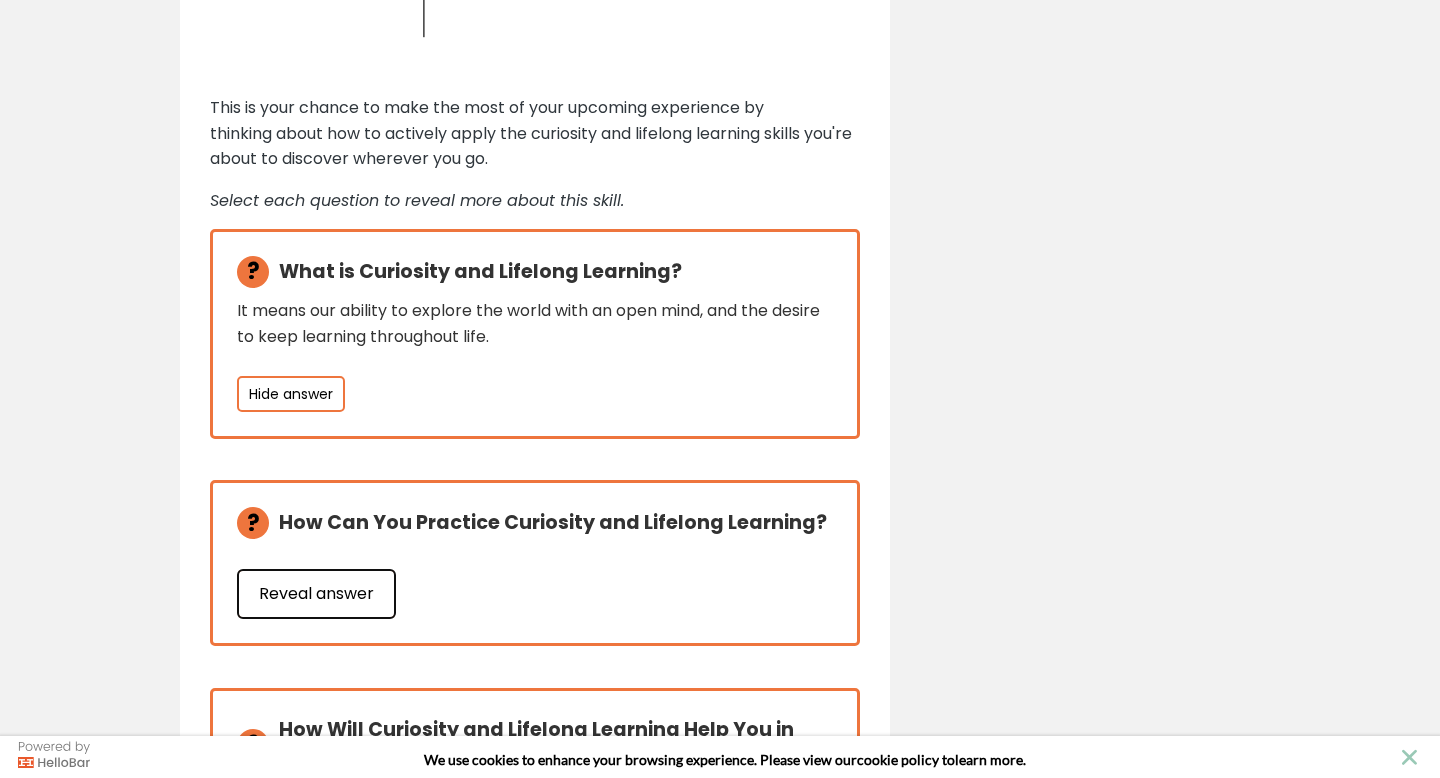 click on "Reveal answer" at bounding box center [316, 594] 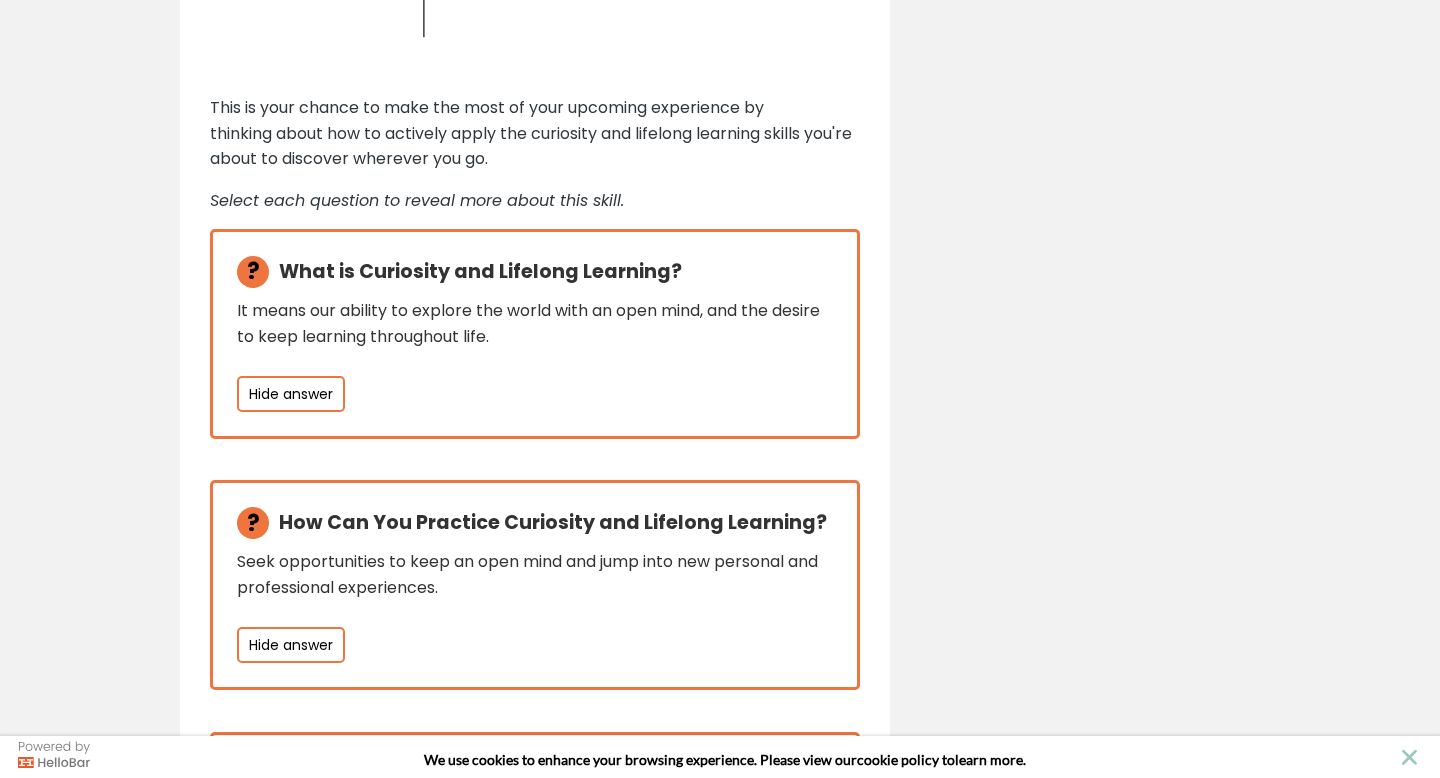 click on "Lesson Introduction
Growing and Connecting in Diverse Environments
Arriving in a new environment can be extremely exciting. Whether you’re traveling to another country to study or you’re starting a new job with a diverse team, you will be connecting with cultures that you have never met before.
We all want to make deep connections, feel at home away from home, and learn as much as we can. But how can we learn and grow in a new country, in a new environment, and from people who have different cultures and identities?
Staying curious helps us thrive in a new environment. Image by: Oziel Gómez (Unsplash)
We need to tap into that child-like excitement where every new thing we learn feels like the biggest discovery. As children, we always want to know more and we are never happy with quick answers. That is the spirit of curiosity and lifelong learning.
Let's Hear From Joseph
More About This Skill" at bounding box center [720, 1405] 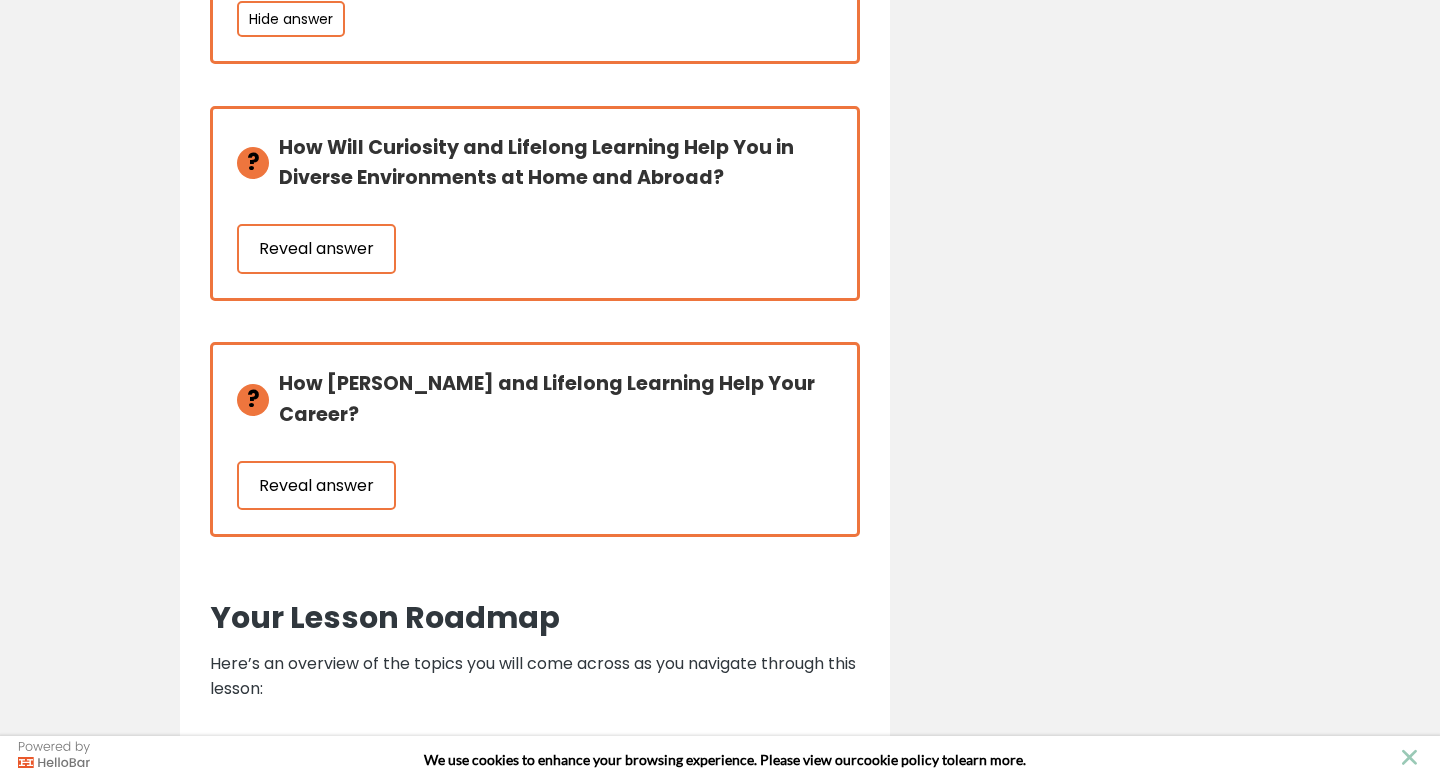 scroll, scrollTop: 3188, scrollLeft: 0, axis: vertical 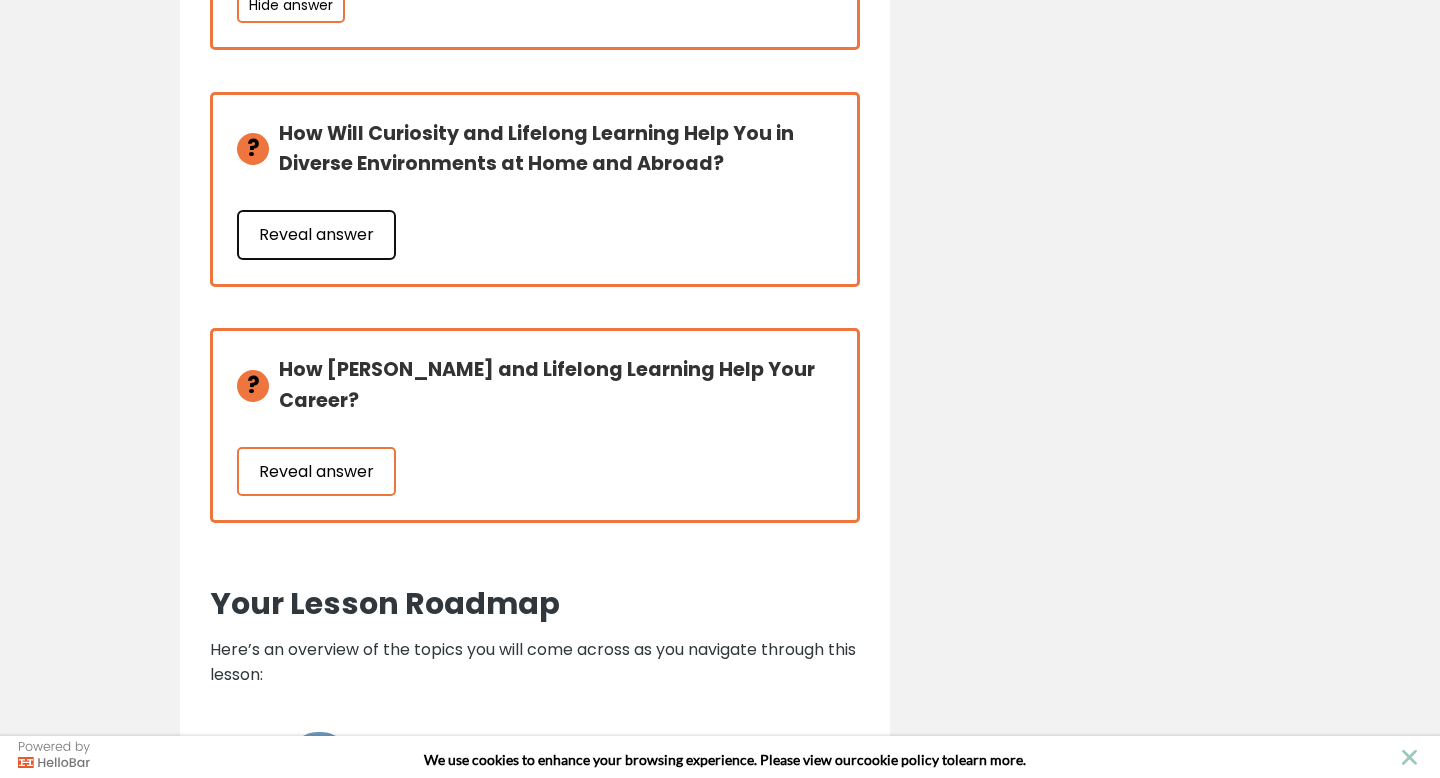 click on "Reveal answer" at bounding box center [316, 235] 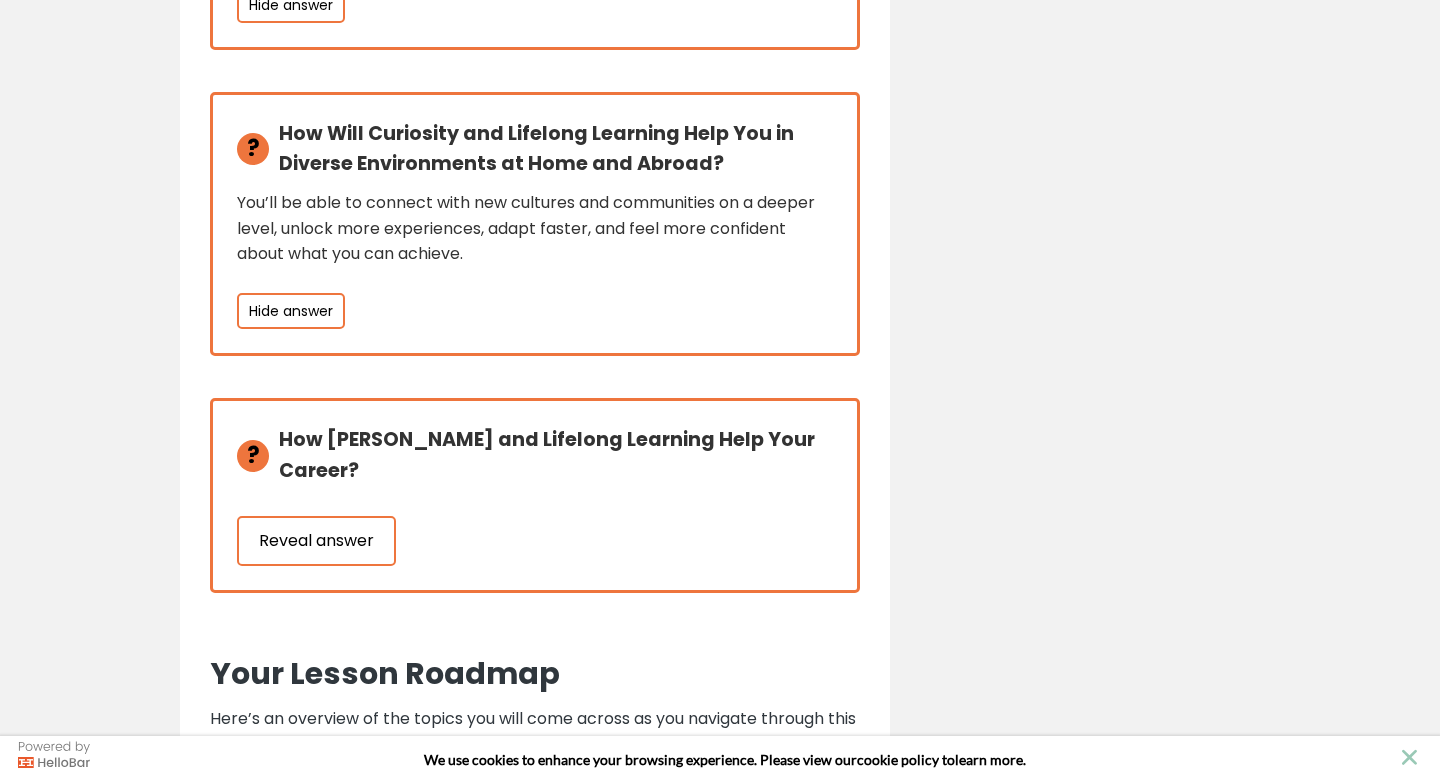 click on "How Will Curiosity and Lifelong Learning Help Your Career?" at bounding box center [480, -368] 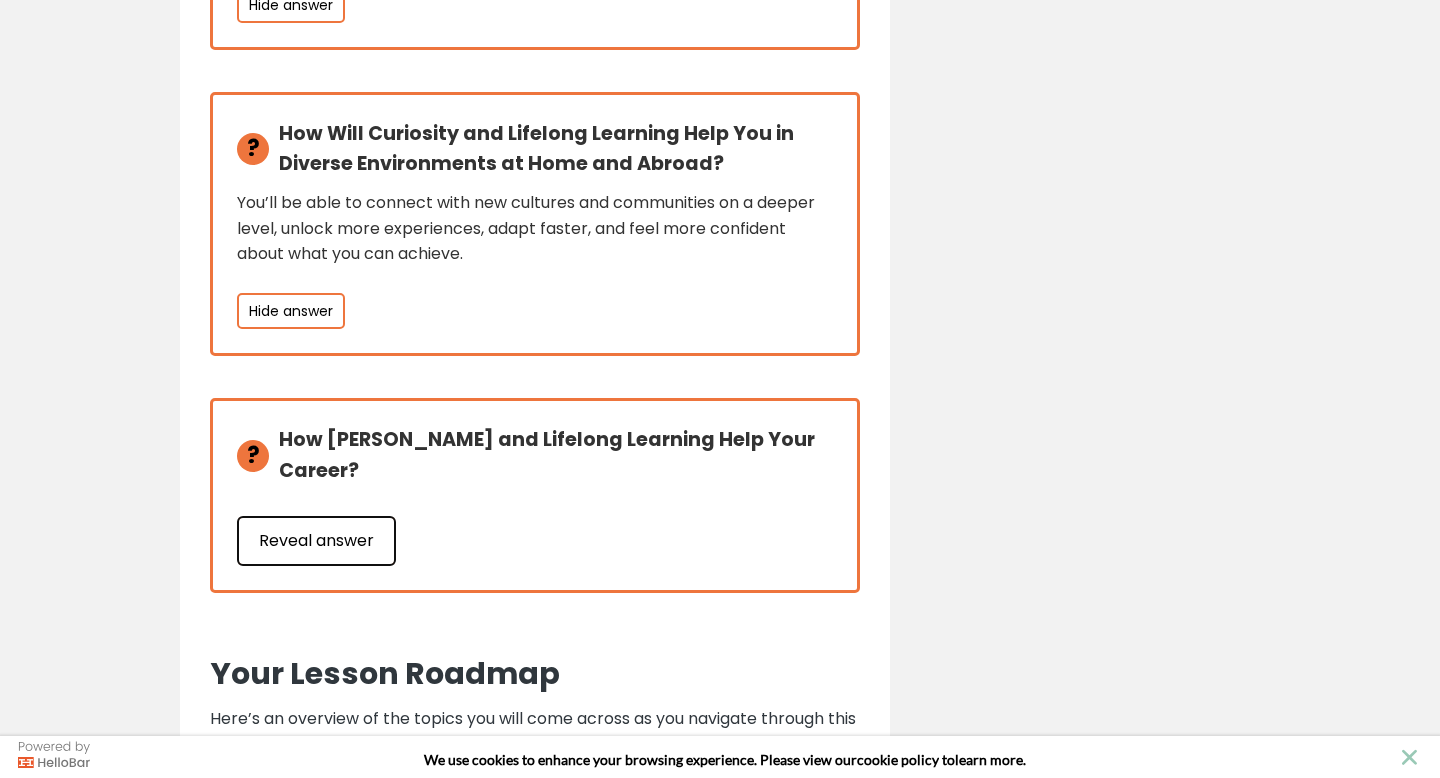click on "Reveal answer" at bounding box center (316, 541) 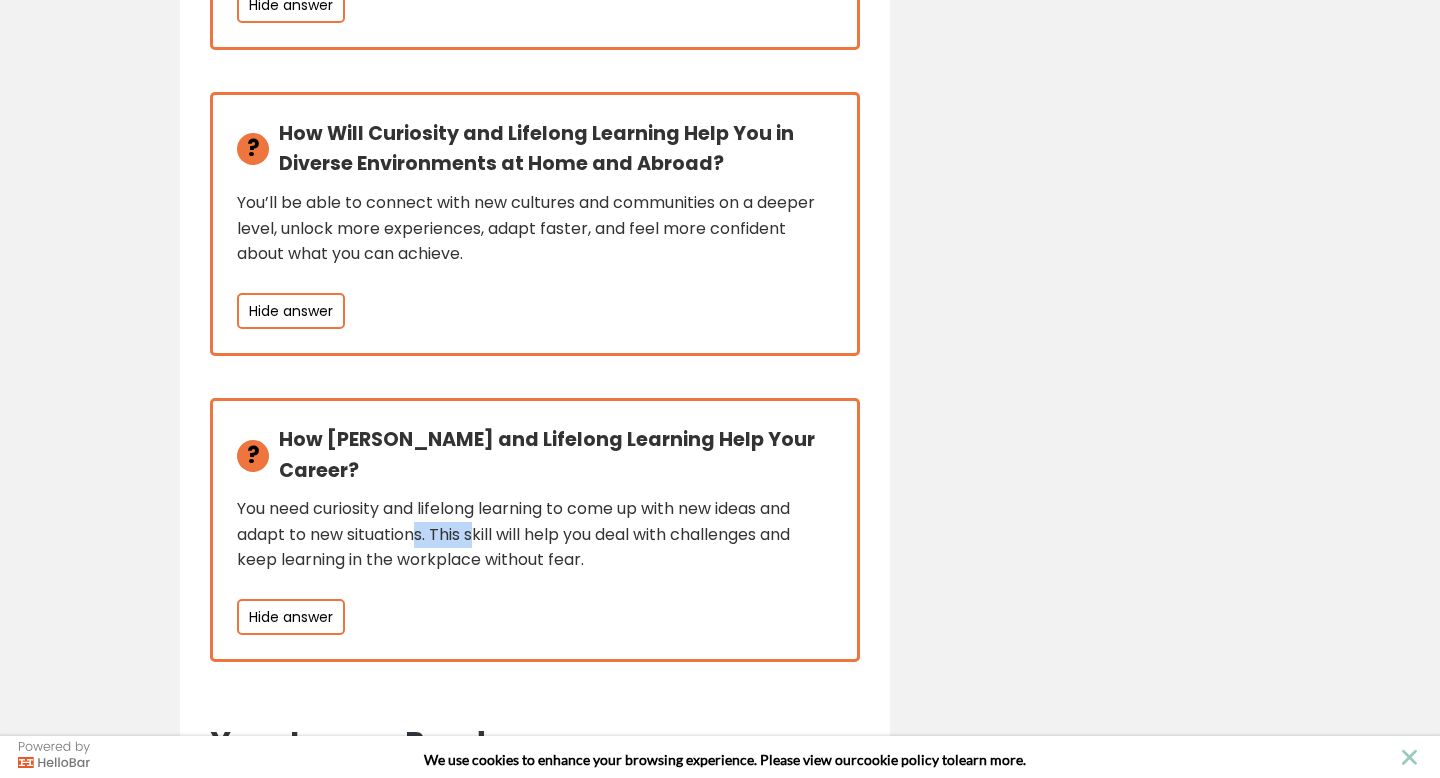 click on "You need curiosity and lifelong learning to come up with new ideas and adapt to new situations. This skill will help you deal with challenges and keep learning in the workplace without fear." at bounding box center [535, -317] 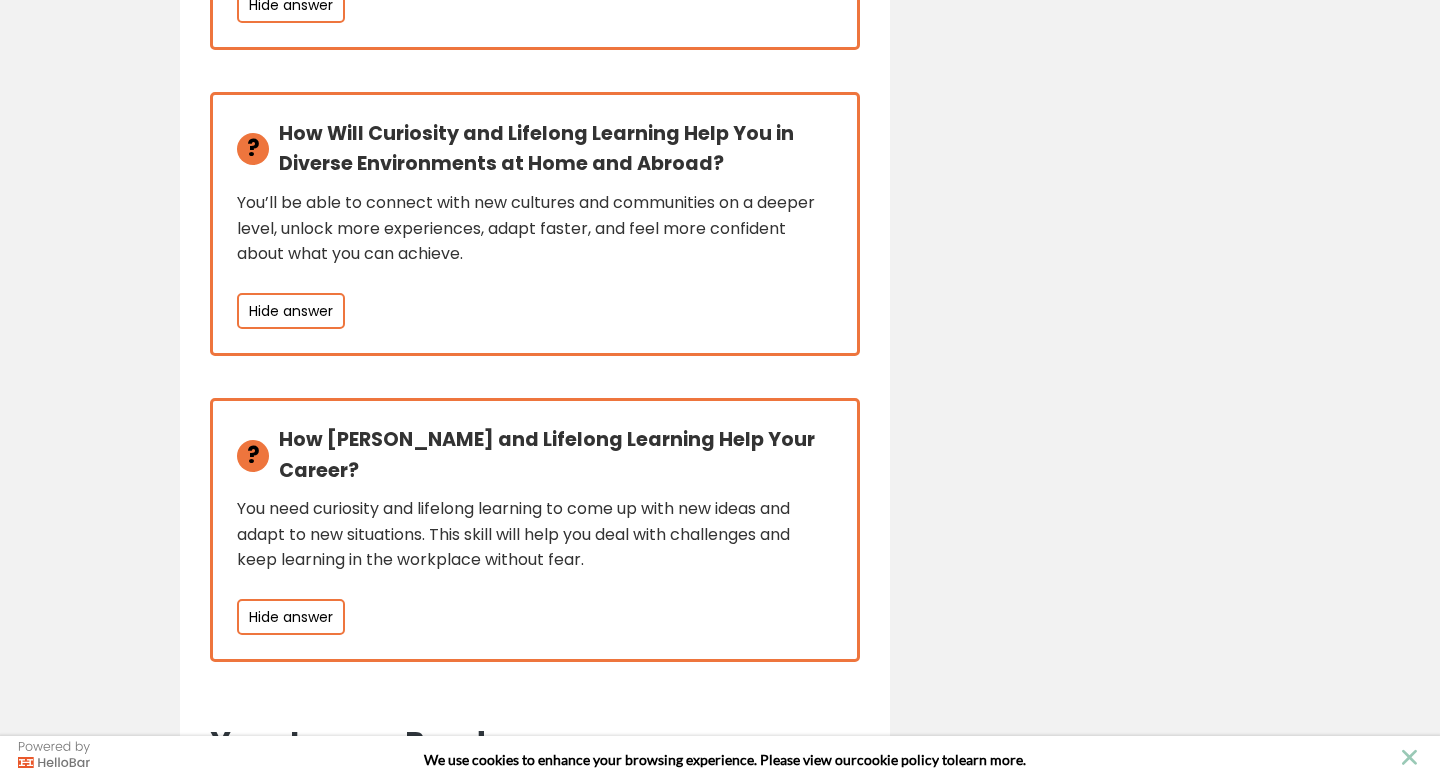 click on "Lesson Introduction
Growing and Connecting in Diverse Environments
Arriving in a new environment can be extremely exciting. Whether you’re traveling to another country to study or you’re starting a new job with a diverse team, you will be connecting with cultures that you have never met before.
We all want to make deep connections, feel at home away from home, and learn as much as we can. But how can we learn and grow in a new country, in a new environment, and from people who have different cultures and identities?
Staying curious helps us thrive in a new environment. Image by: Oziel Gómez (Unsplash)
We need to tap into that child-like excitement where every new thing we learn feels like the biggest discovery. As children, we always want to know more and we are never happy with quick answers. That is the spirit of curiosity and lifelong learning.
Let's Hear From Joseph
More About This Skill" at bounding box center [535, 834] 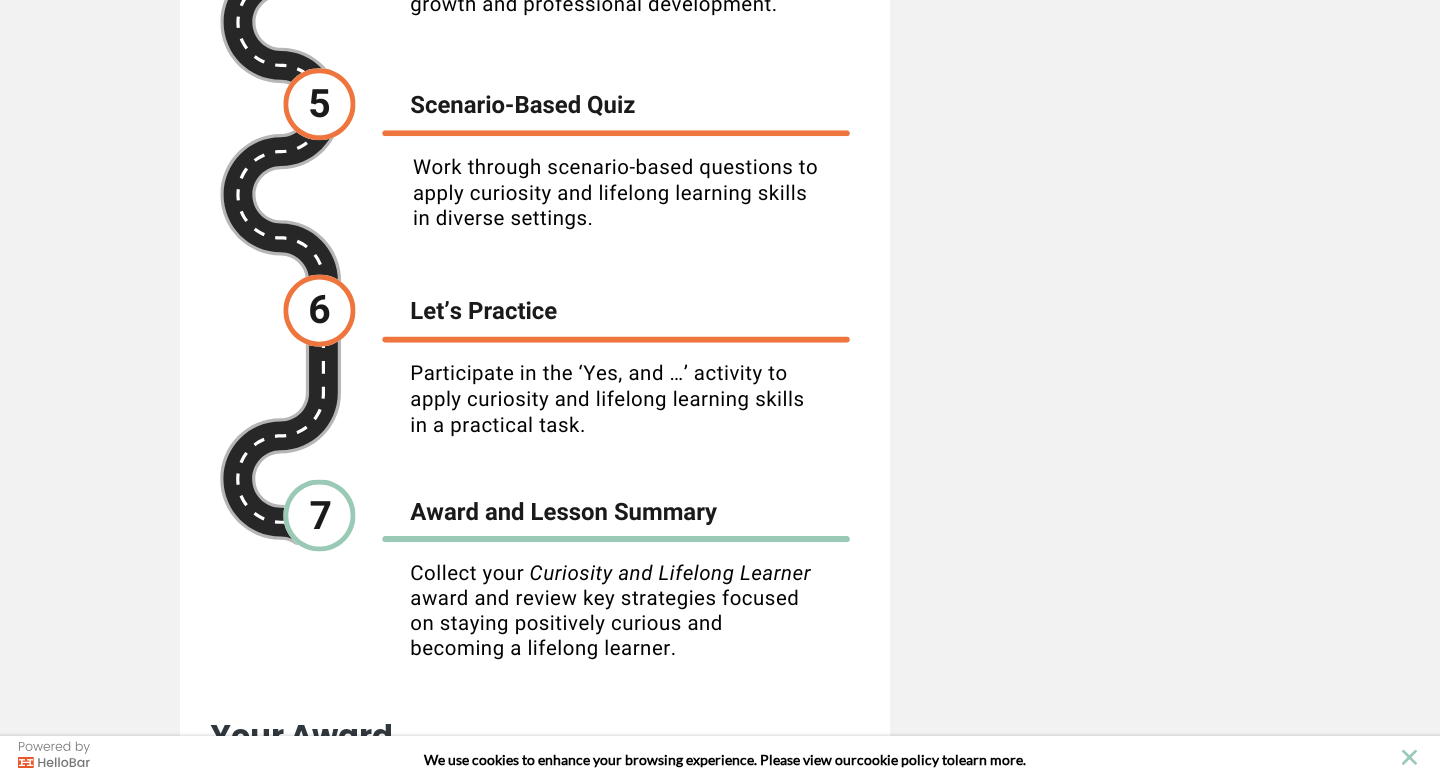scroll, scrollTop: 4828, scrollLeft: 0, axis: vertical 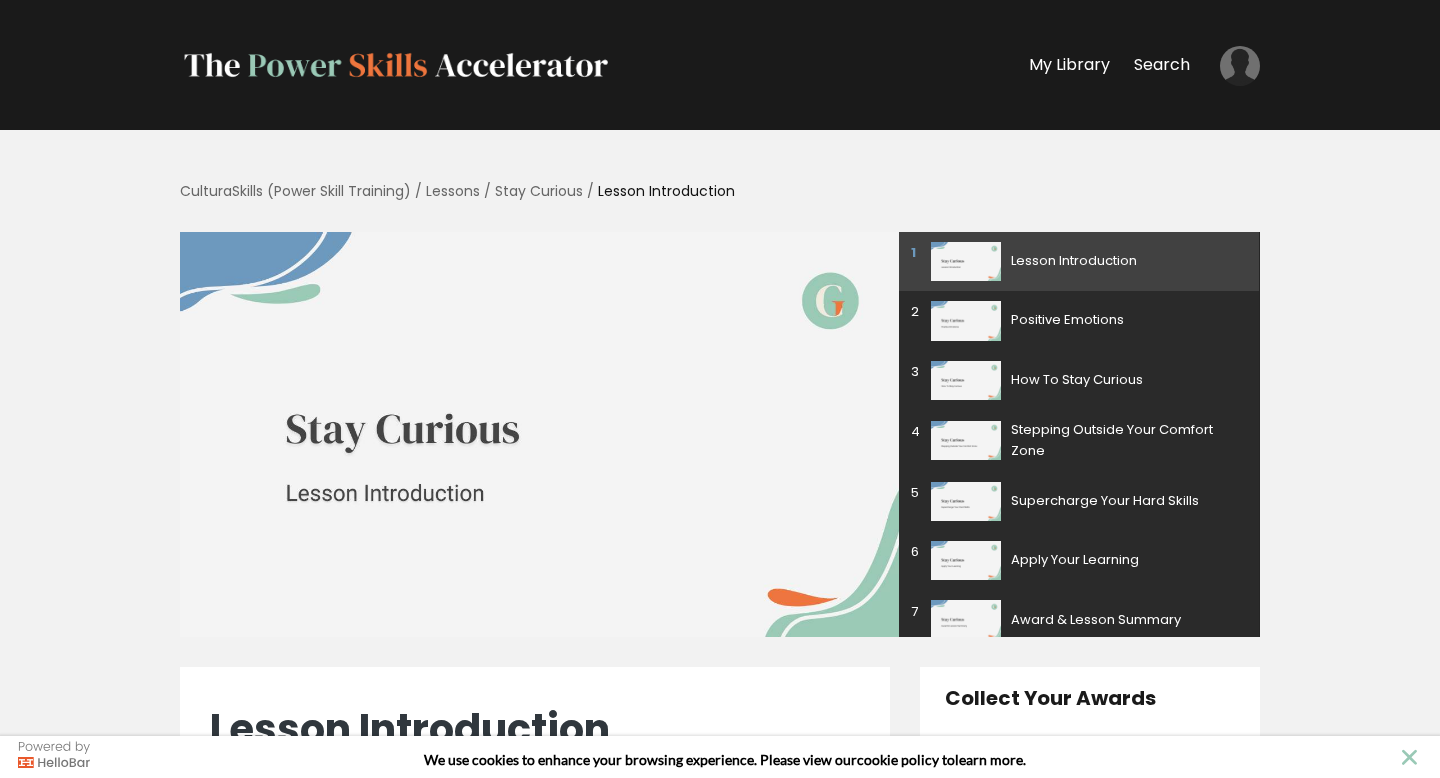 click on "CulturaSkills (Power Skill Training)
/
Lessons
/
Stay Curious
/
Lesson Introduction
Stay Curious
7 Topics
1
2 3" at bounding box center (720, 3879) 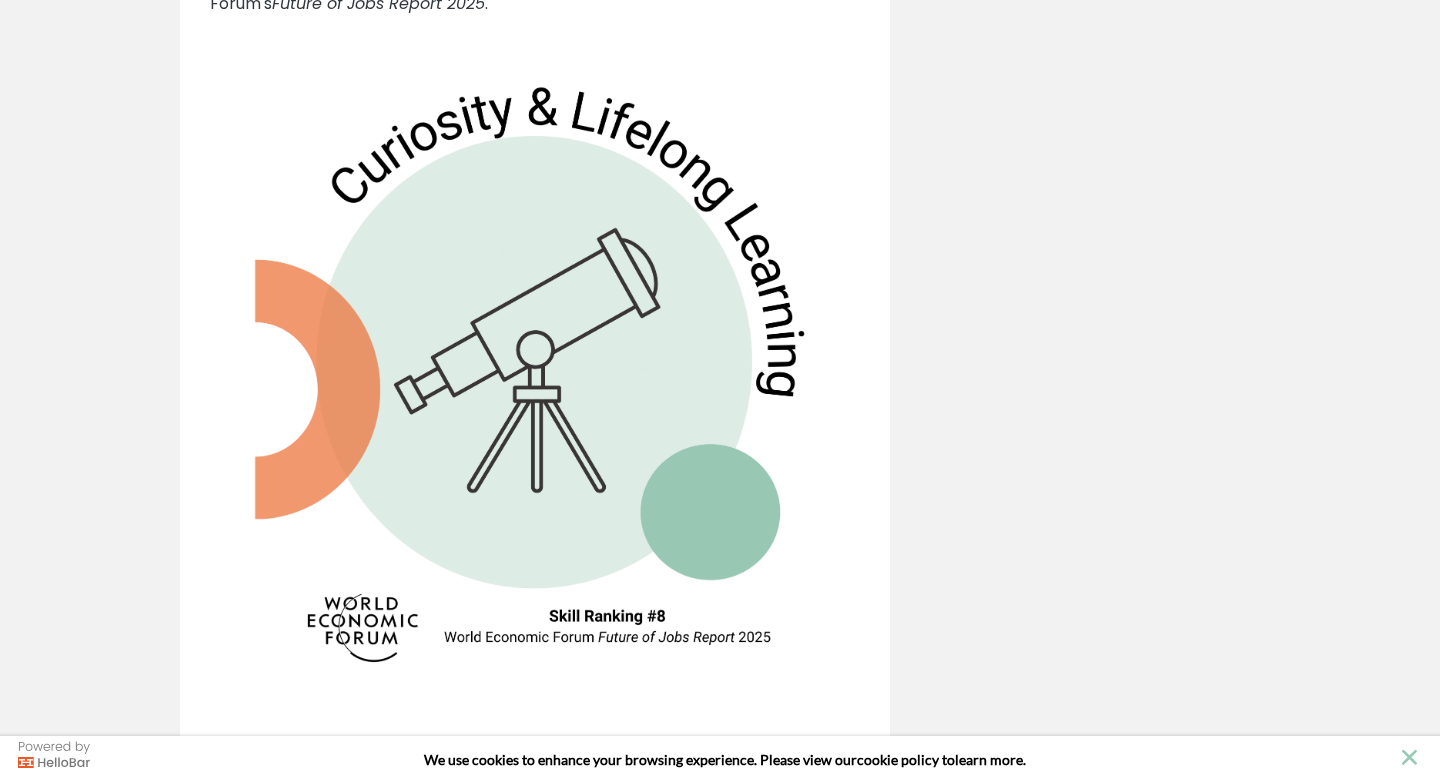 click on "Lesson Introduction
Growing and Connecting in Diverse Environments
Arriving in a new environment can be extremely exciting. Whether you’re traveling to another country to study or you’re starting a new job with a diverse team, you will be connecting with cultures that you have never met before.
We all want to make deep connections, feel at home away from home, and learn as much as we can. But how can we learn and grow in a new country, in a new environment, and from people who have different cultures and identities?
Staying curious helps us thrive in a new environment. Image by: Oziel Gómez (Unsplash)
We need to tap into that child-like excitement where every new thing we learn feels like the biggest discovery. As children, we always want to know more and we are never happy with quick answers. That is the spirit of curiosity and lifelong learning.
Let's Hear From Joseph
More About This Skill" at bounding box center (720, -1632) 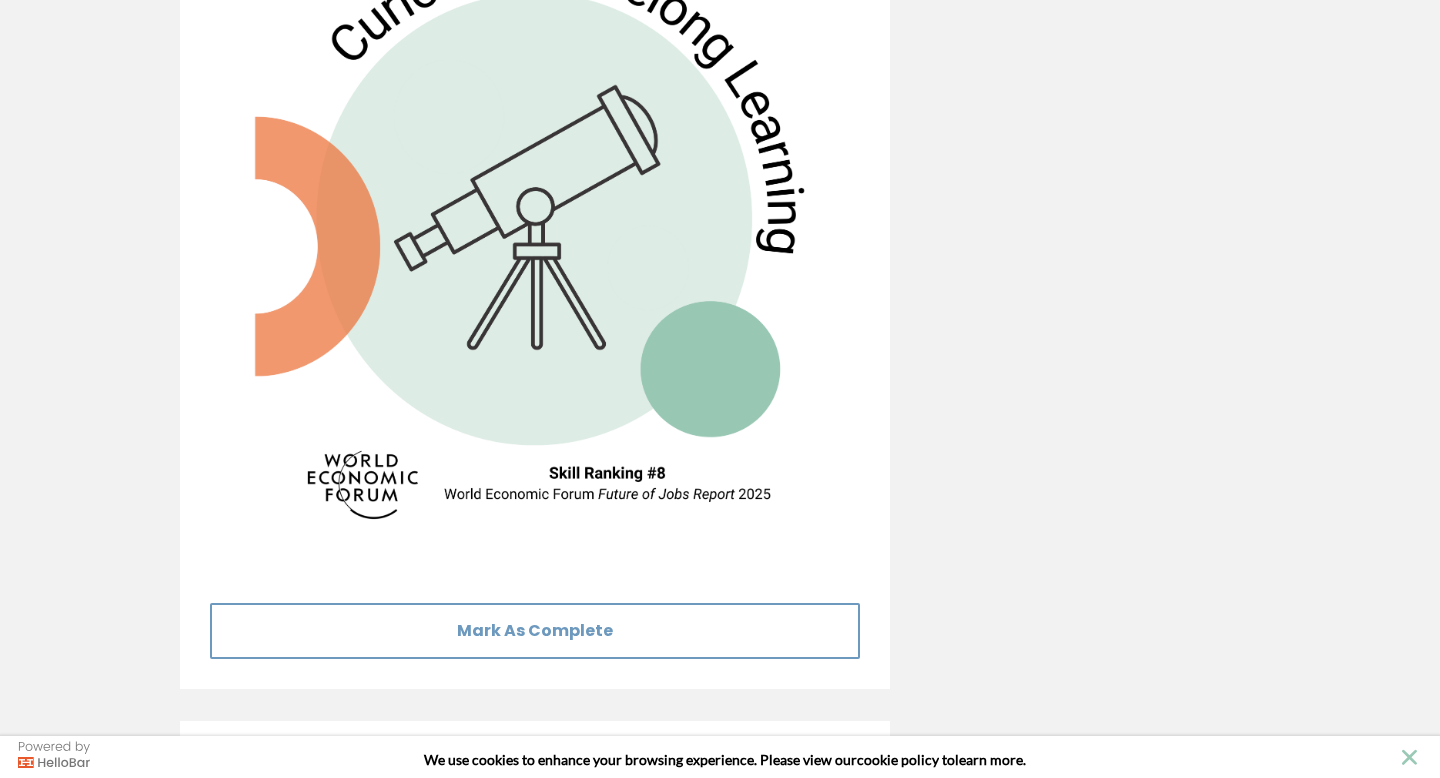 scroll, scrollTop: 5814, scrollLeft: 0, axis: vertical 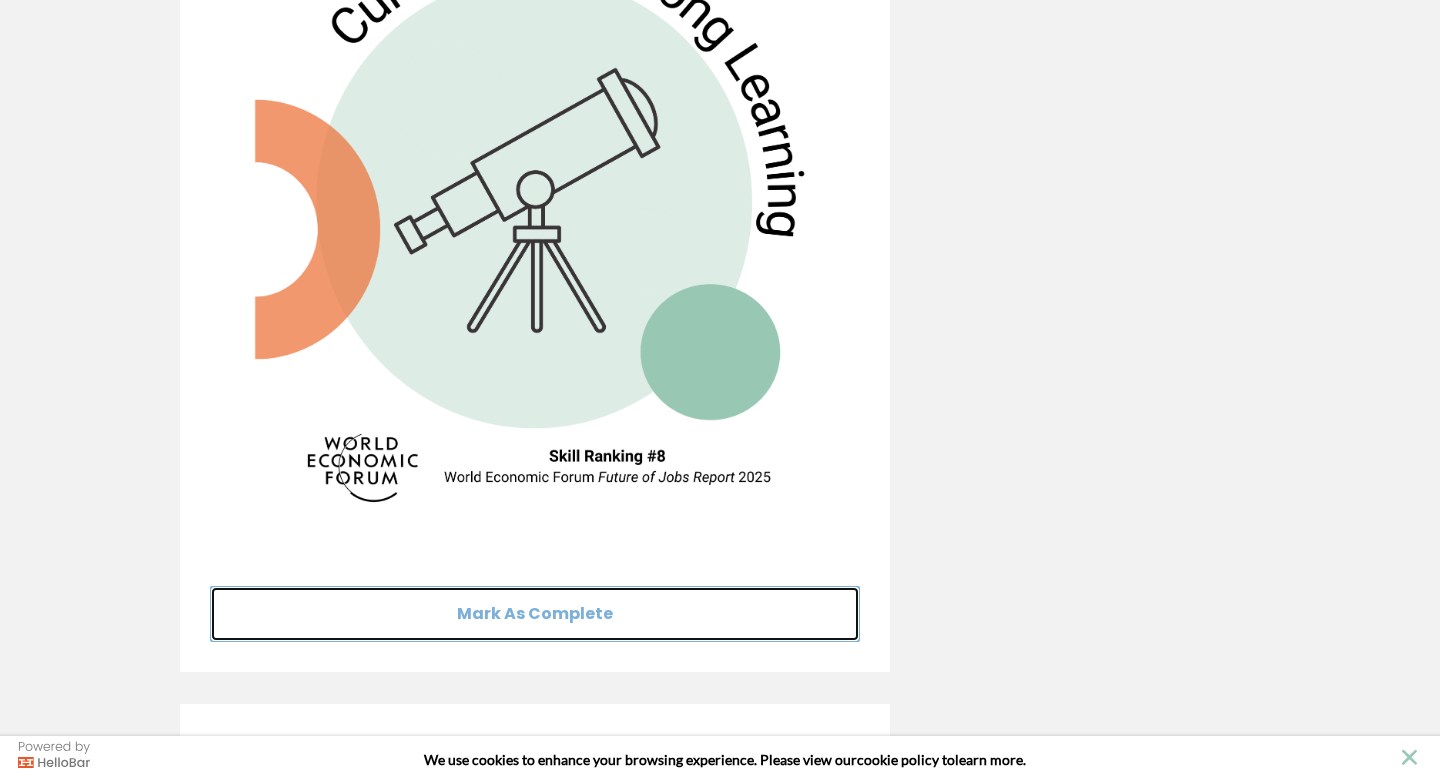 click on "Mark As Complete" at bounding box center [535, 613] 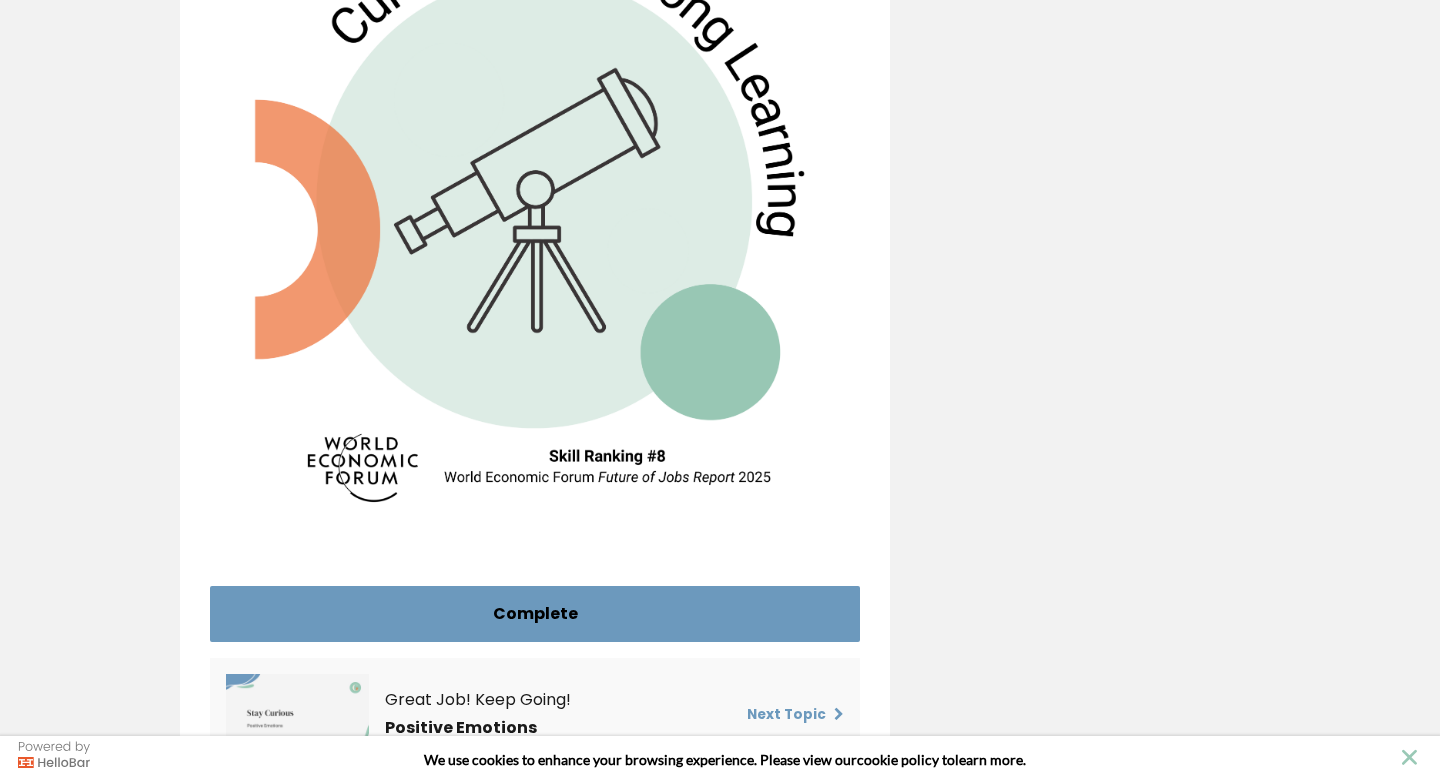 click on "Lesson Introduction
Growing and Connecting in Diverse Environments
Arriving in a new environment can be extremely exciting. Whether you’re traveling to another country to study or you’re starting a new job with a diverse team, you will be connecting with cultures that you have never met before.
We all want to make deep connections, feel at home away from home, and learn as much as we can. But how can we learn and grow in a new country, in a new environment, and from people who have different cultures and identities?
Staying curious helps us thrive in a new environment. Image by: Oziel Gómez (Unsplash)
We need to tap into that child-like excitement where every new thing we learn feels like the biggest discovery. As children, we always want to know more and we are never happy with quick answers. That is the spirit of curiosity and lifelong learning.
Let's Hear From Joseph
More About This Skill" at bounding box center (720, -1728) 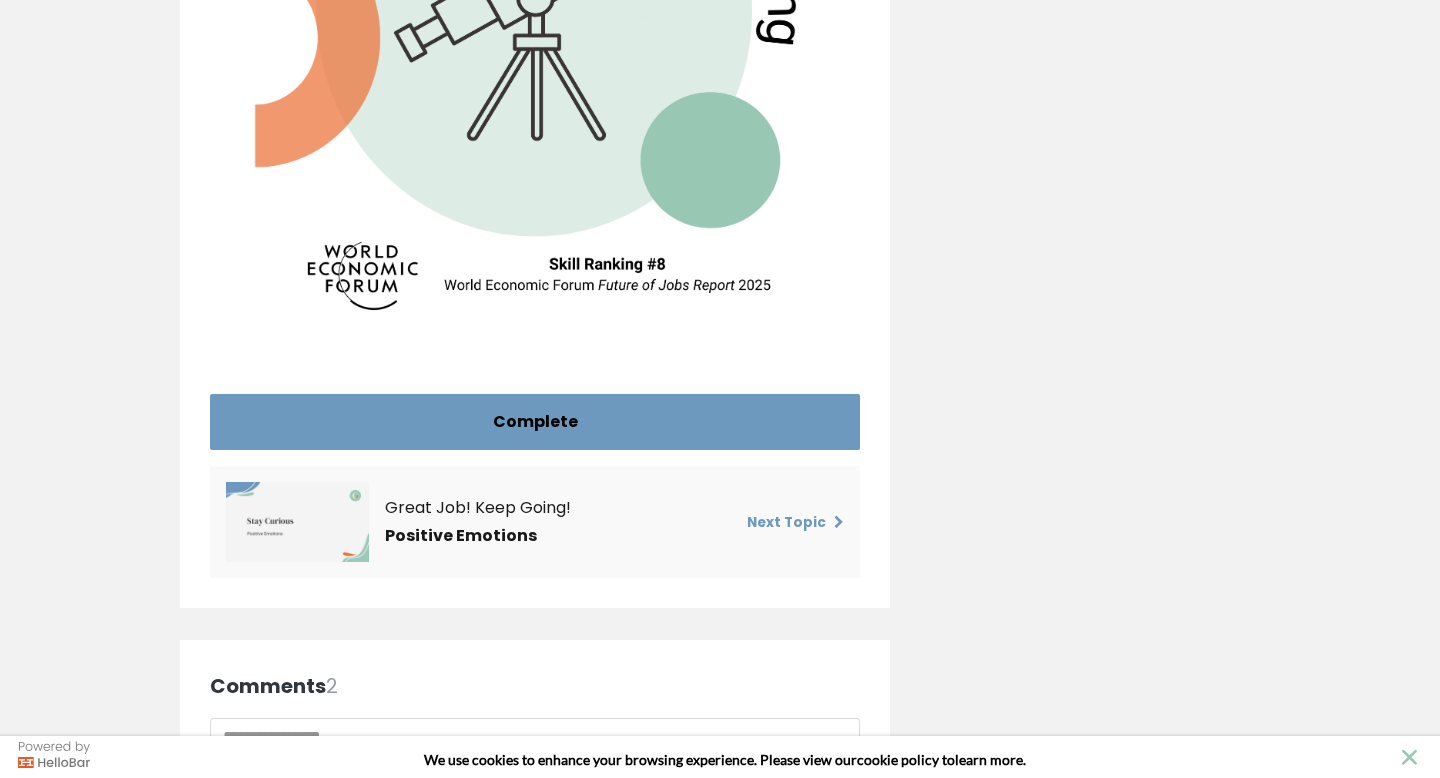 scroll, scrollTop: 6014, scrollLeft: 0, axis: vertical 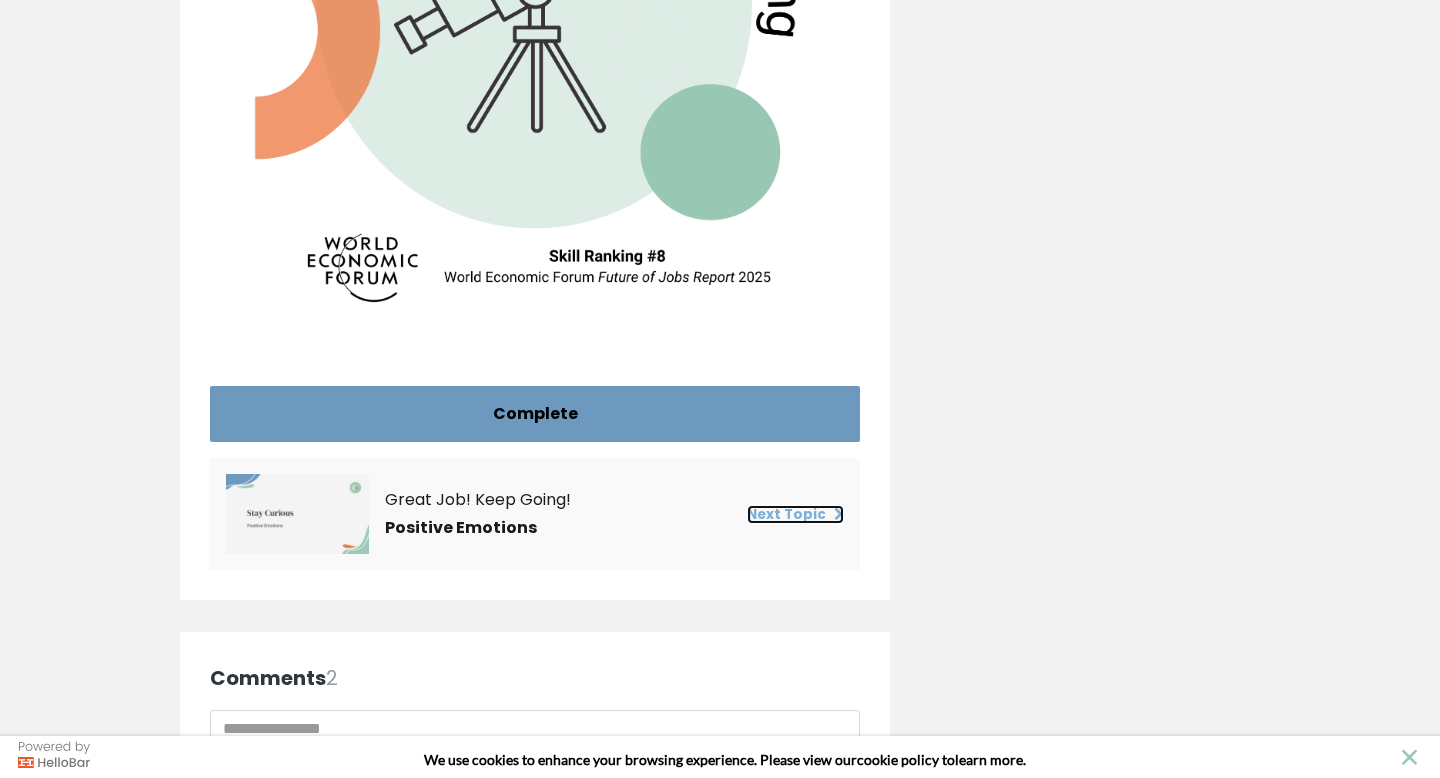 click on "Next Topic" at bounding box center [795, 514] 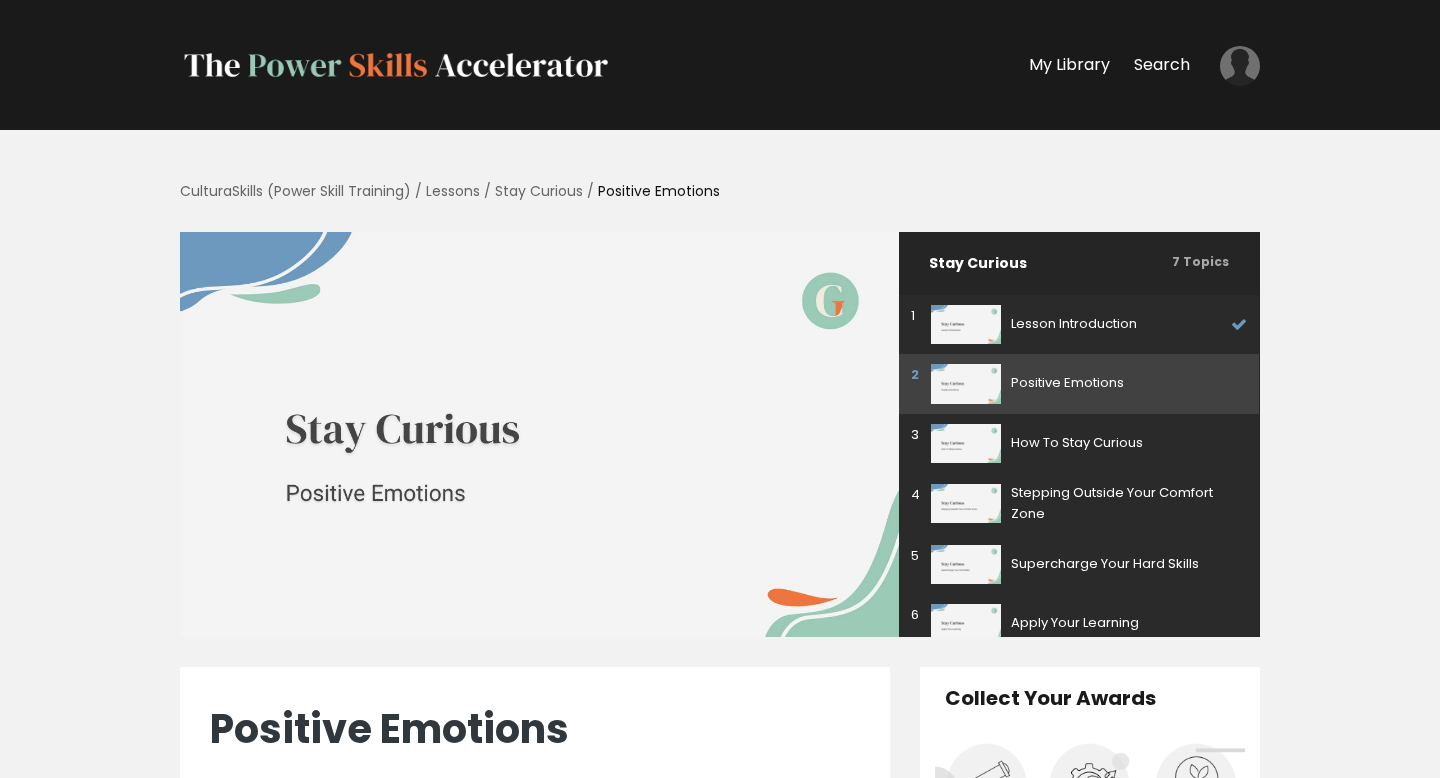 scroll, scrollTop: 0, scrollLeft: 0, axis: both 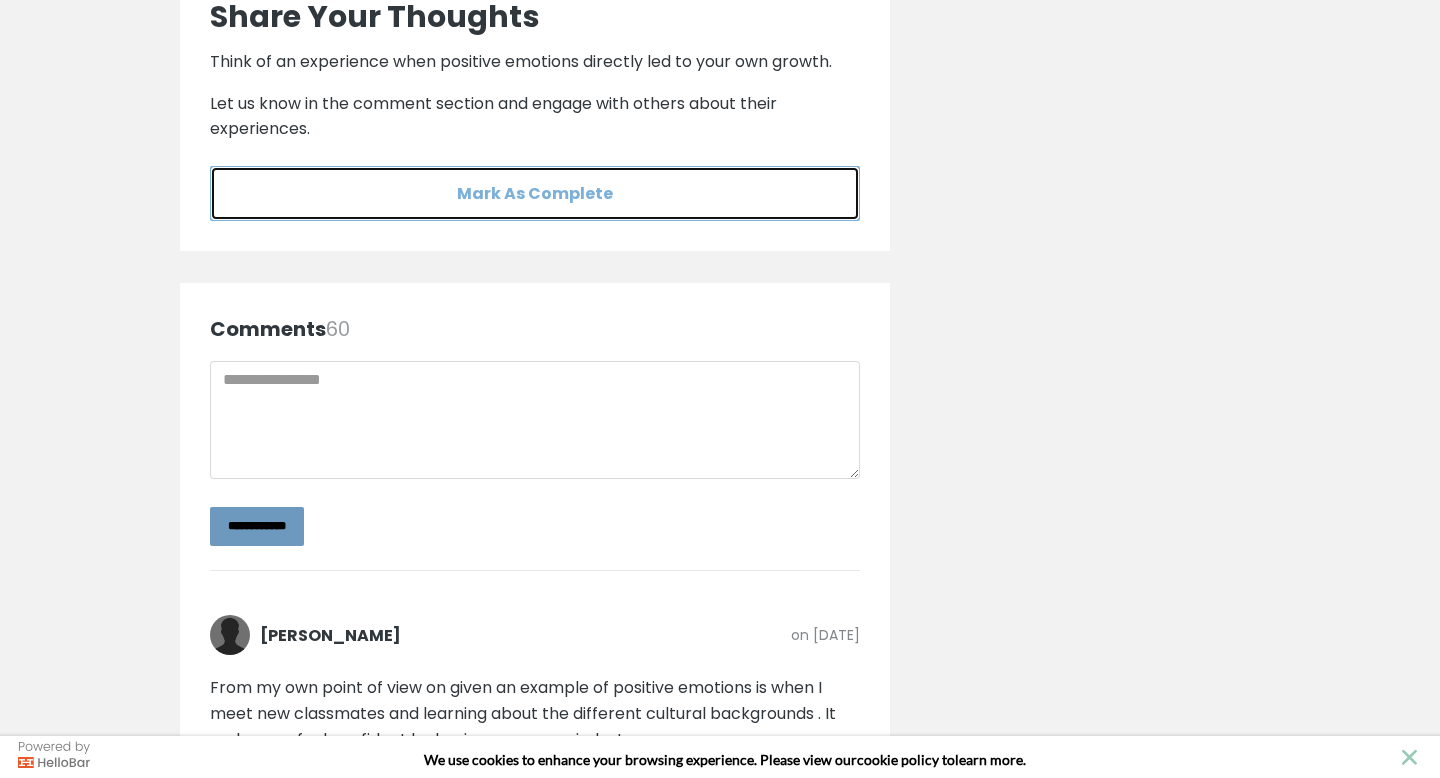 click on "Mark As Complete" at bounding box center [535, 193] 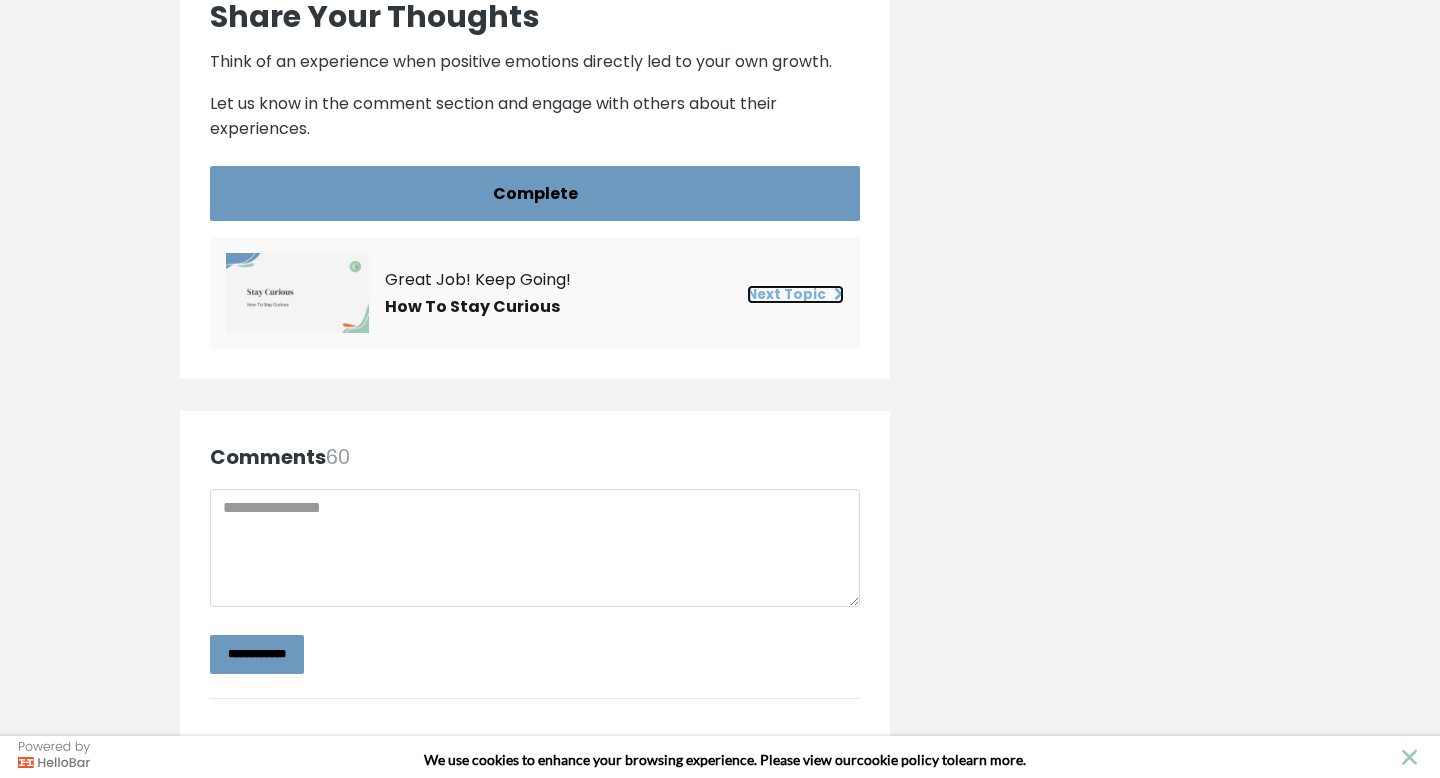click on "Next Topic" at bounding box center [795, 294] 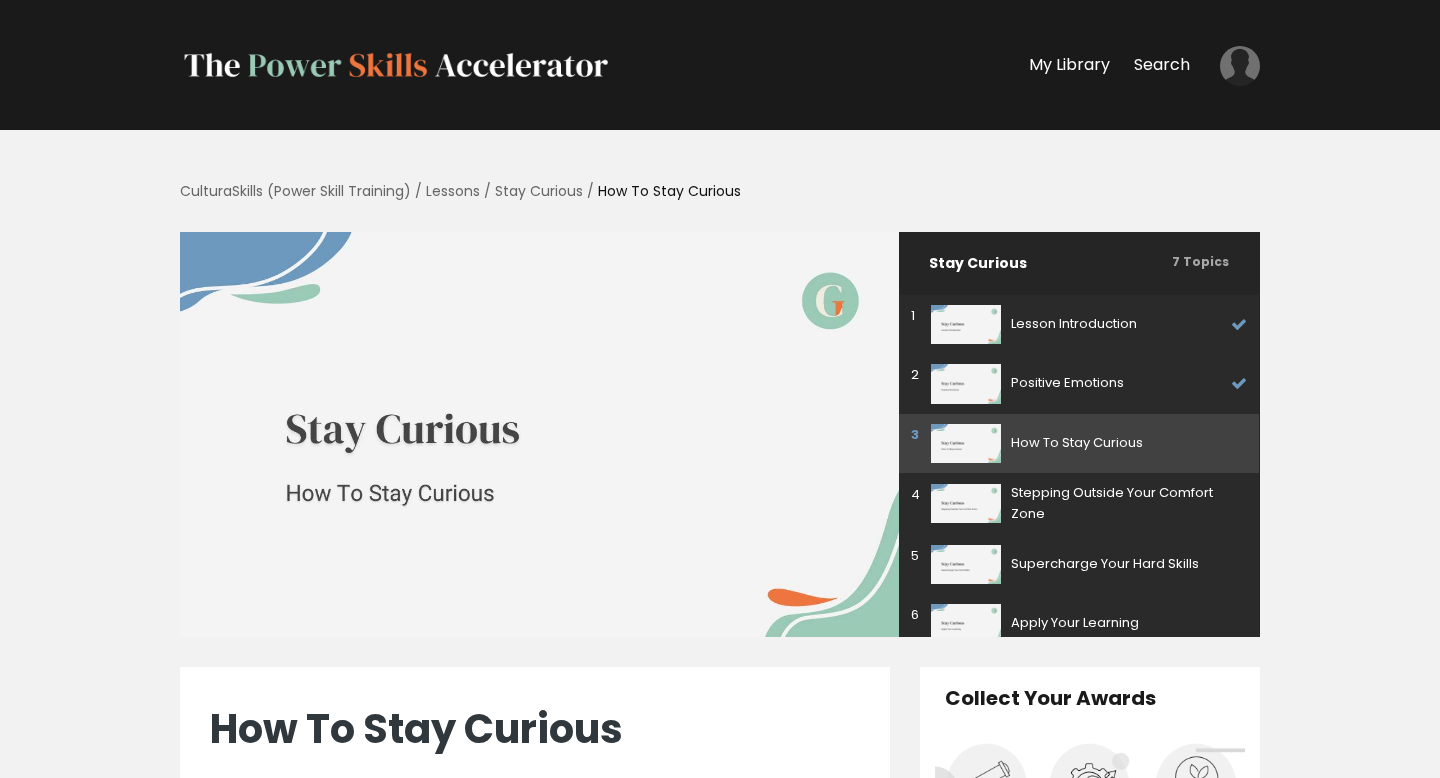 scroll, scrollTop: 0, scrollLeft: 0, axis: both 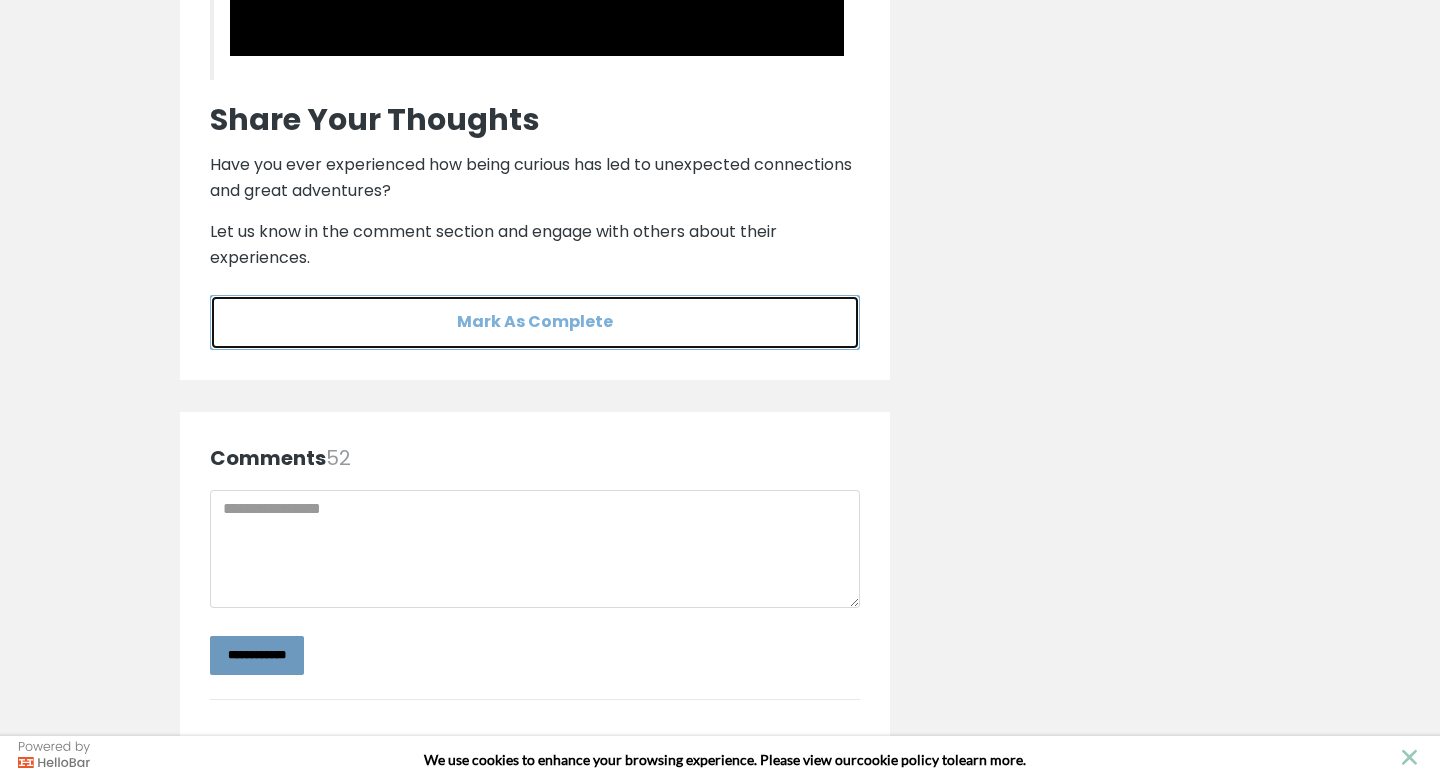 click on "Mark As Complete" at bounding box center [535, 322] 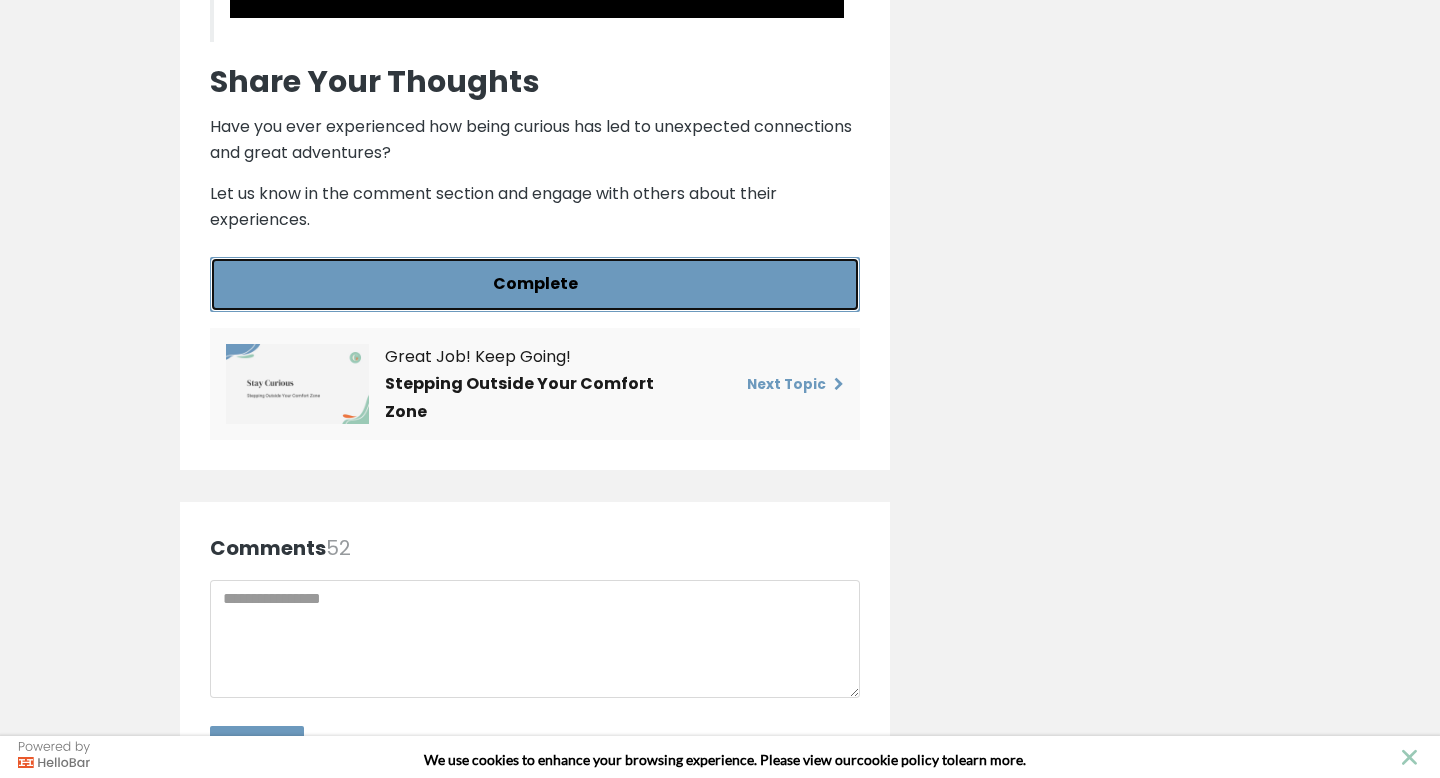 scroll, scrollTop: 5360, scrollLeft: 0, axis: vertical 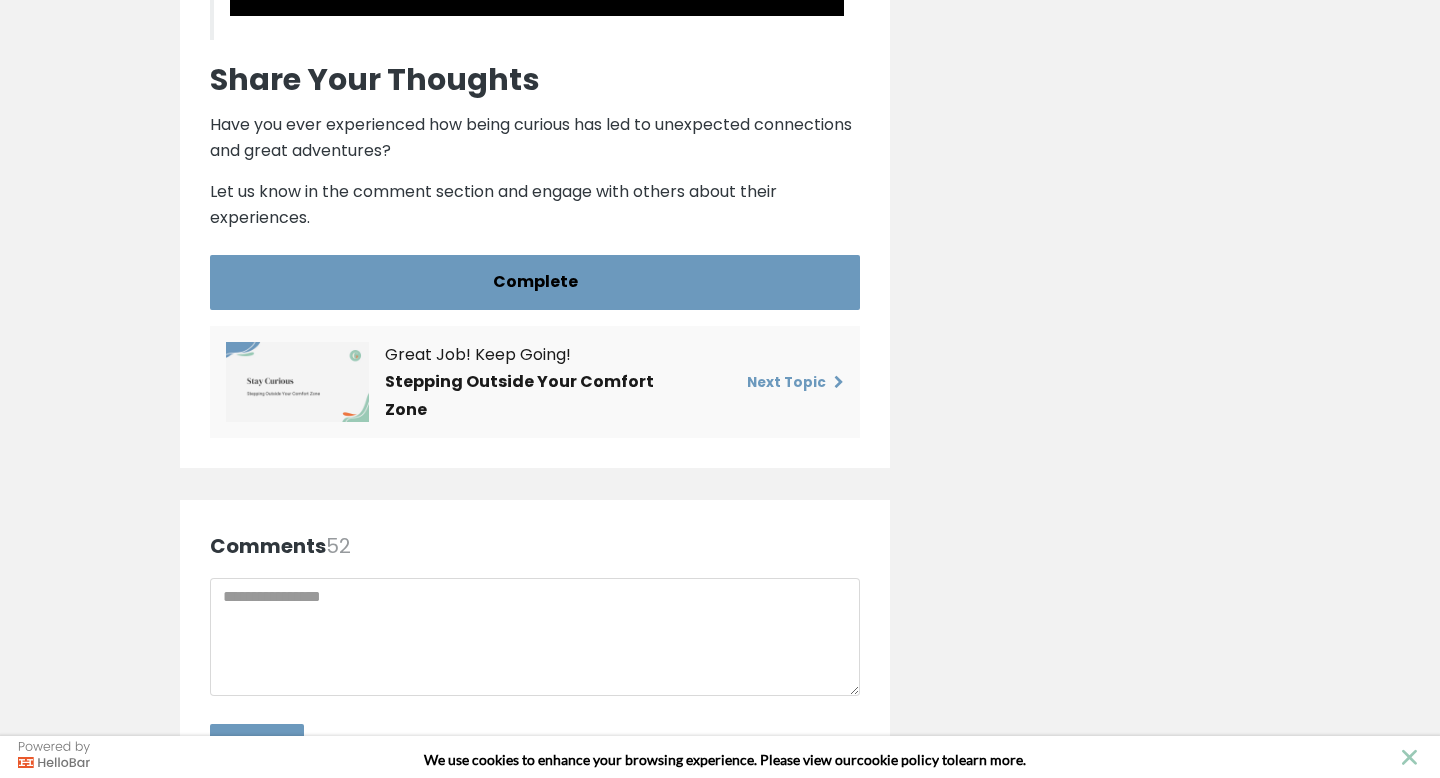 click on "Great Job! Keep Going!
Stepping Outside Your Comfort Zone
Next Topic" at bounding box center [535, 382] 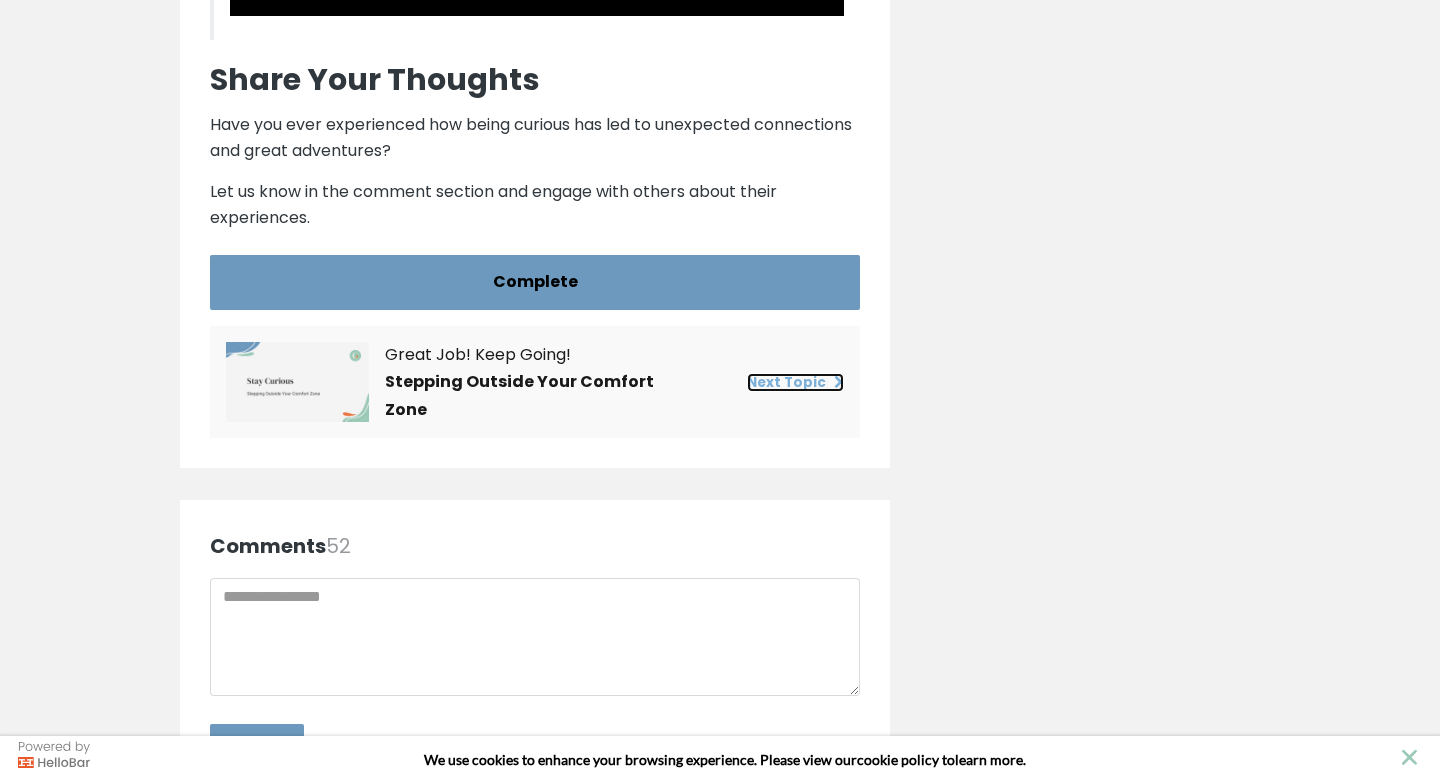click on "Next Topic" at bounding box center (795, 382) 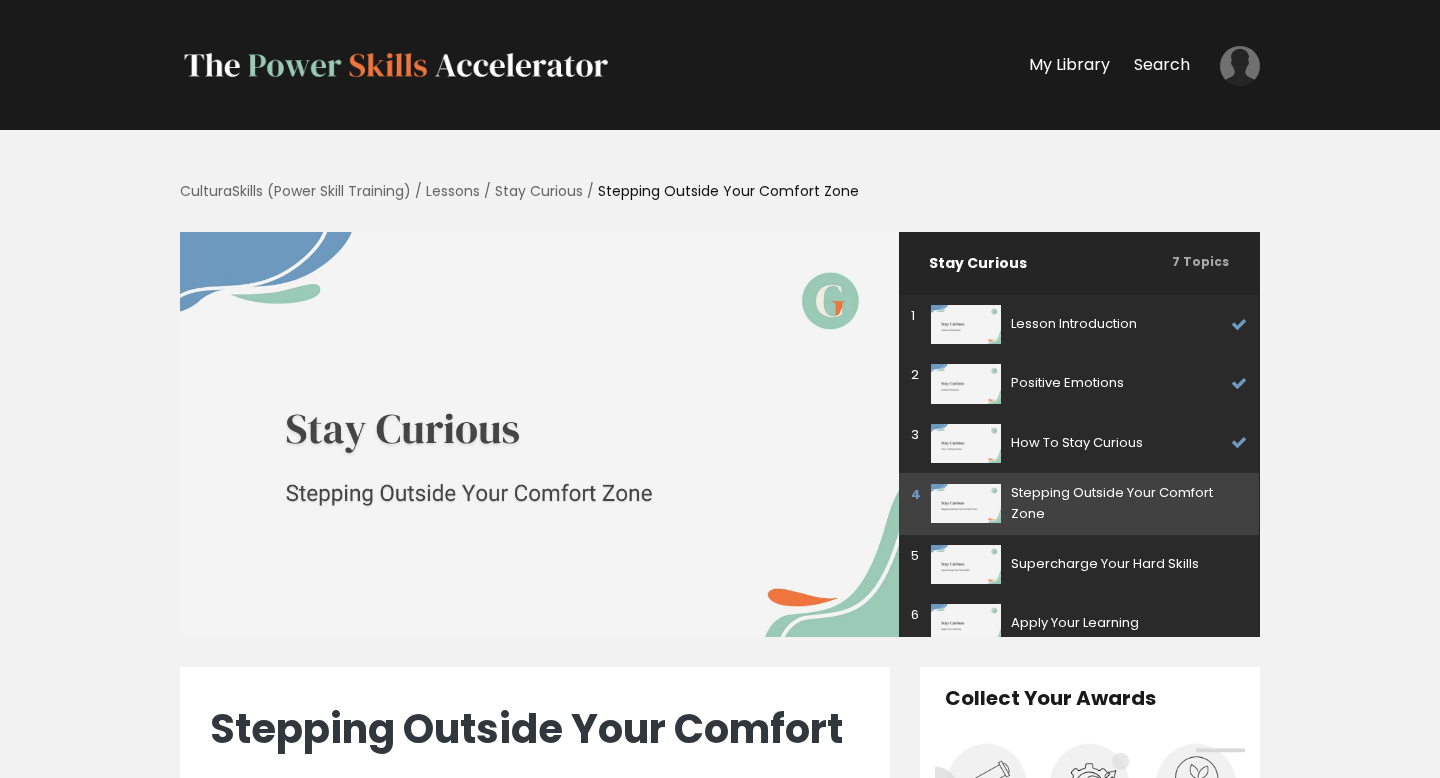 scroll, scrollTop: 69, scrollLeft: 0, axis: vertical 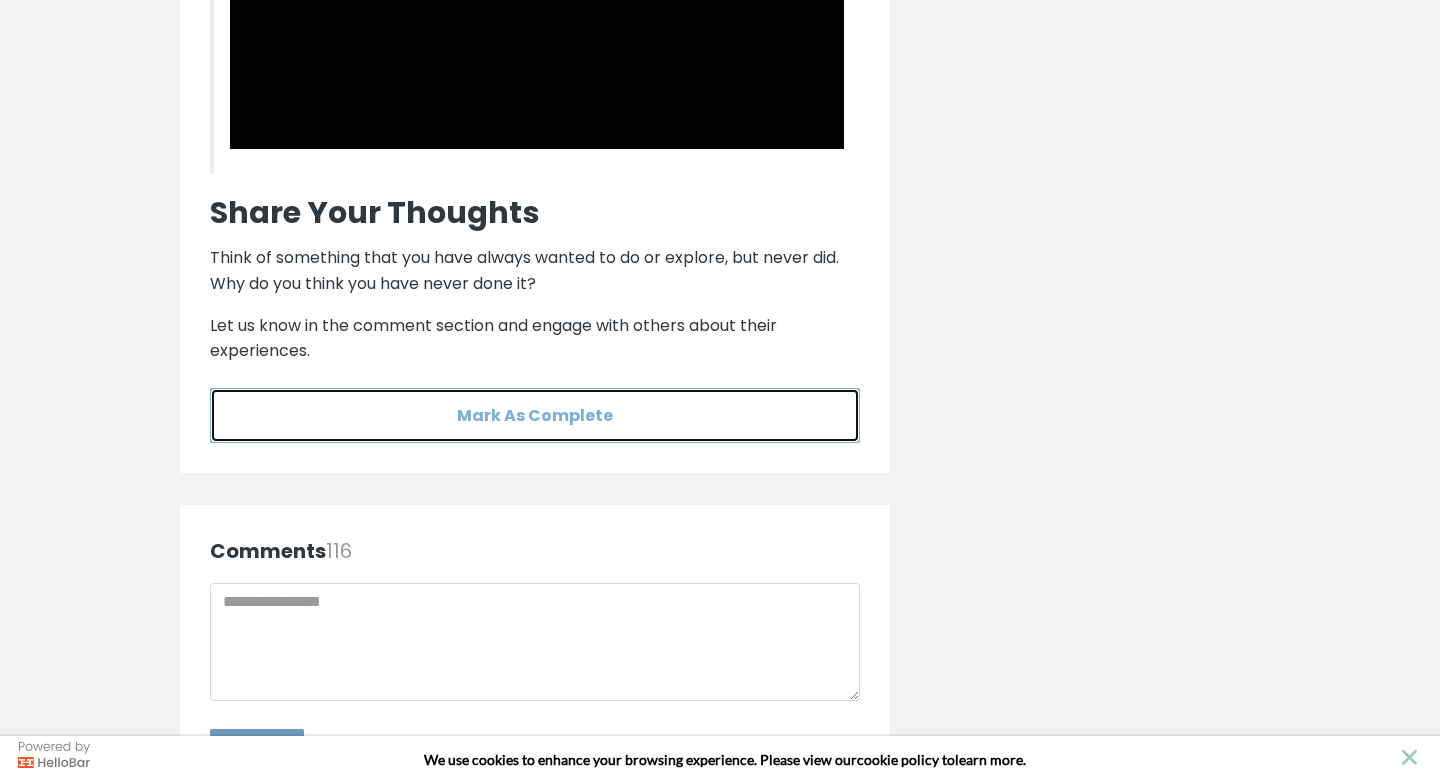 click on "Mark As Complete" at bounding box center (535, 415) 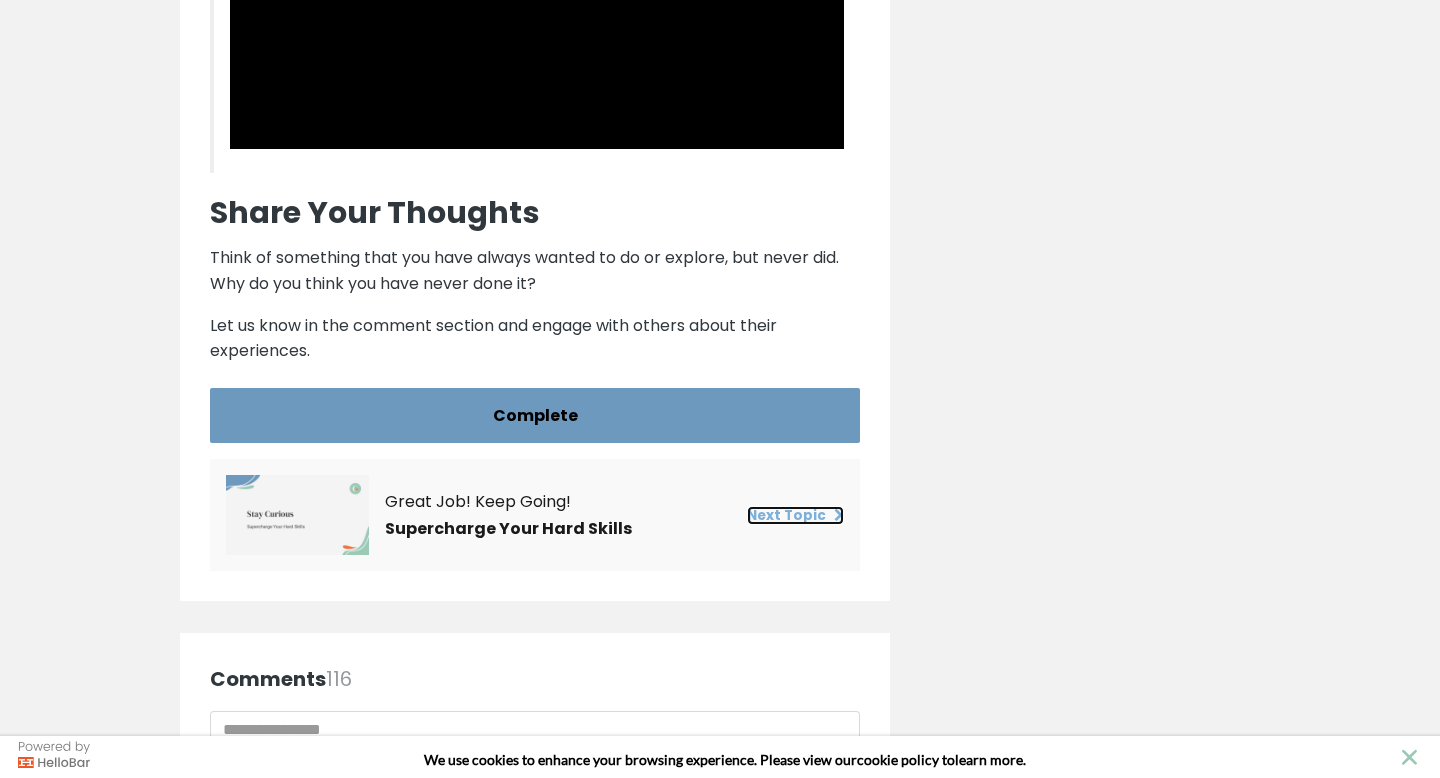 click on "Next Topic" at bounding box center (795, 515) 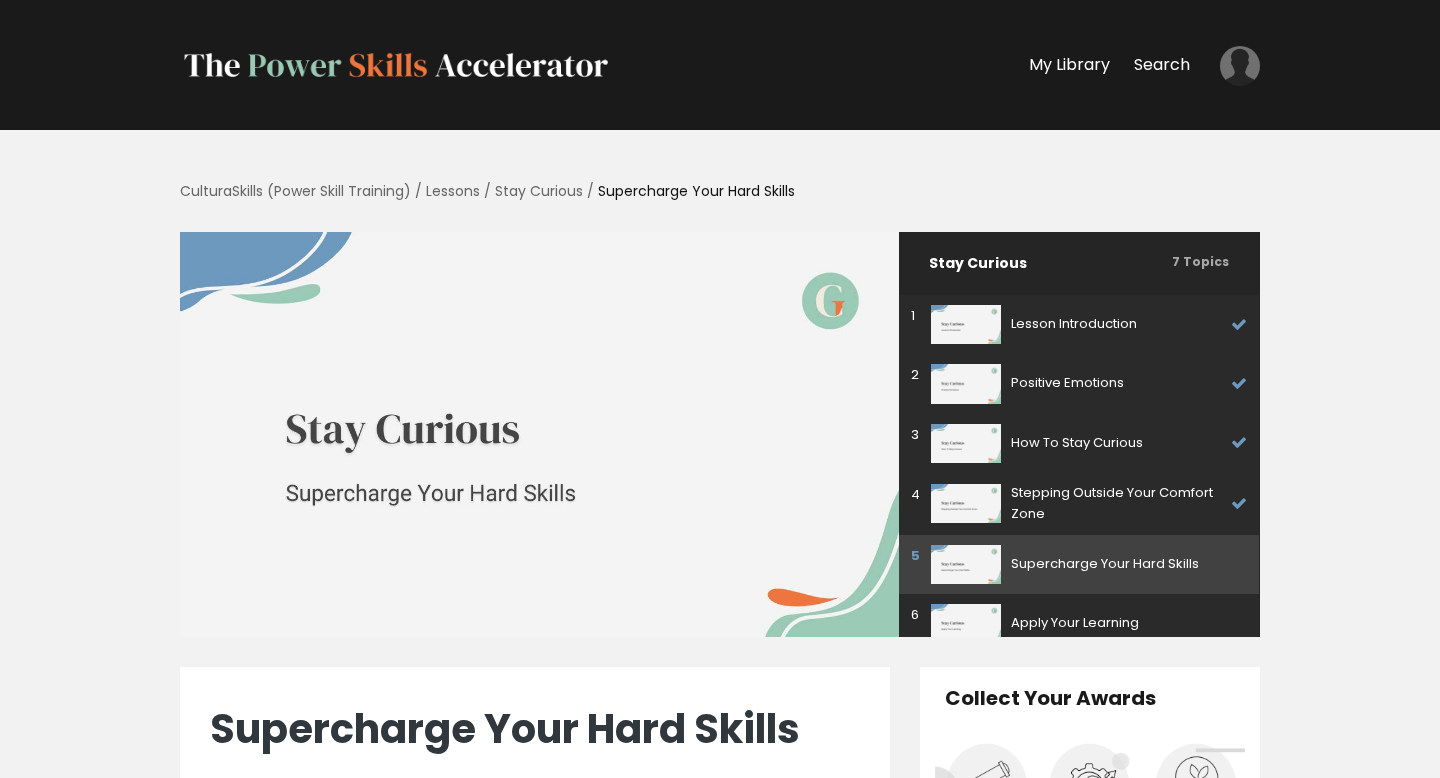 scroll, scrollTop: 0, scrollLeft: 0, axis: both 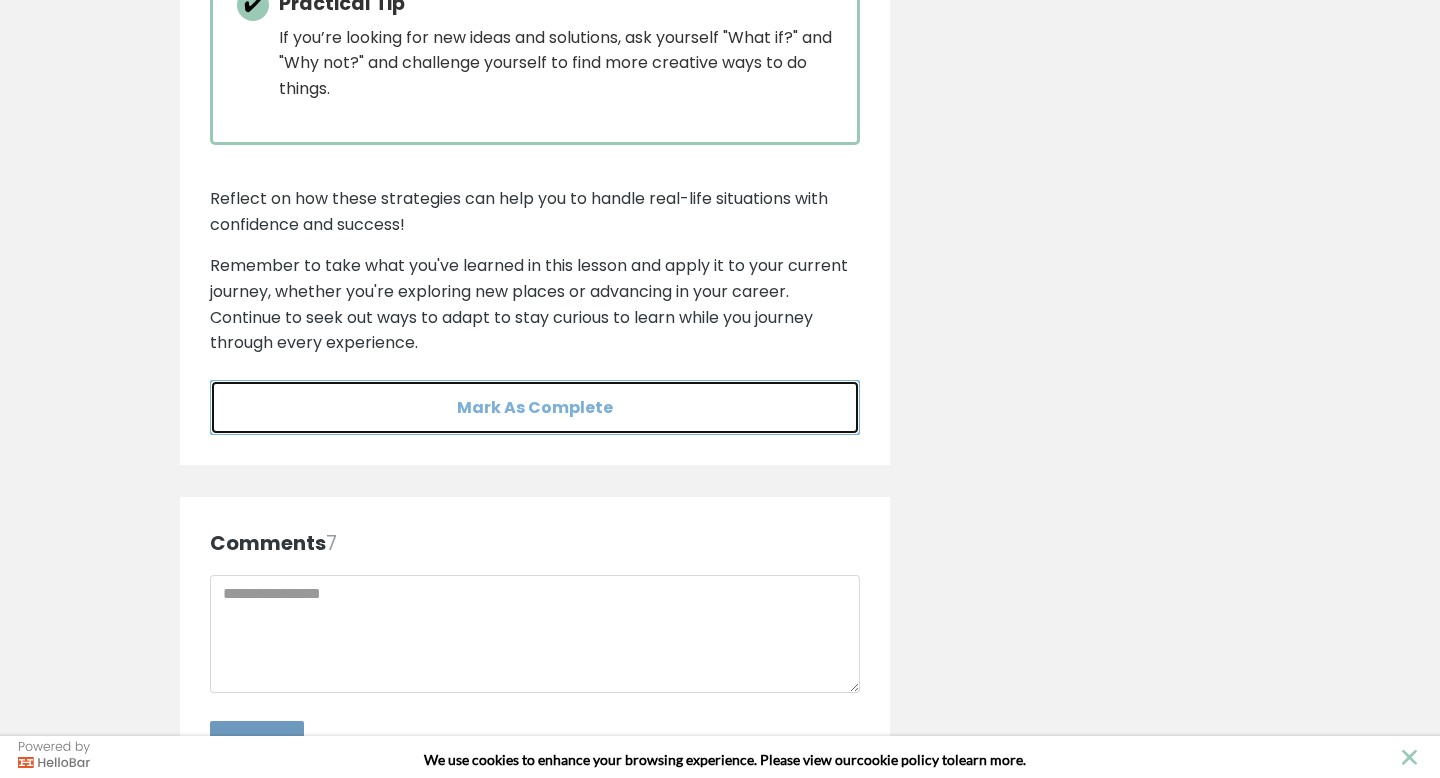 click on "Mark As Complete" at bounding box center [535, 407] 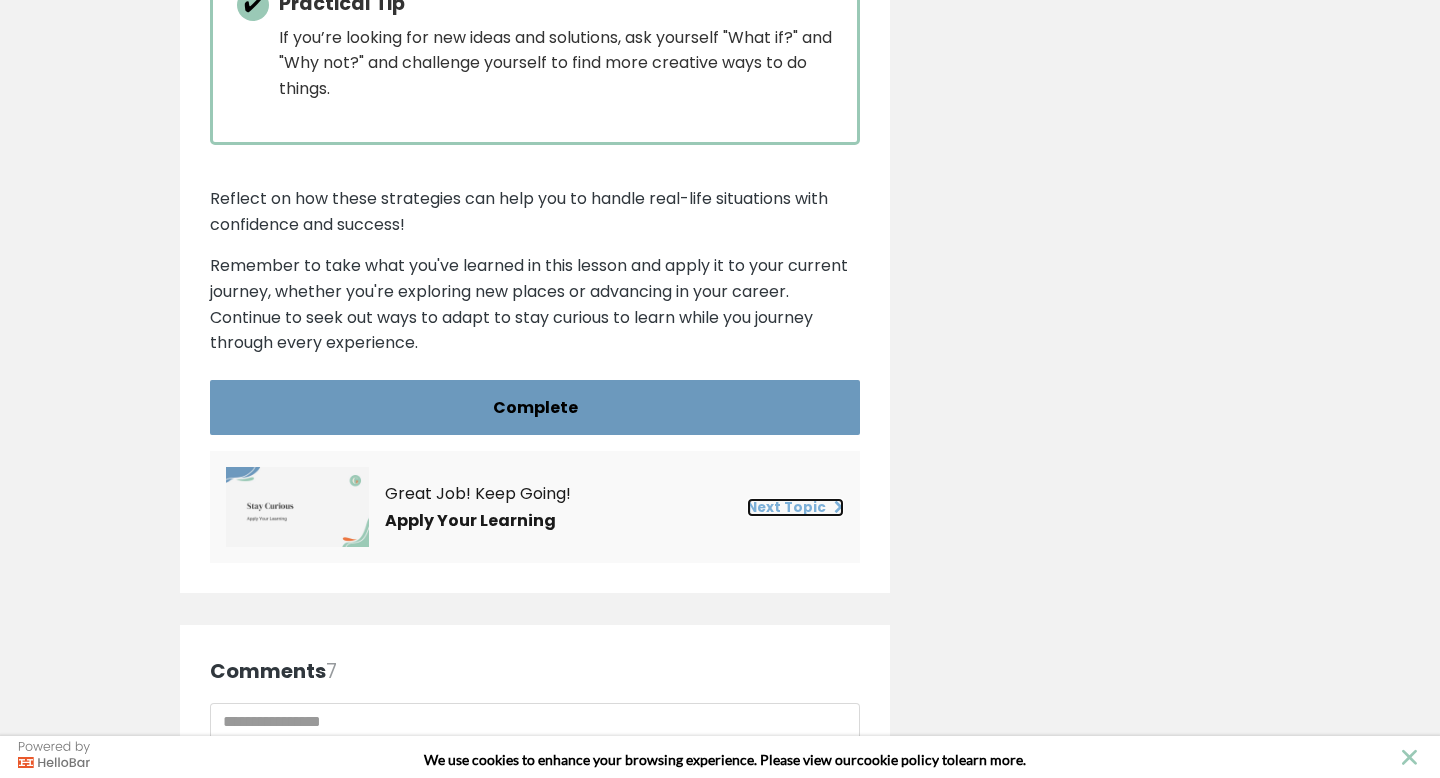 click on "Next Topic" at bounding box center [795, 507] 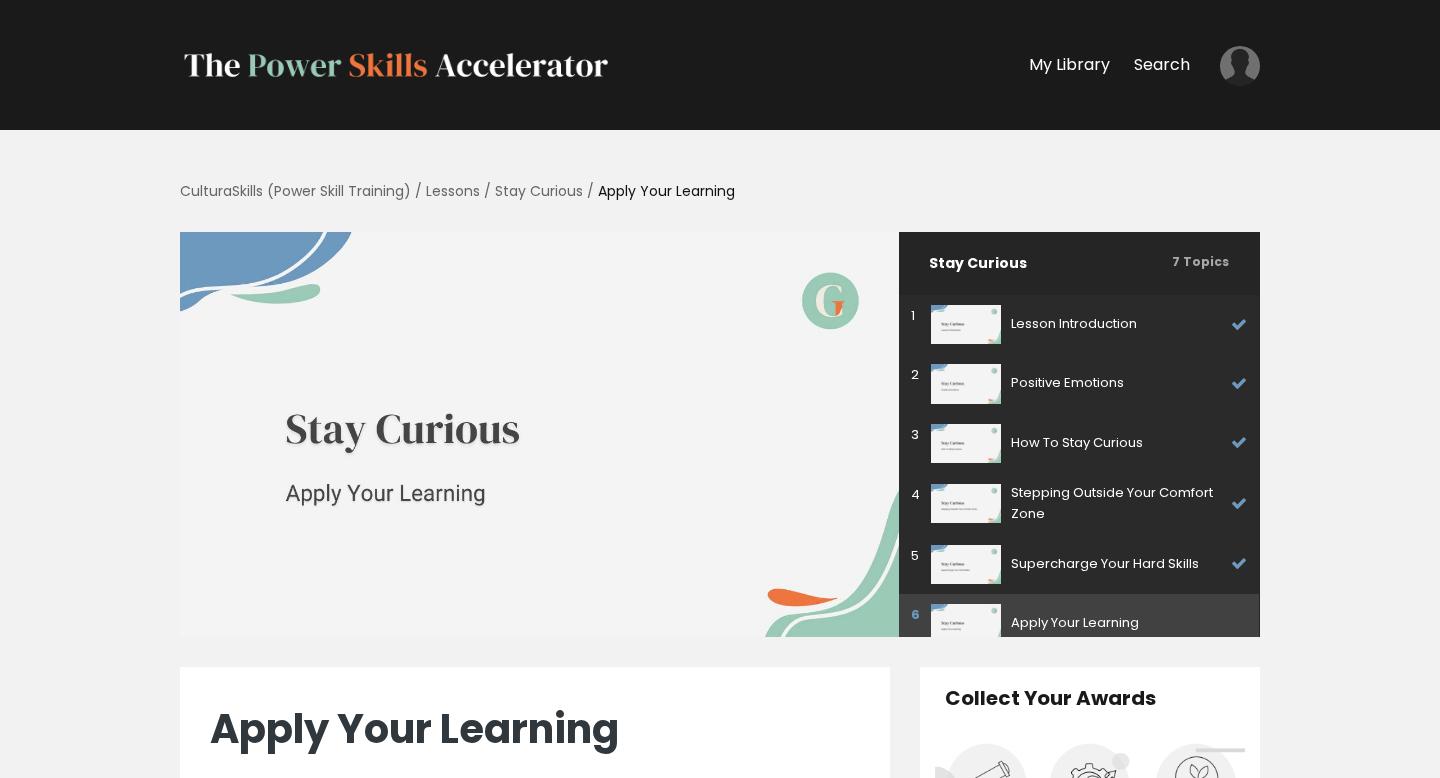 scroll, scrollTop: 0, scrollLeft: 0, axis: both 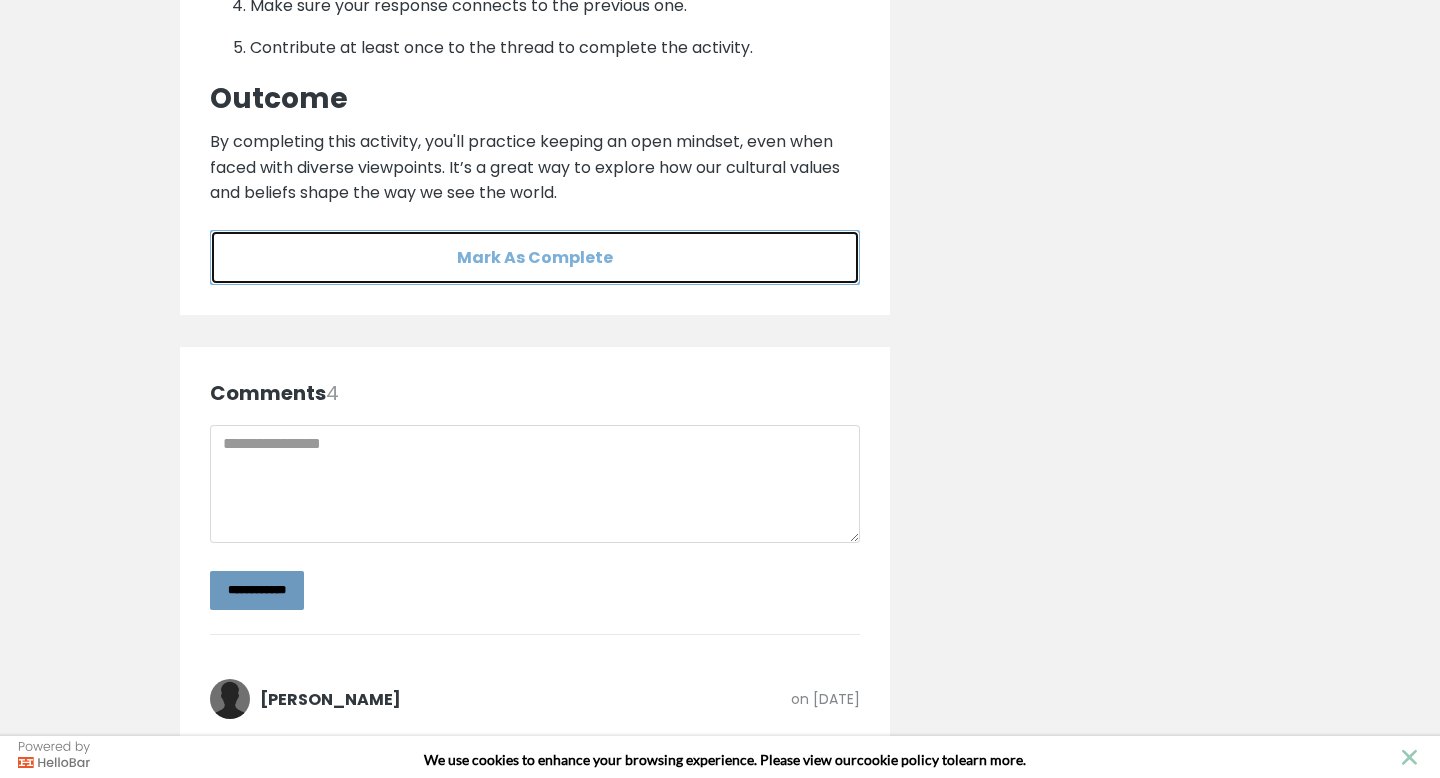 click on "Mark As Complete" at bounding box center (535, 257) 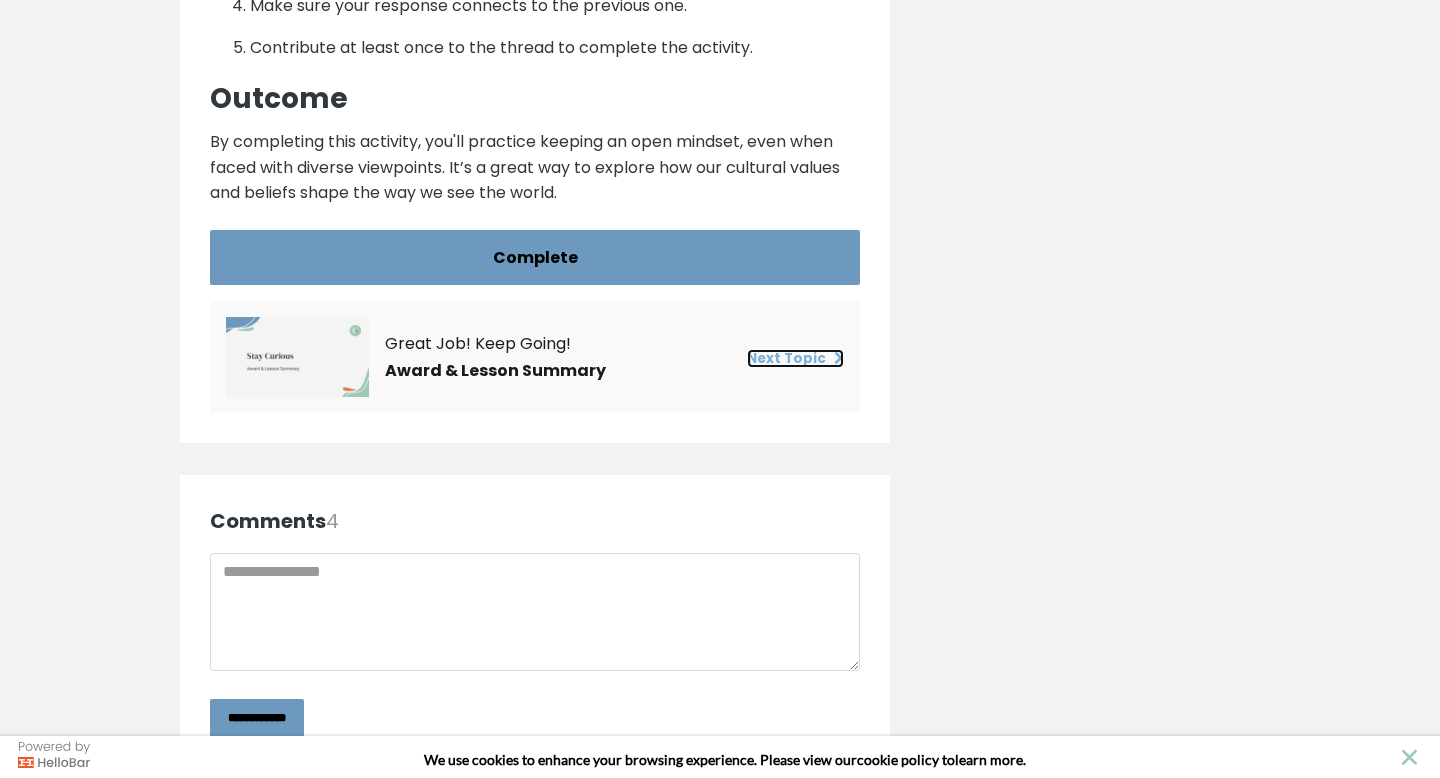click on "Next Topic" at bounding box center [795, 358] 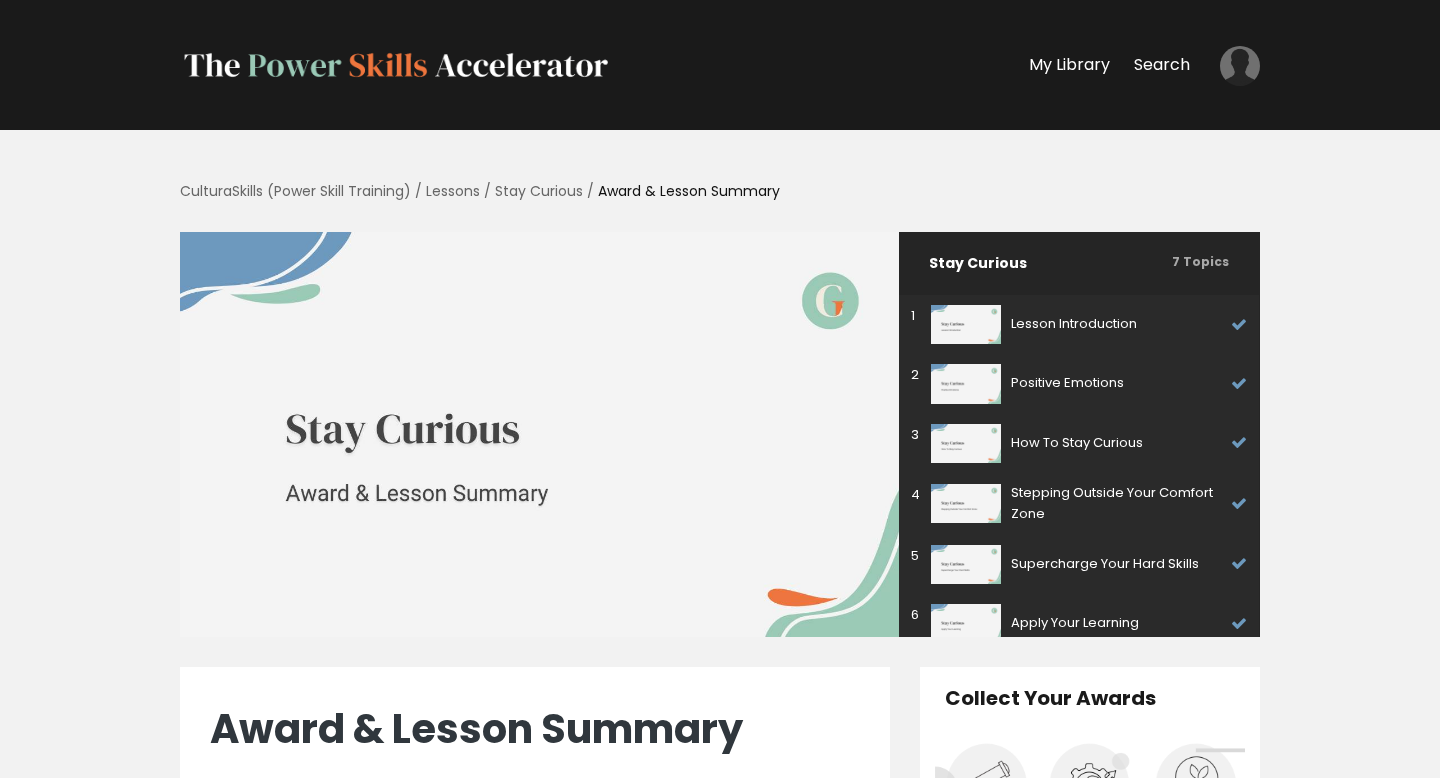 scroll, scrollTop: 0, scrollLeft: 0, axis: both 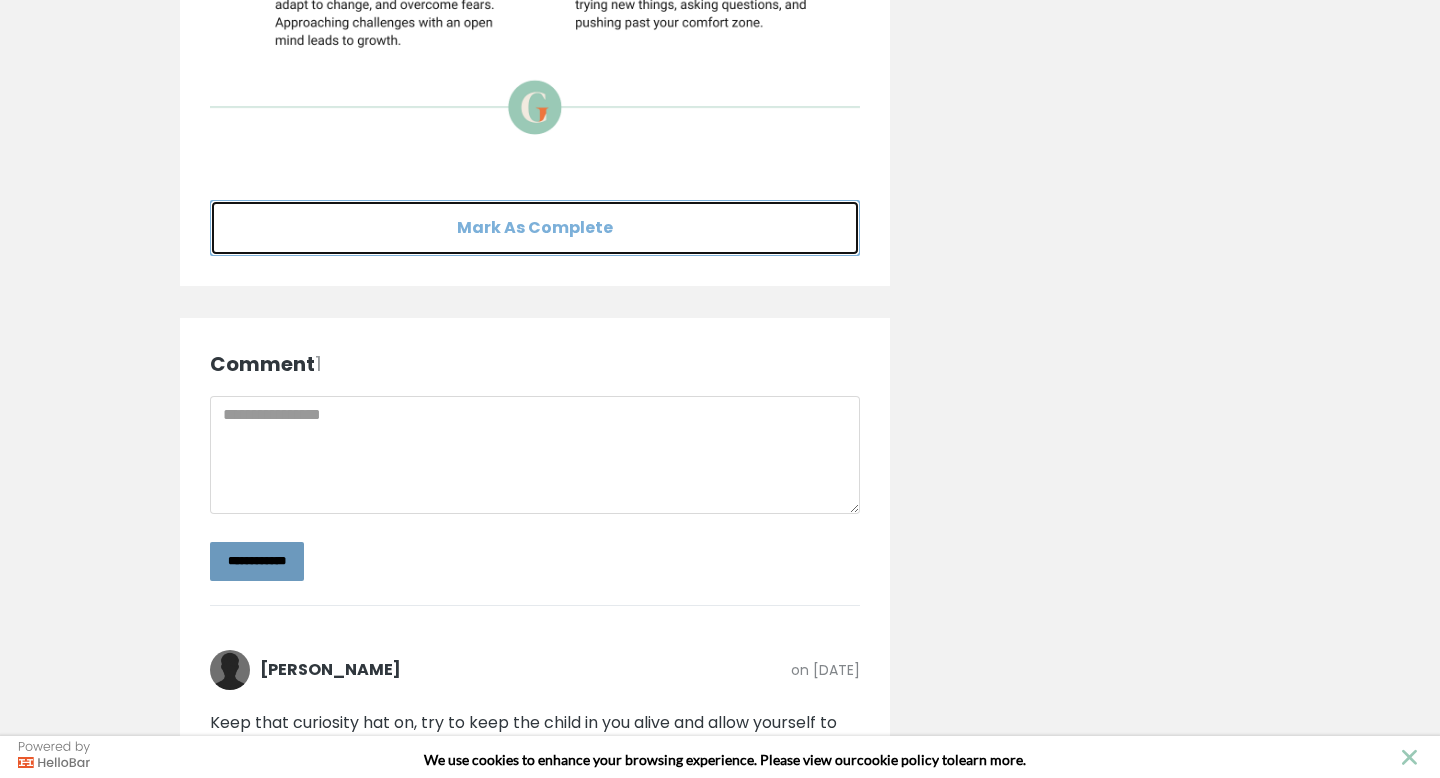 click on "Mark As Complete" at bounding box center (535, 227) 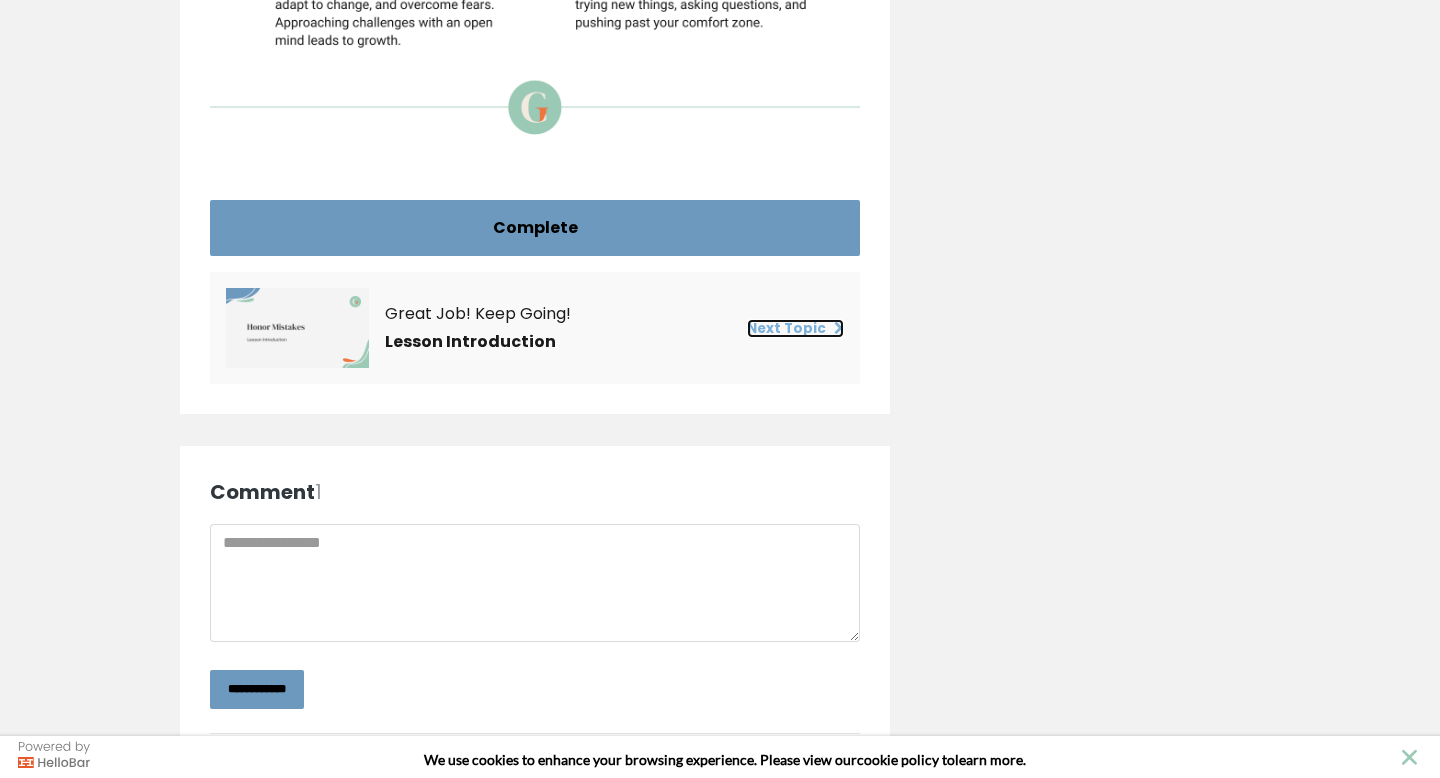 click on "Next Topic" at bounding box center [795, 328] 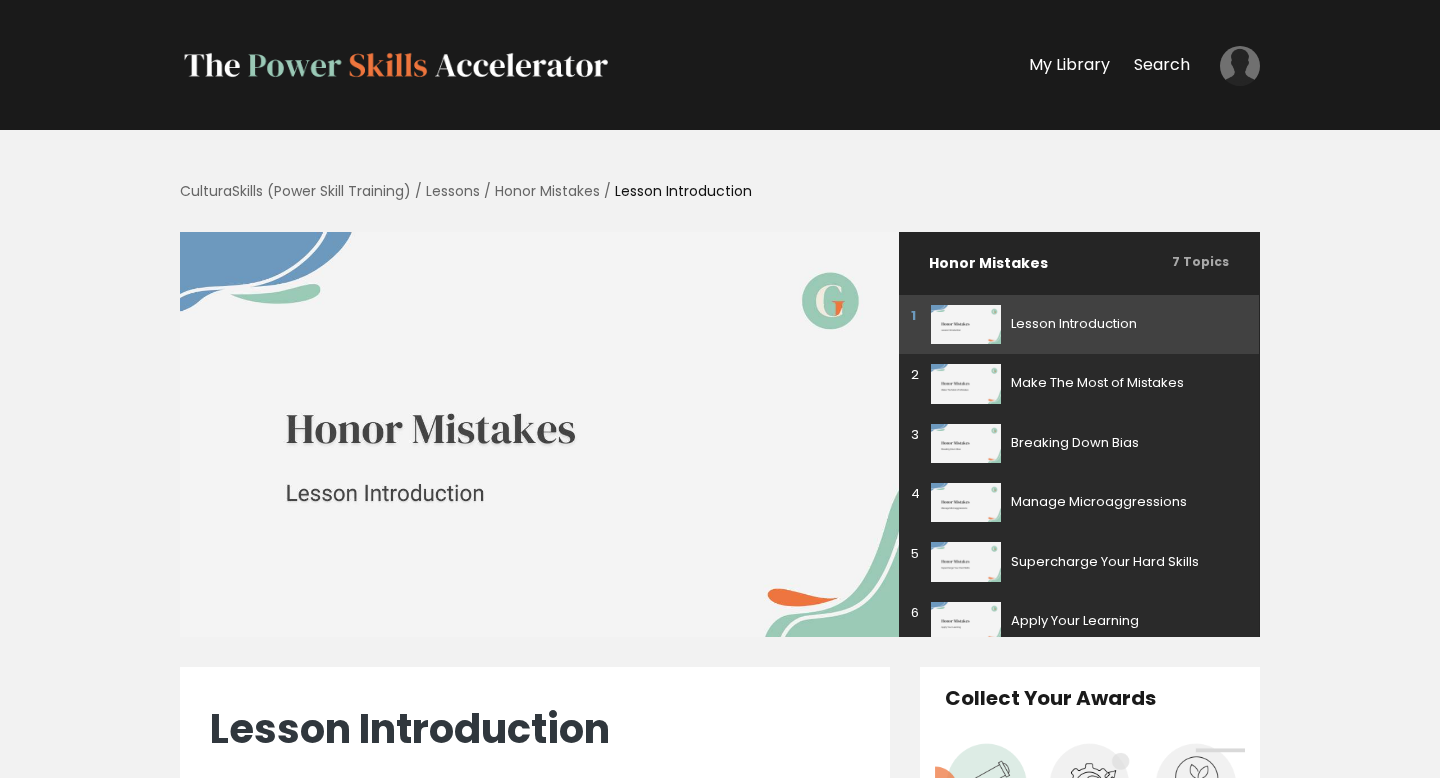 scroll, scrollTop: 264, scrollLeft: 0, axis: vertical 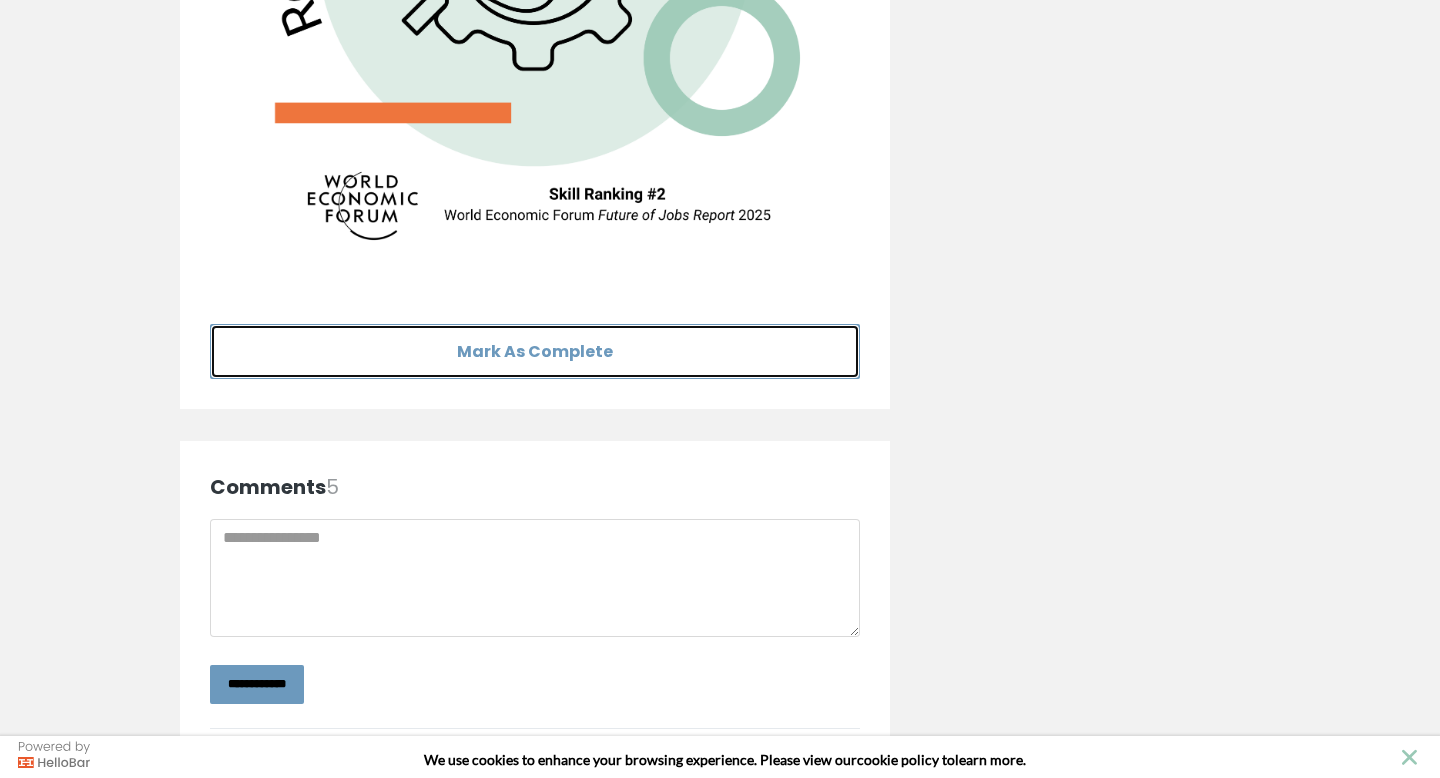 click on "Mark As Complete" at bounding box center (535, 351) 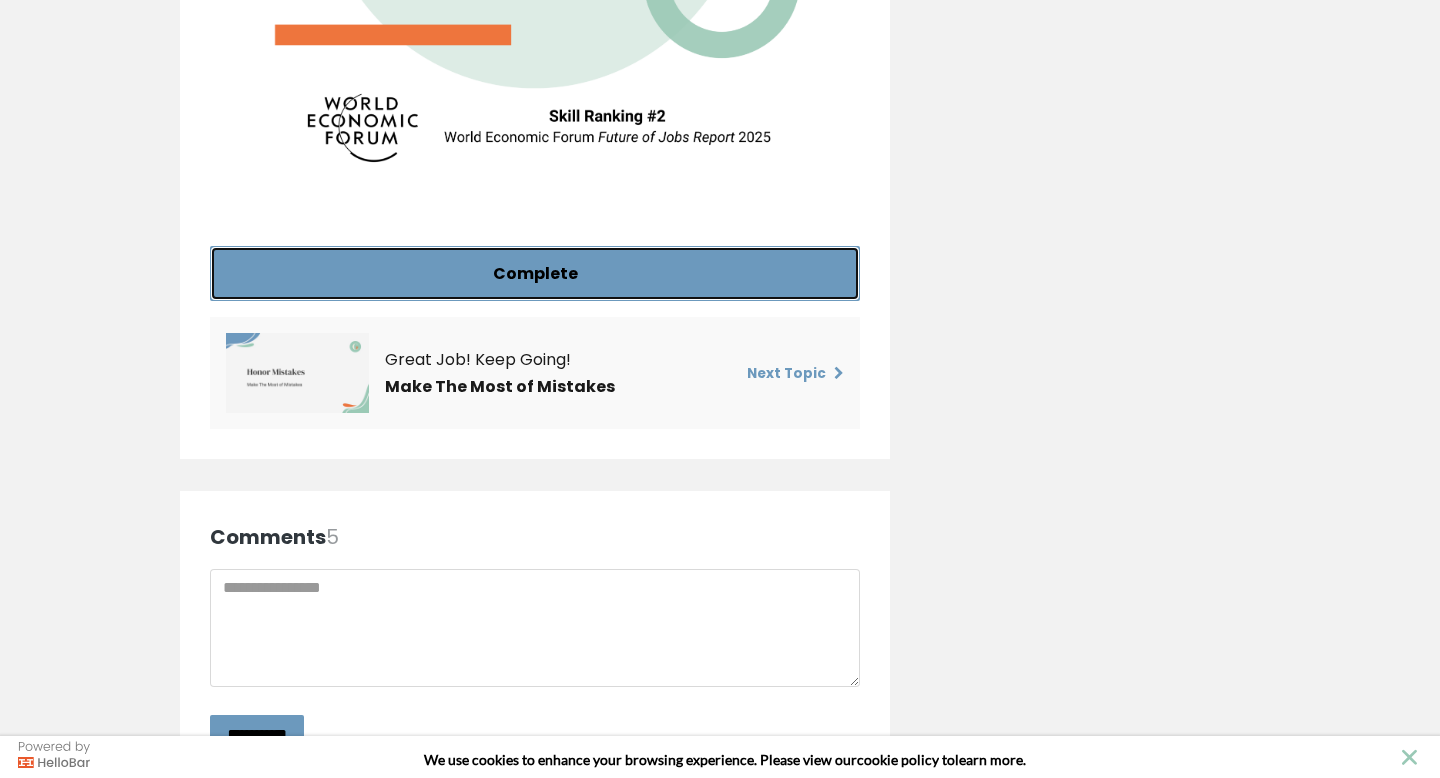 scroll, scrollTop: 5960, scrollLeft: 0, axis: vertical 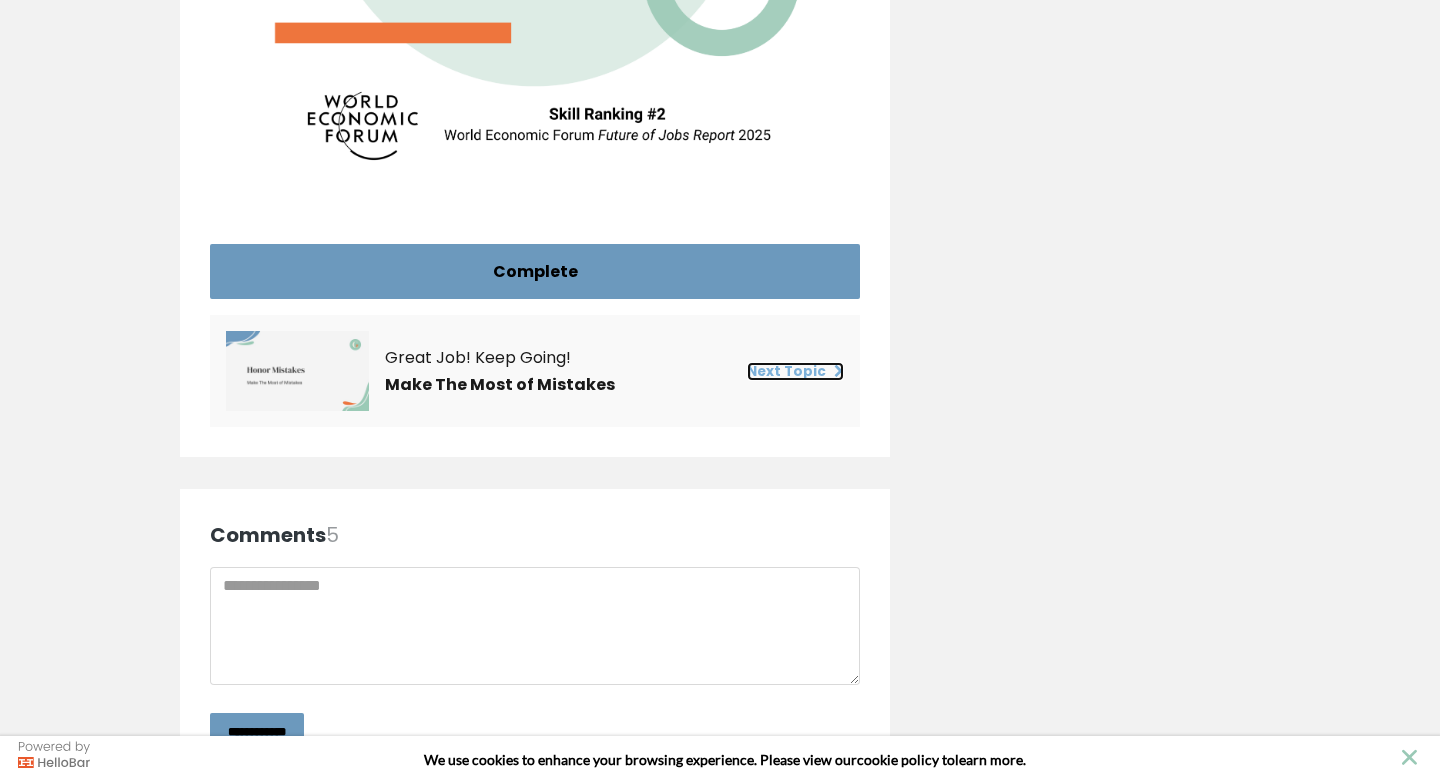 click on "Next Topic" at bounding box center (795, 371) 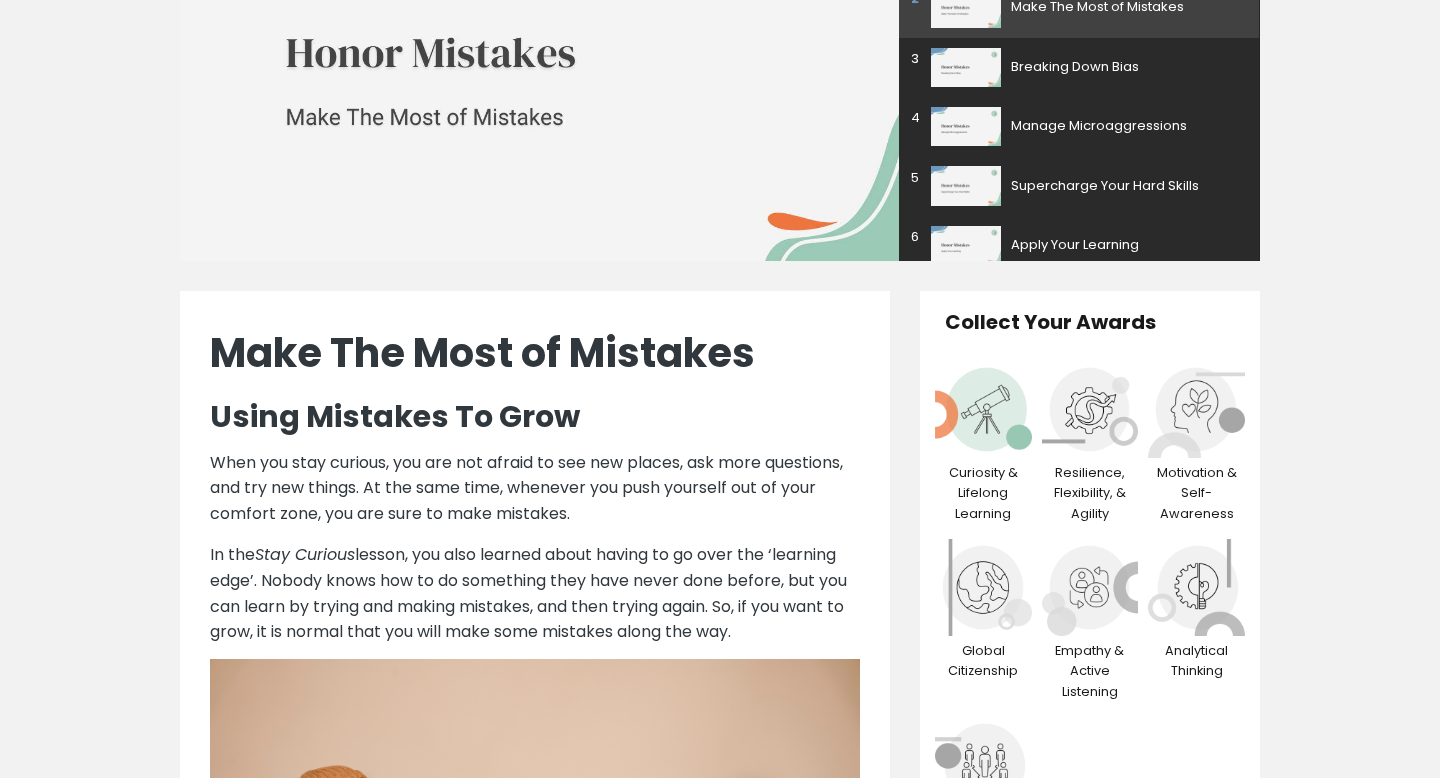 scroll, scrollTop: 561, scrollLeft: 0, axis: vertical 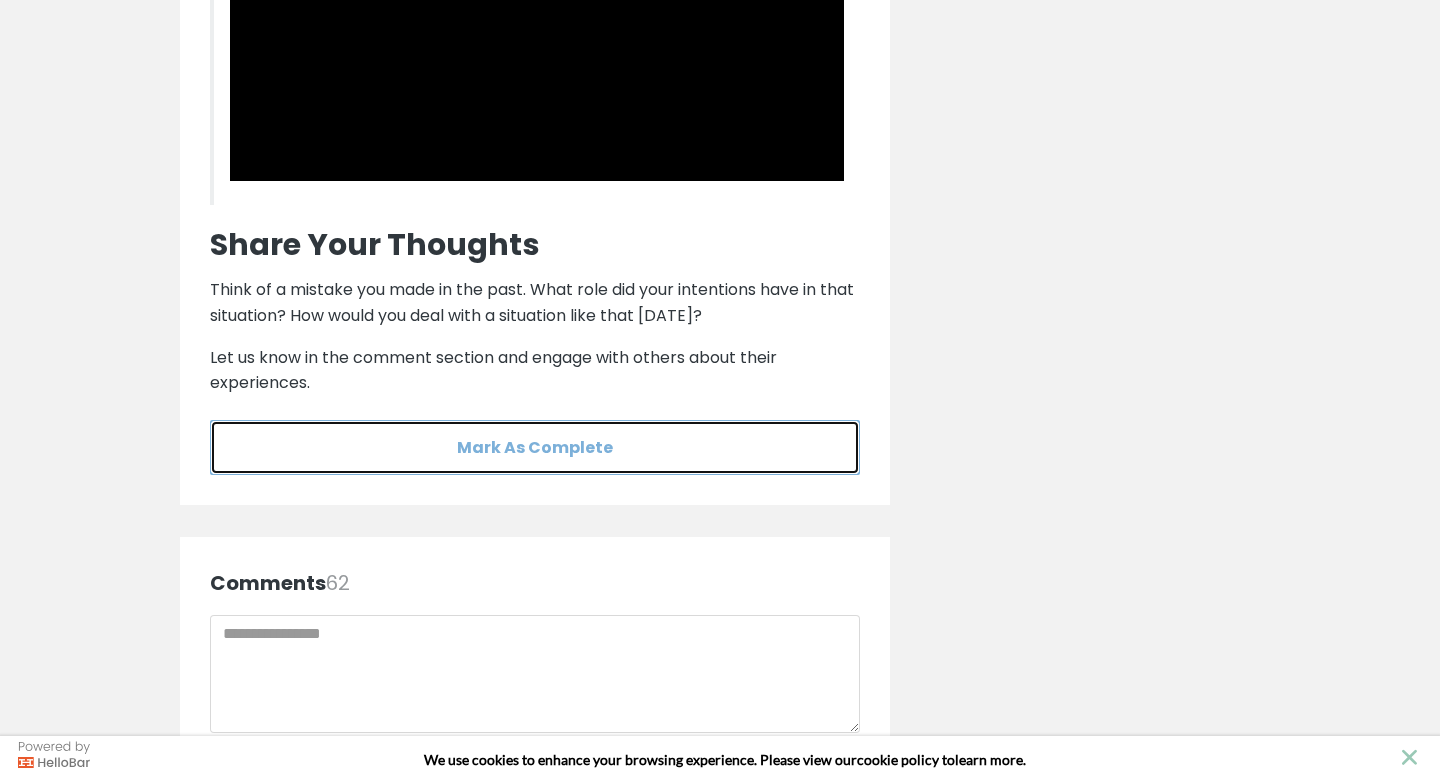 click on "Mark As Complete" at bounding box center (535, 447) 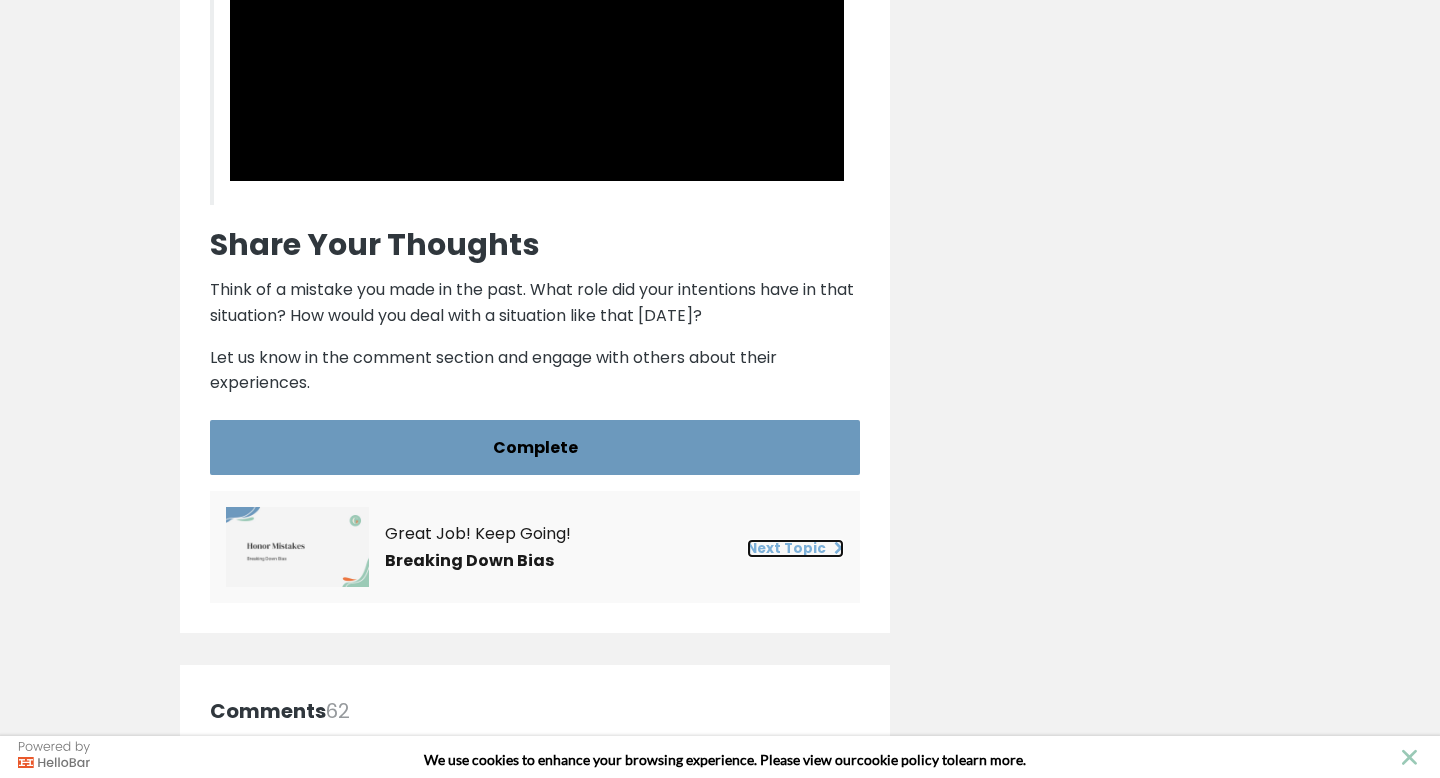 click on "Next Topic" at bounding box center [795, 548] 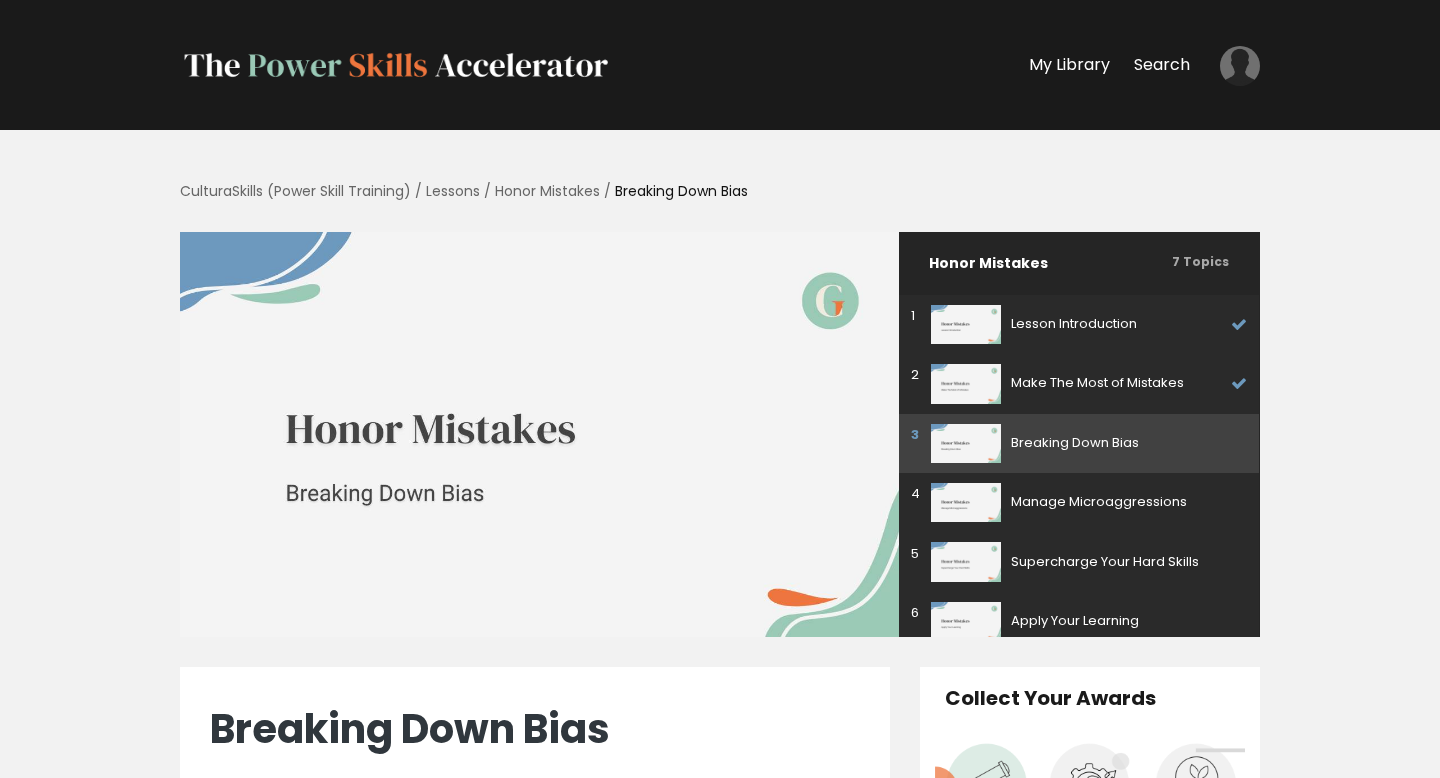 scroll, scrollTop: 0, scrollLeft: 0, axis: both 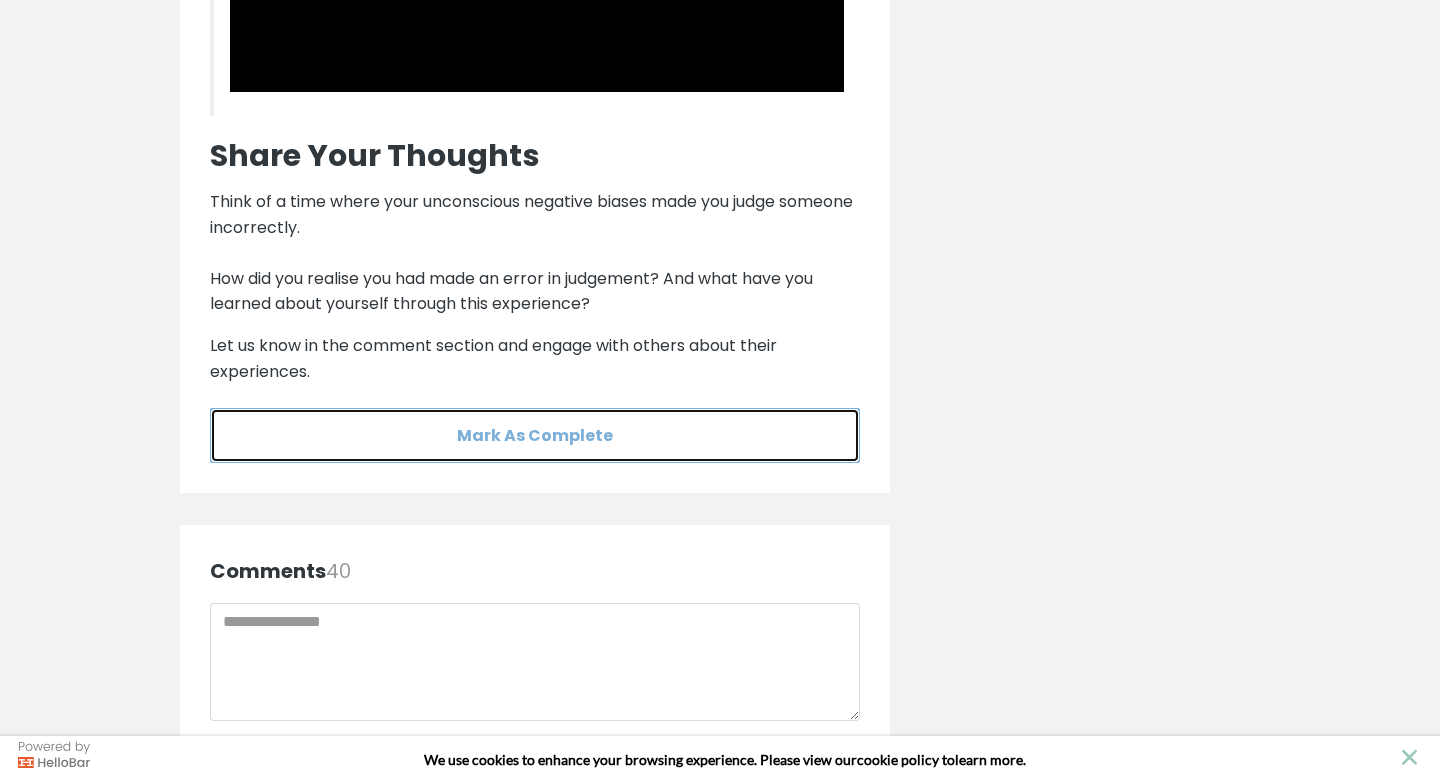 click on "Mark As Complete" at bounding box center [535, 435] 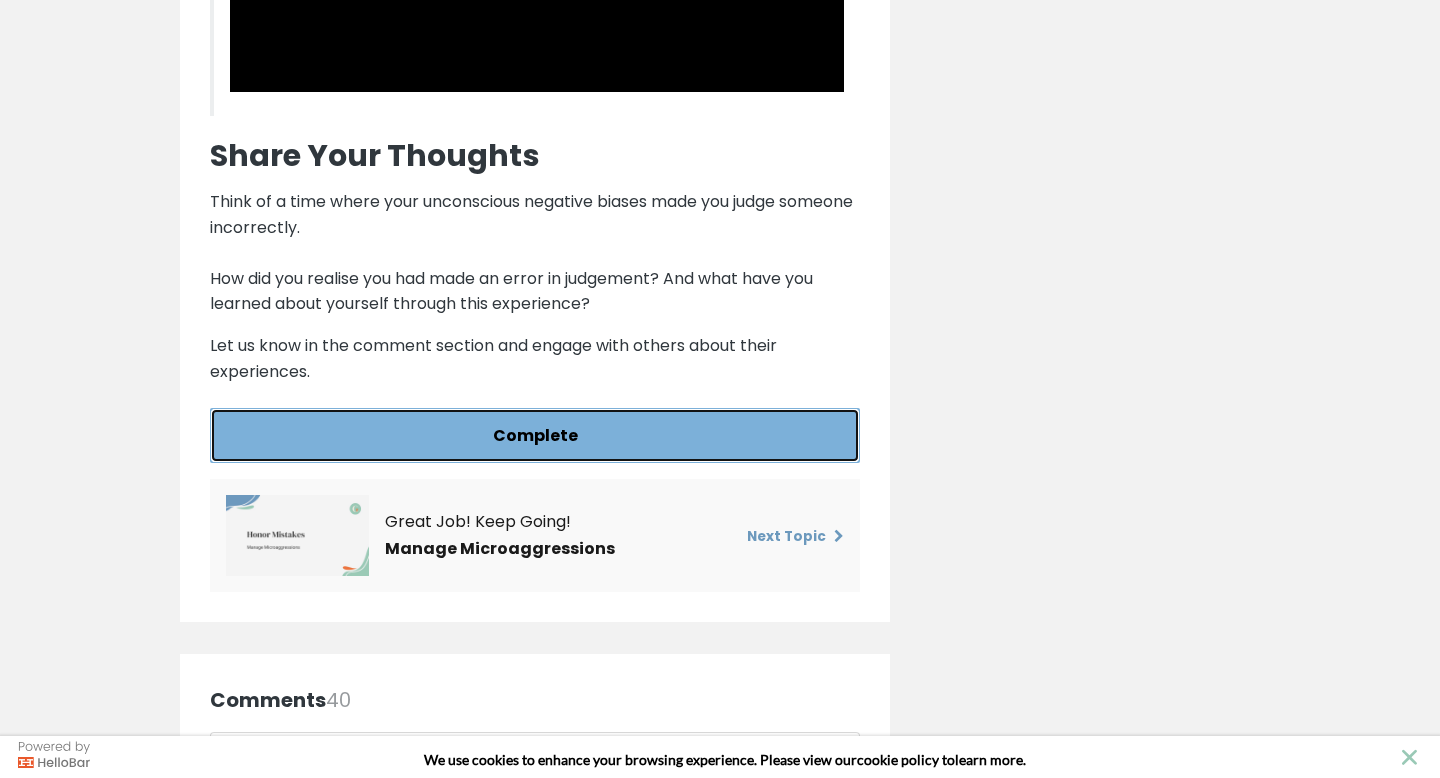 click on "Complete" at bounding box center (535, 435) 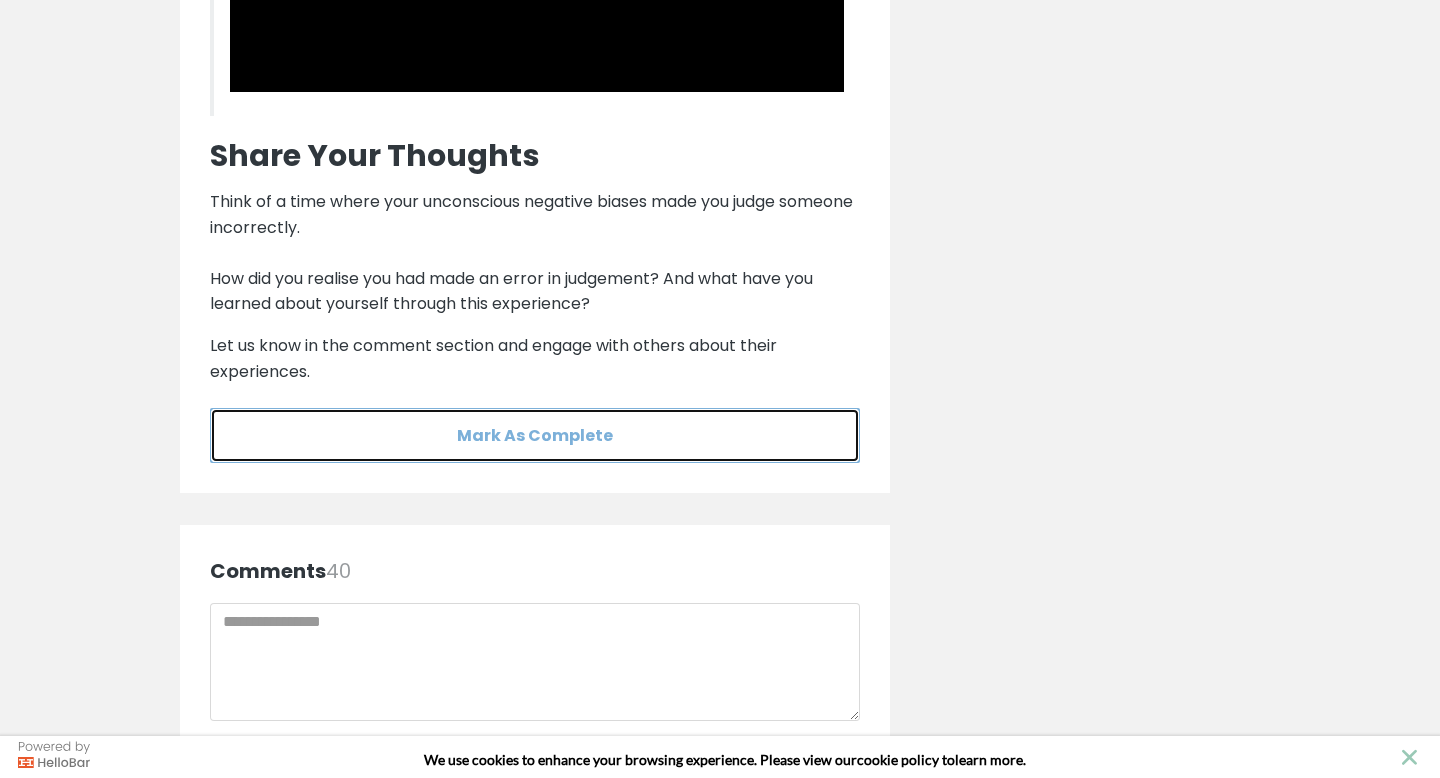 click on "Mark As Complete" at bounding box center [535, 435] 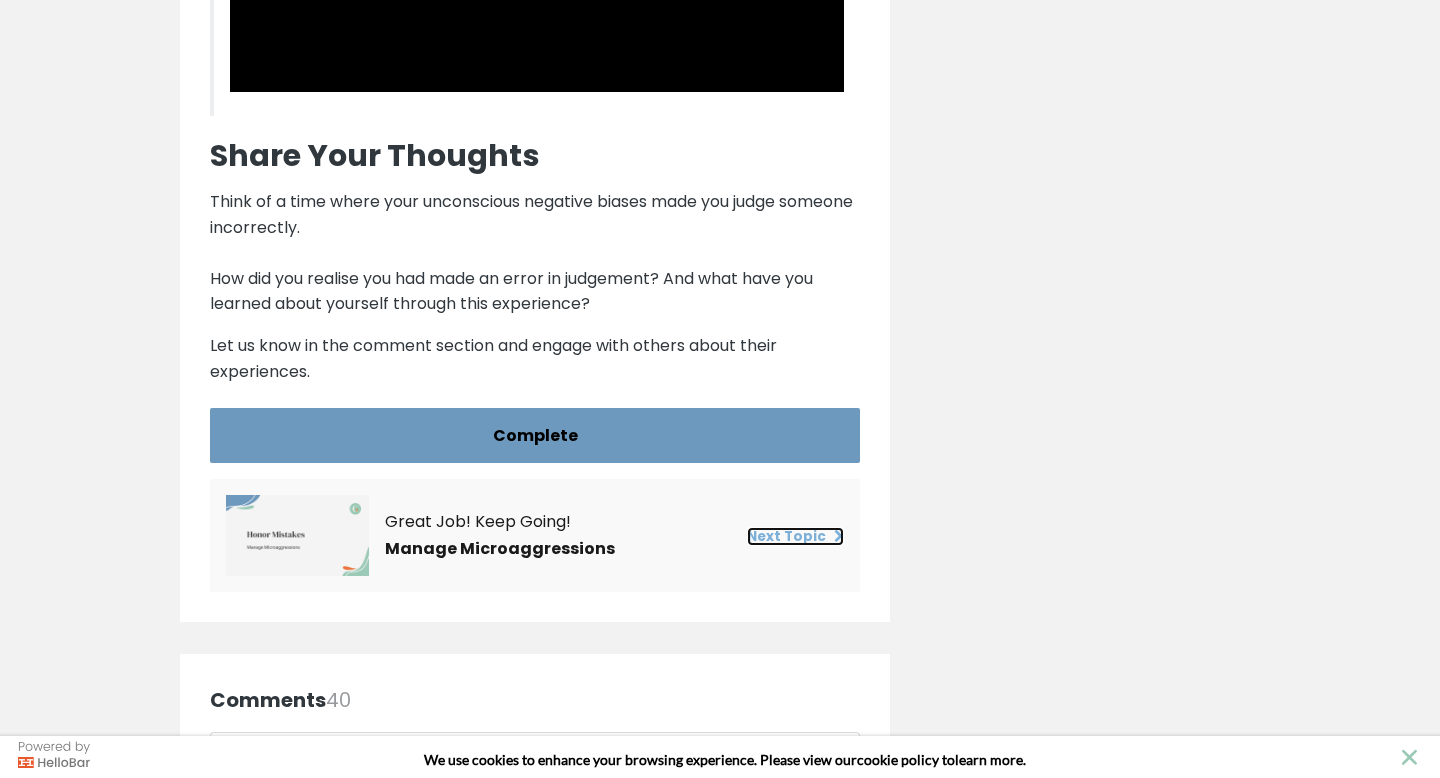 click on "Next Topic" at bounding box center (795, 536) 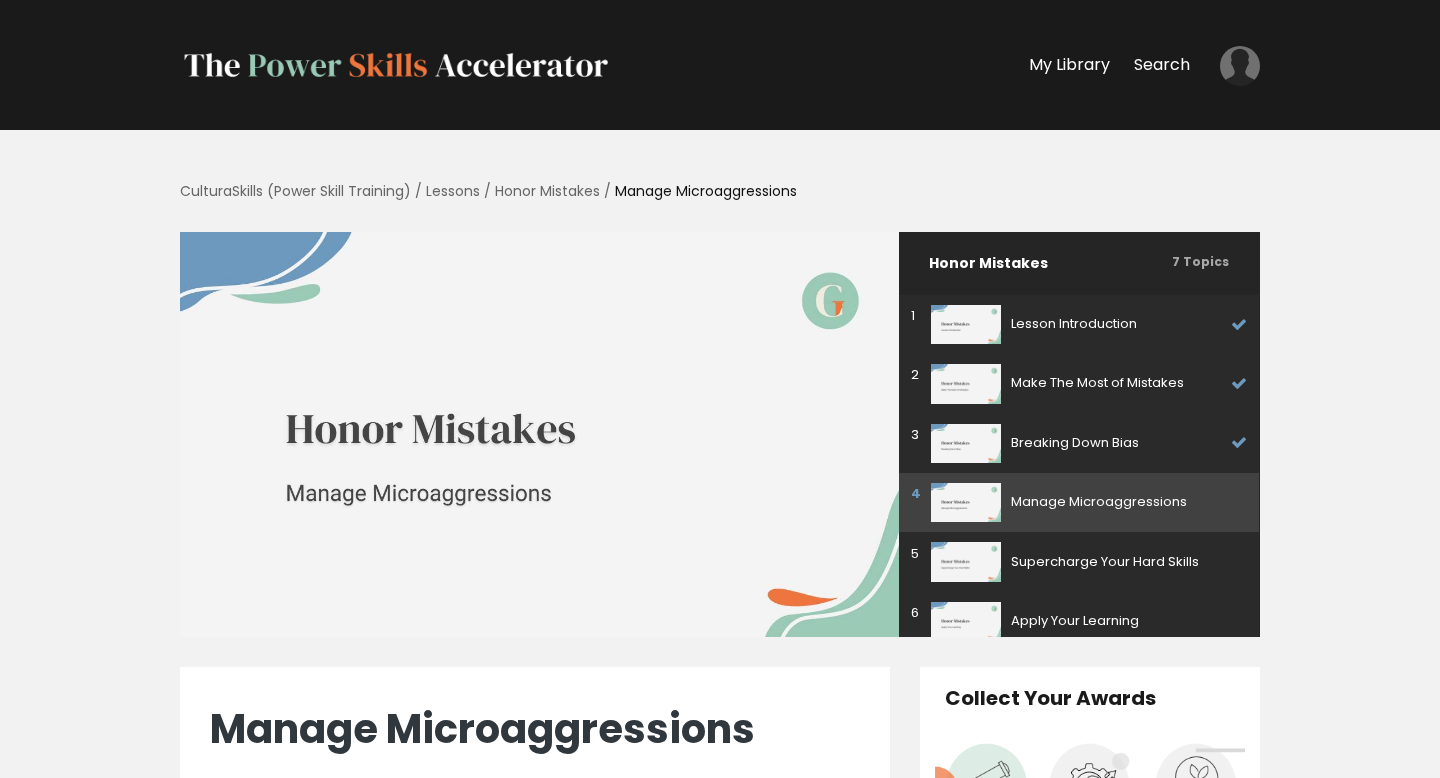 scroll, scrollTop: 0, scrollLeft: 0, axis: both 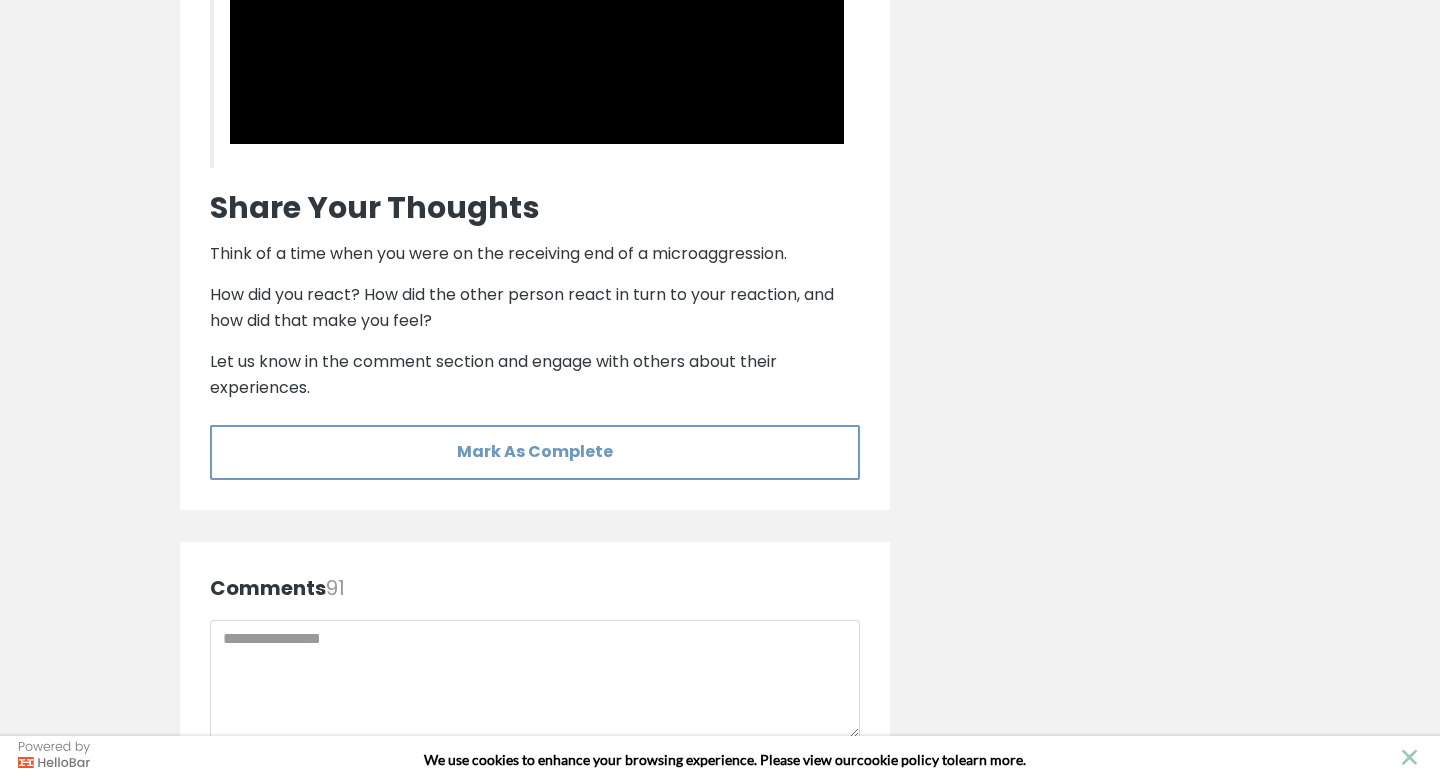 click on "Manage Microaggressions
Recognizing Microaggressions
Take a look at the list below.  Think about how you would feel  if someone said these words or did these things to you.
"You don’t look trans at all! "
" Your English is so good. Where did you learn it? "
" You said you are from here, but where are you really from? "
" You’re so articulate for someone from your background. "
They didn’t make eye contact with you.
They touch your hair, hands, or body parts because you look different.
They interrupt you when you are talking.
Some of these words and actions can initially feel like compliments, but actually they are  examples of microaggressions . They don’t sound openly discriminatory, but if you think carefully, you will understand that they are  based on negative biases  about the other person.
✔
Practical Tip
Olivia’s Advice
Listen to Olivia talk about the importance of recognizing microaggressions." at bounding box center (535, -1132) 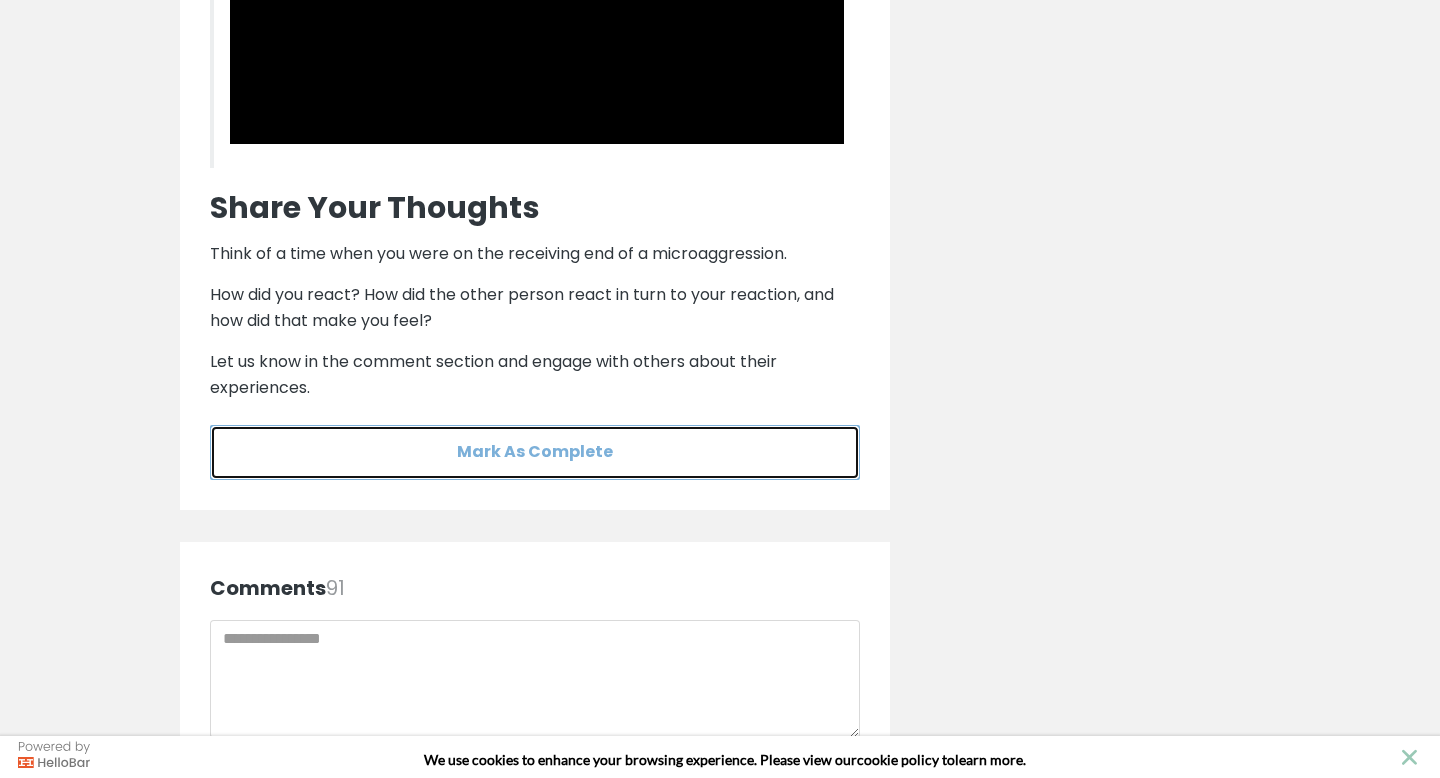 click on "Mark As Complete" at bounding box center (535, 452) 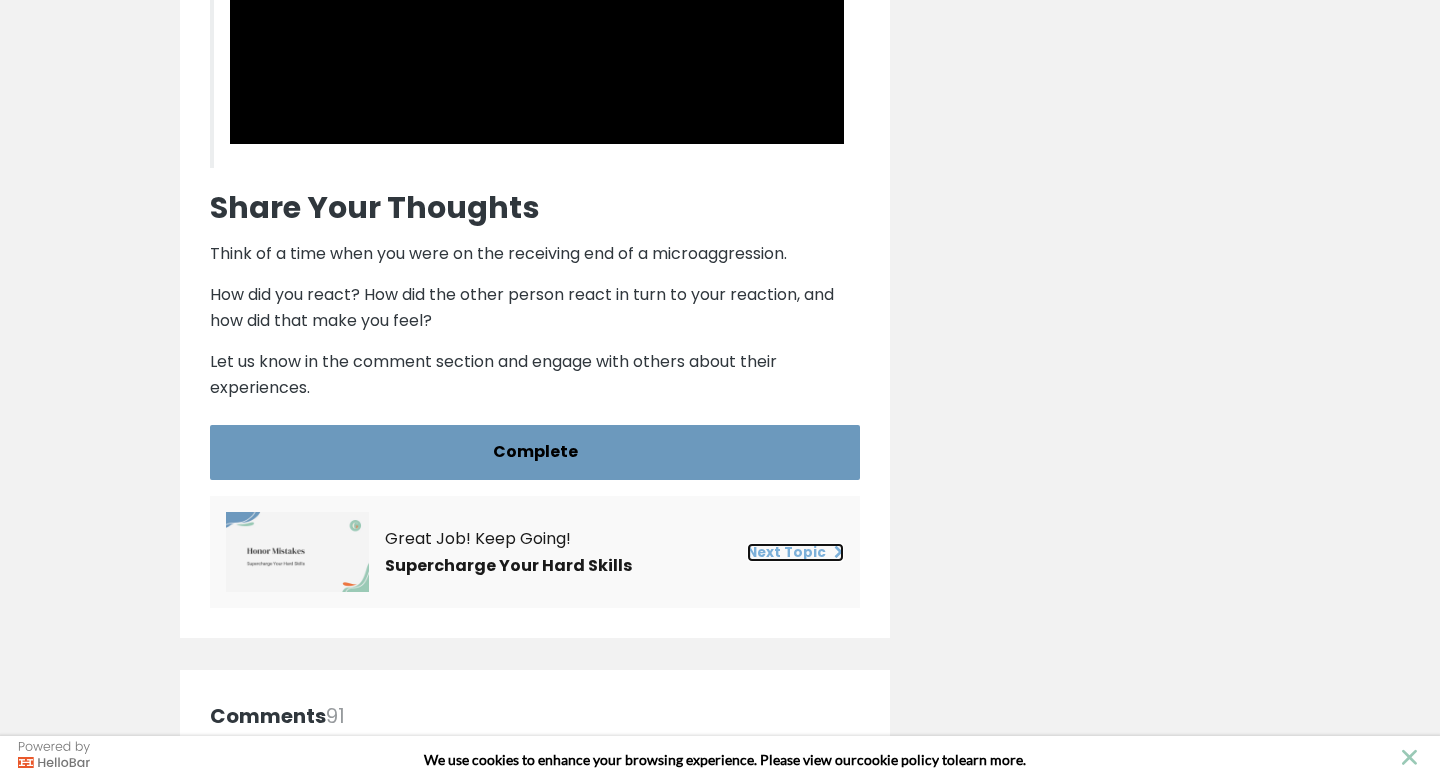 click on "Next Topic" at bounding box center (795, 552) 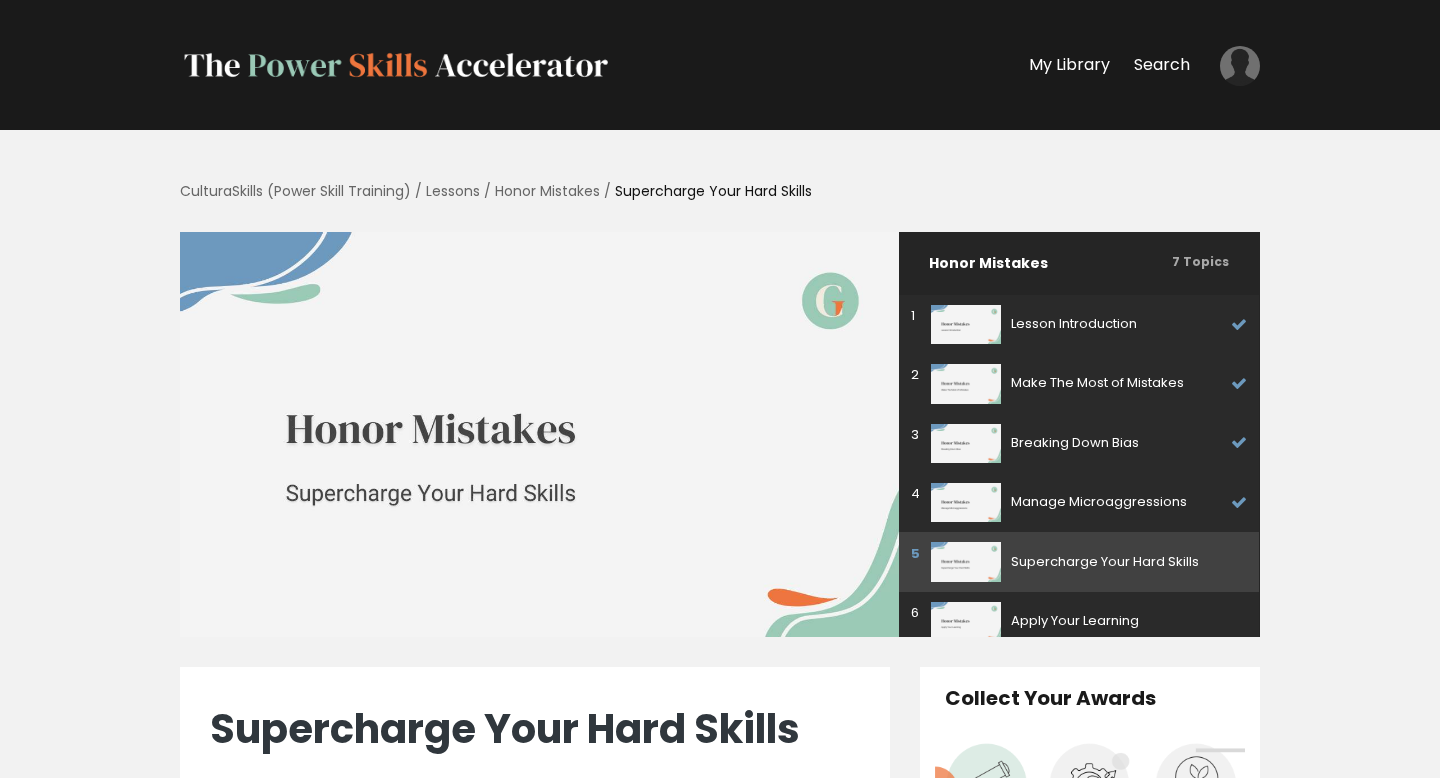 scroll, scrollTop: 0, scrollLeft: 0, axis: both 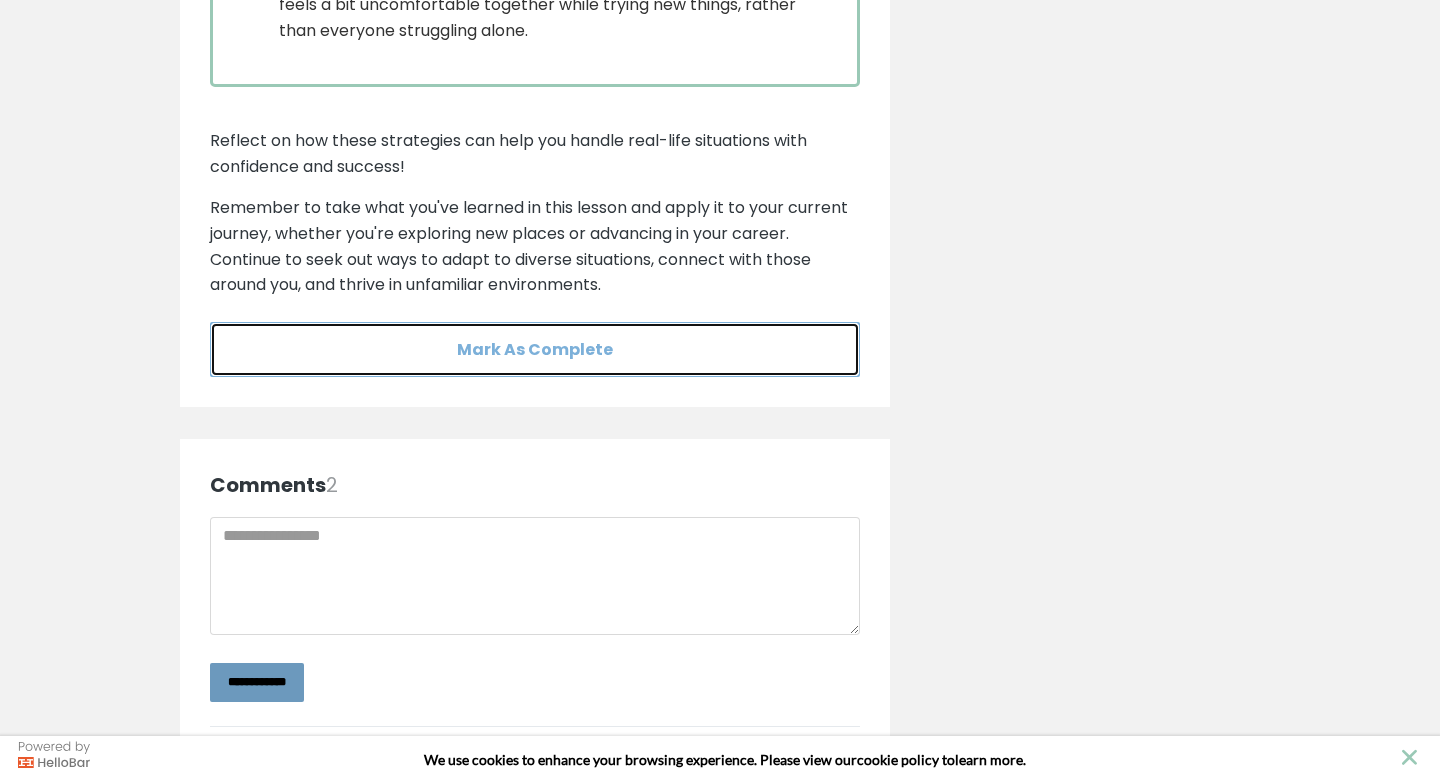 click on "Mark As Complete" at bounding box center (535, 349) 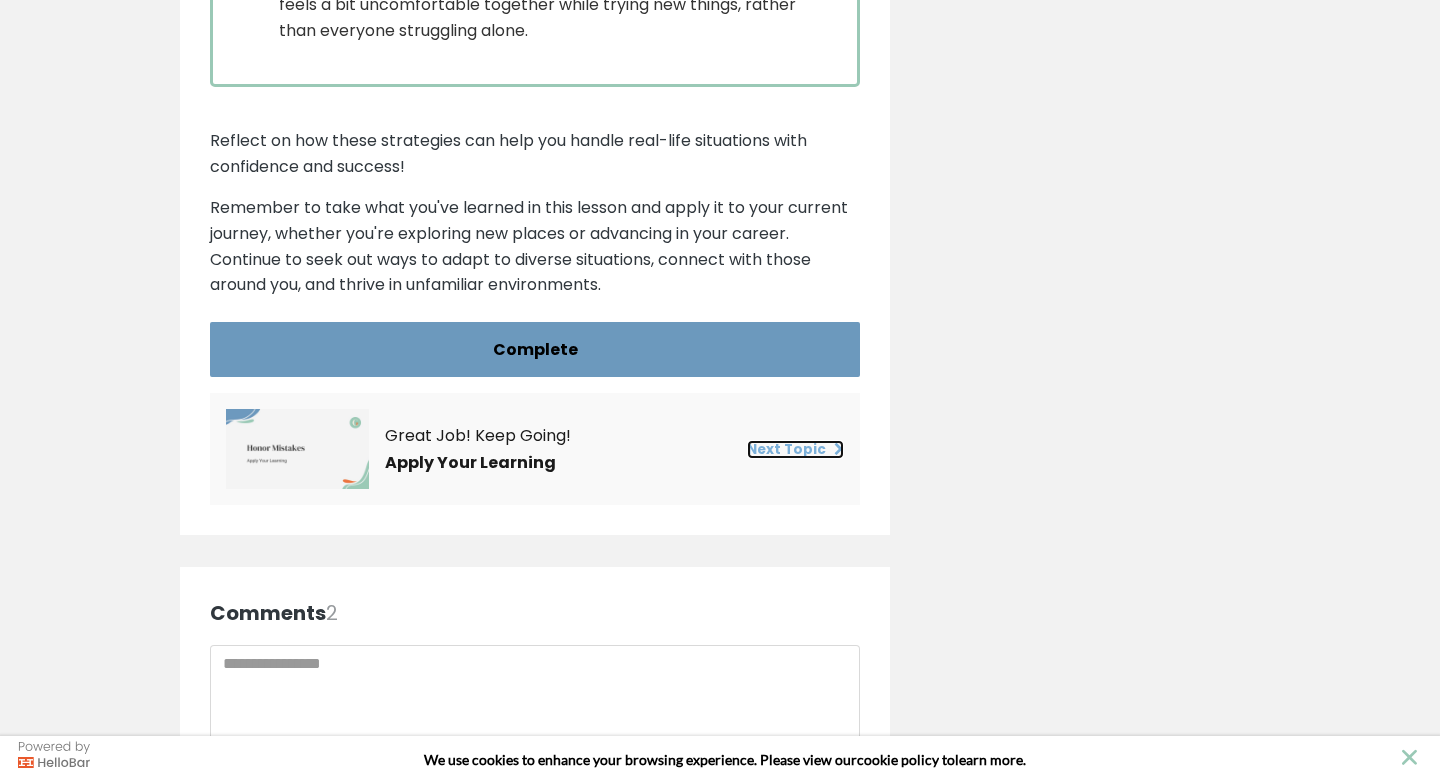 click on "Next Topic" at bounding box center [795, 449] 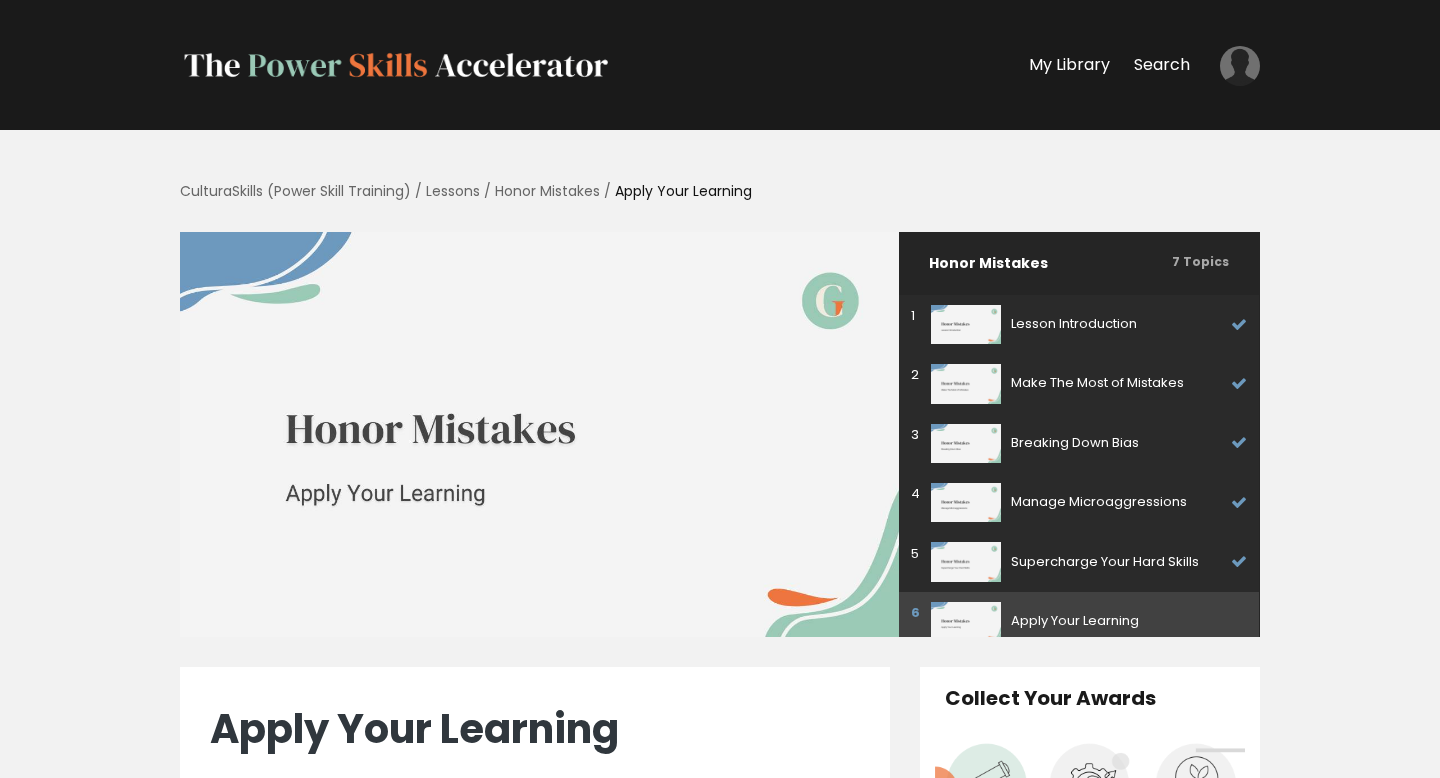 scroll, scrollTop: 0, scrollLeft: 0, axis: both 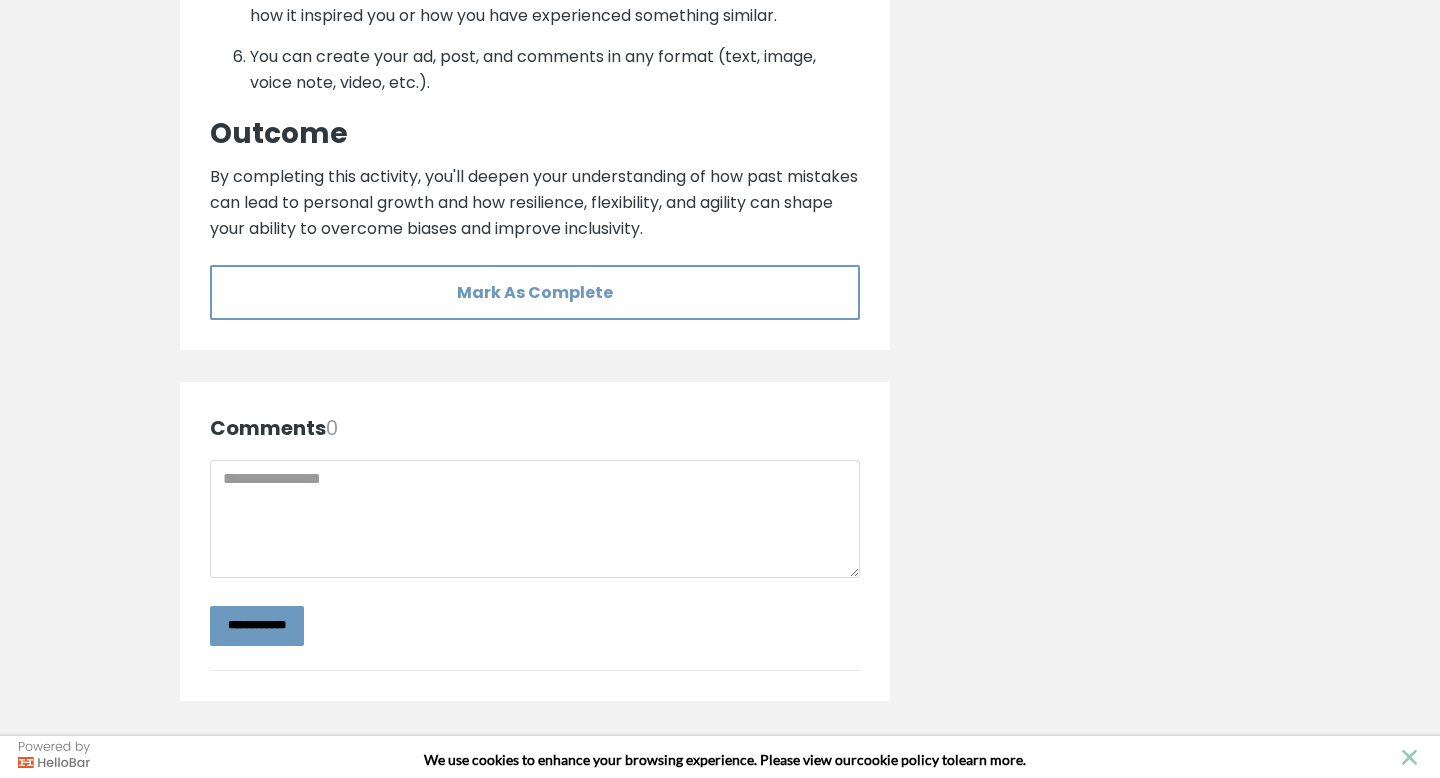 click on "Comments
0" at bounding box center (535, 428) 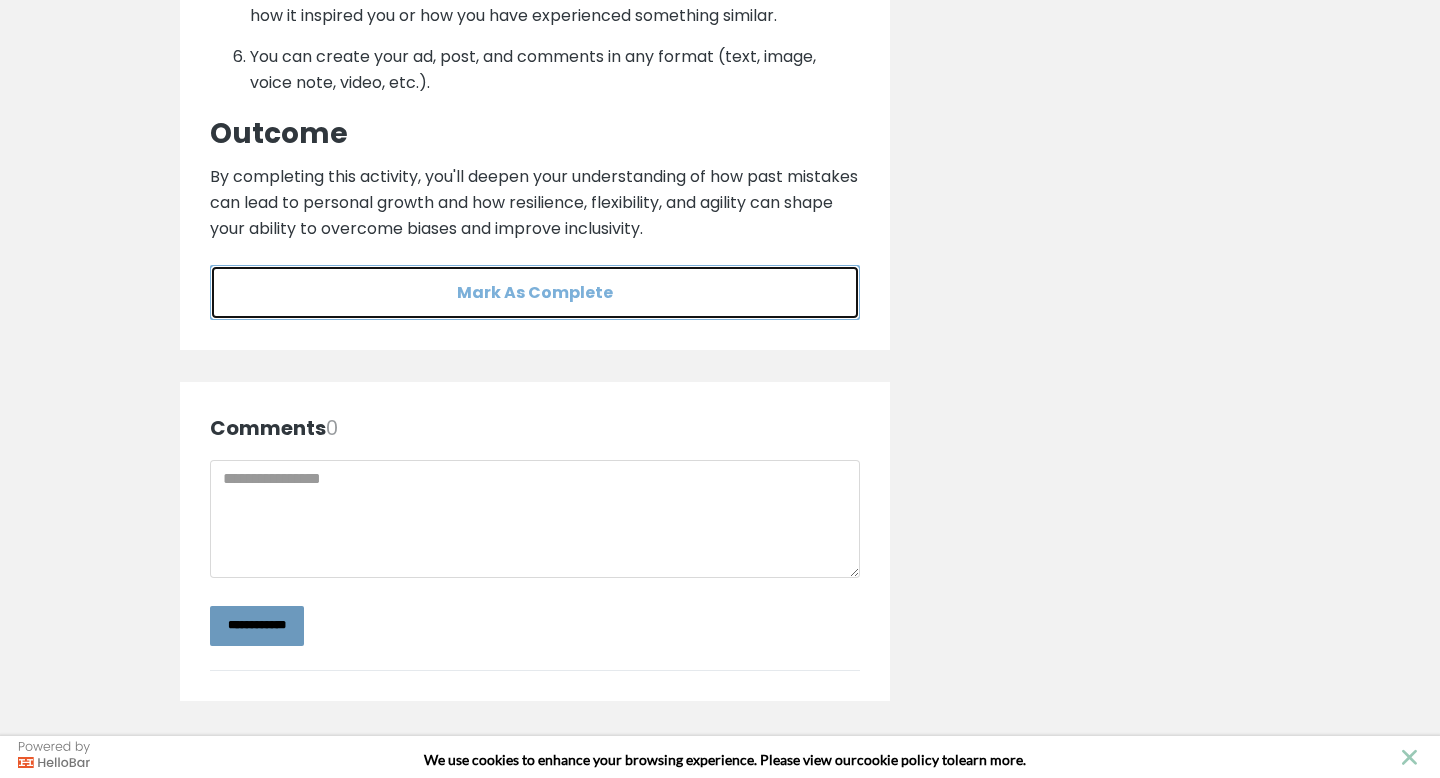click on "Mark As Complete" at bounding box center (535, 292) 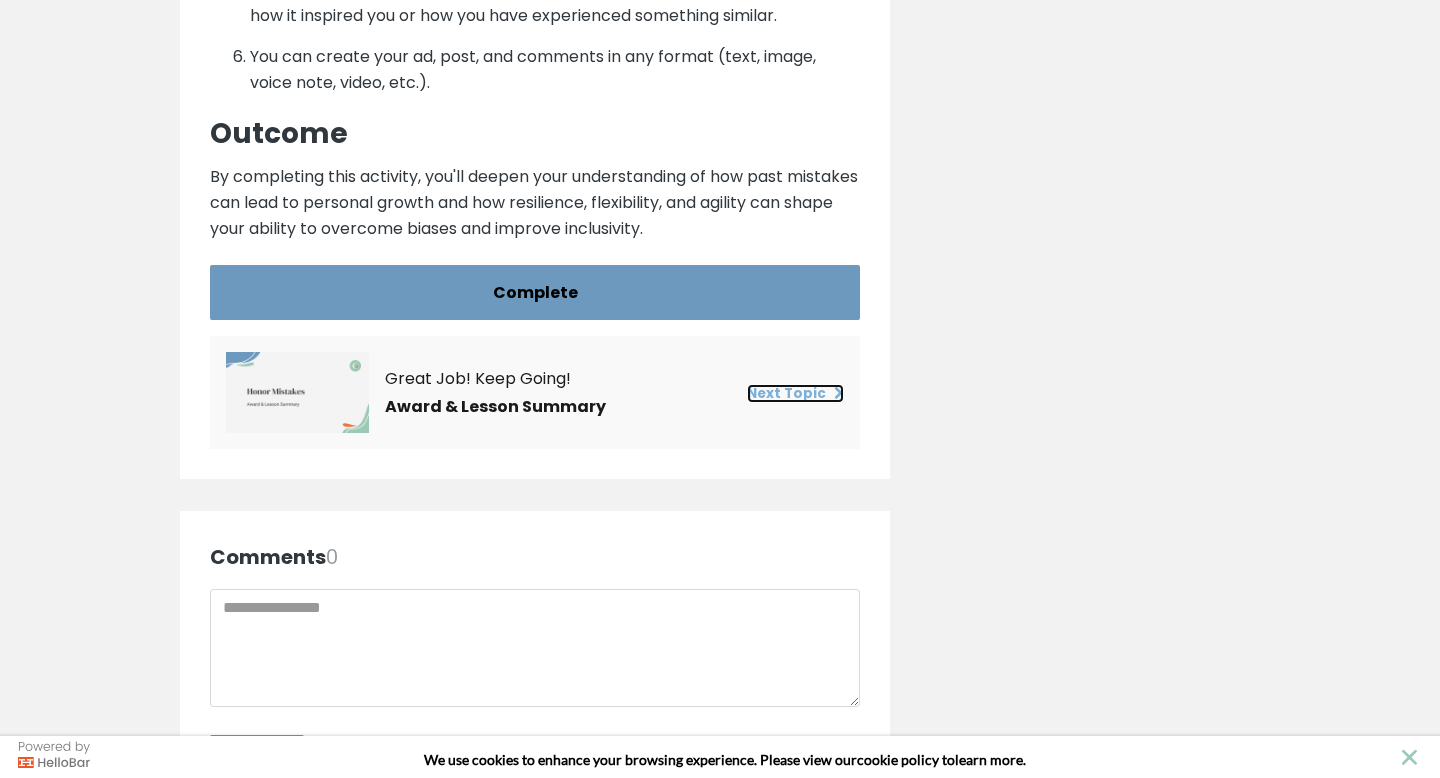 click on "Next Topic" at bounding box center [795, 393] 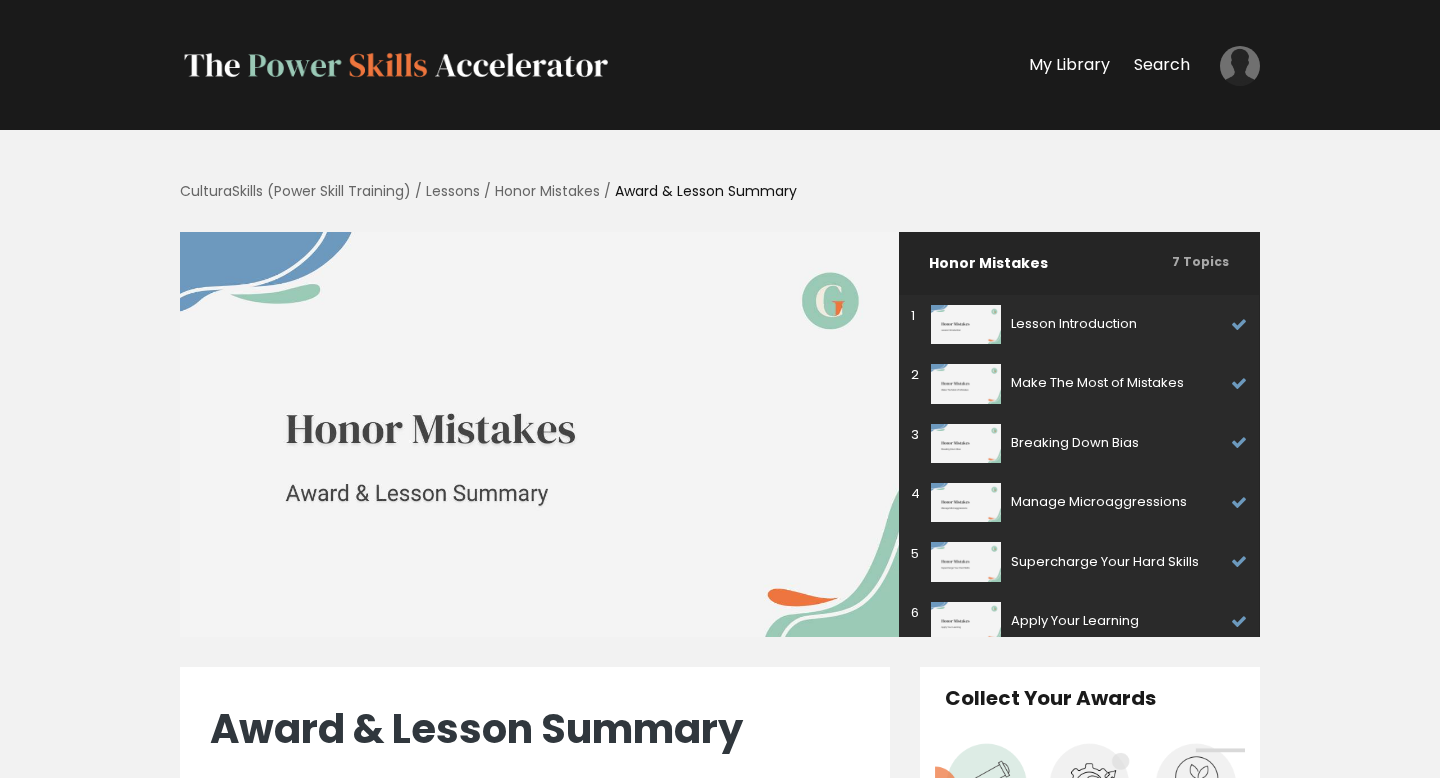 scroll, scrollTop: 0, scrollLeft: 0, axis: both 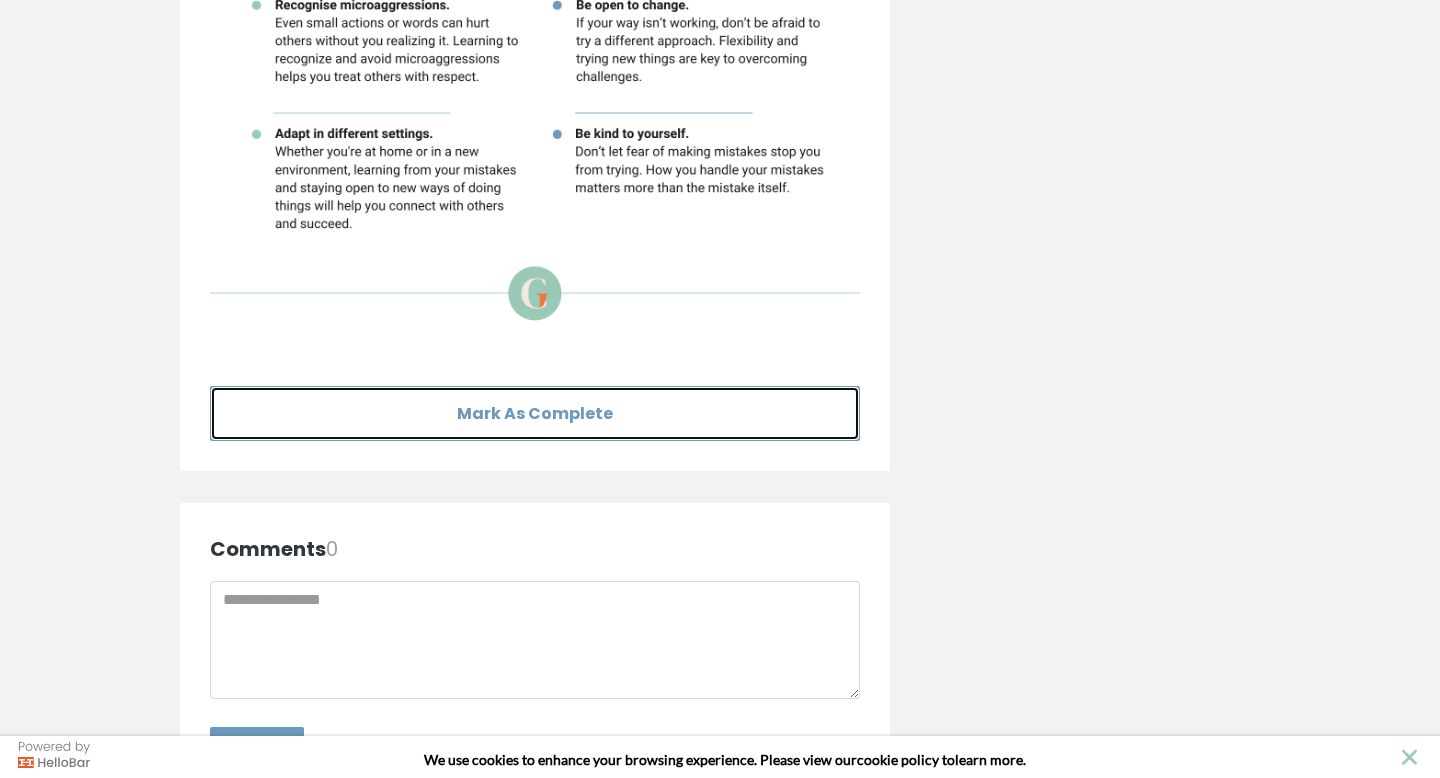 click on "Mark As Complete" at bounding box center [535, 413] 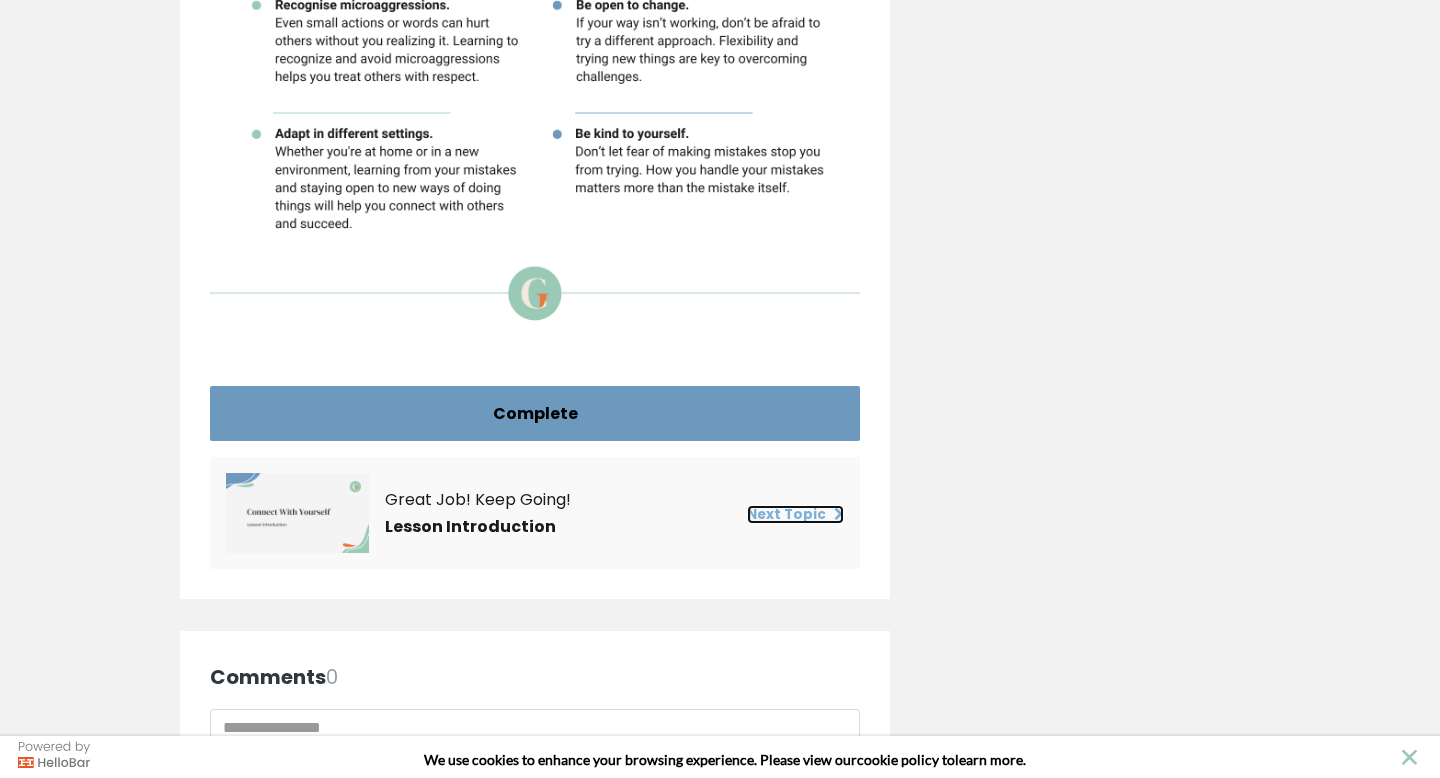 click on "Next Topic" at bounding box center (795, 514) 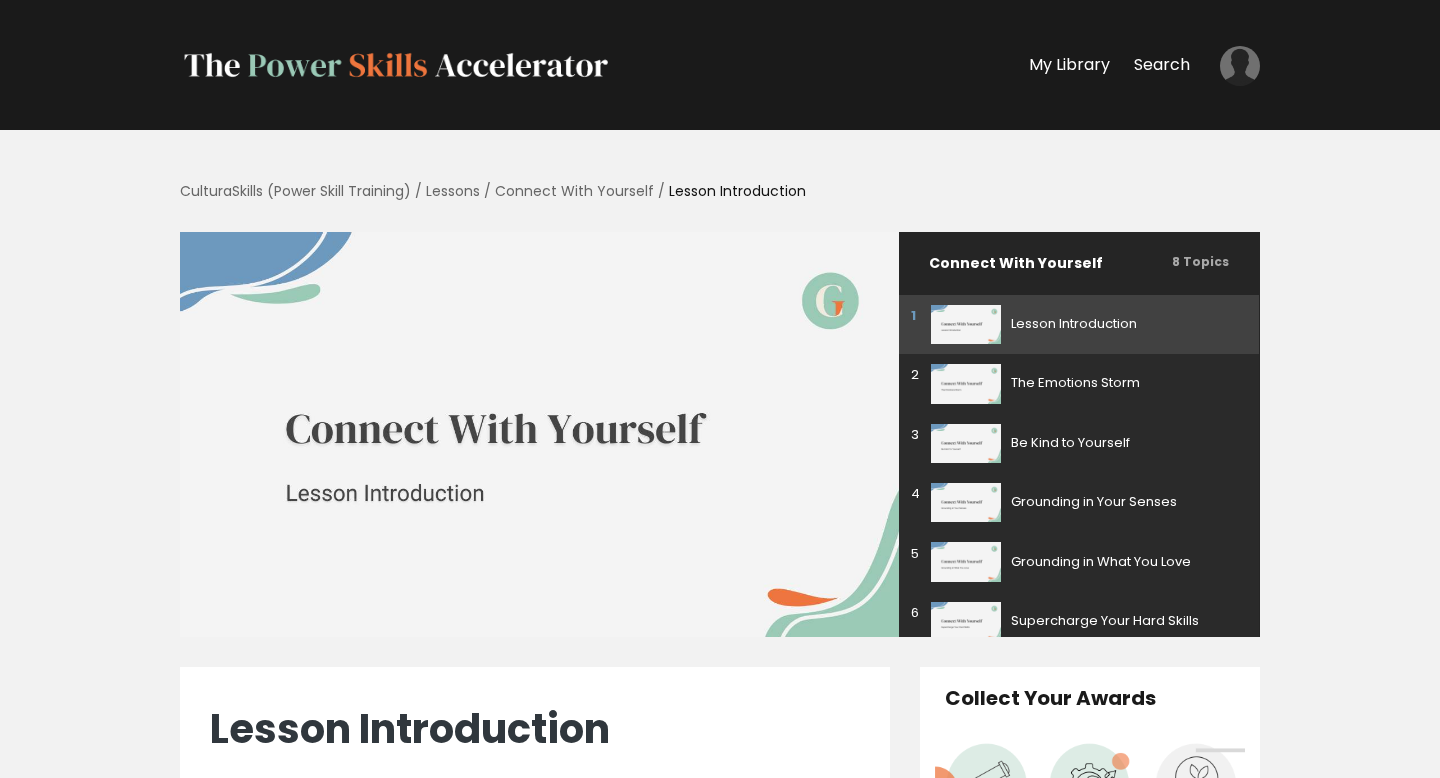 scroll, scrollTop: 40, scrollLeft: 0, axis: vertical 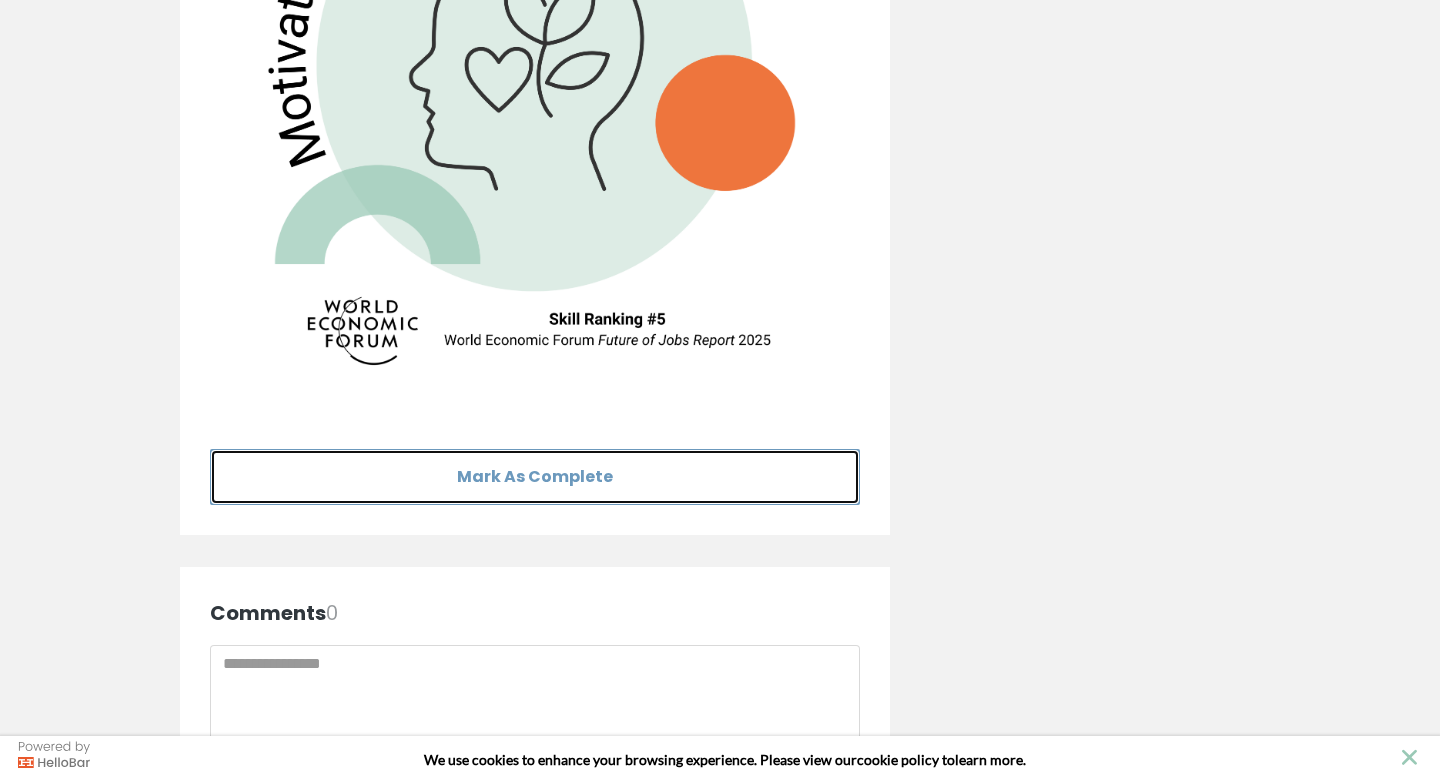 click on "Mark As Complete" at bounding box center [535, 476] 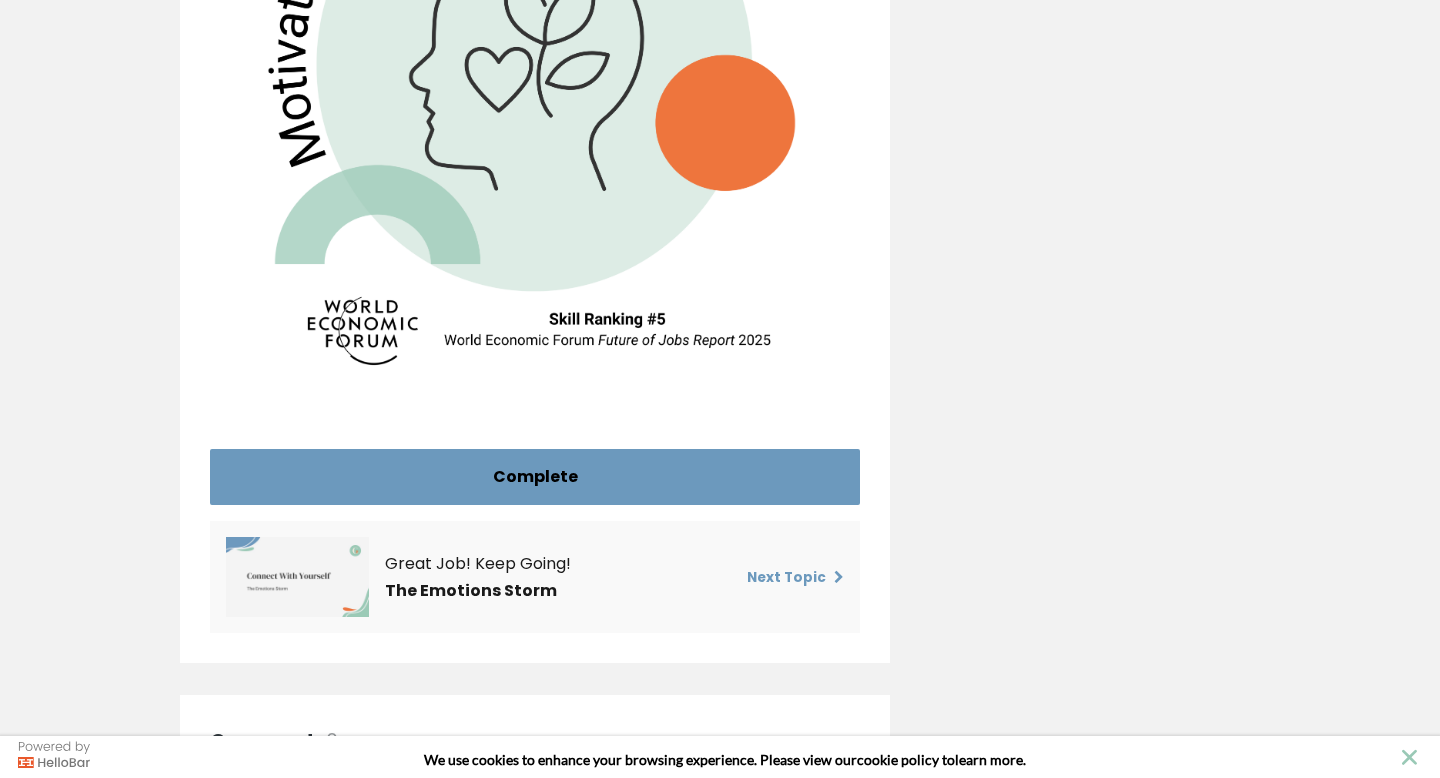 click on "Great Job! Keep Going!
The Emotions Storm
Next Topic" at bounding box center [535, 577] 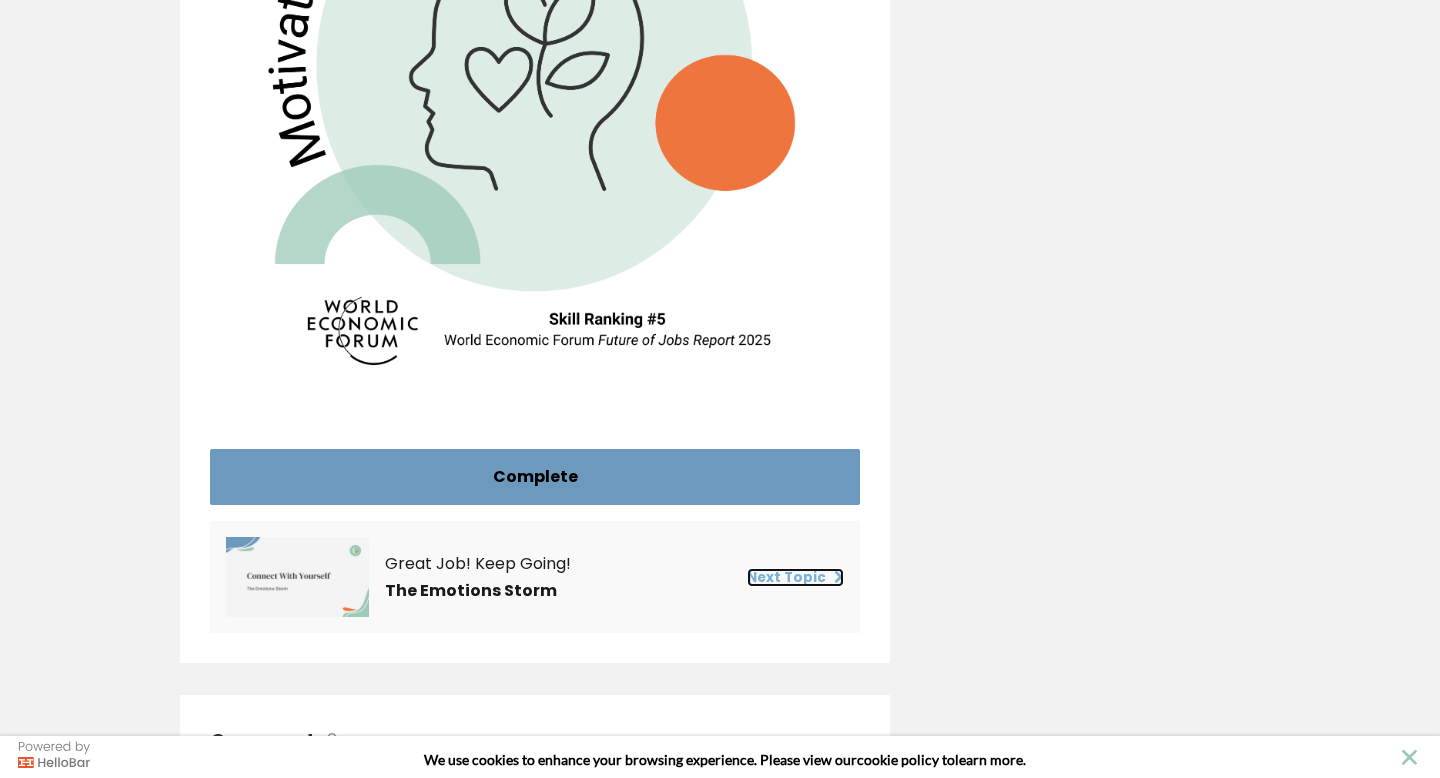 click on "Next Topic" at bounding box center (795, 577) 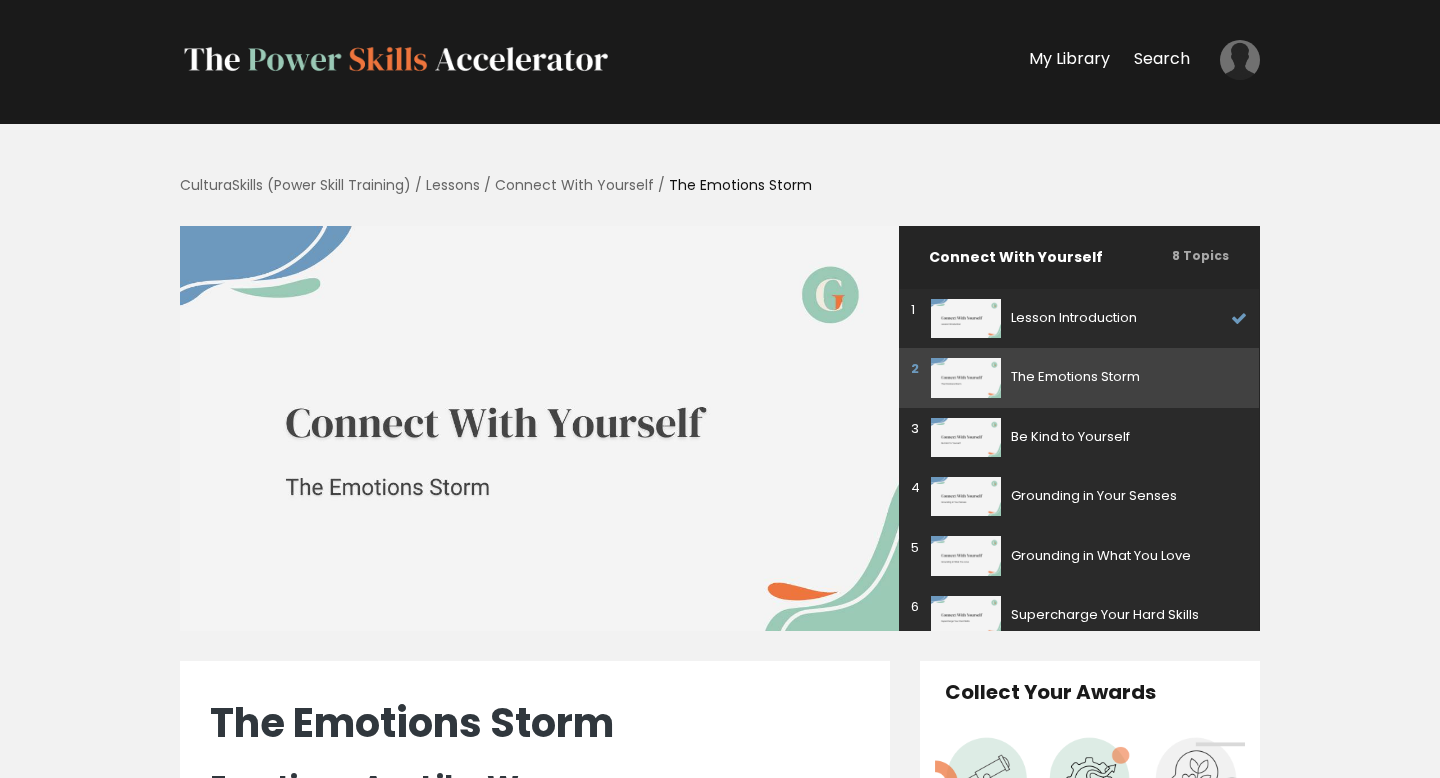 scroll, scrollTop: 40, scrollLeft: 0, axis: vertical 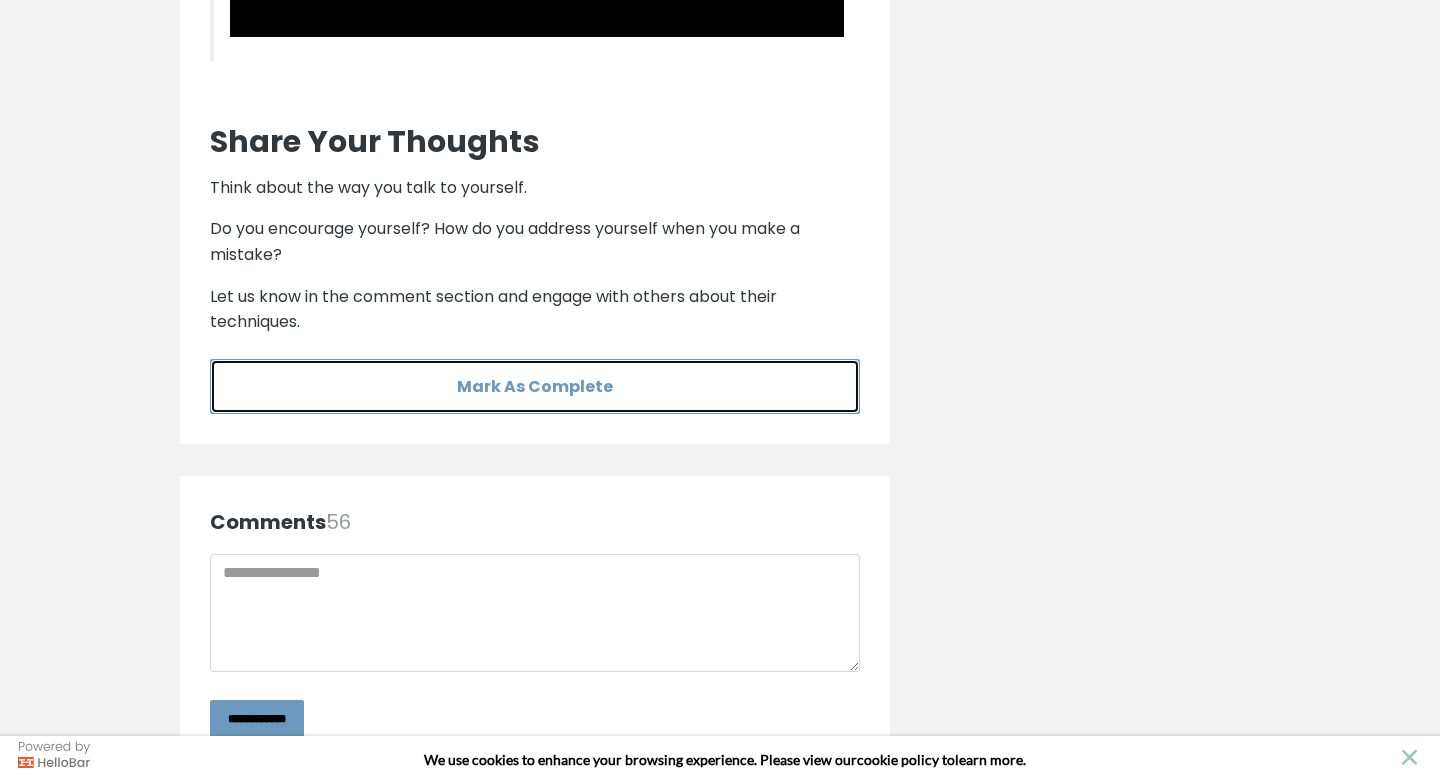 click on "Mark As Complete" at bounding box center (535, 386) 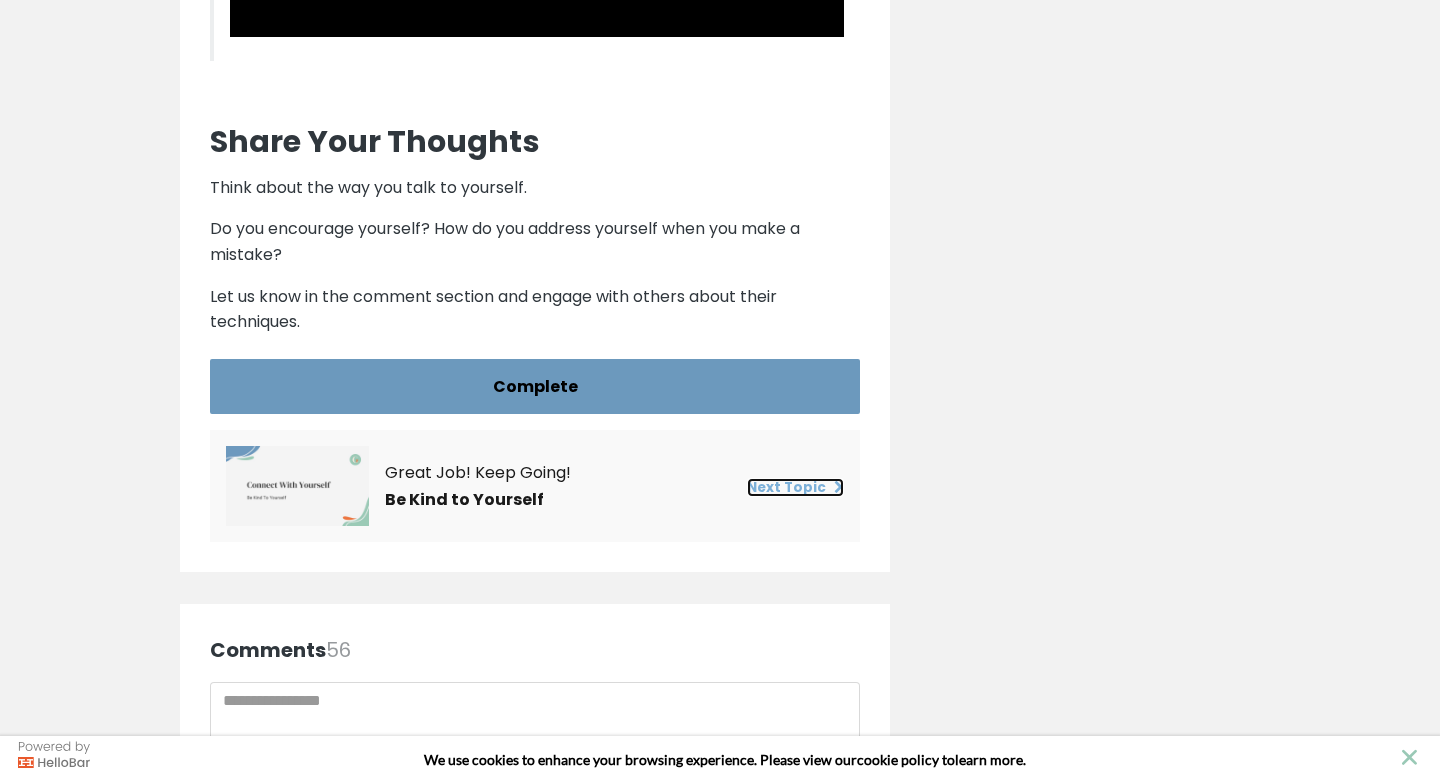 click on "Next Topic" at bounding box center [795, 487] 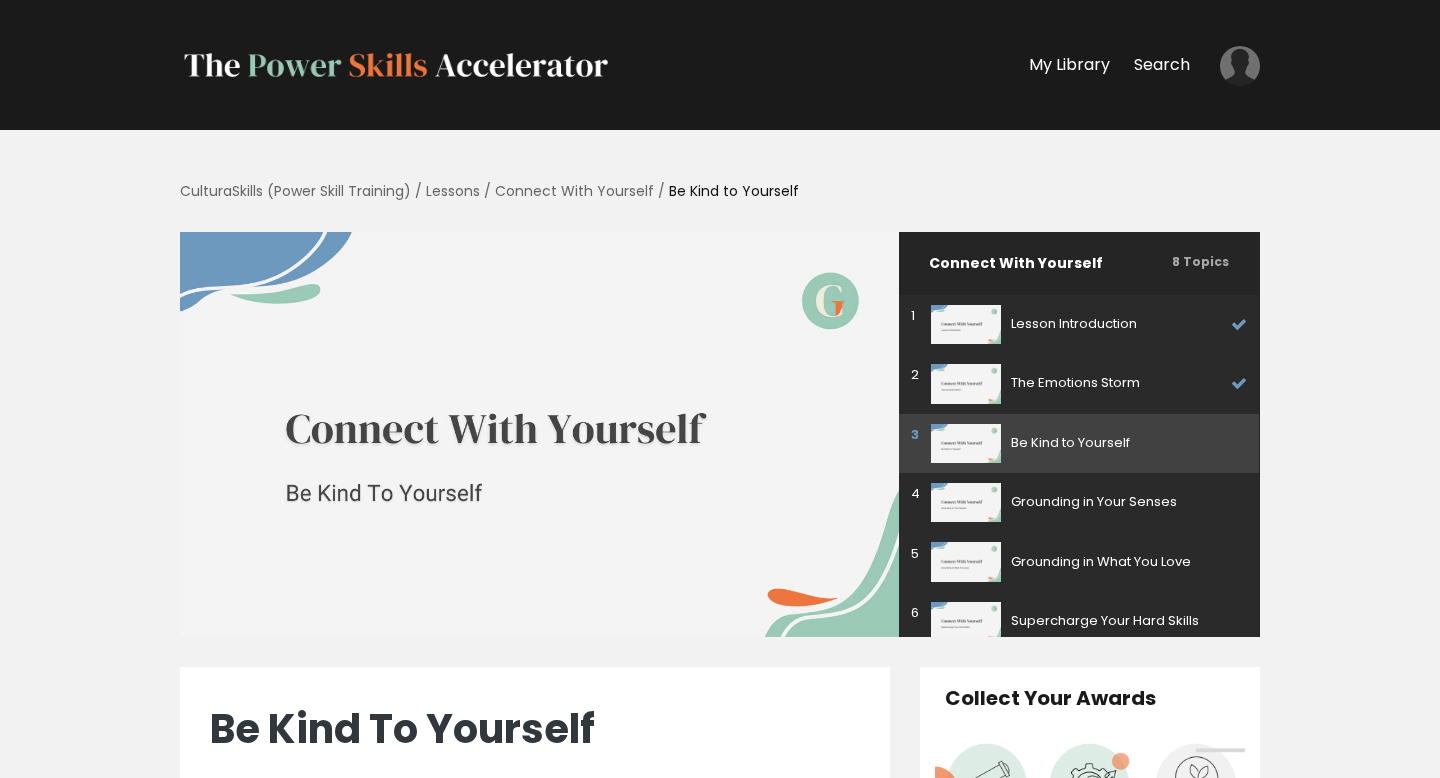 scroll, scrollTop: 0, scrollLeft: 0, axis: both 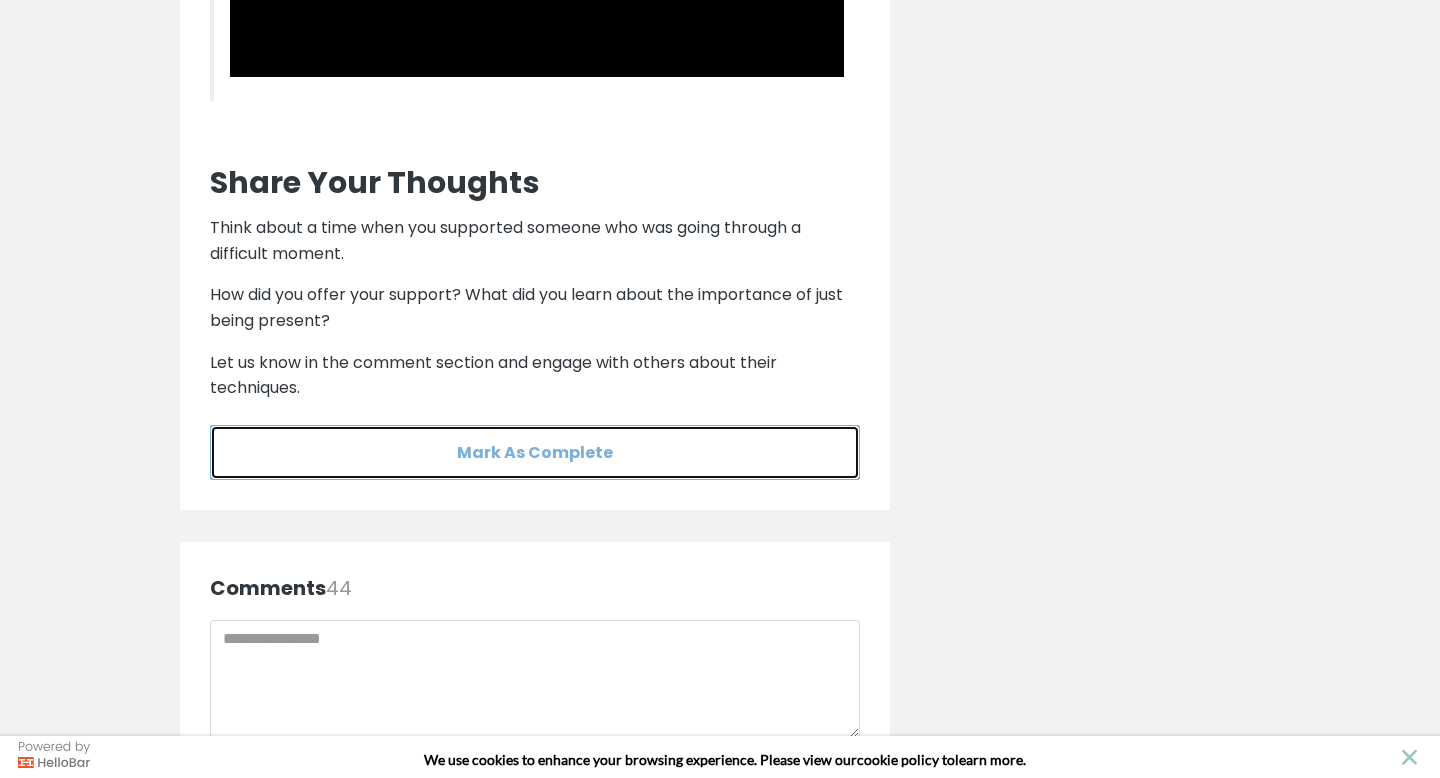 click on "Mark As Complete" at bounding box center (535, 452) 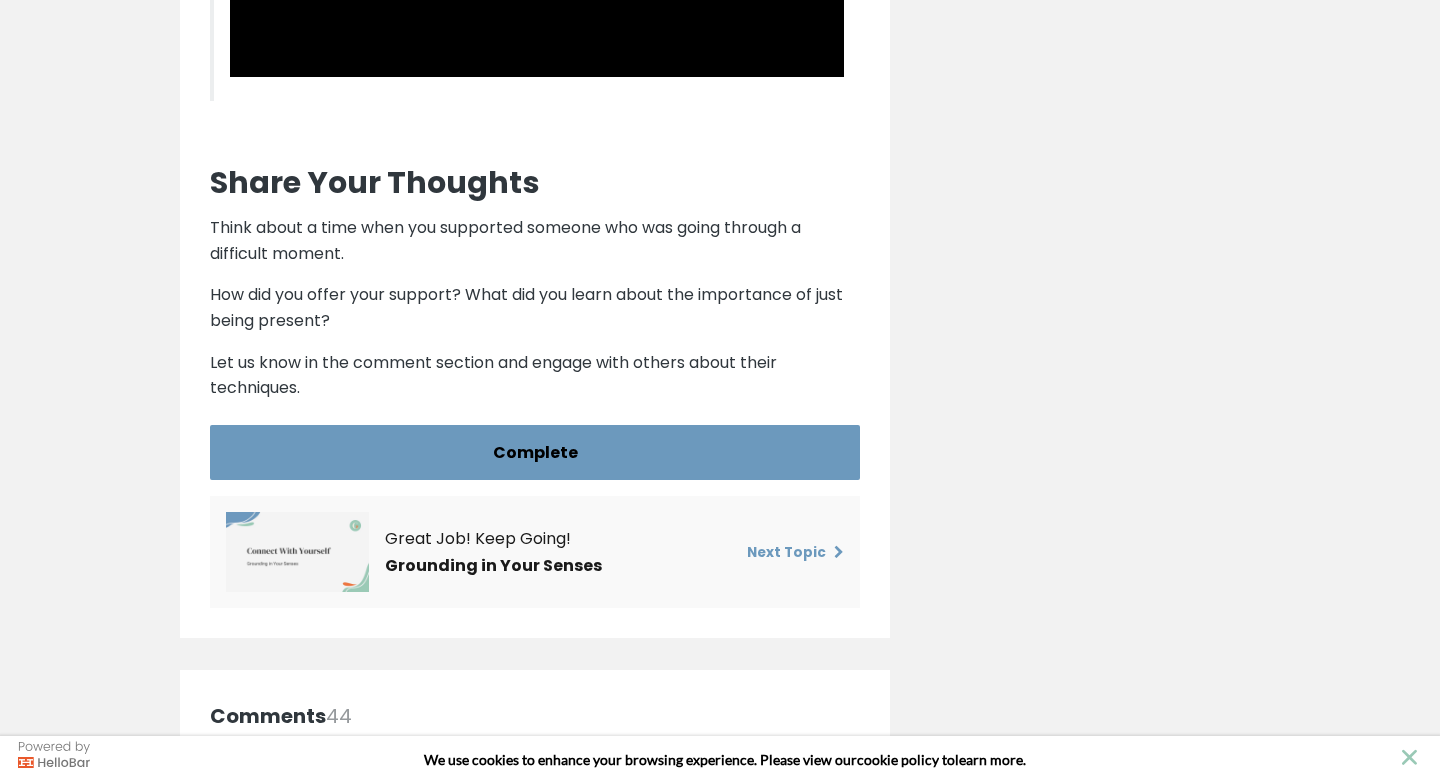 click on "Next Topic" at bounding box center [773, 551] 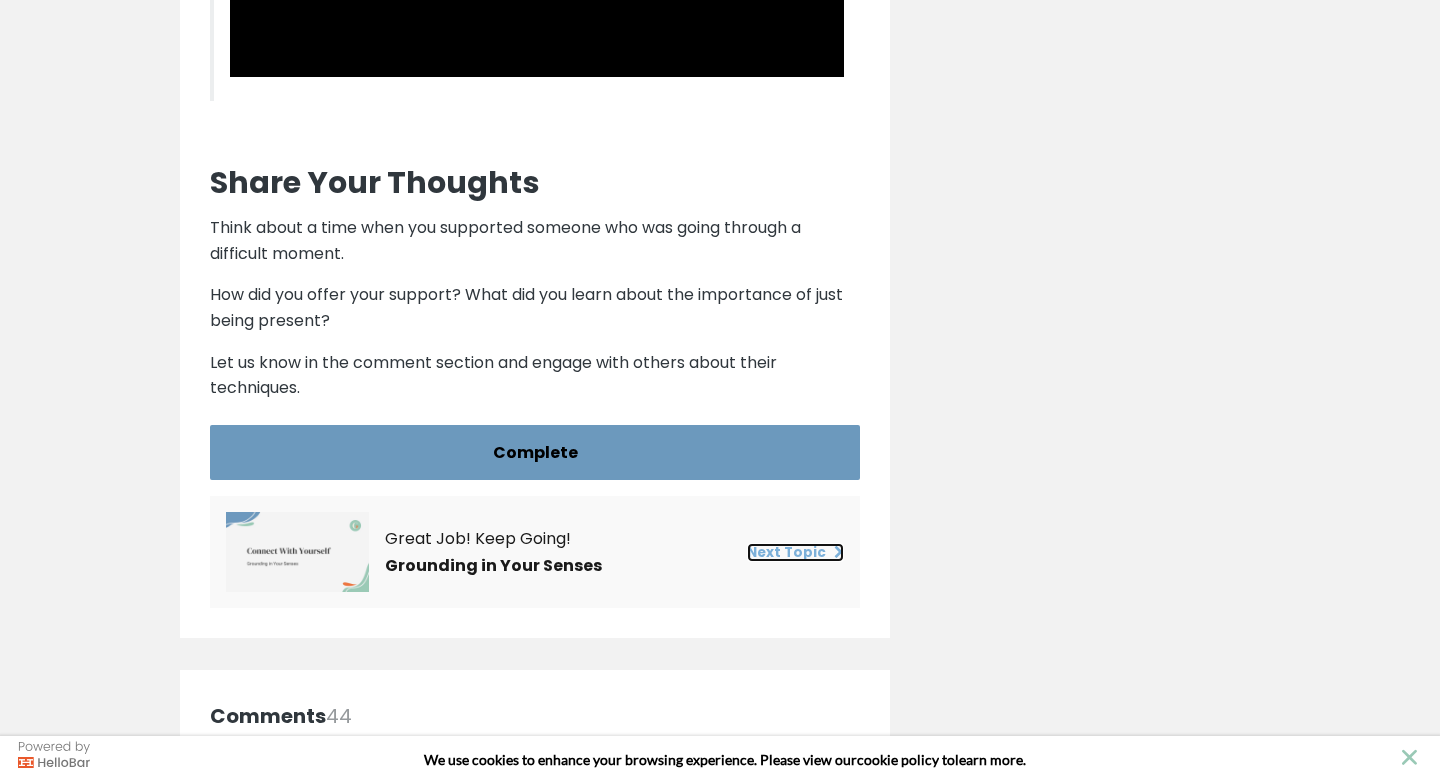 click on "Next Topic" at bounding box center (795, 552) 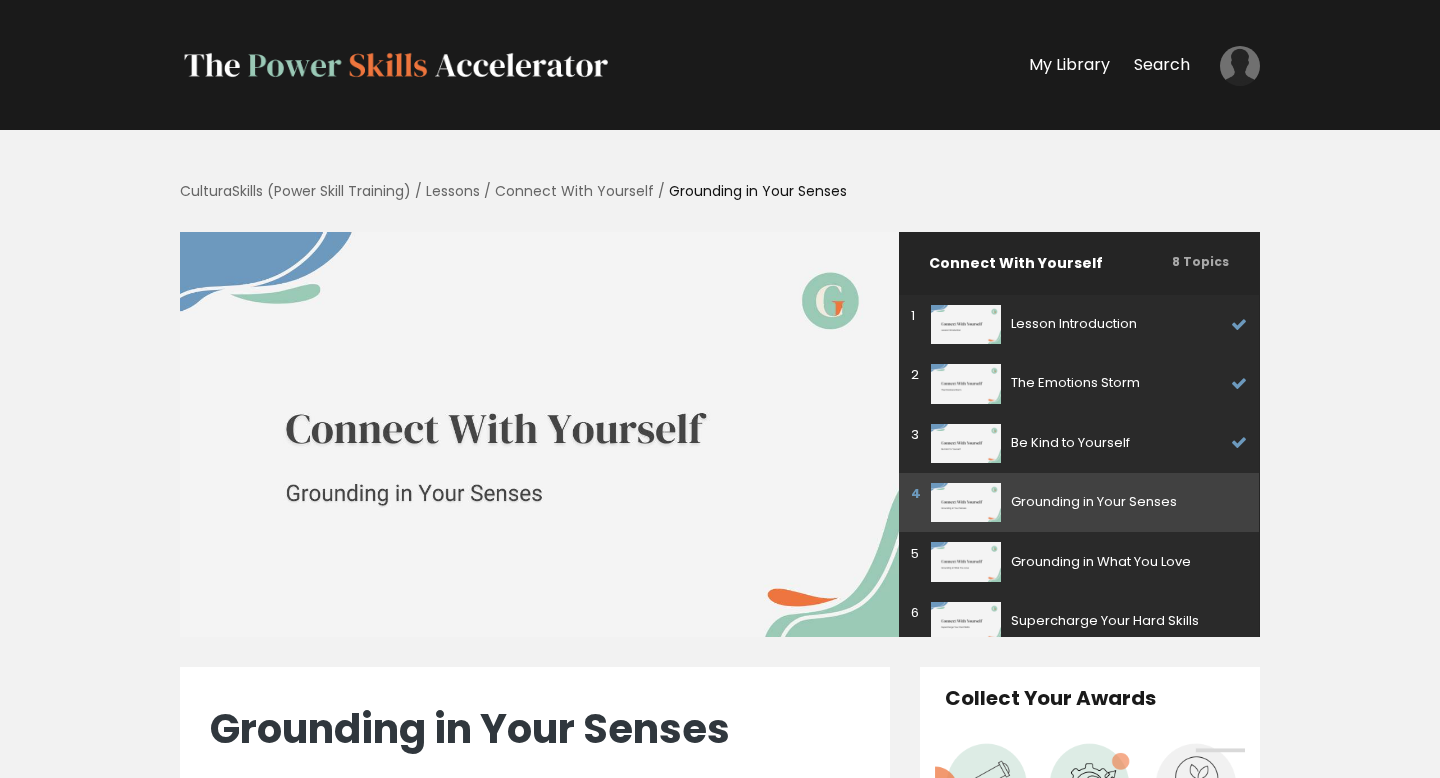 scroll, scrollTop: 120, scrollLeft: 0, axis: vertical 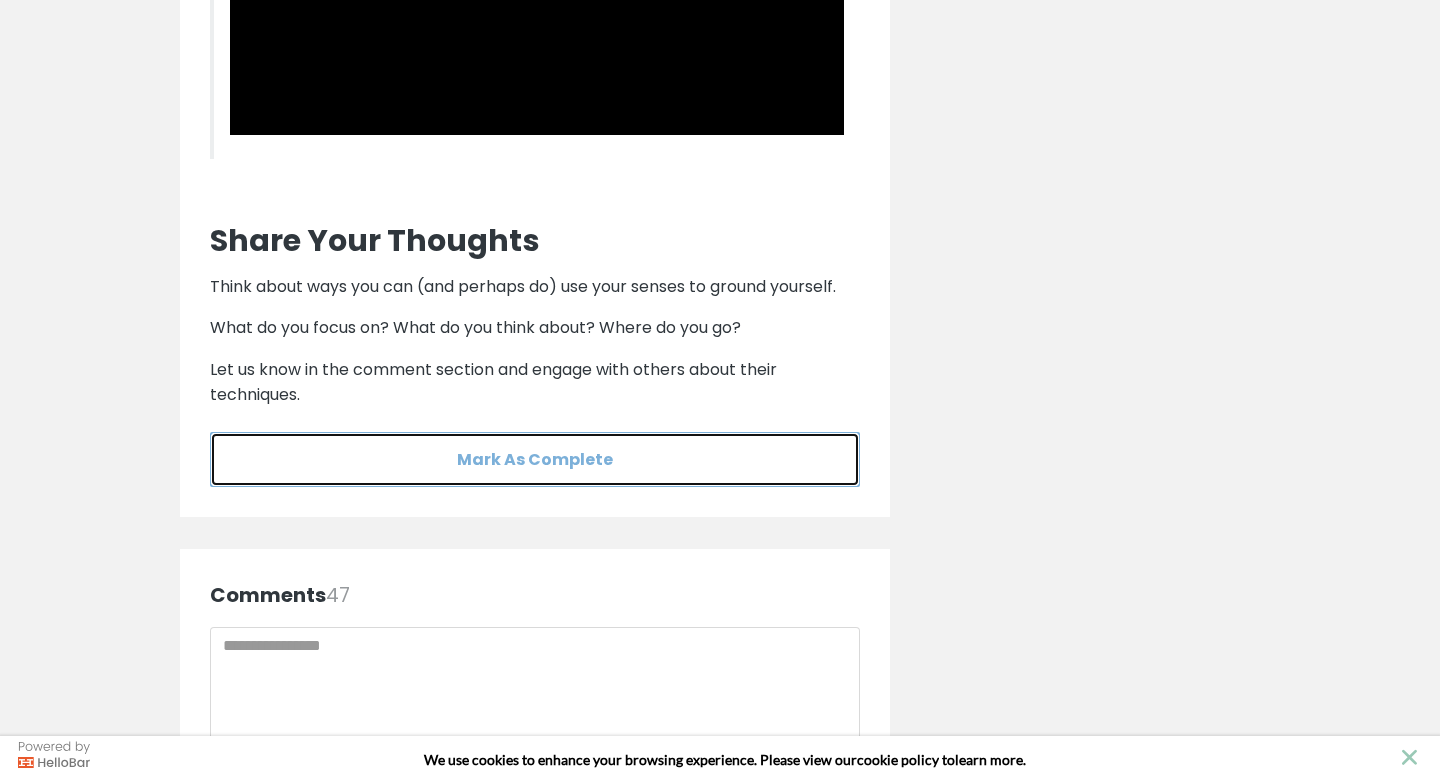 click on "Mark As Complete" at bounding box center (535, 459) 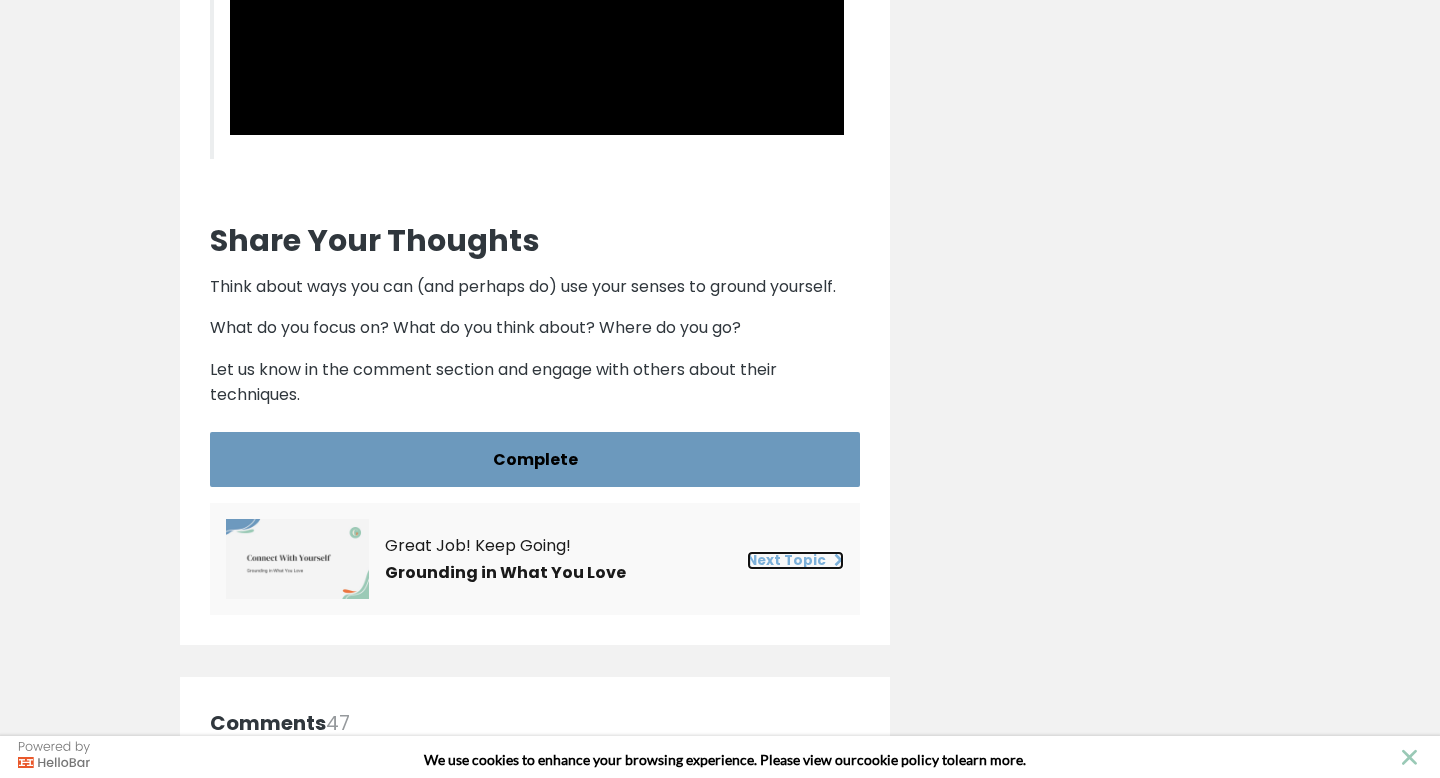 click on "Next Topic" at bounding box center [795, 560] 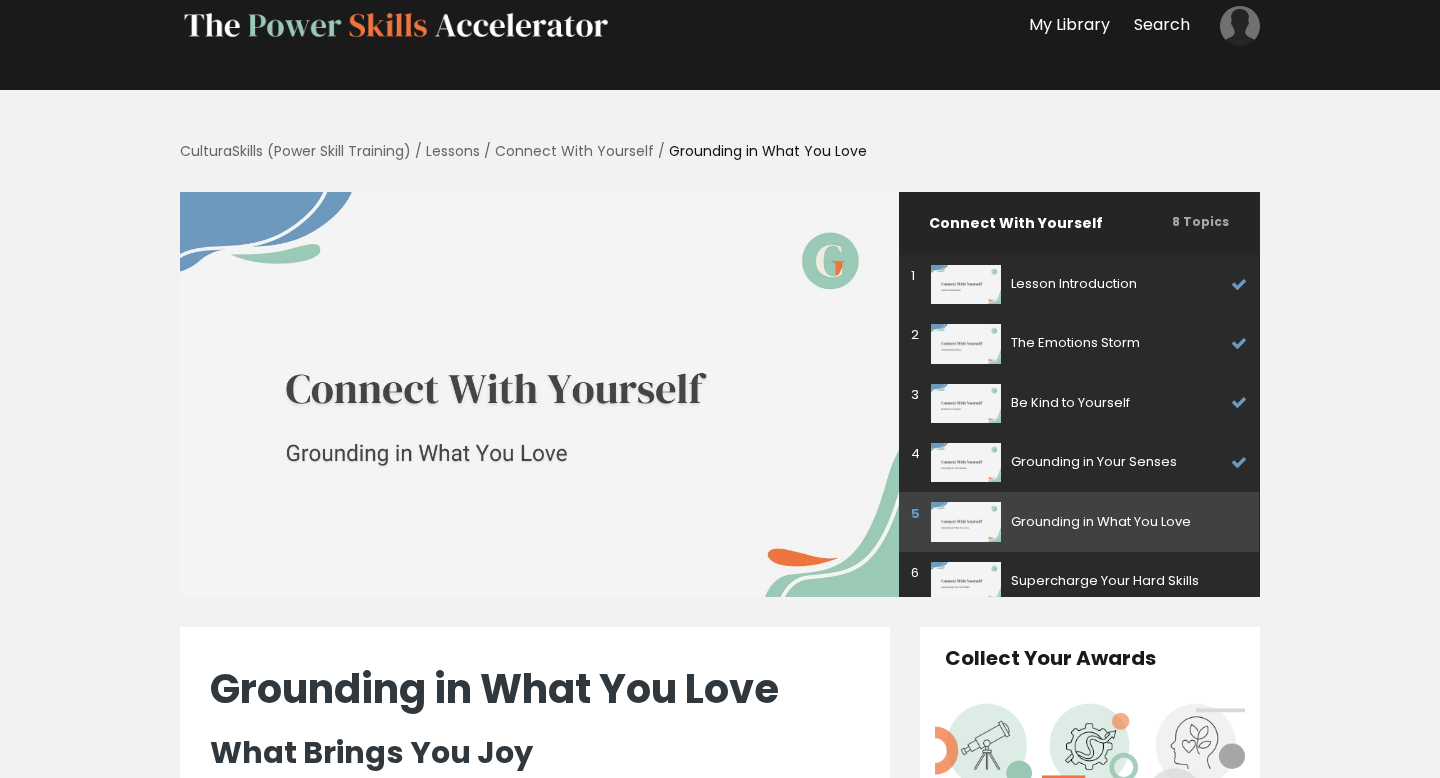 scroll, scrollTop: 72, scrollLeft: 0, axis: vertical 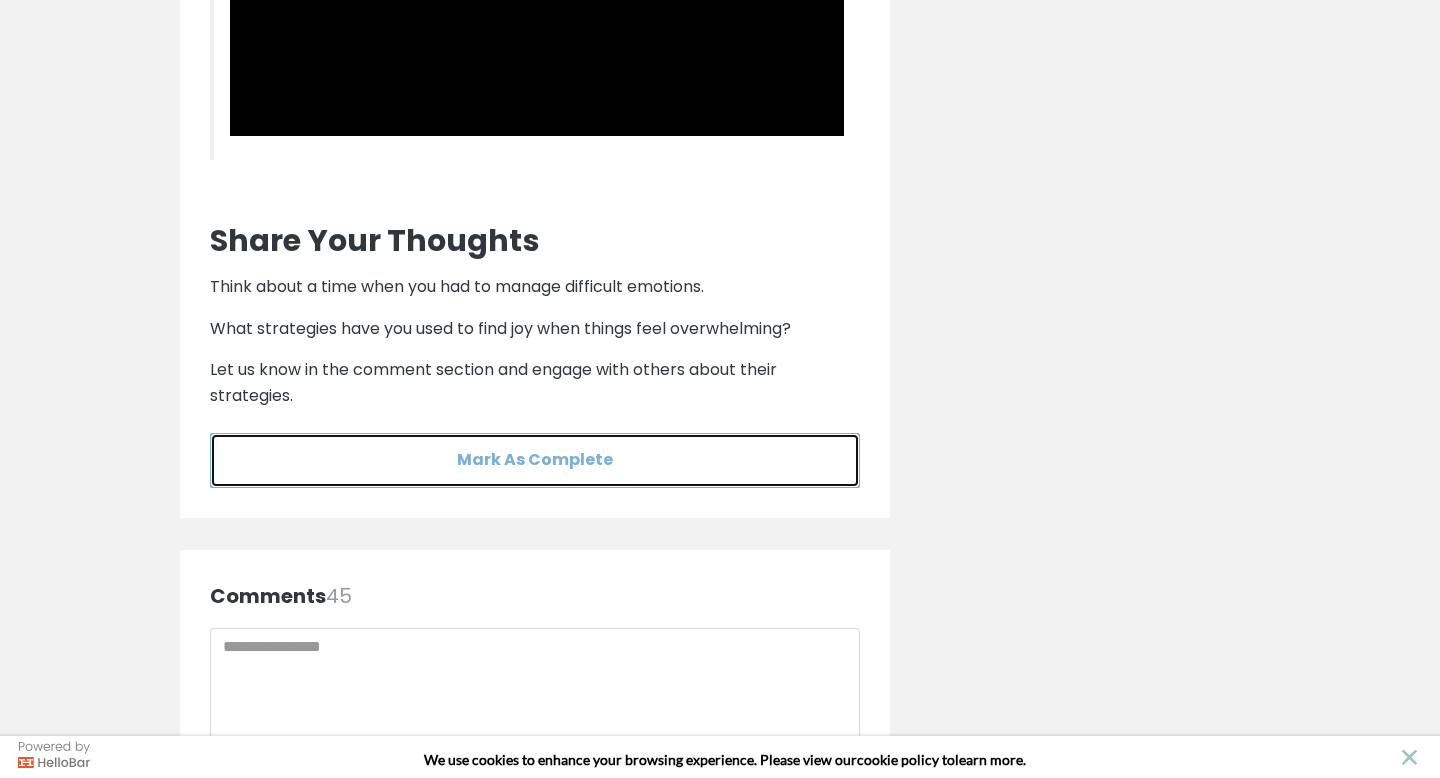 click on "Mark As Complete" at bounding box center (535, 460) 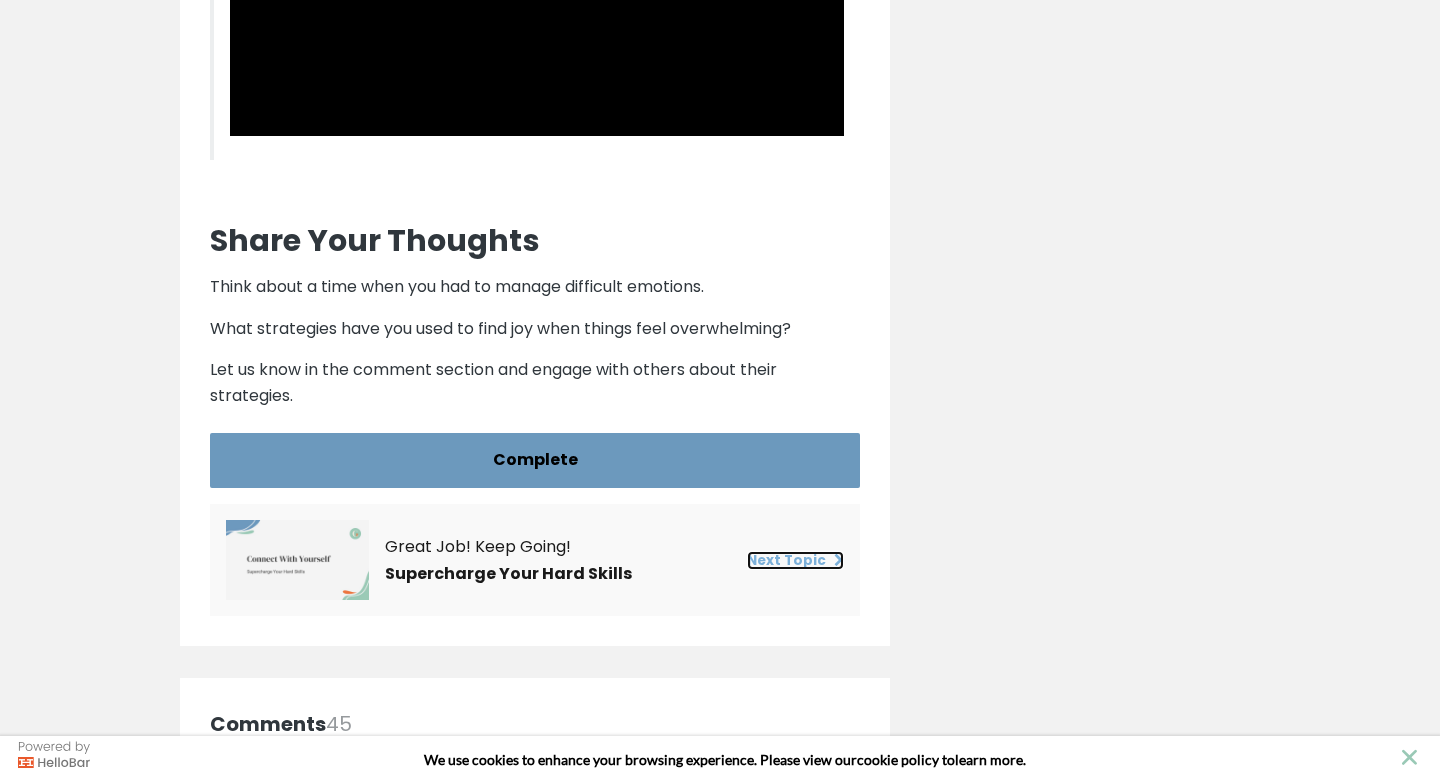 click on "Next Topic" at bounding box center (795, 560) 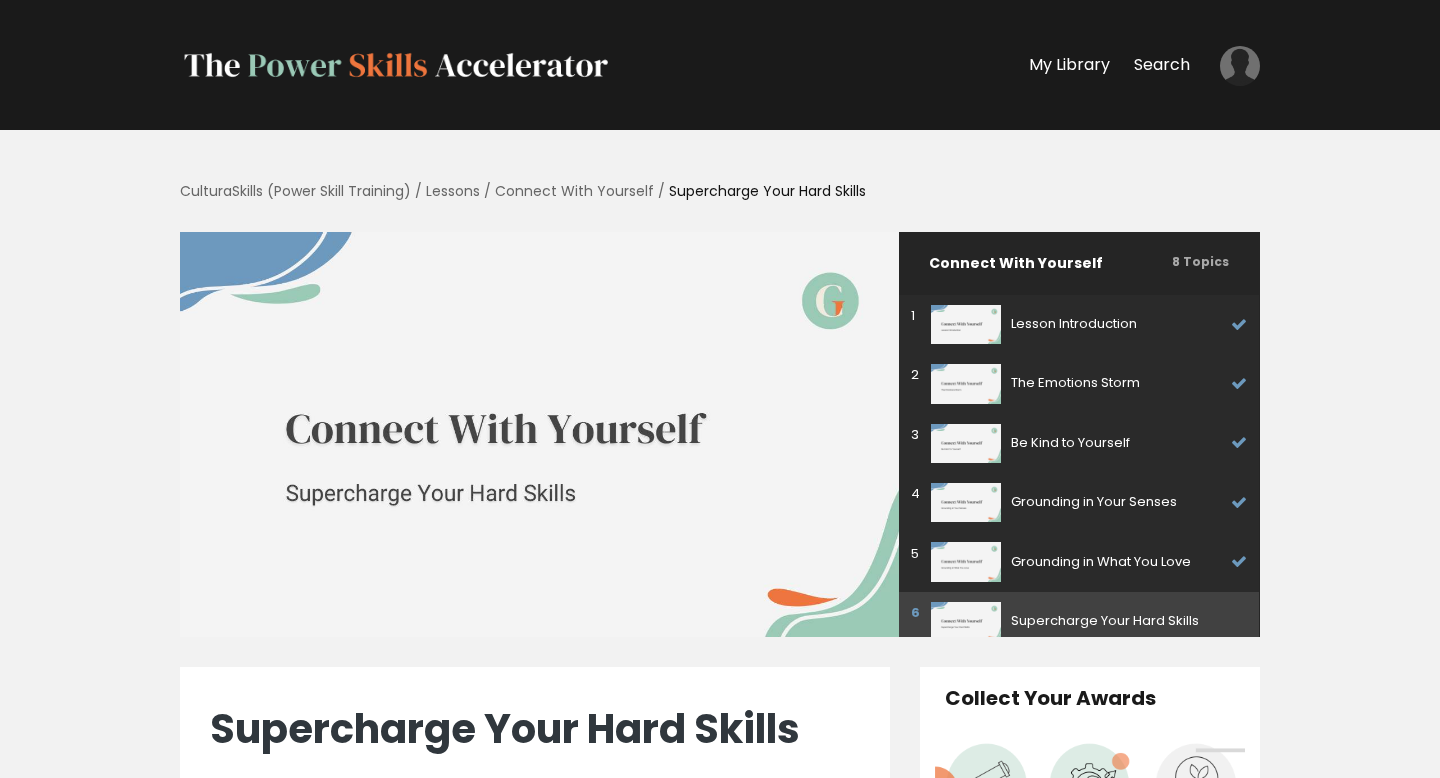 scroll, scrollTop: 28, scrollLeft: 0, axis: vertical 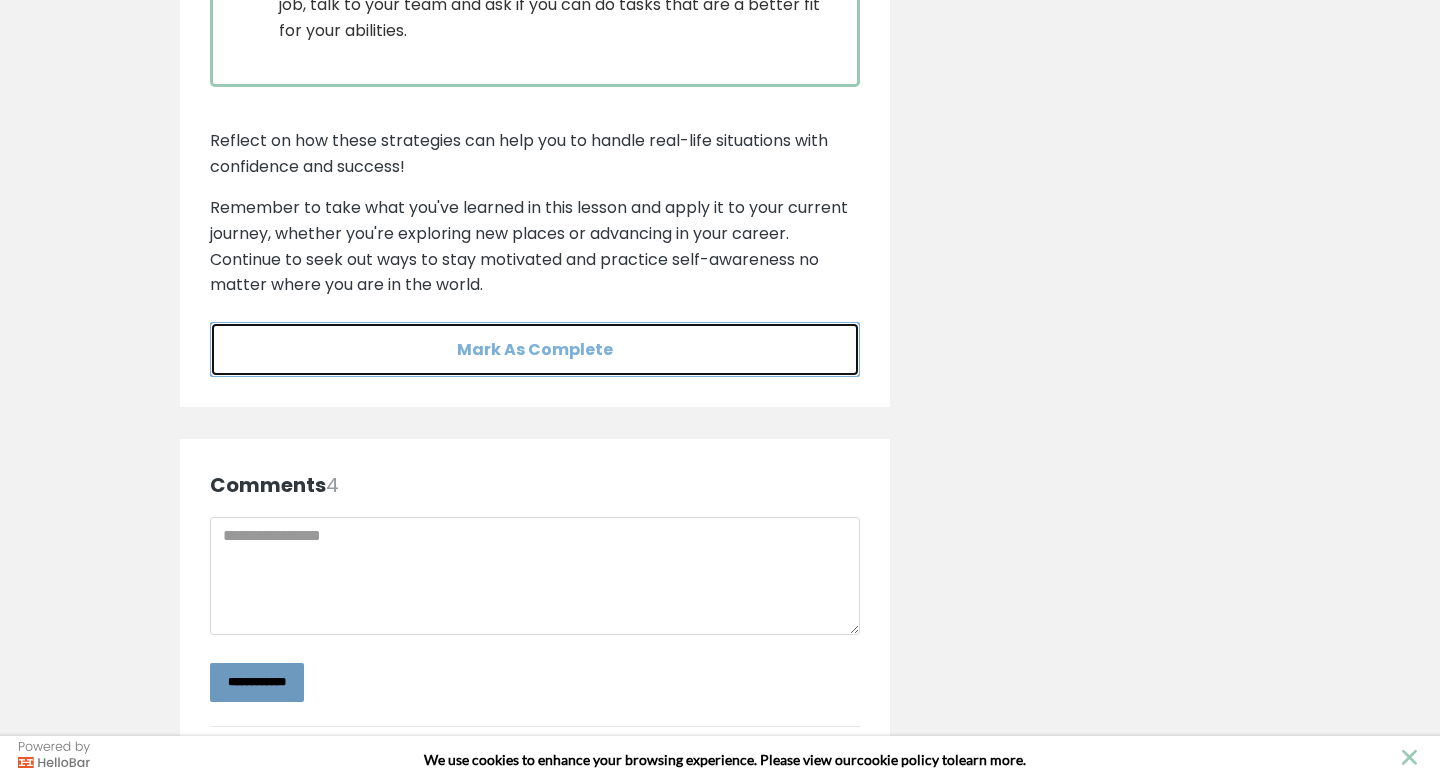 click on "Mark As Complete" at bounding box center (535, 349) 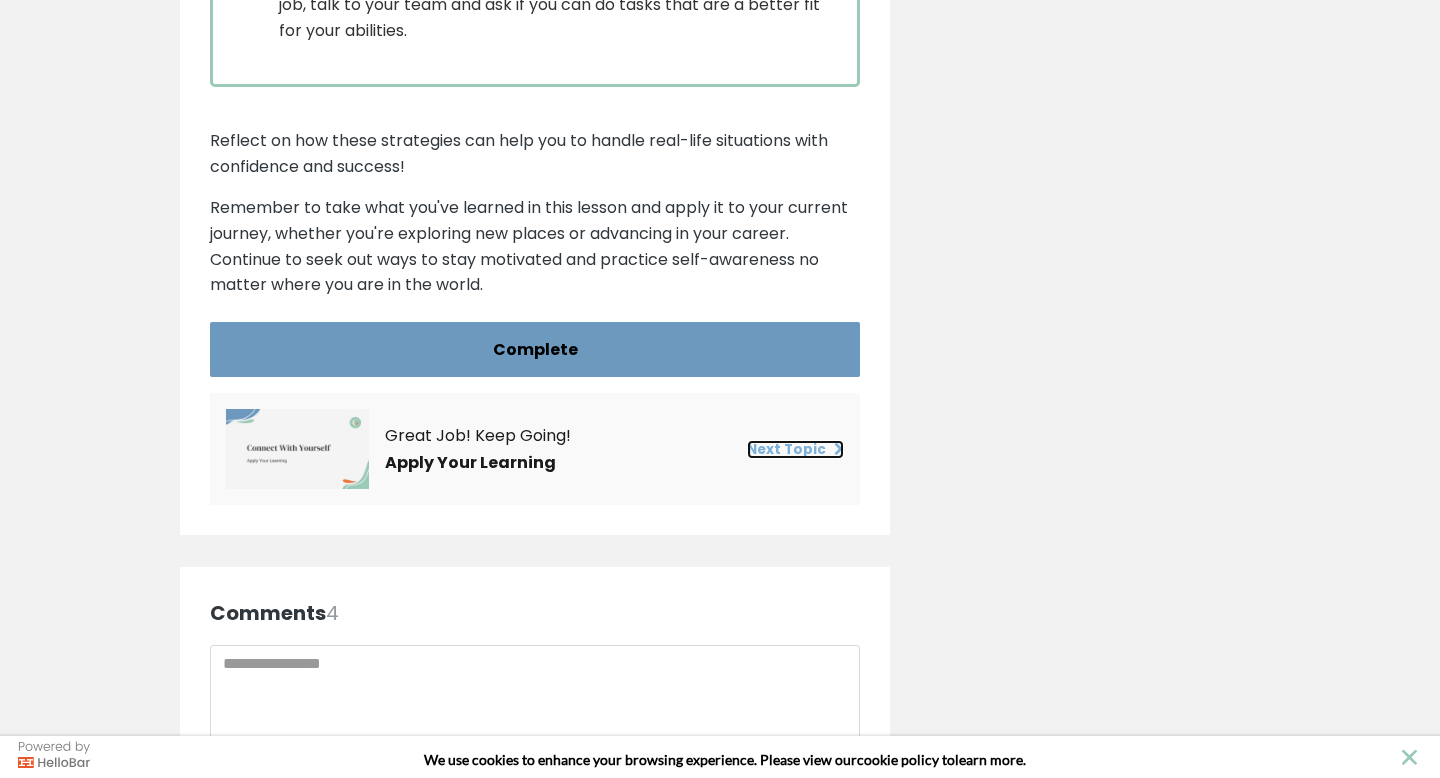 click on "Next Topic" at bounding box center (795, 449) 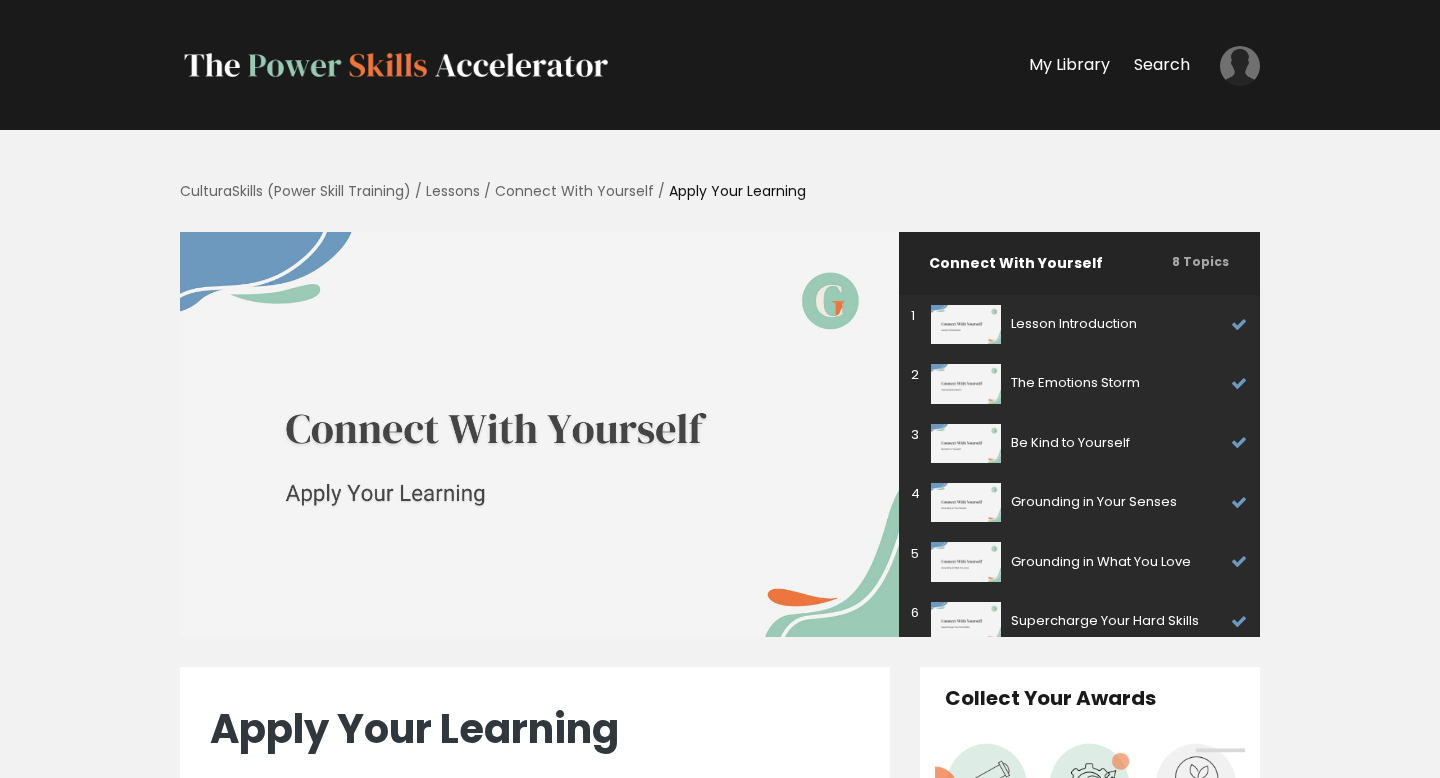 scroll, scrollTop: 0, scrollLeft: 0, axis: both 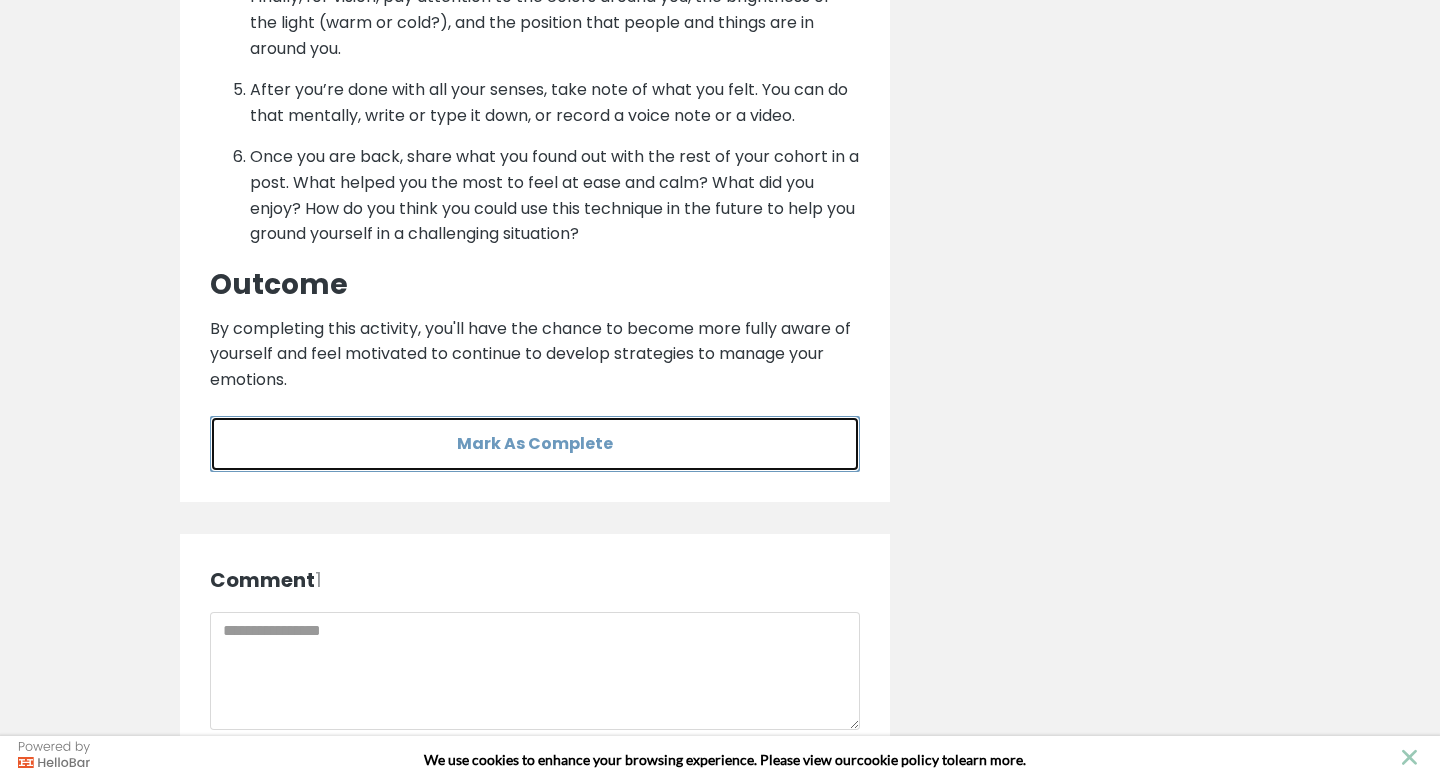 click on "Mark As Complete" at bounding box center [535, 443] 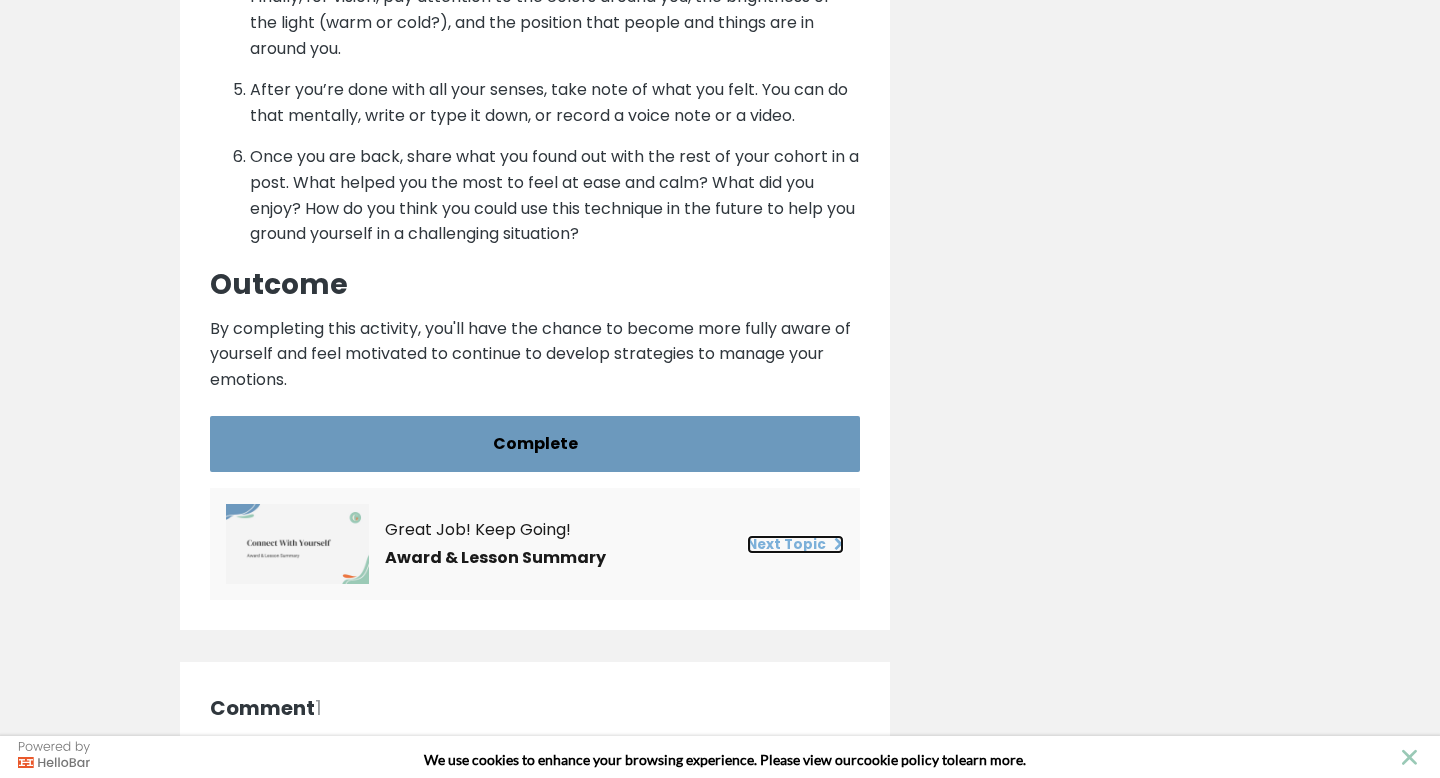click on "Next Topic" at bounding box center [795, 544] 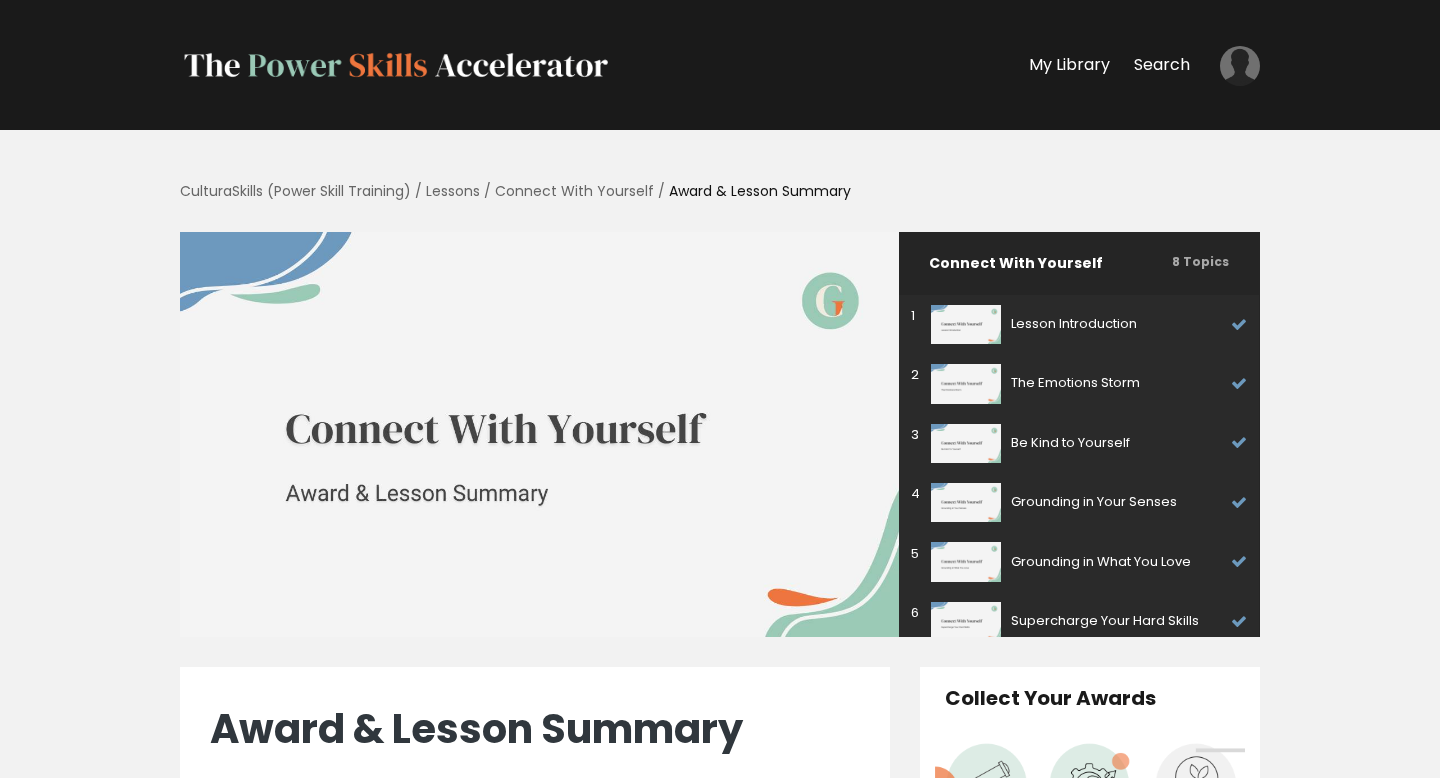 scroll, scrollTop: 0, scrollLeft: 0, axis: both 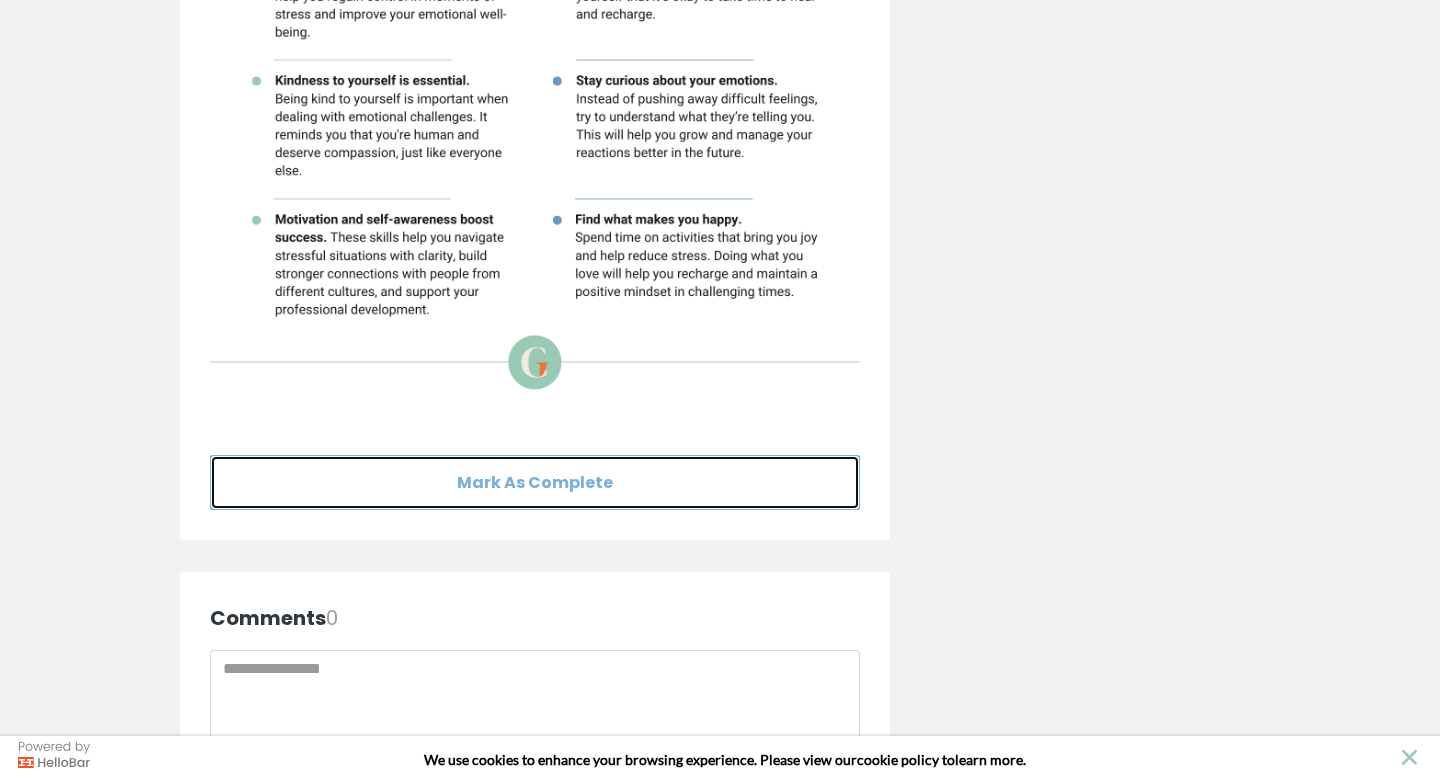 click on "Mark As Complete" at bounding box center (535, 482) 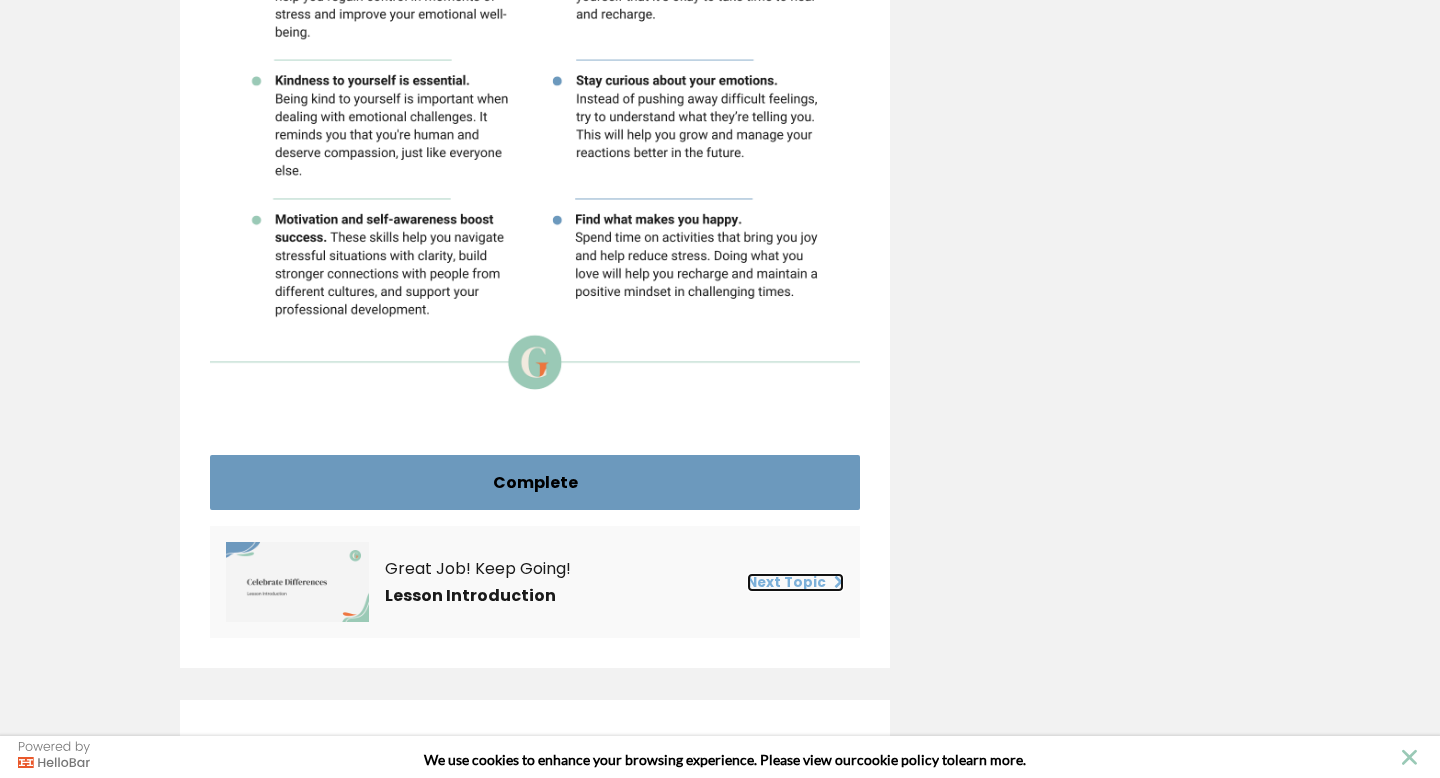 click on "Next Topic" at bounding box center [795, 582] 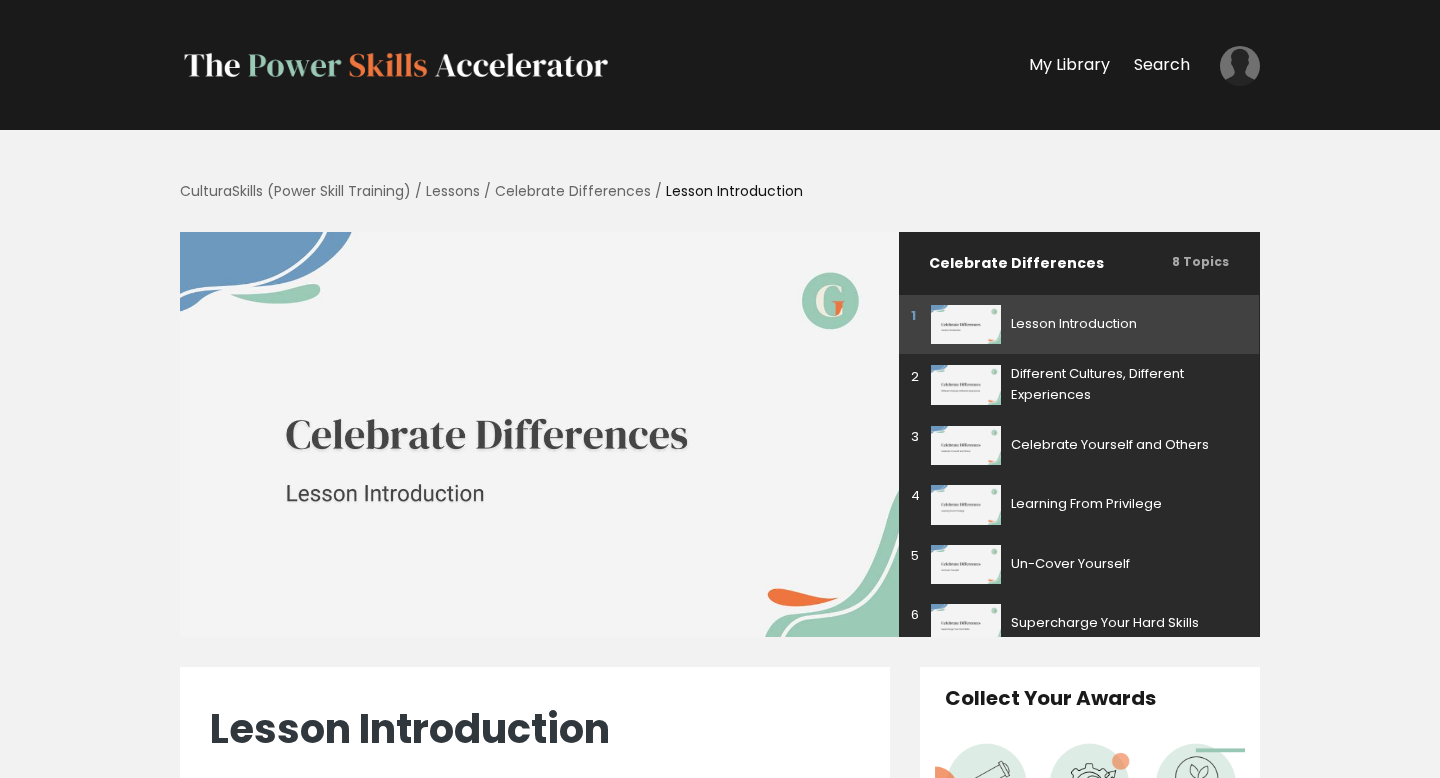 scroll, scrollTop: 0, scrollLeft: 0, axis: both 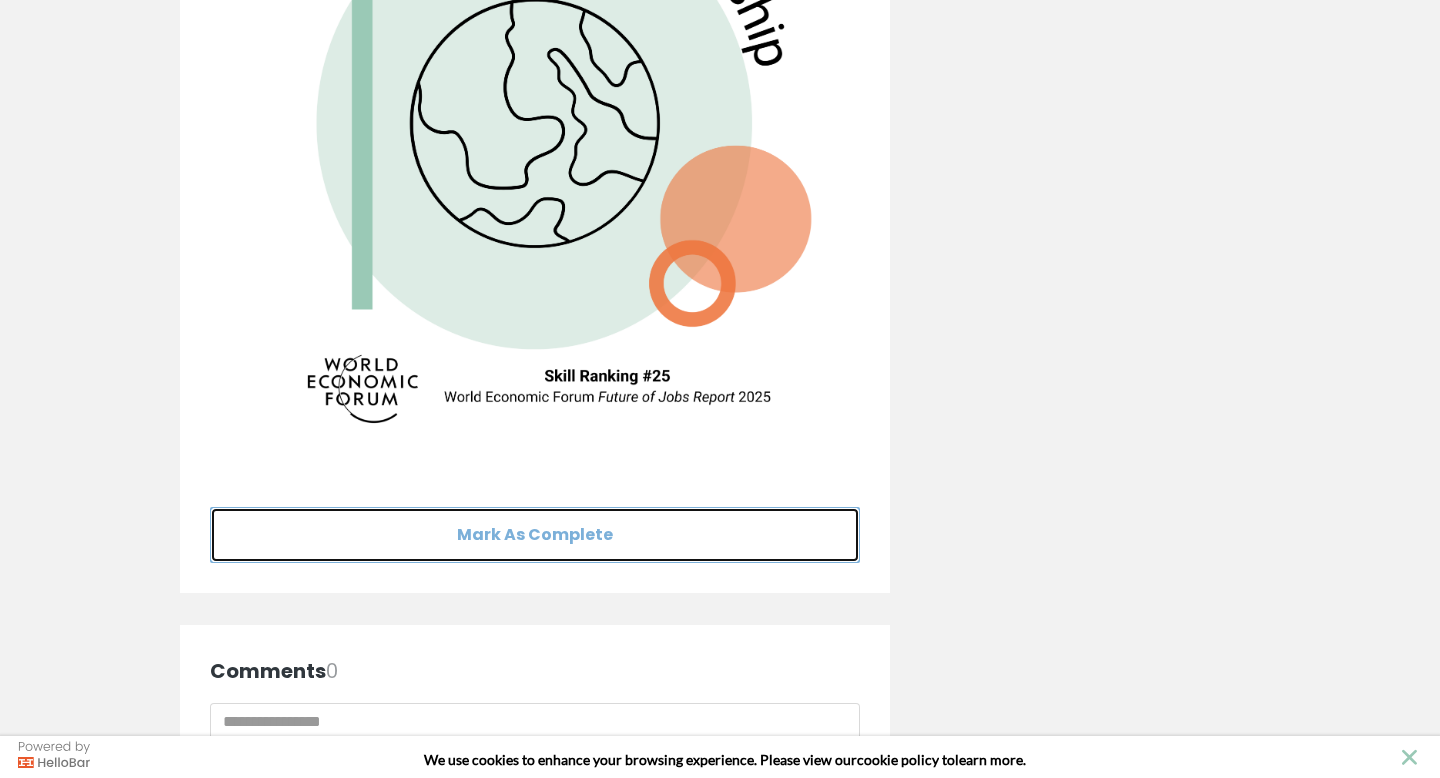 click on "Mark As Complete" at bounding box center [535, 534] 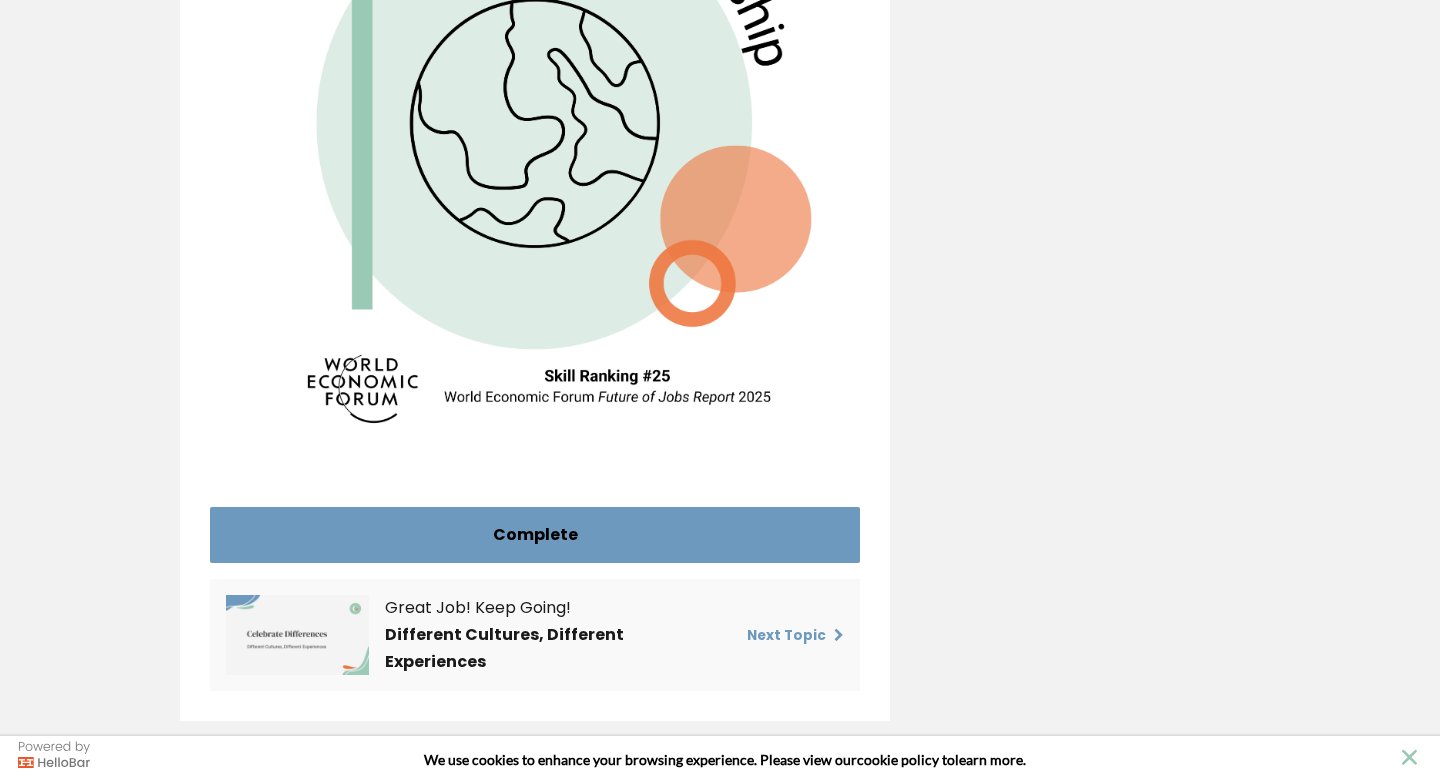 click on "Next Topic" at bounding box center (773, 634) 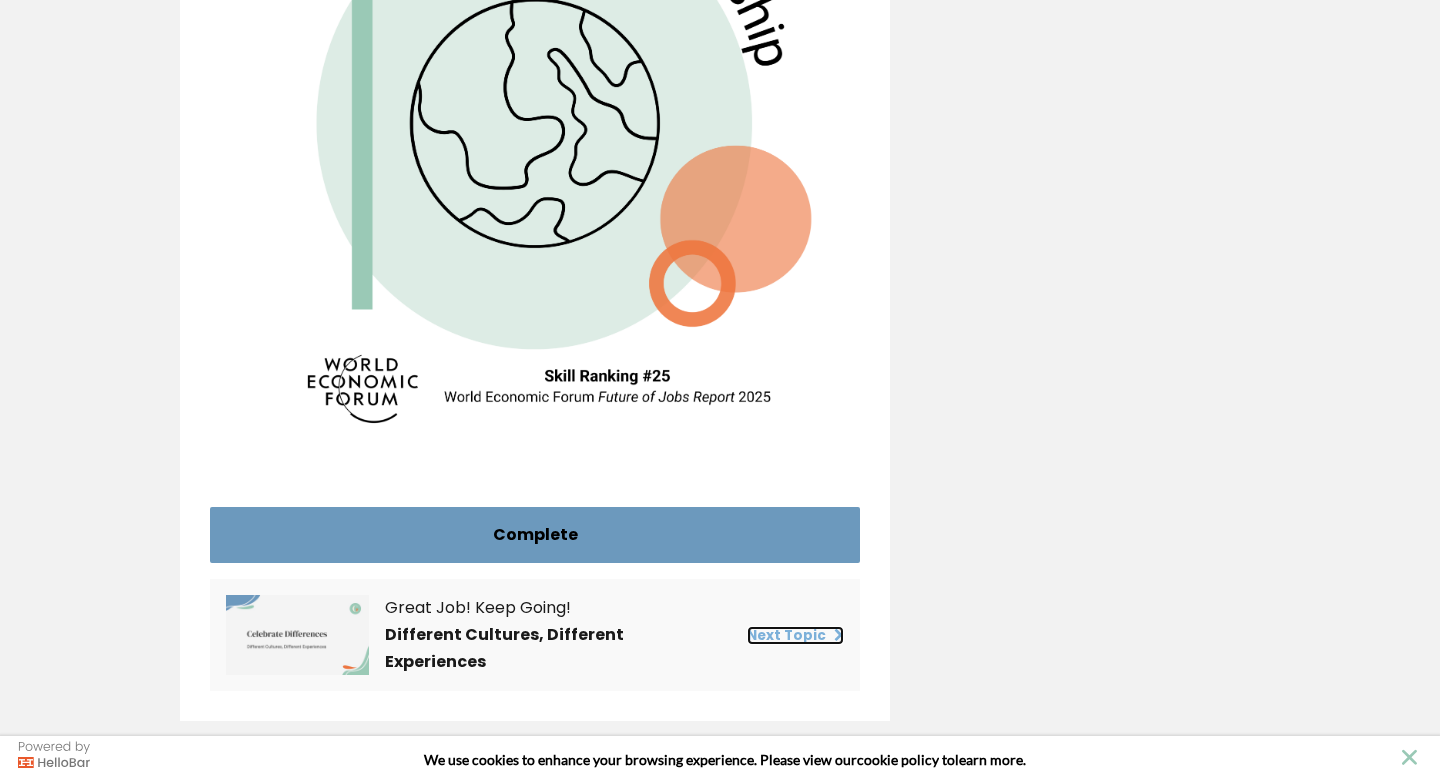 click on "Next Topic" at bounding box center [795, 635] 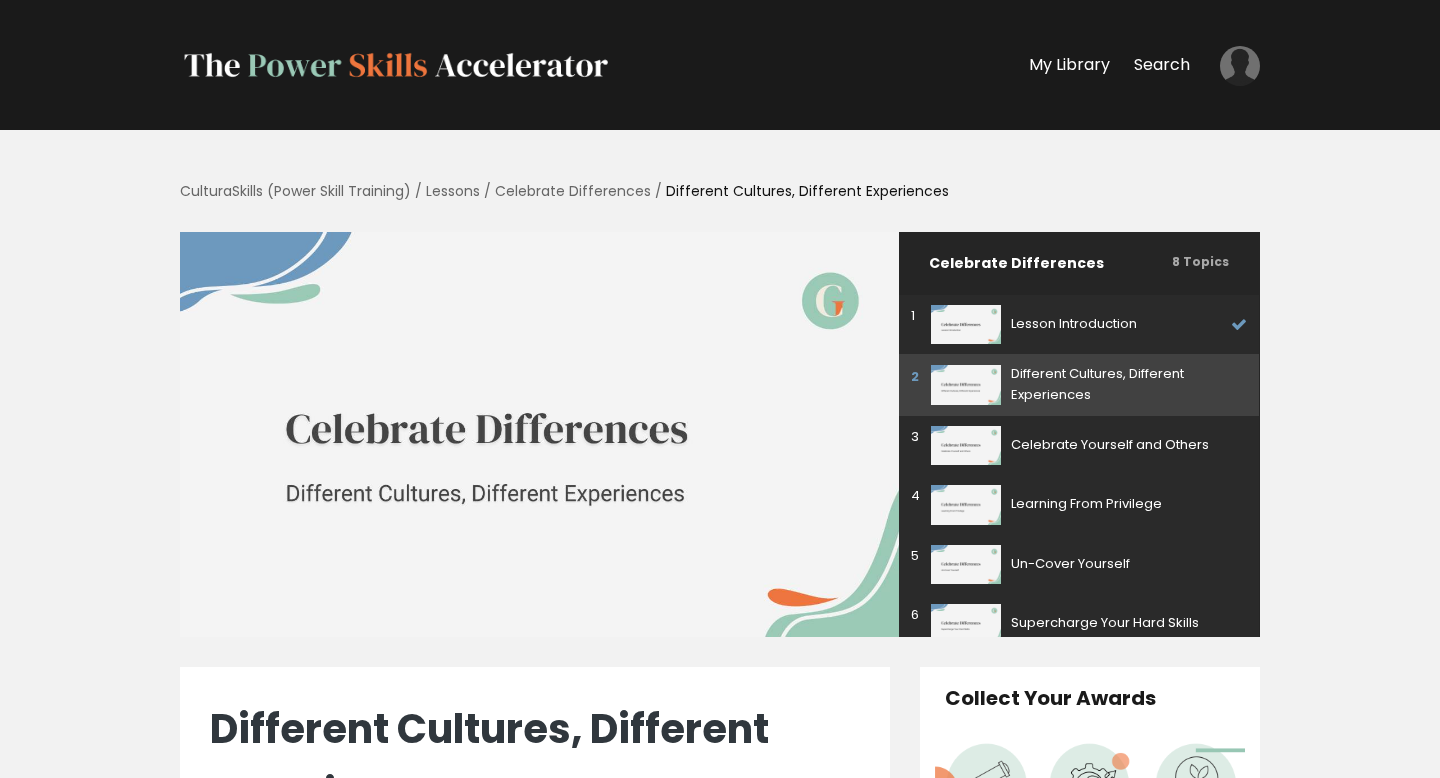 scroll, scrollTop: 0, scrollLeft: 0, axis: both 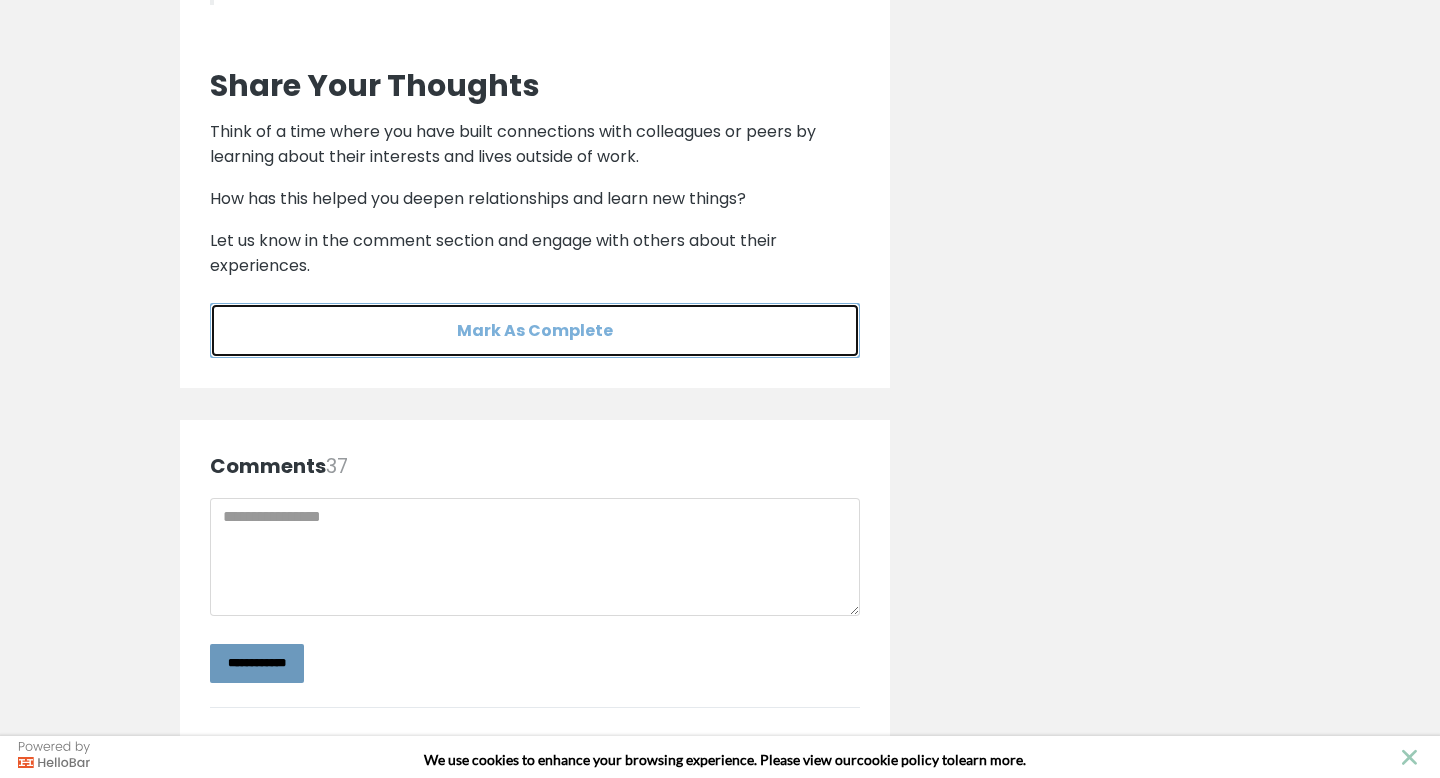 click on "Mark As Complete" at bounding box center [535, 330] 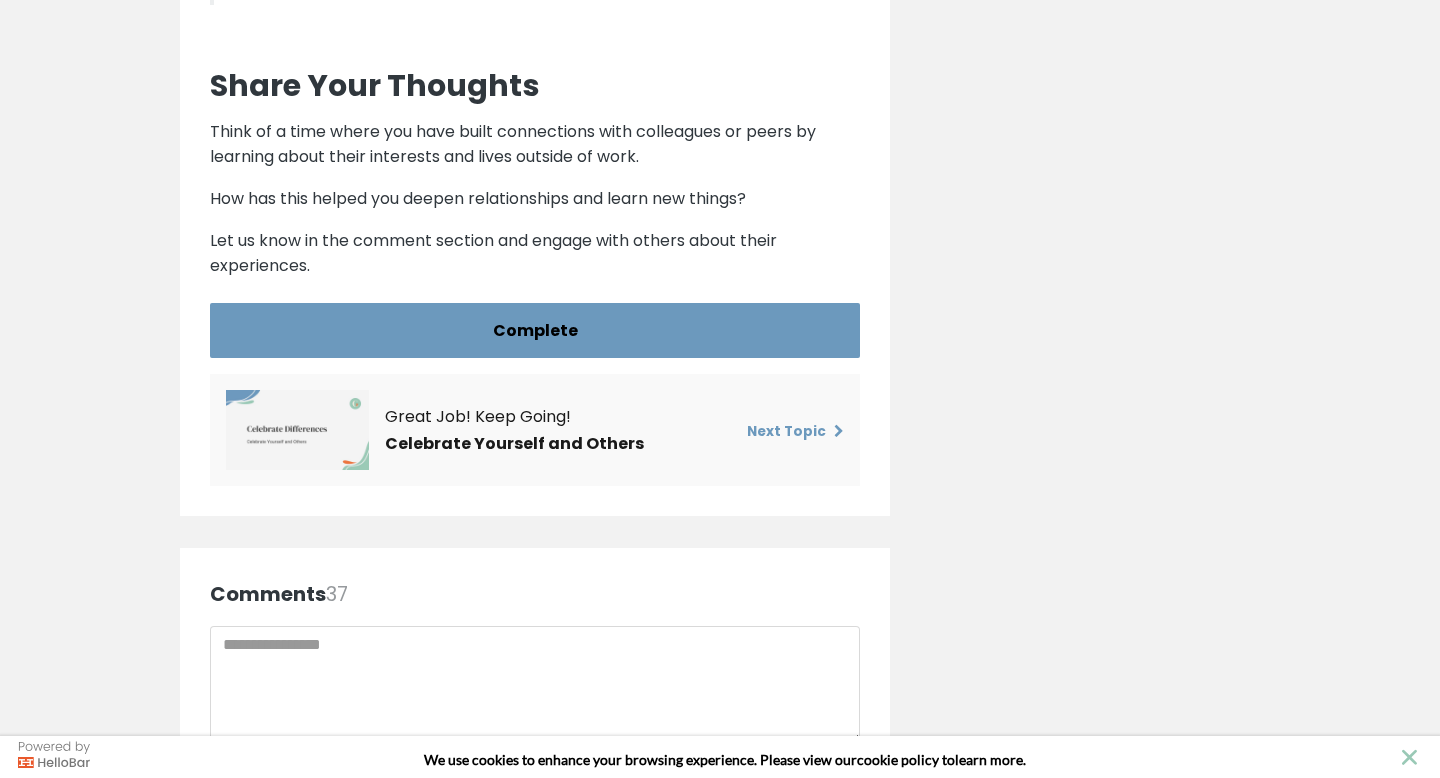 click on "Next Topic" at bounding box center (773, 430) 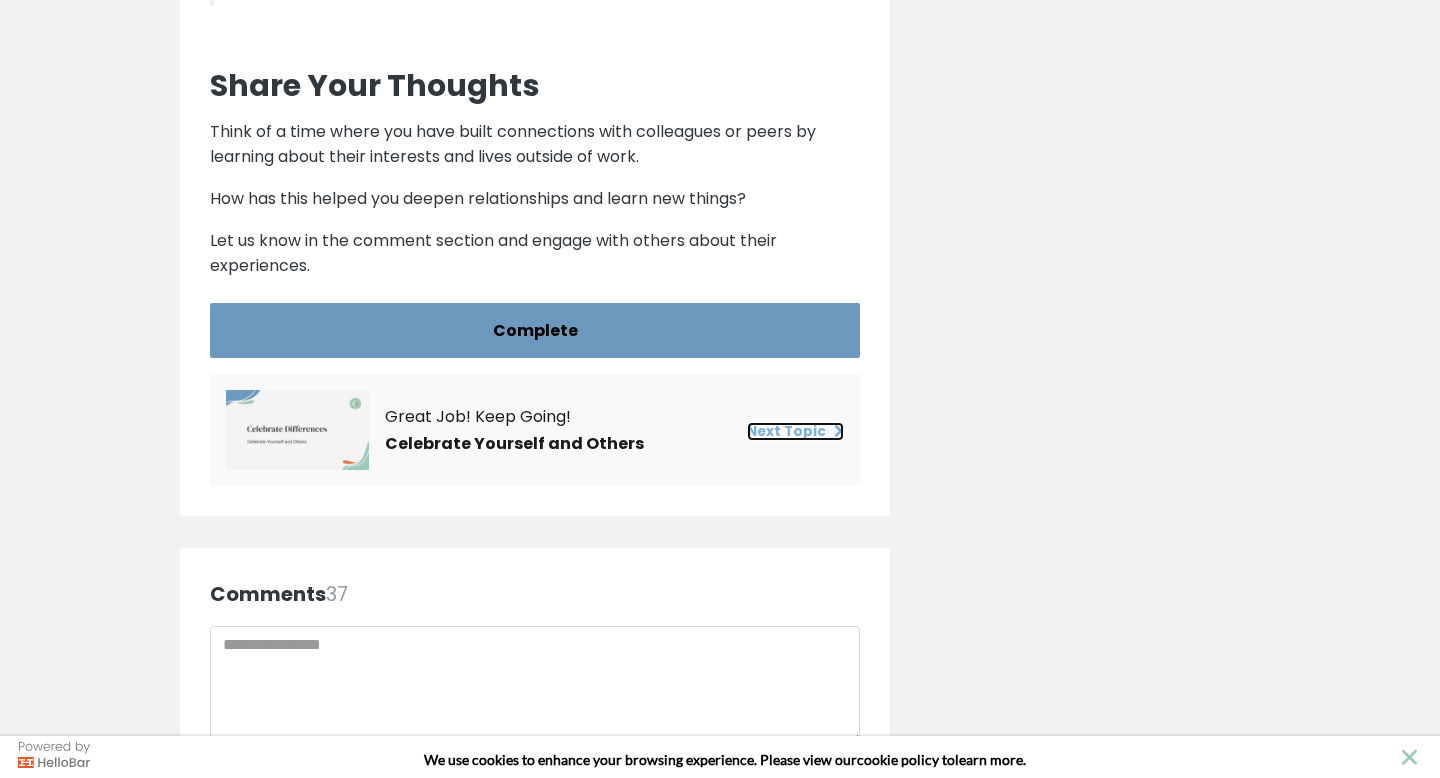click on "Next Topic" at bounding box center (795, 431) 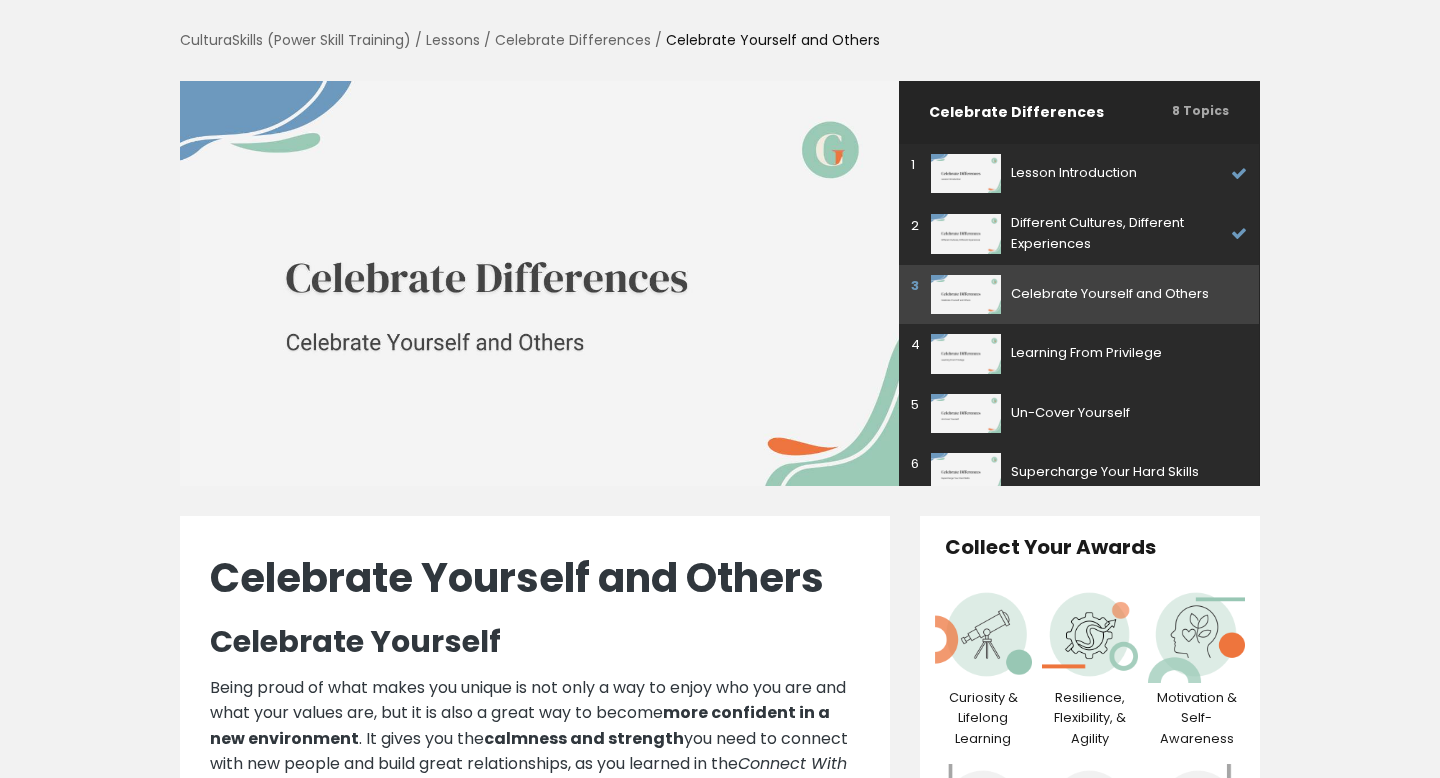 scroll, scrollTop: 275, scrollLeft: 0, axis: vertical 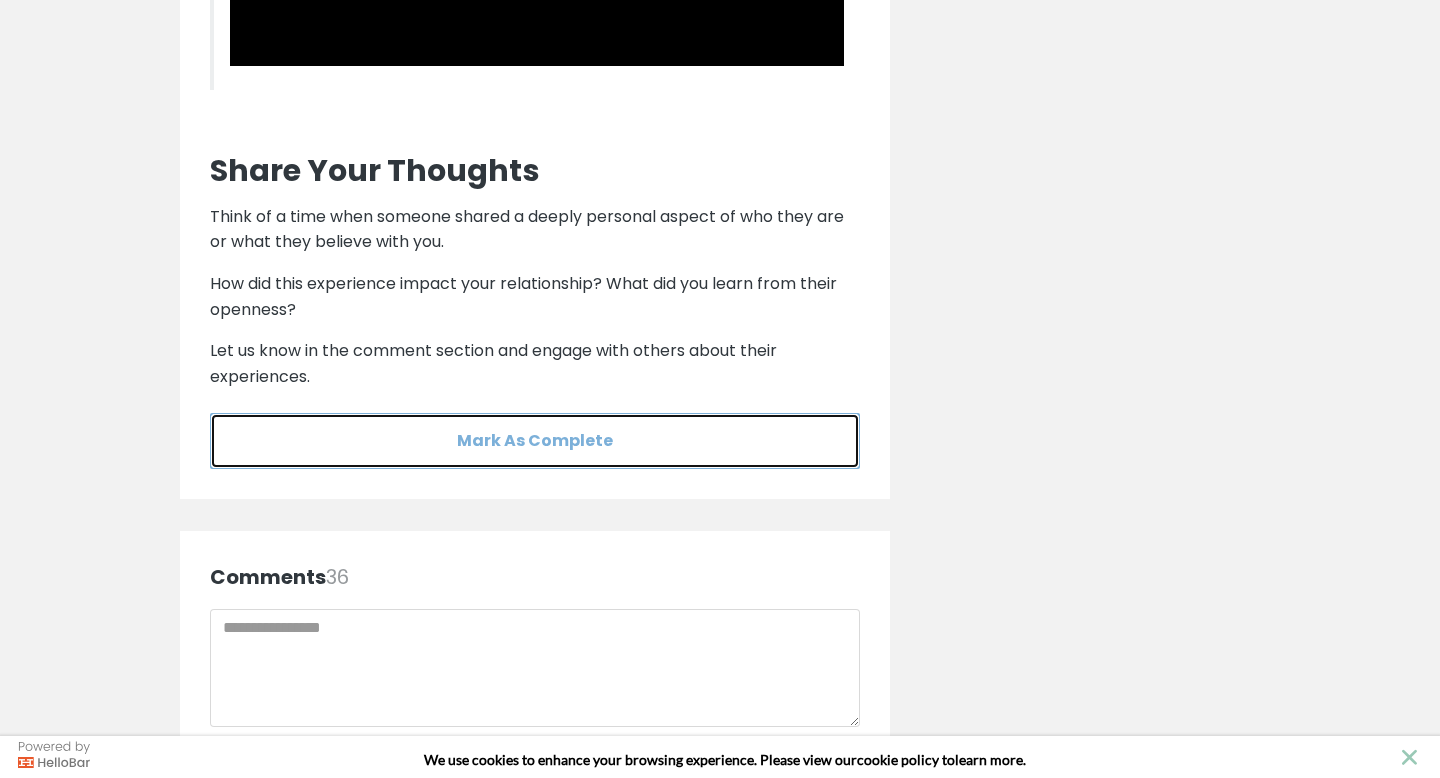 click on "Mark As Complete" at bounding box center [535, 440] 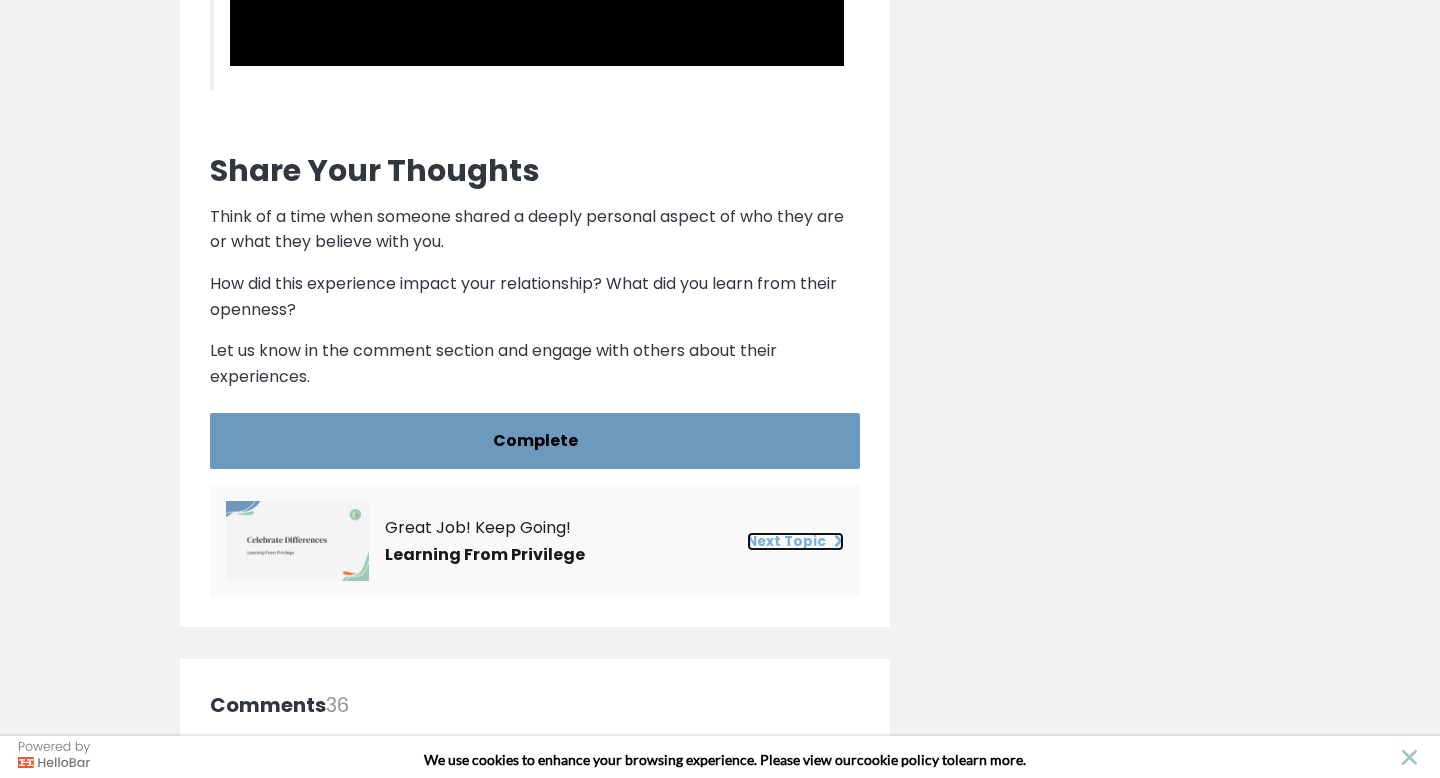 click on "Next Topic" at bounding box center [795, 541] 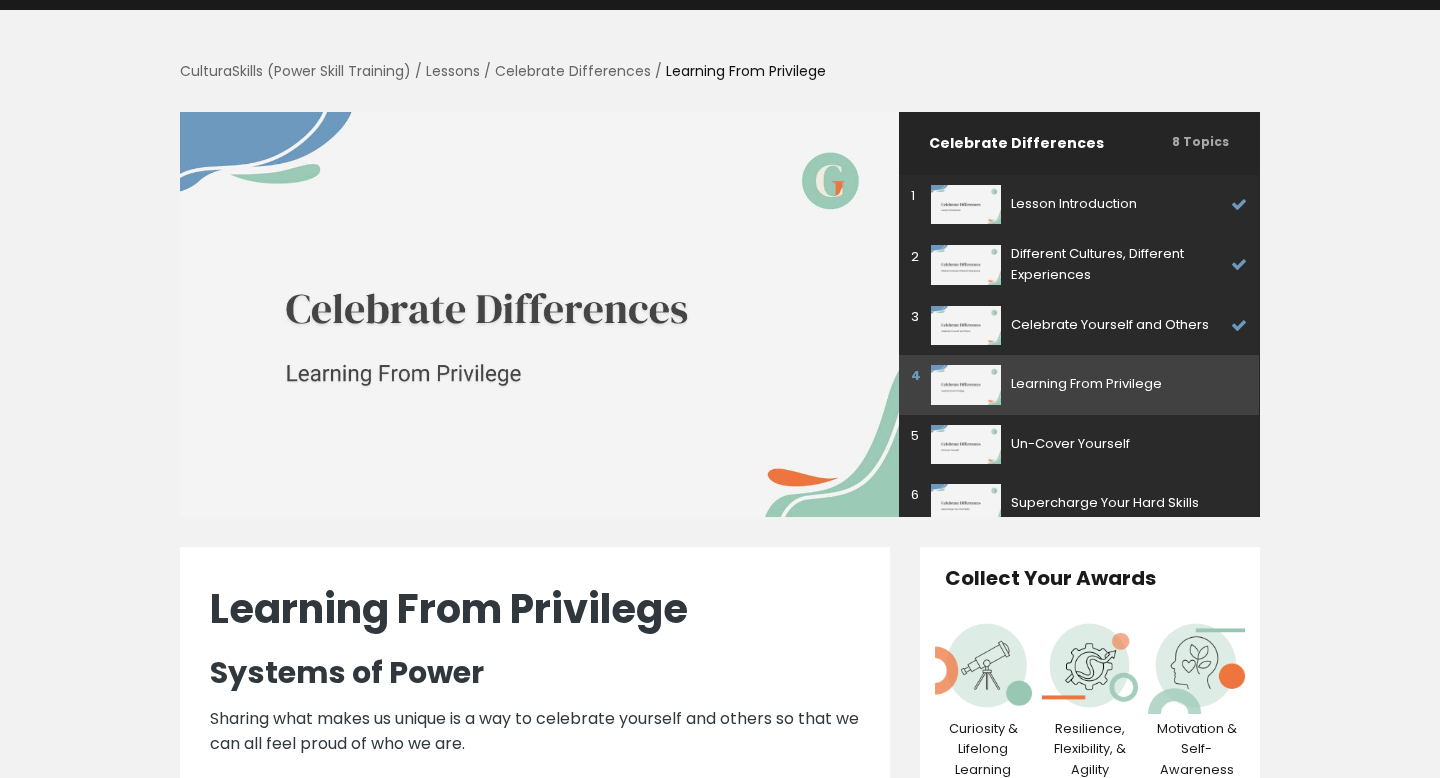 scroll, scrollTop: 120, scrollLeft: 0, axis: vertical 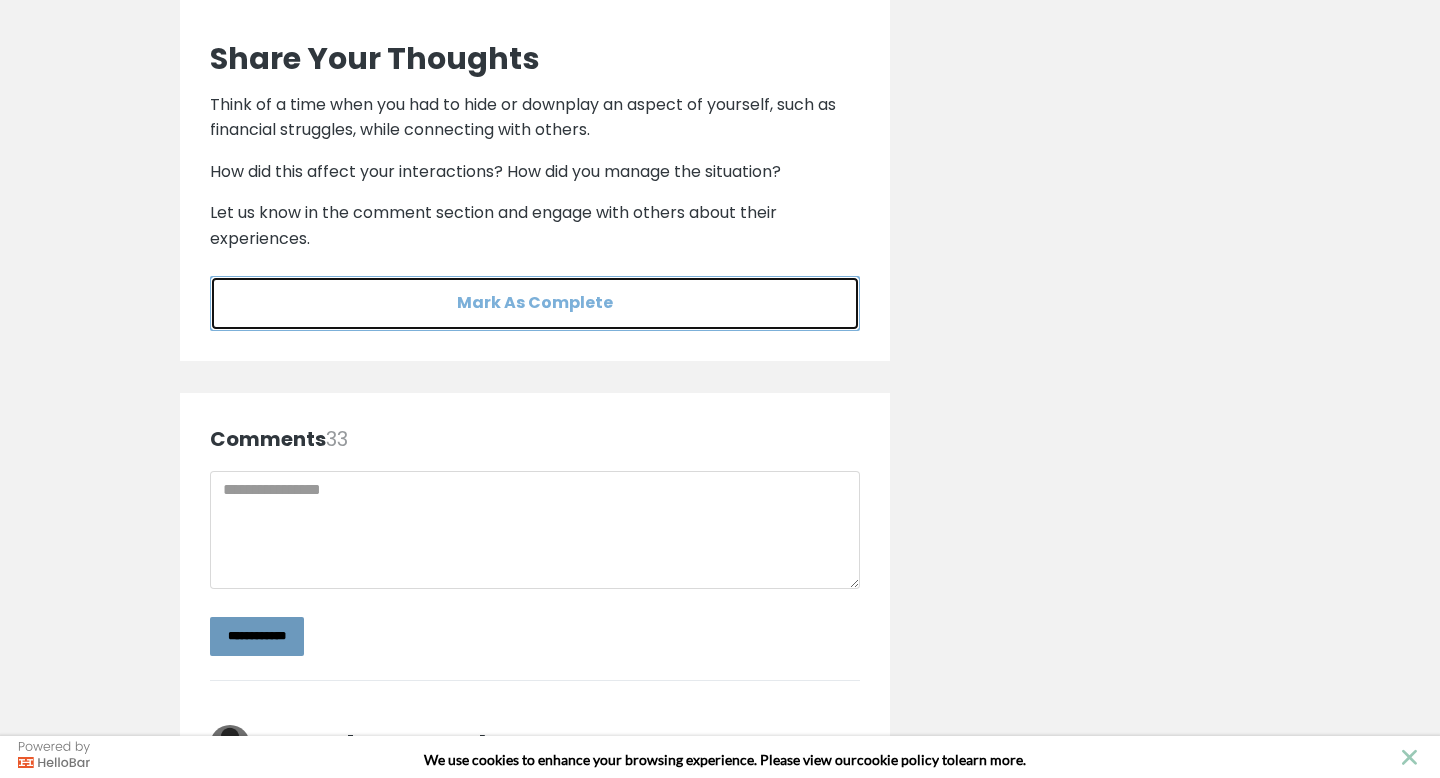 click on "Mark As Complete" at bounding box center (535, 303) 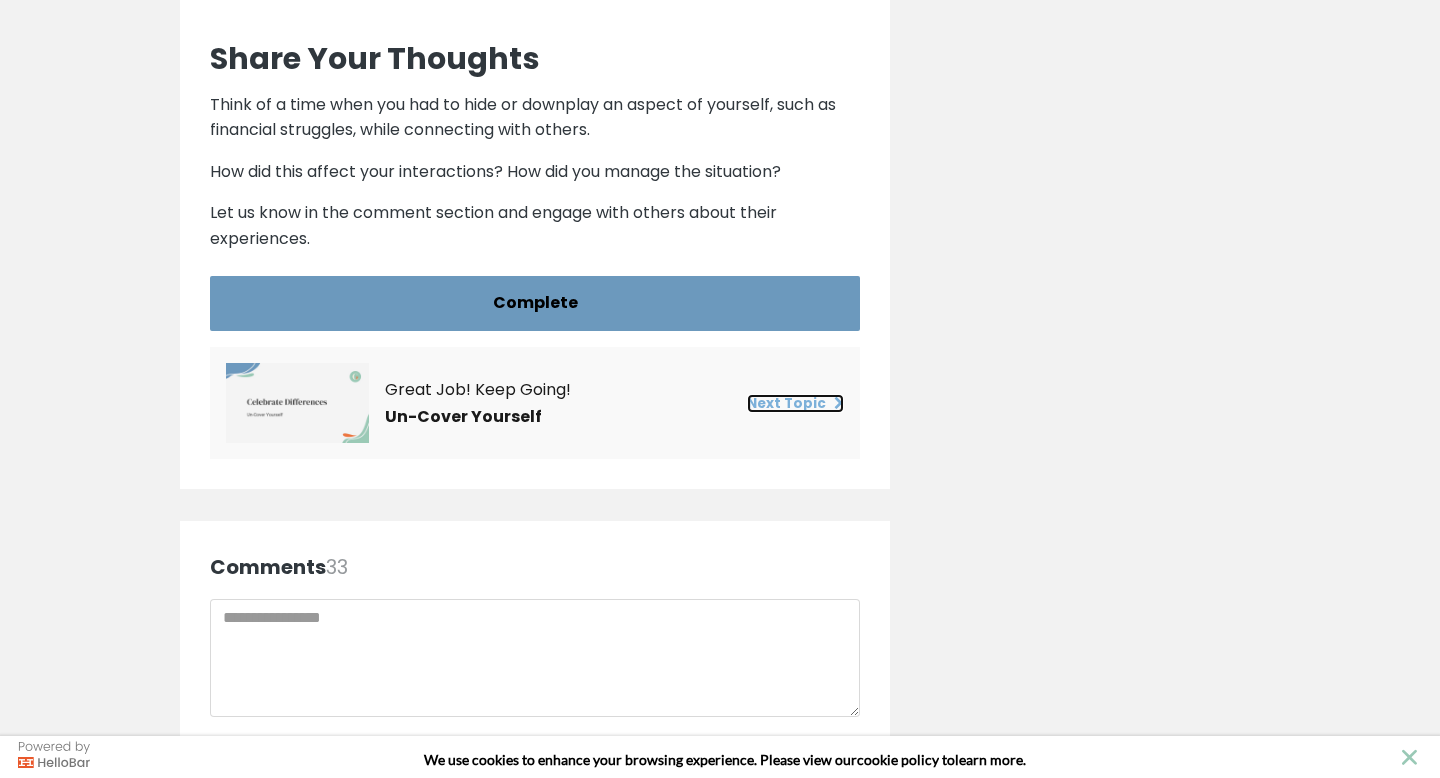 click on "Next Topic" at bounding box center (795, 403) 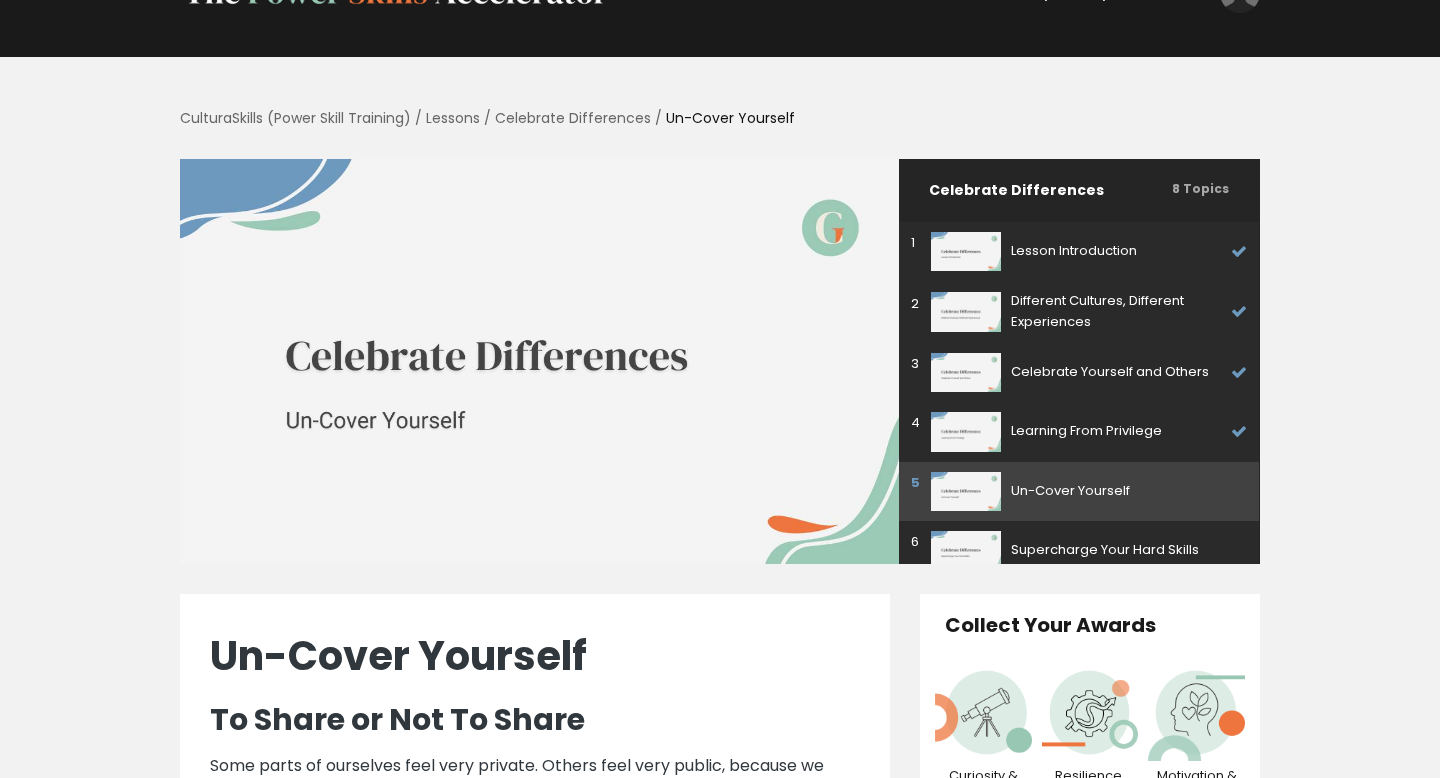 scroll, scrollTop: 207, scrollLeft: 0, axis: vertical 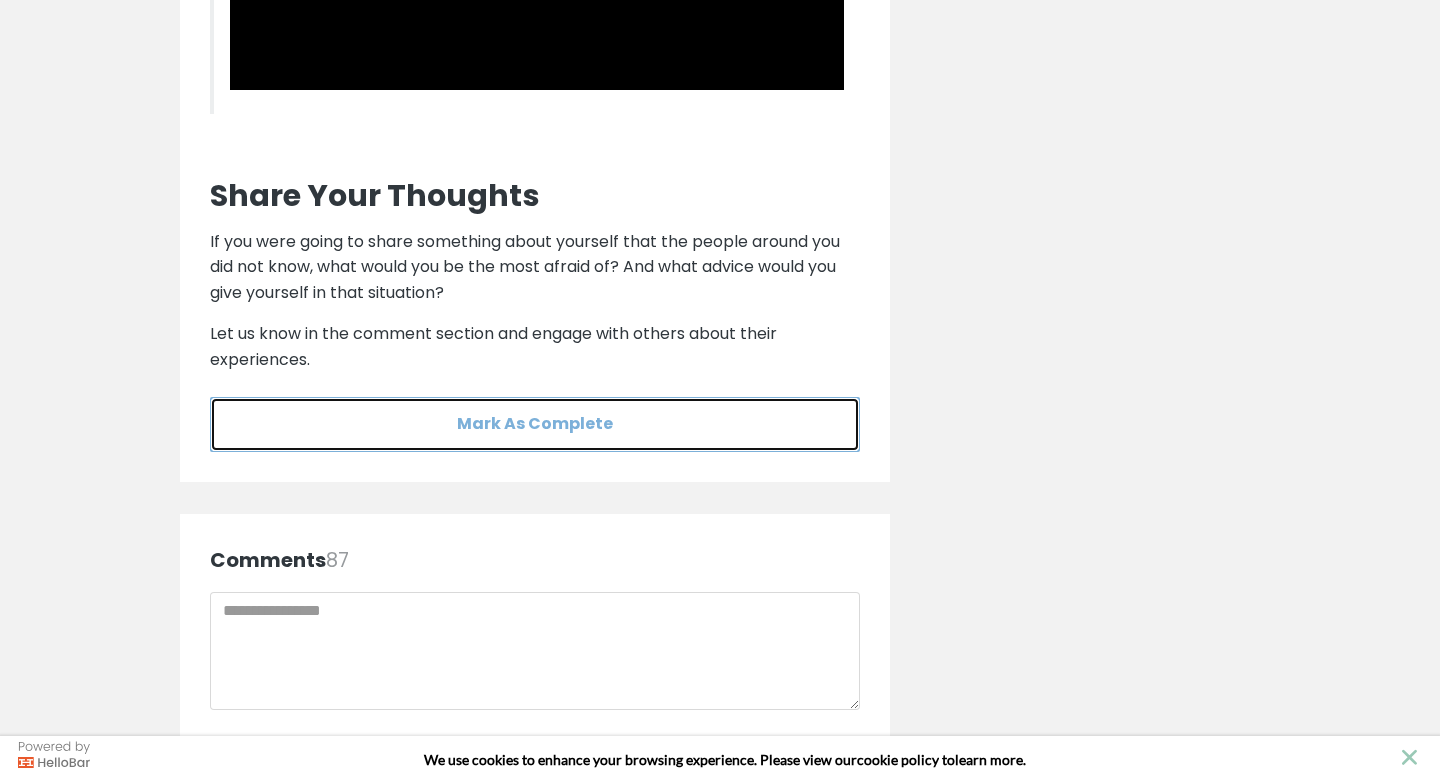 click on "Mark As Complete" at bounding box center (535, 424) 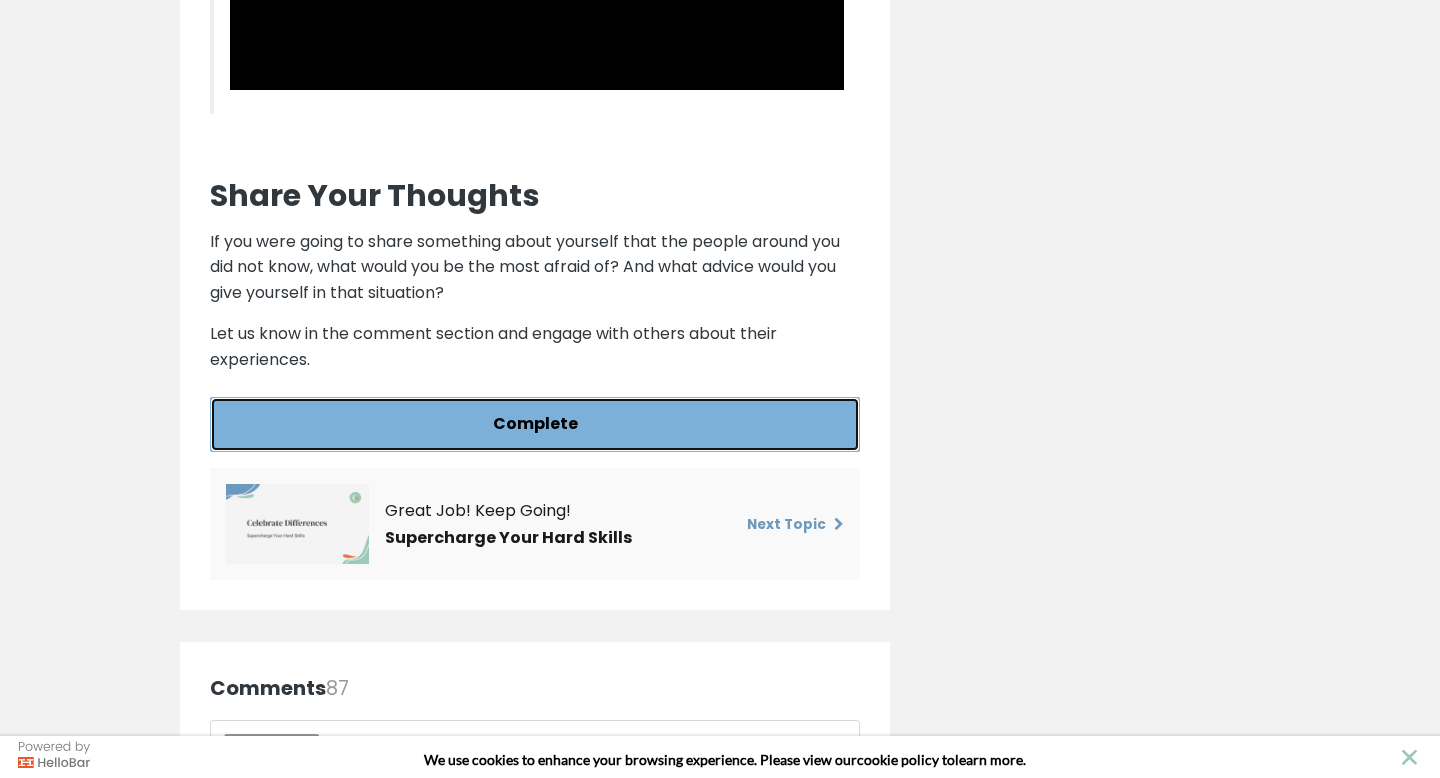 scroll, scrollTop: 4040, scrollLeft: 0, axis: vertical 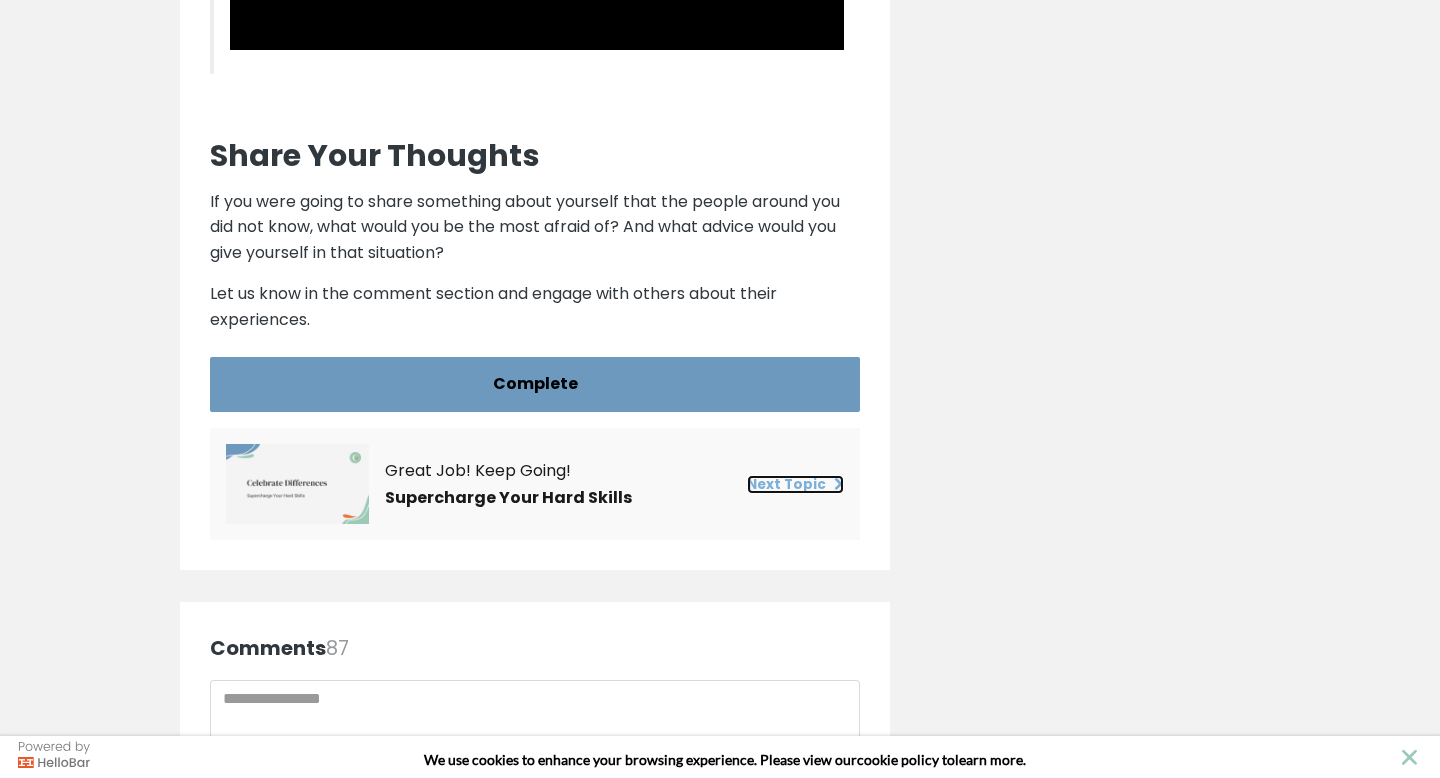 click on "Next Topic" at bounding box center [795, 484] 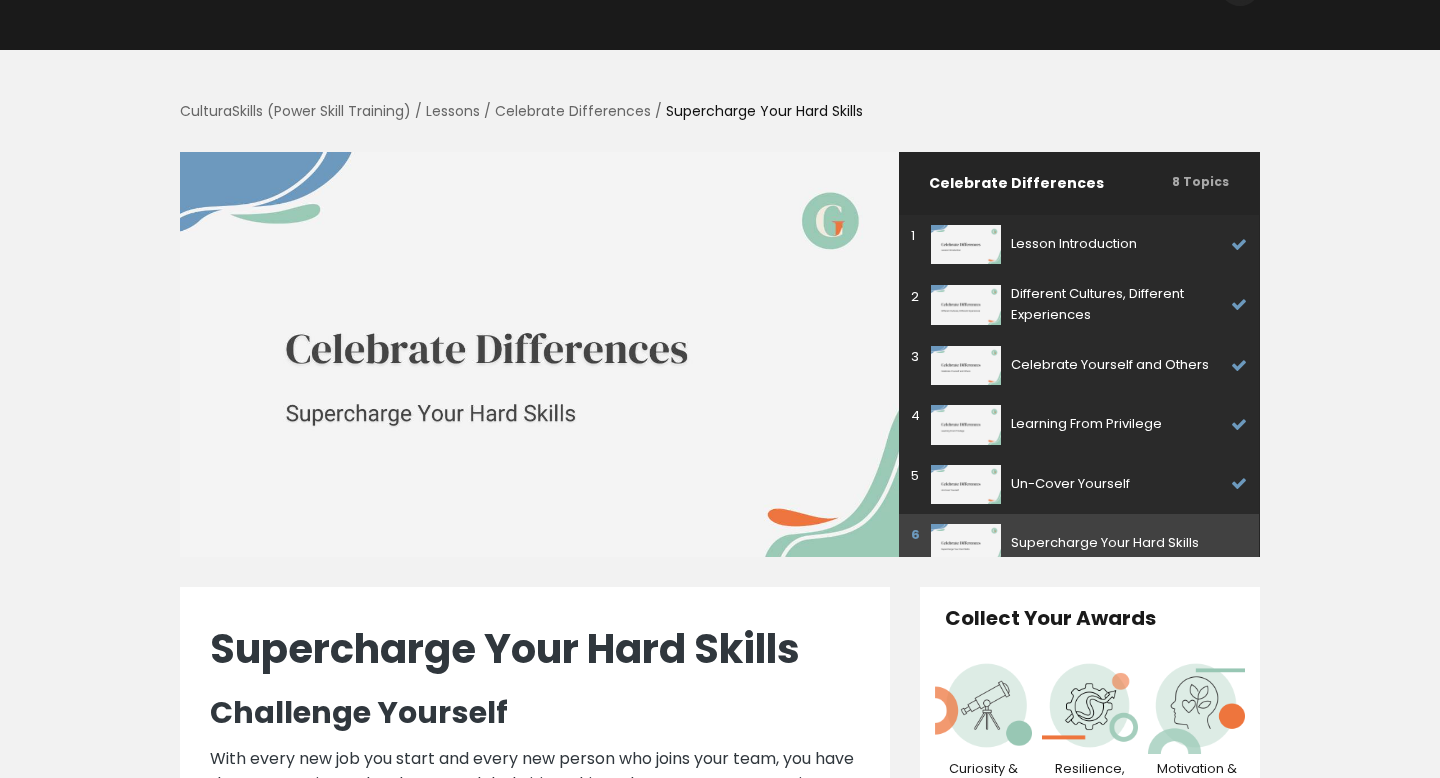 scroll, scrollTop: 80, scrollLeft: 0, axis: vertical 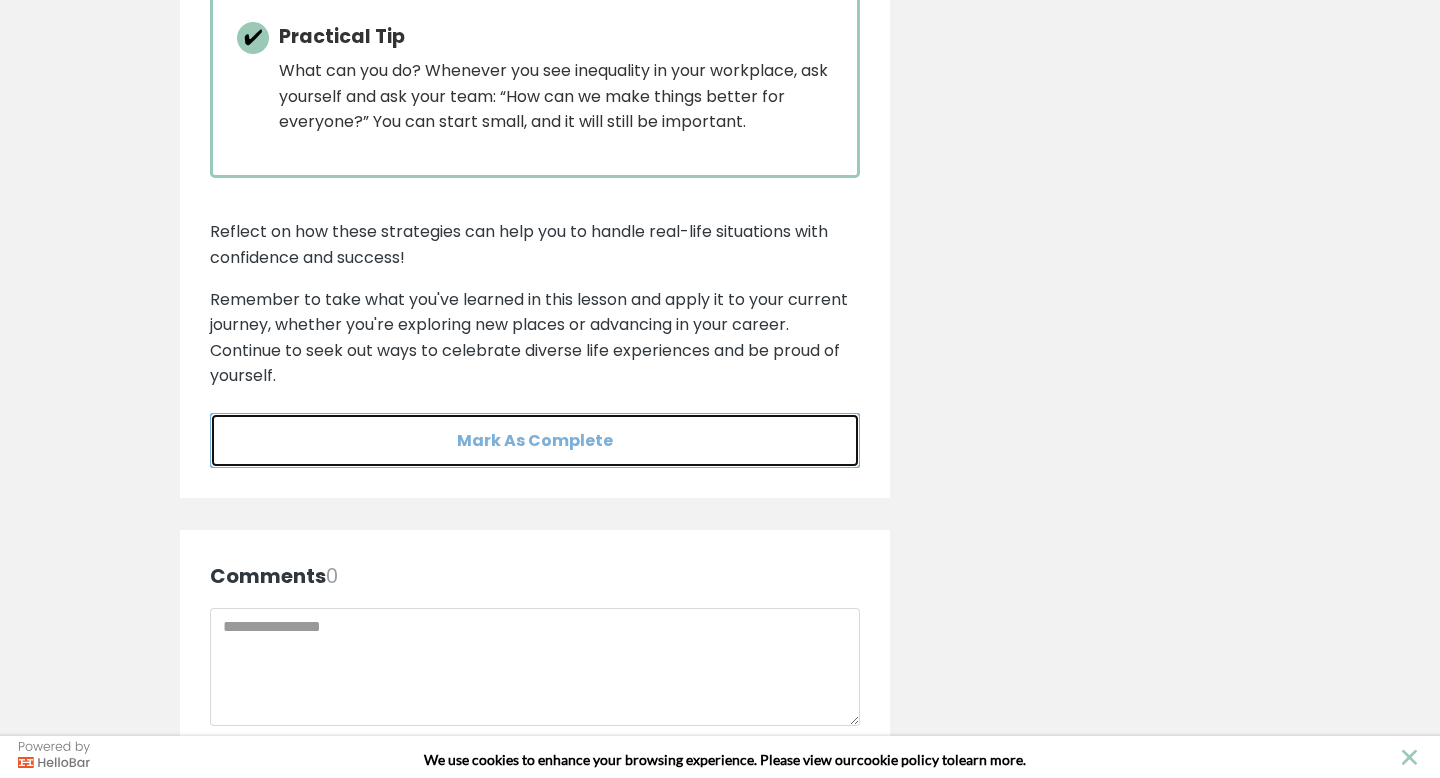 click on "Mark As Complete" at bounding box center (535, 440) 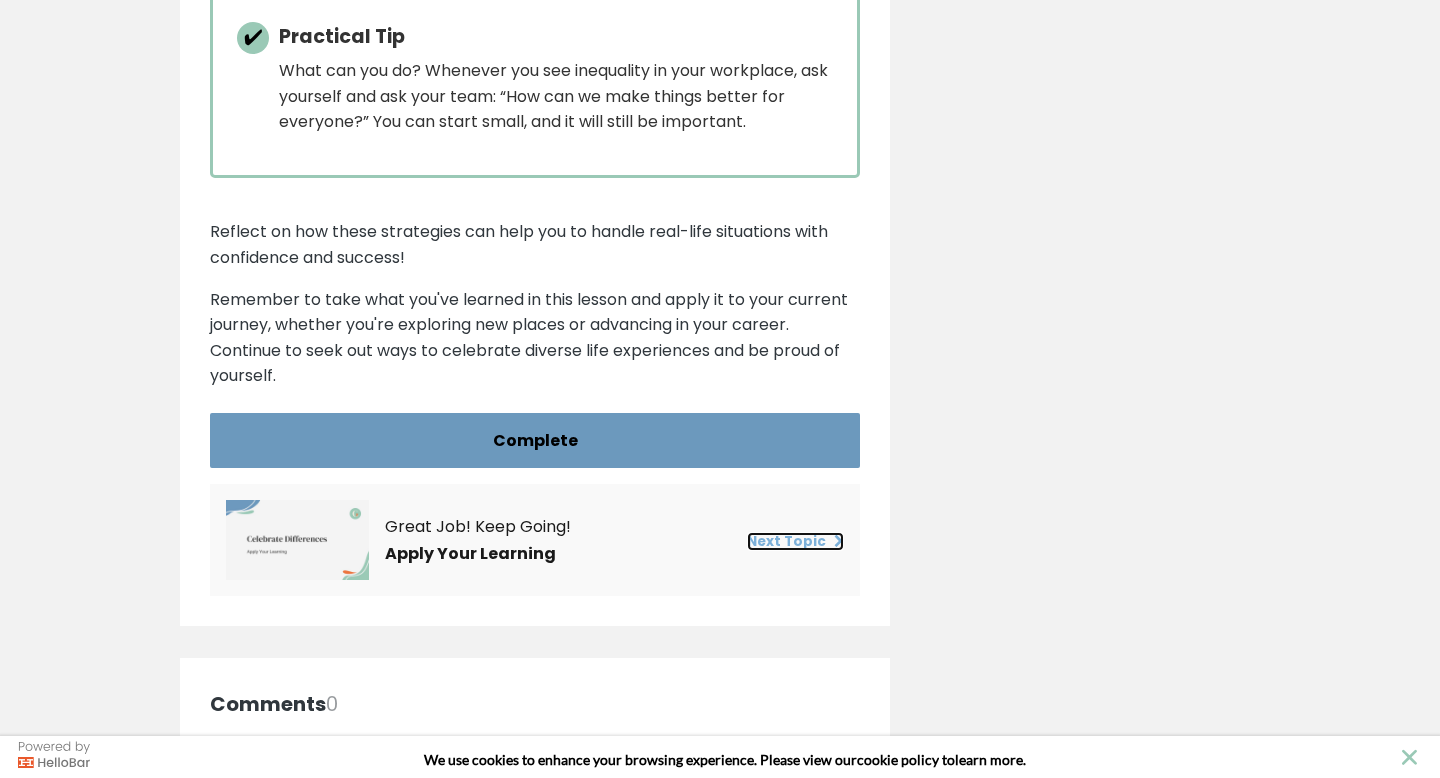 click on "Next Topic" at bounding box center [795, 541] 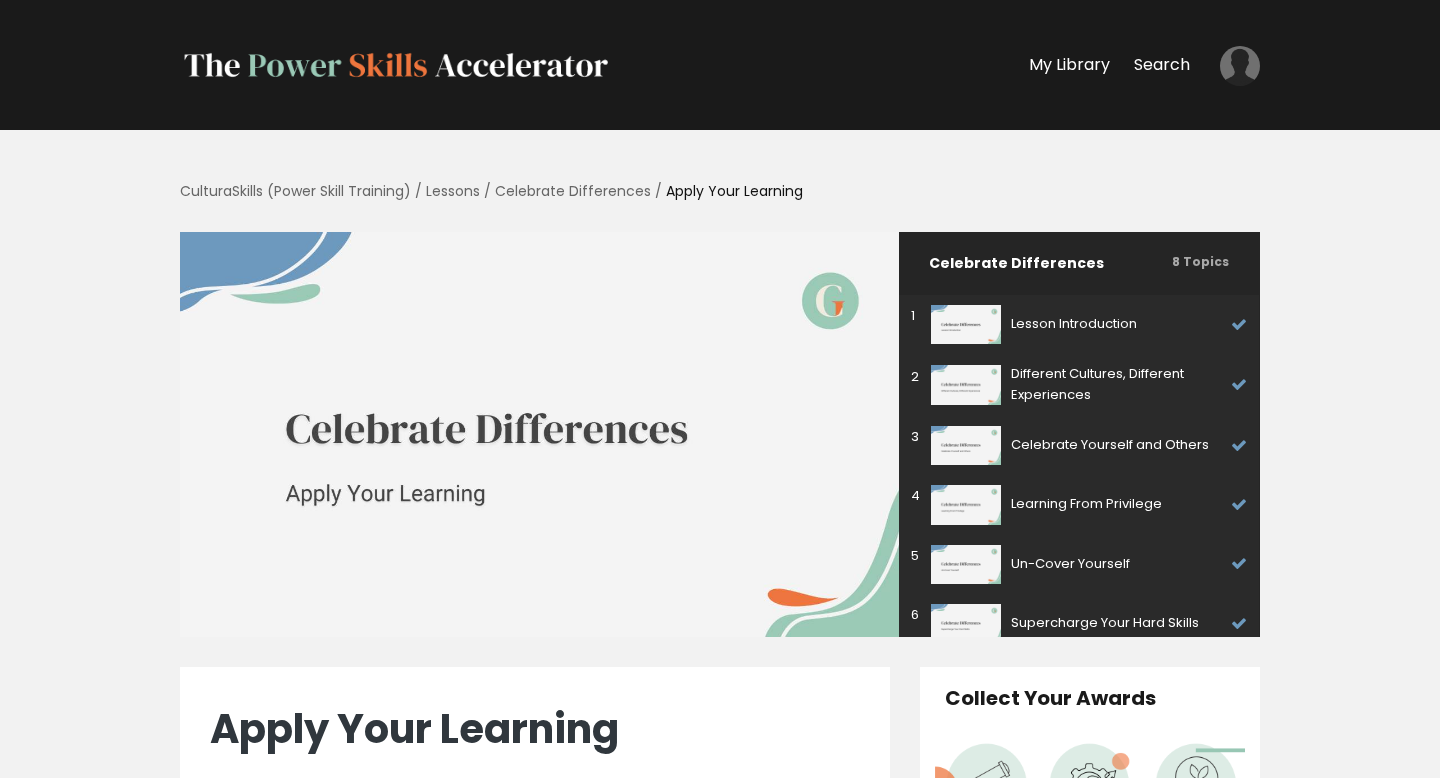 scroll, scrollTop: 0, scrollLeft: 0, axis: both 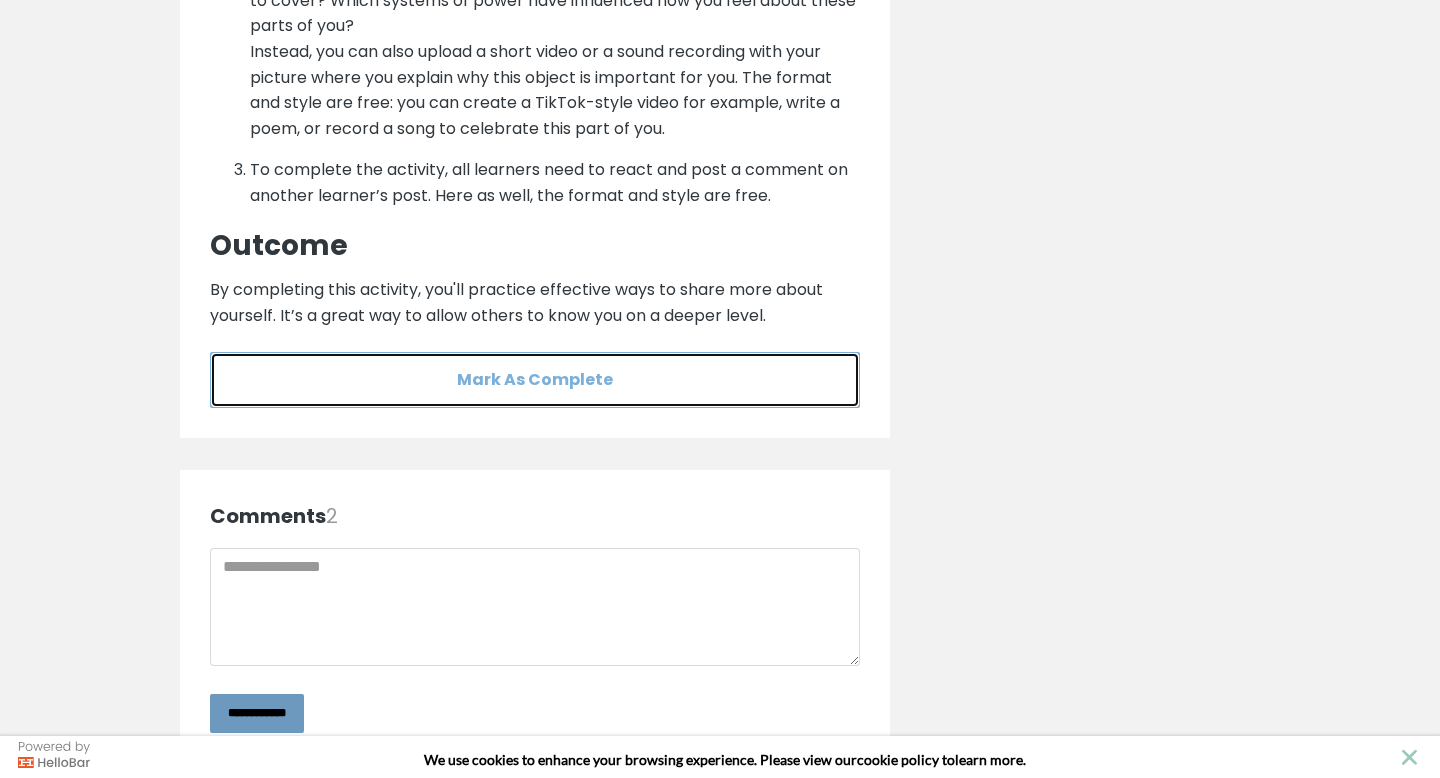 click on "Mark As Complete" at bounding box center (535, 379) 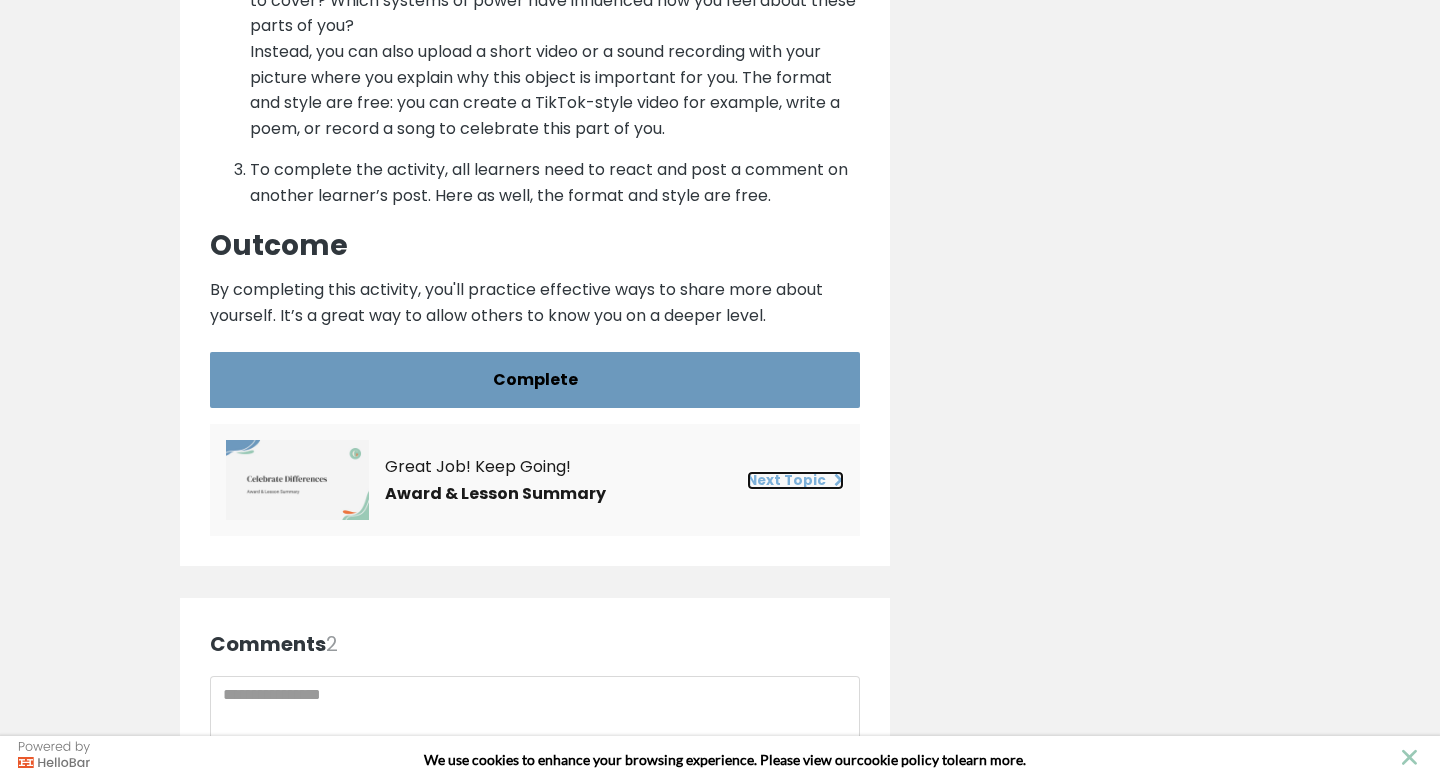 click on "Next Topic" at bounding box center [795, 480] 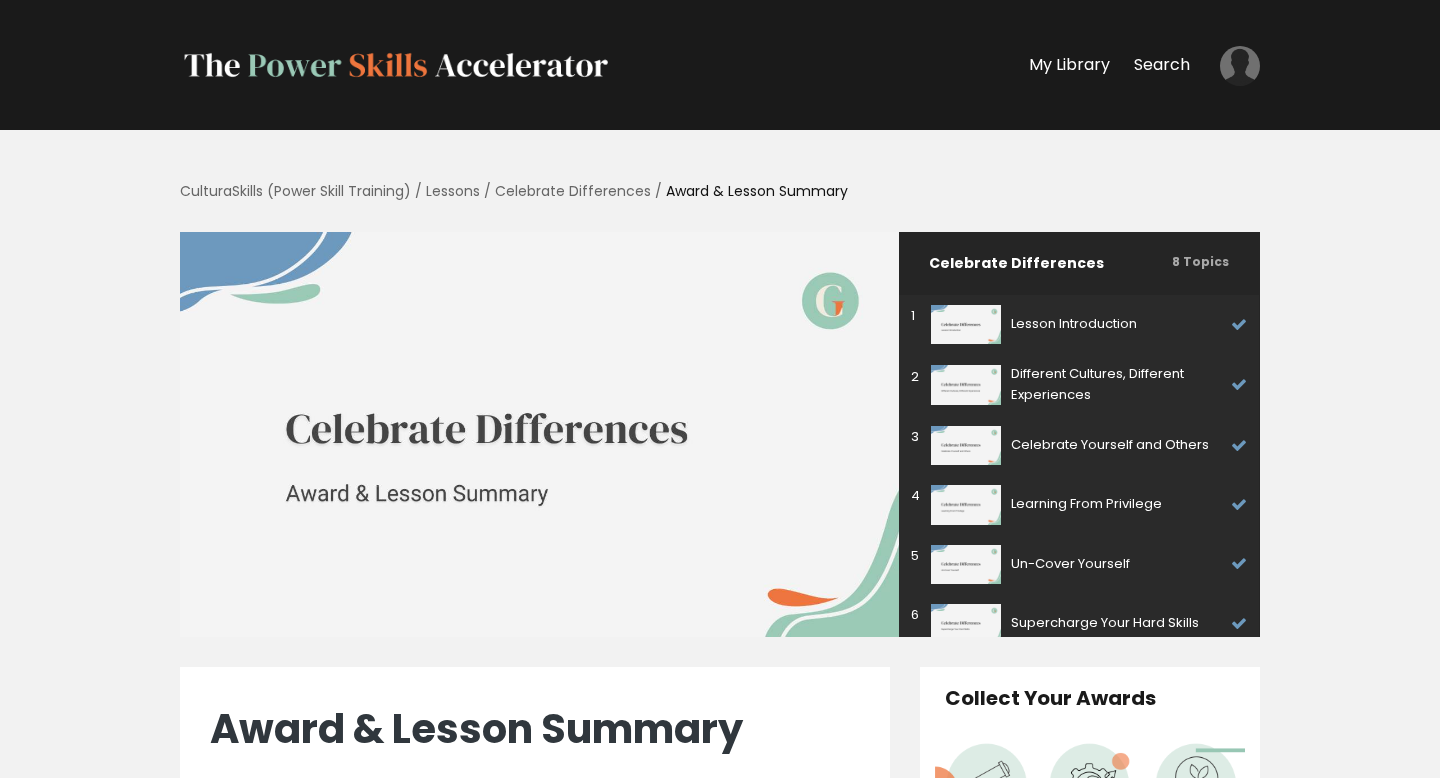 scroll, scrollTop: 80, scrollLeft: 0, axis: vertical 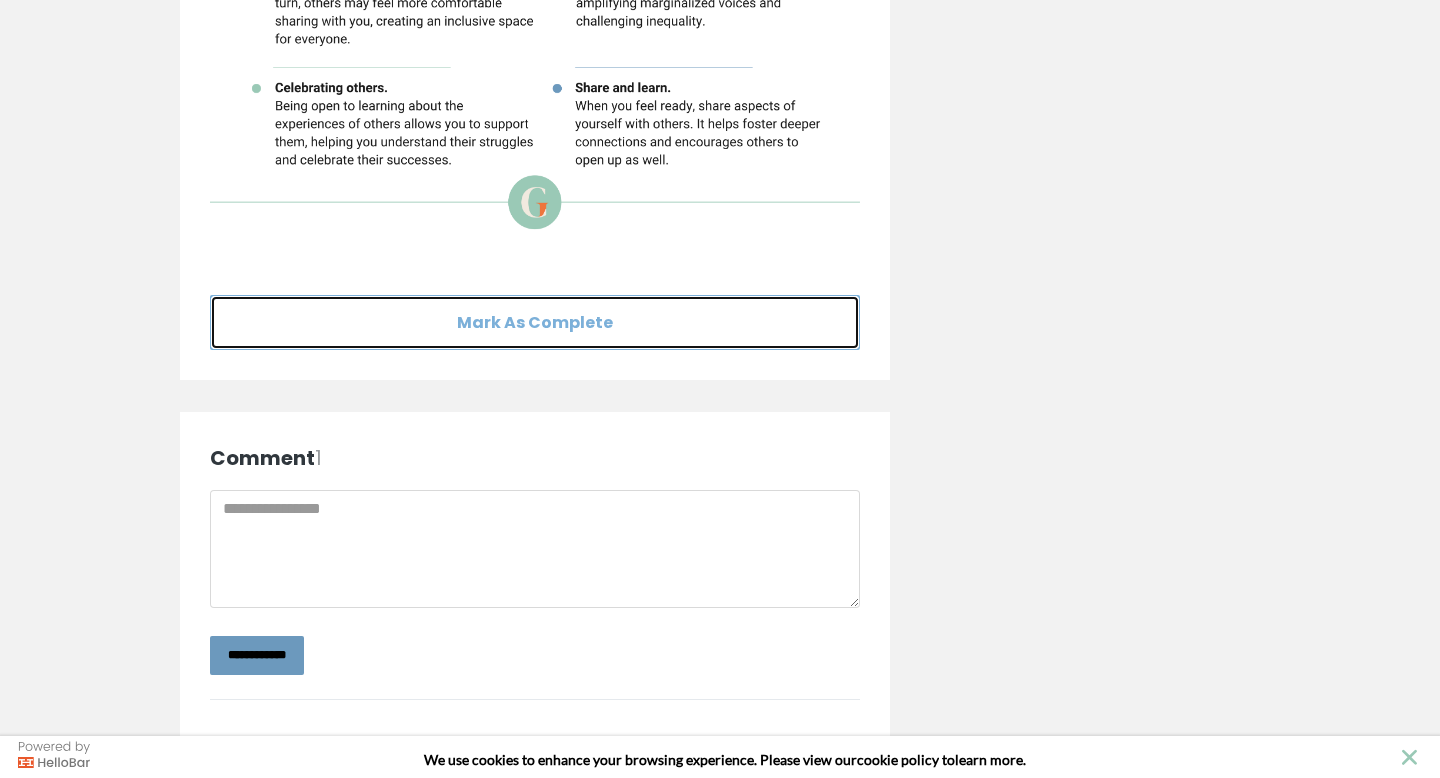 click on "Mark As Complete" at bounding box center (535, 322) 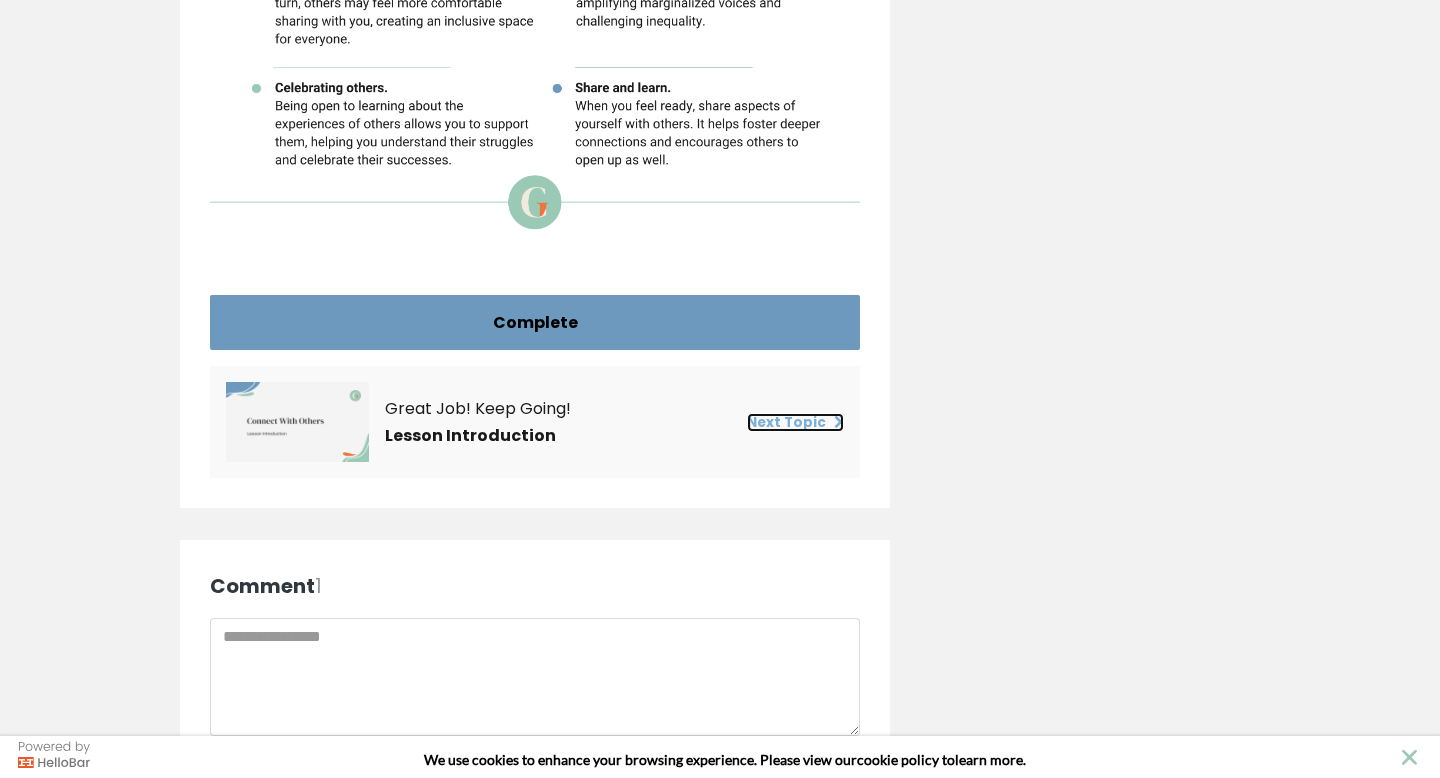 click on "Next Topic" at bounding box center (795, 422) 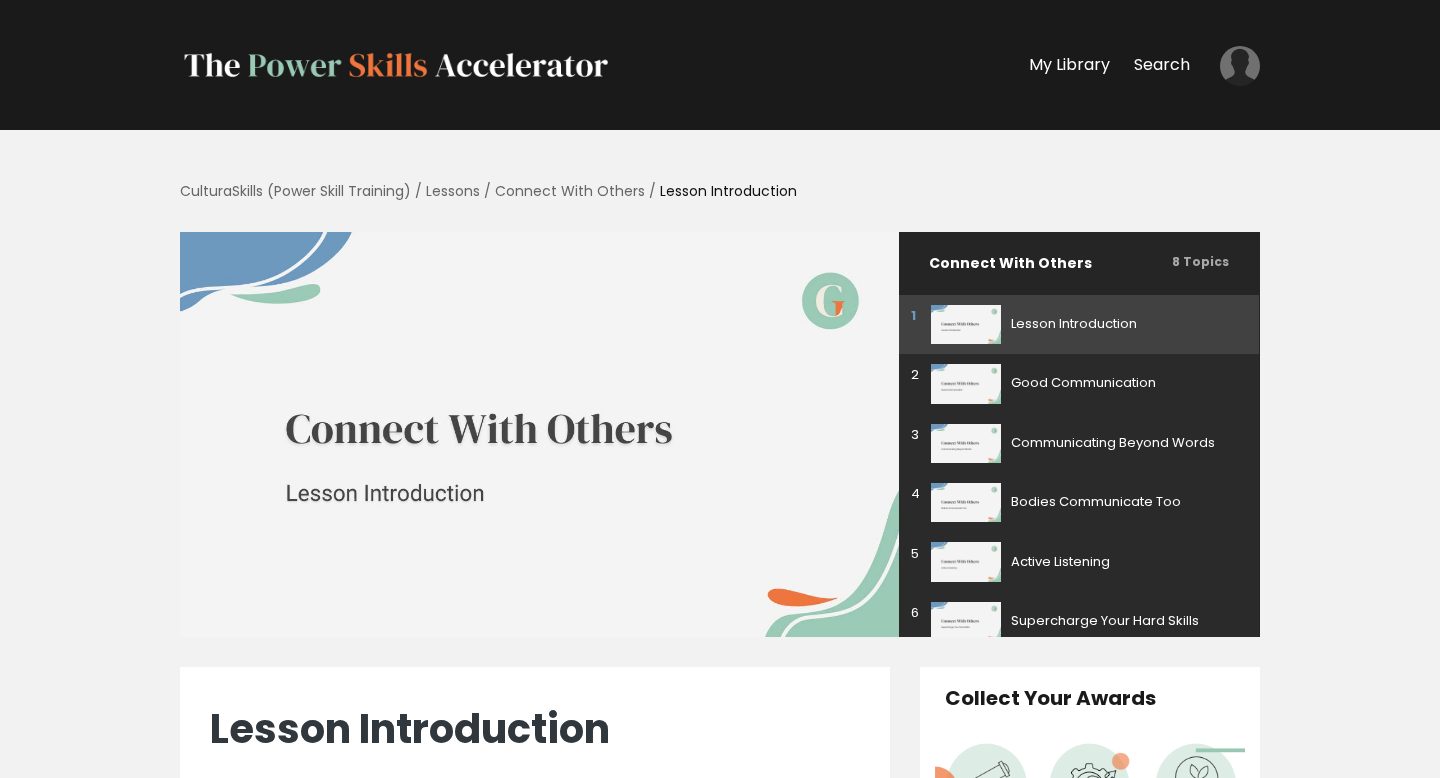 scroll, scrollTop: 0, scrollLeft: 0, axis: both 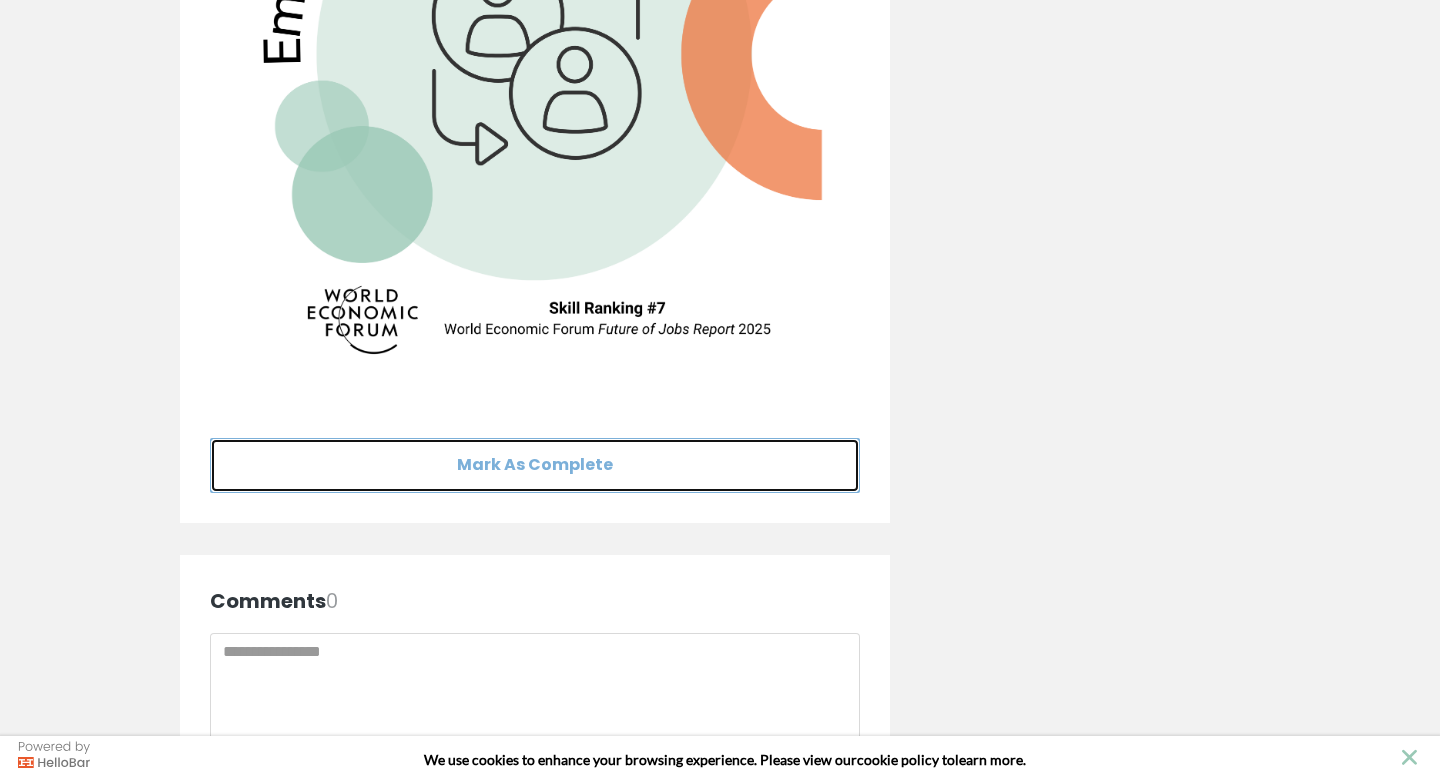 click on "Mark As Complete" at bounding box center (535, 465) 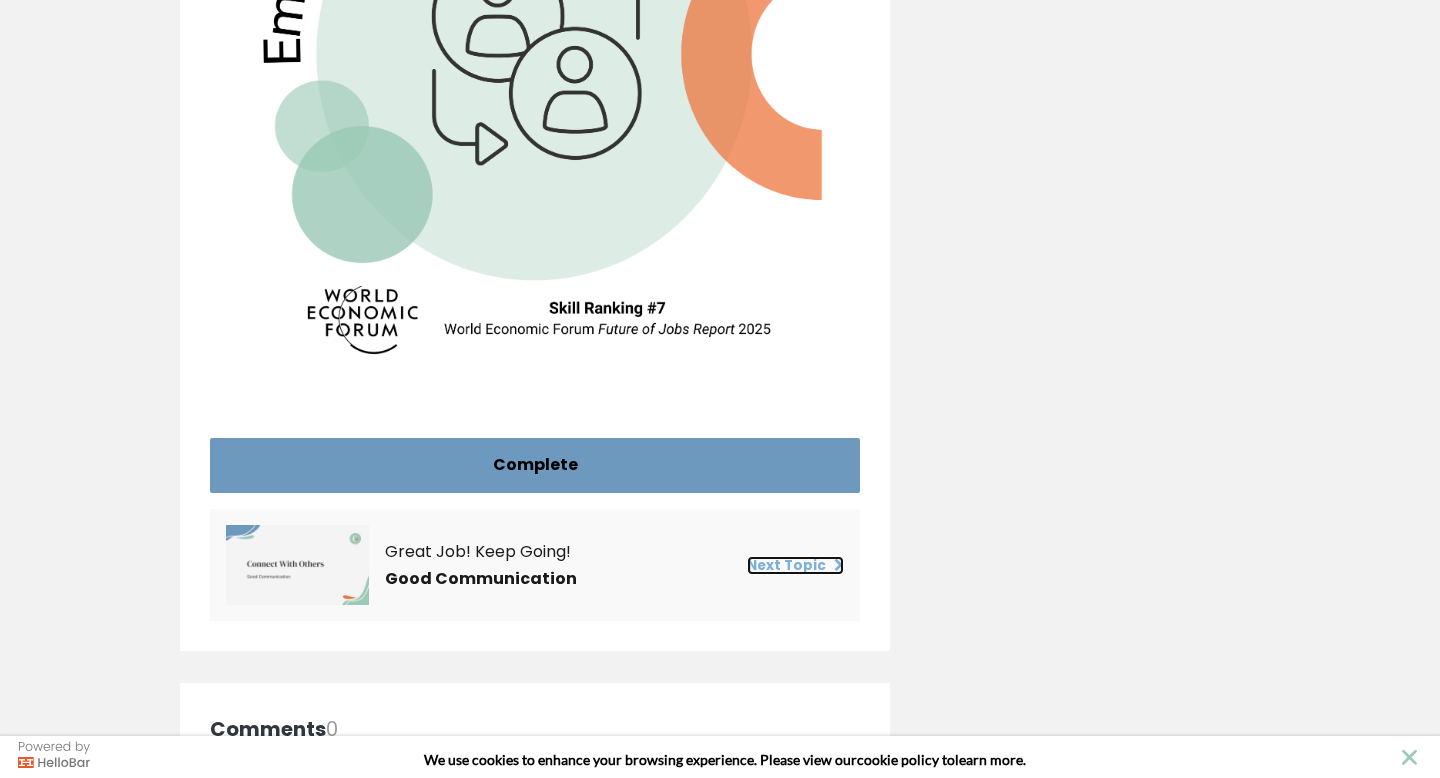 click on "Next Topic" at bounding box center (795, 565) 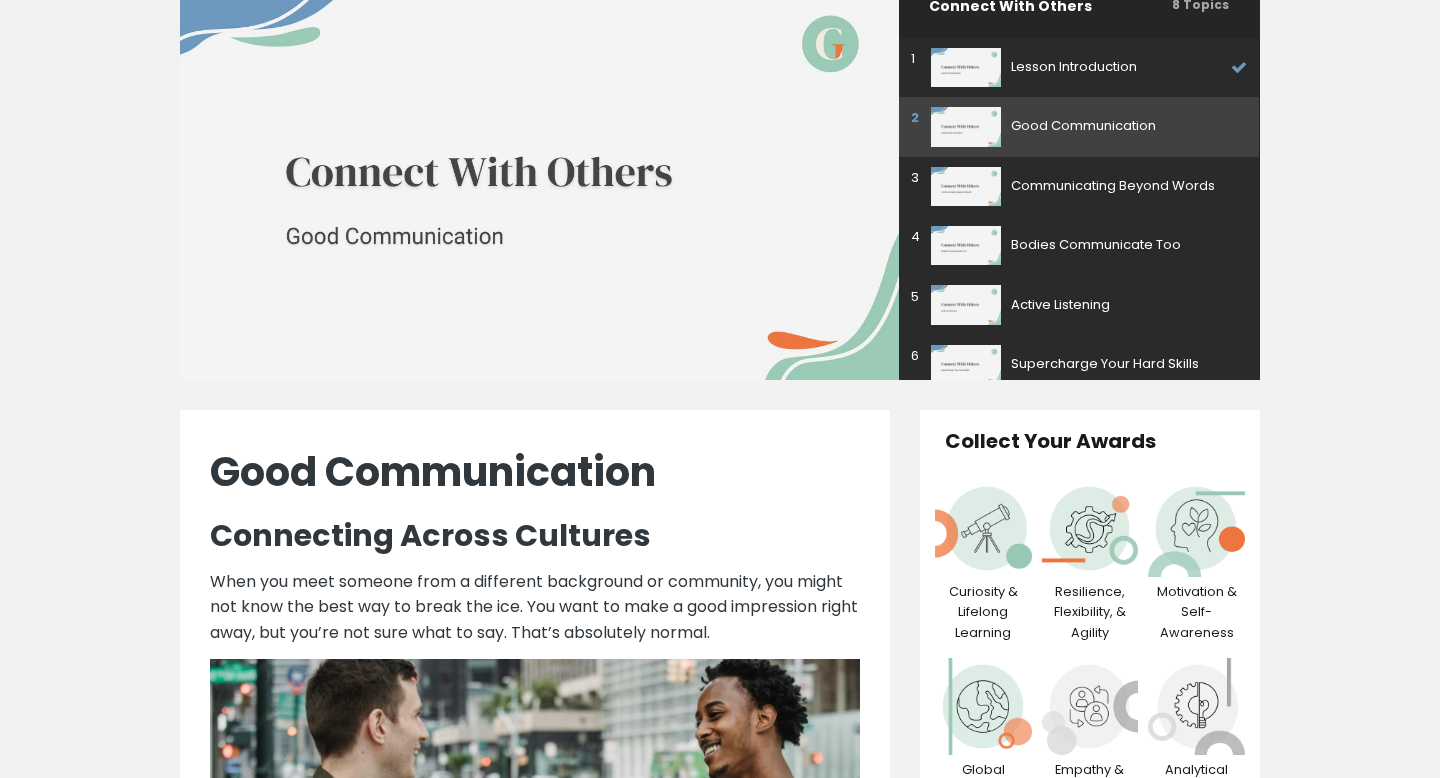 scroll, scrollTop: 334, scrollLeft: 0, axis: vertical 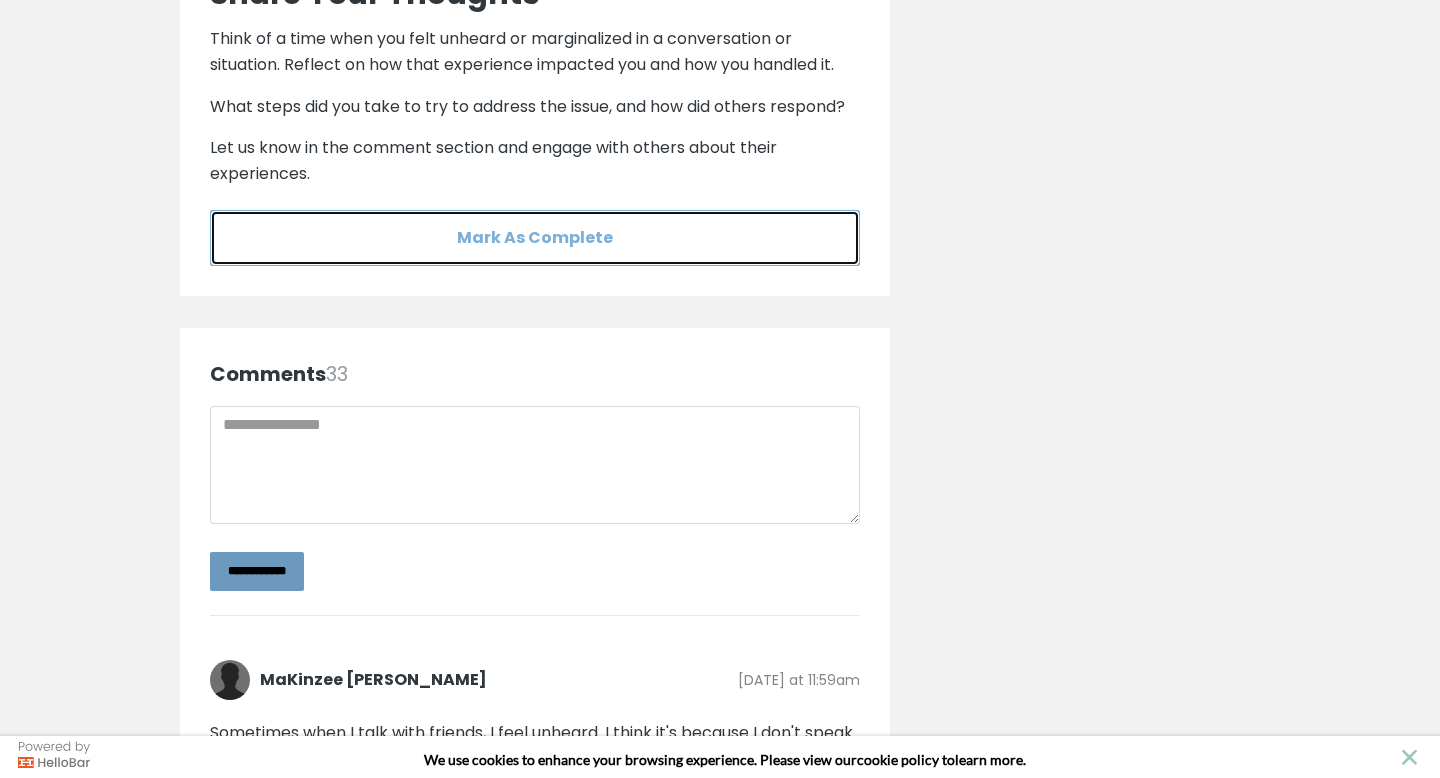 click on "Mark As Complete" at bounding box center [535, 237] 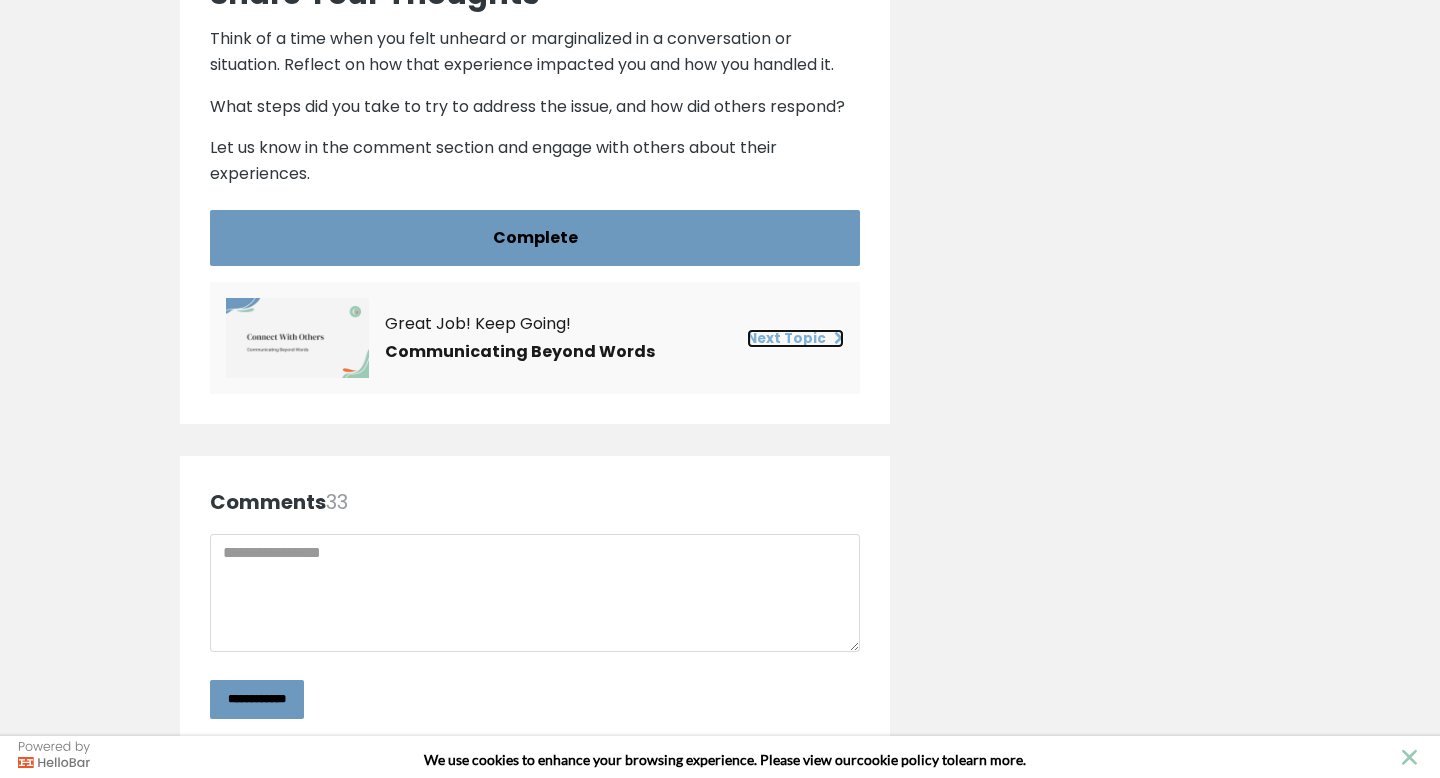click on "Next Topic" at bounding box center (795, 338) 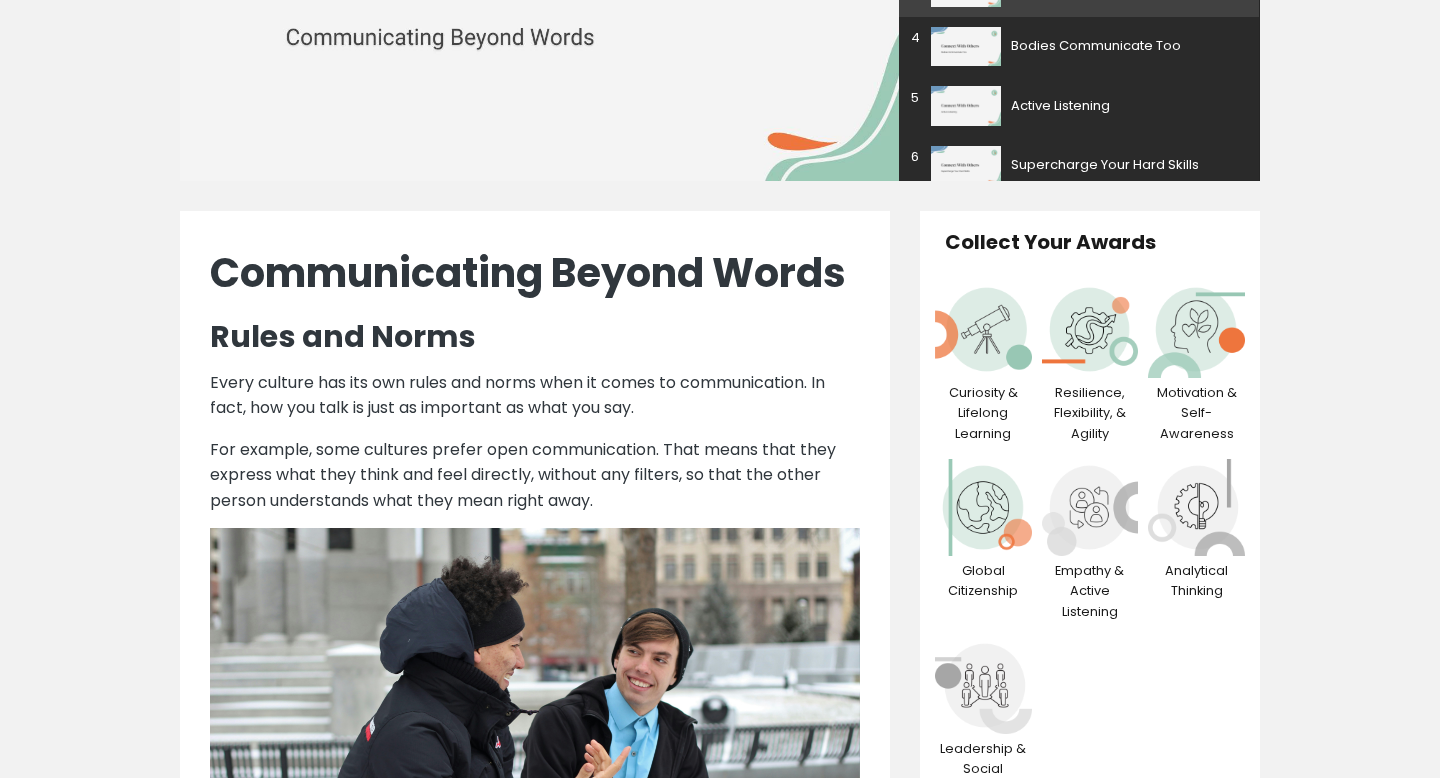 scroll, scrollTop: 0, scrollLeft: 0, axis: both 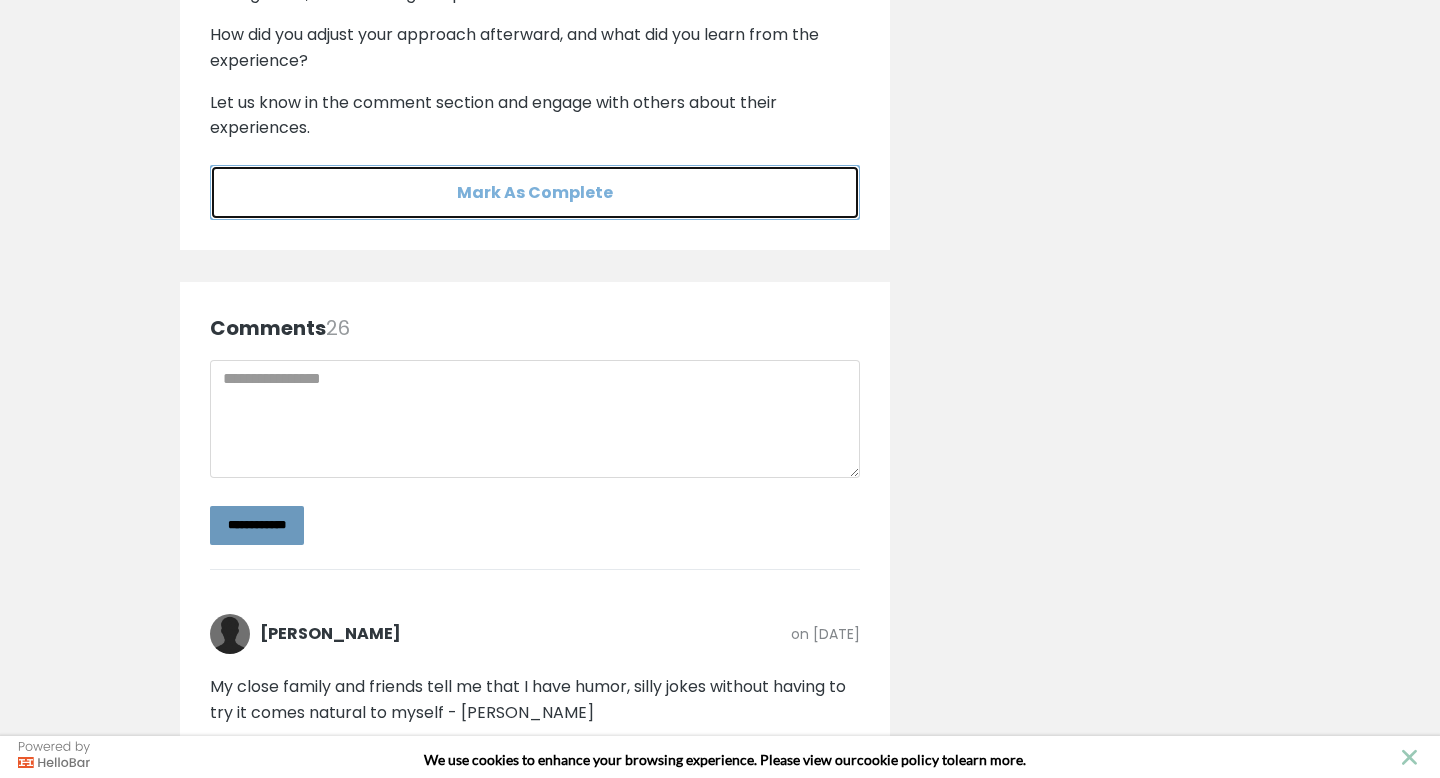 click on "Mark As Complete" at bounding box center [535, 192] 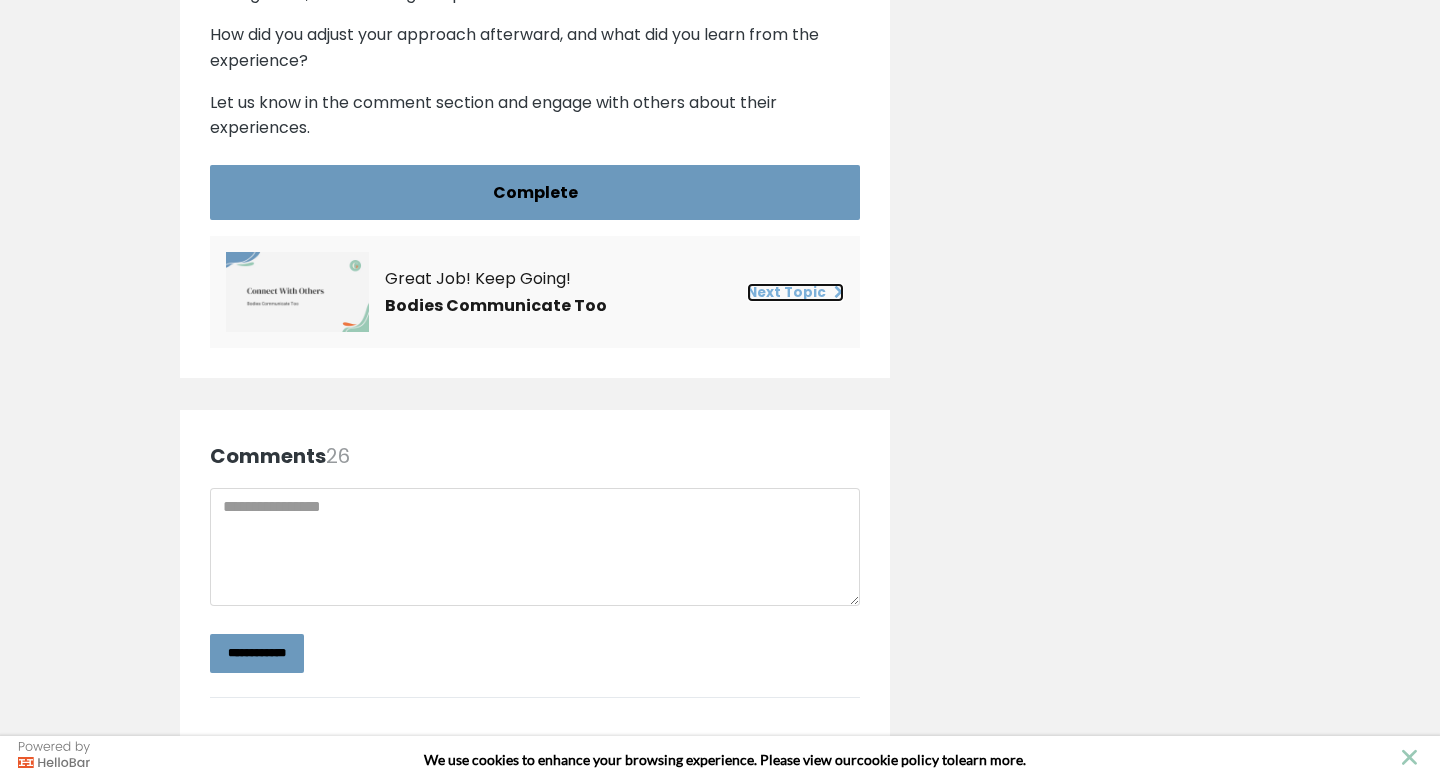 click on "Next Topic" at bounding box center (795, 292) 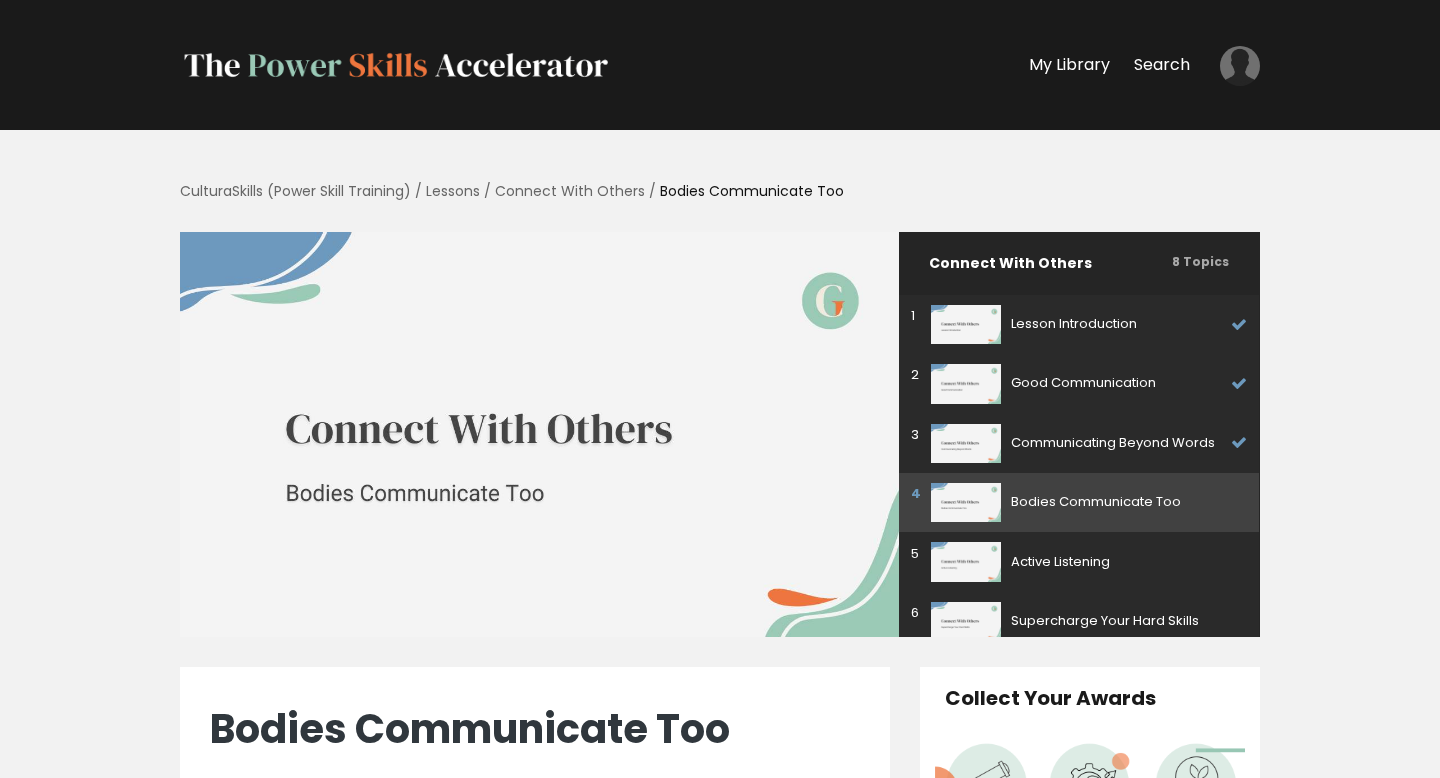 scroll, scrollTop: 0, scrollLeft: 0, axis: both 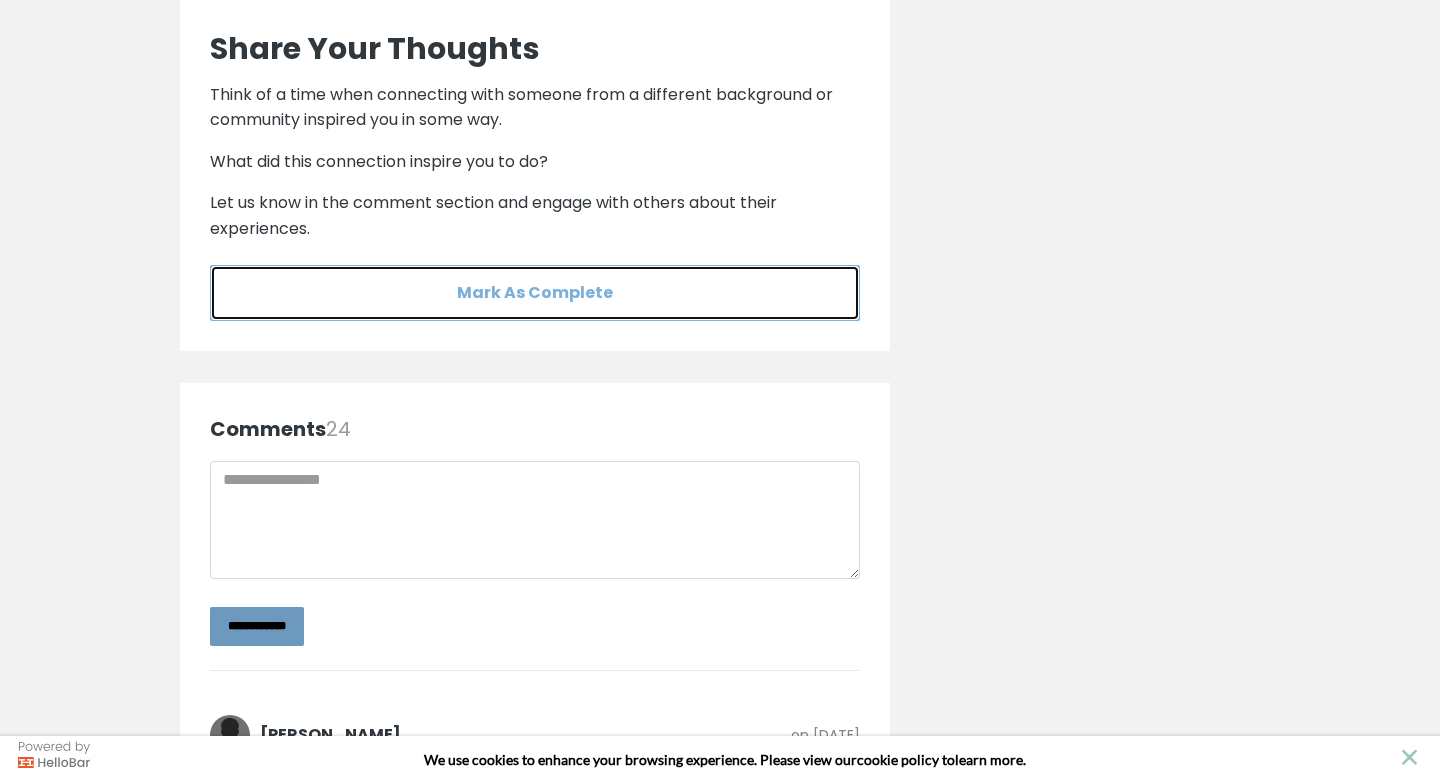 click on "Mark As Complete" at bounding box center (535, 292) 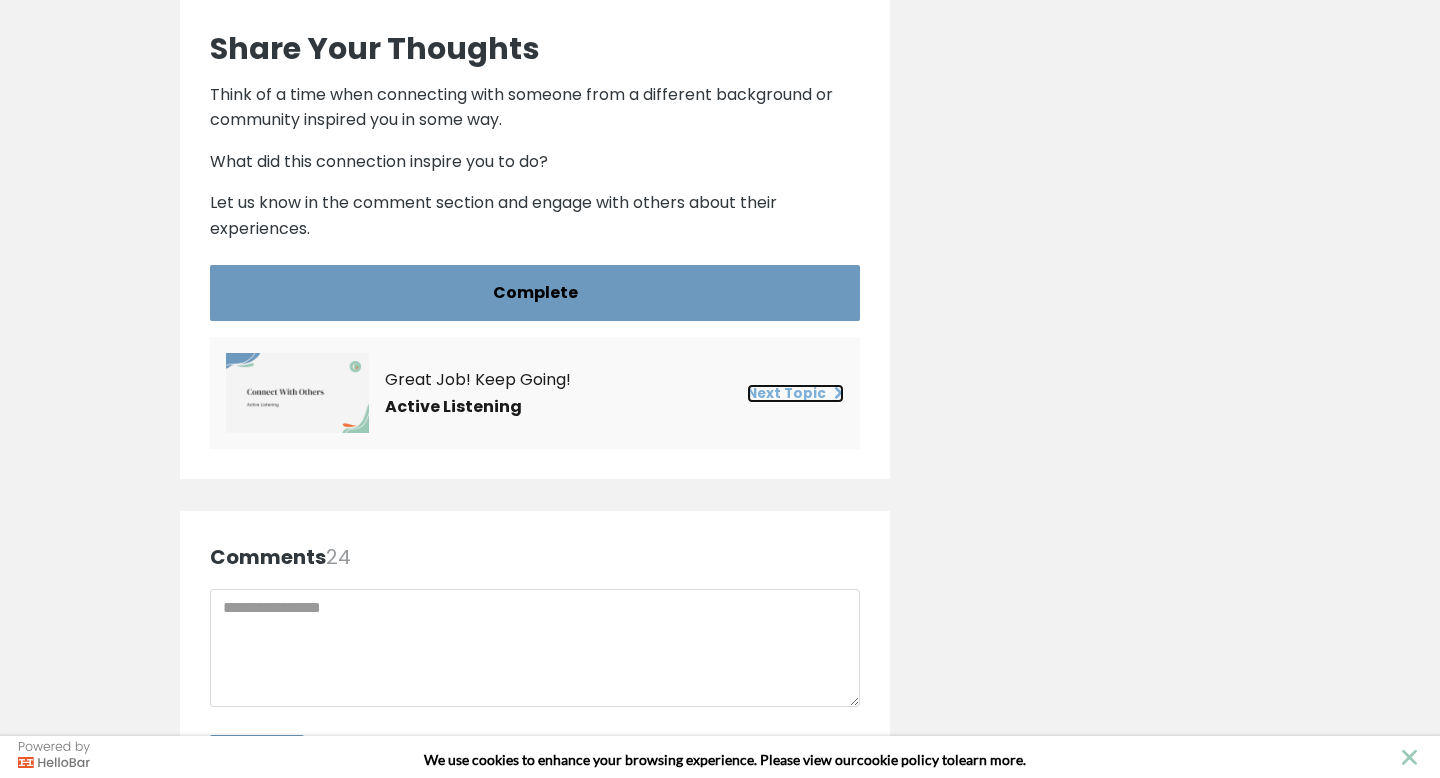 click on "Next Topic" at bounding box center [795, 393] 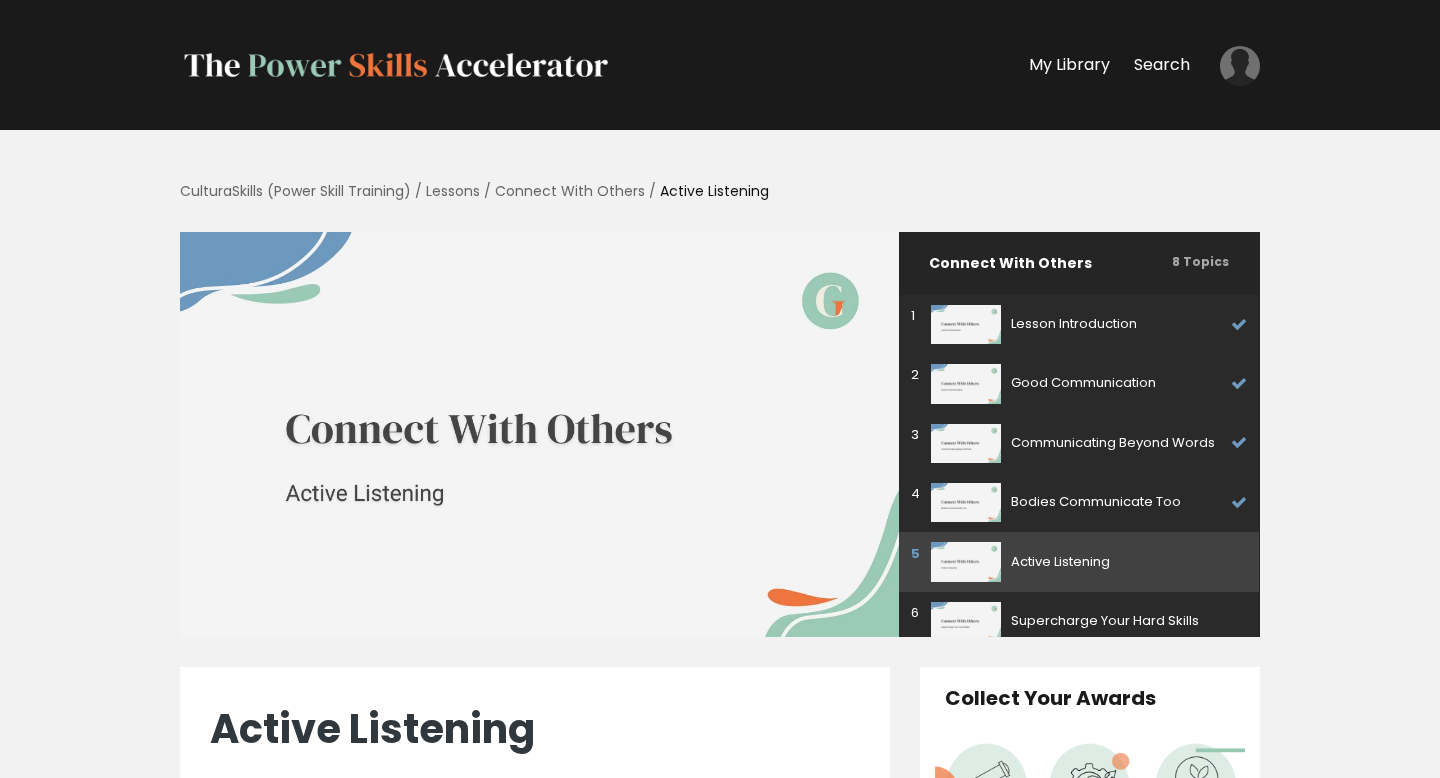 scroll, scrollTop: 40, scrollLeft: 0, axis: vertical 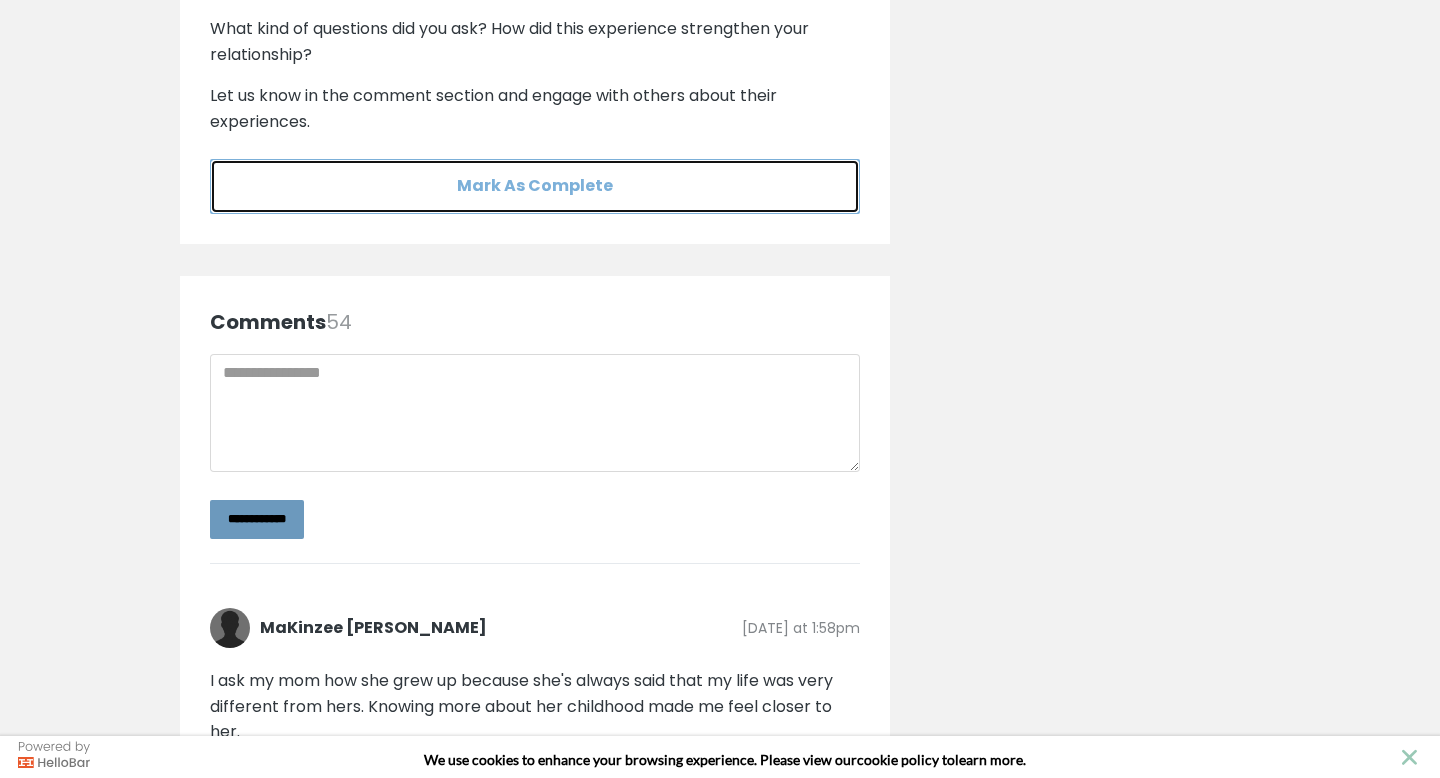 click on "Mark As Complete" at bounding box center (535, 186) 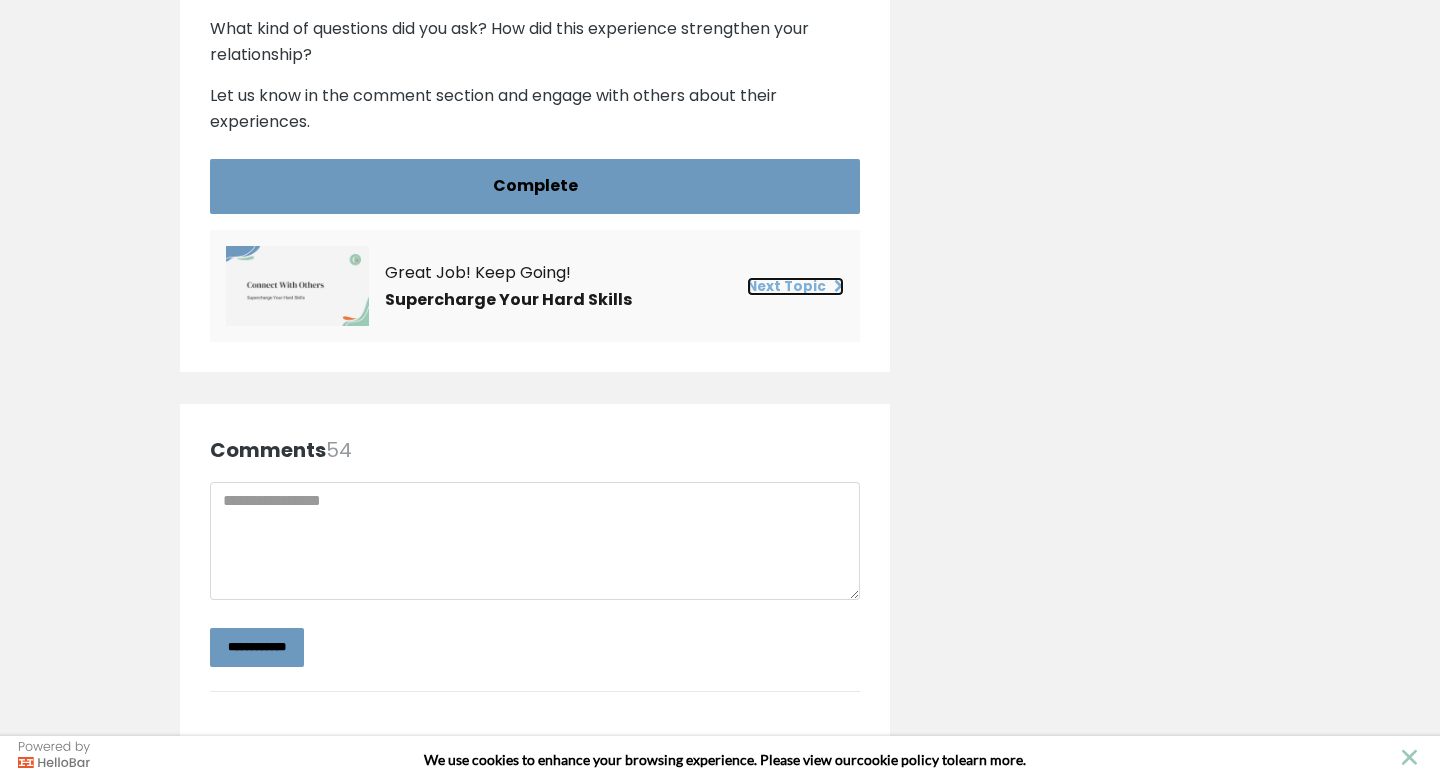 click on "Next Topic" at bounding box center (795, 286) 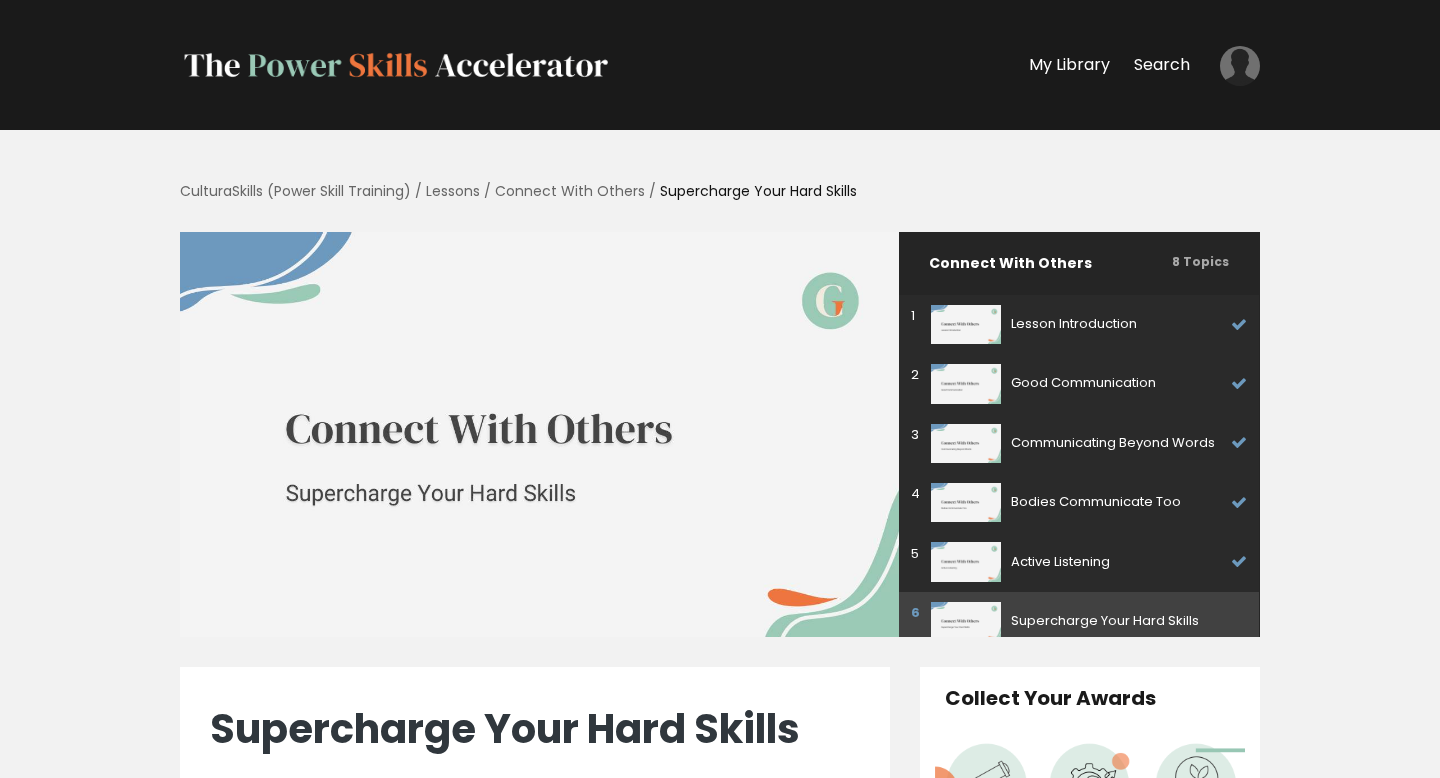 scroll, scrollTop: 0, scrollLeft: 0, axis: both 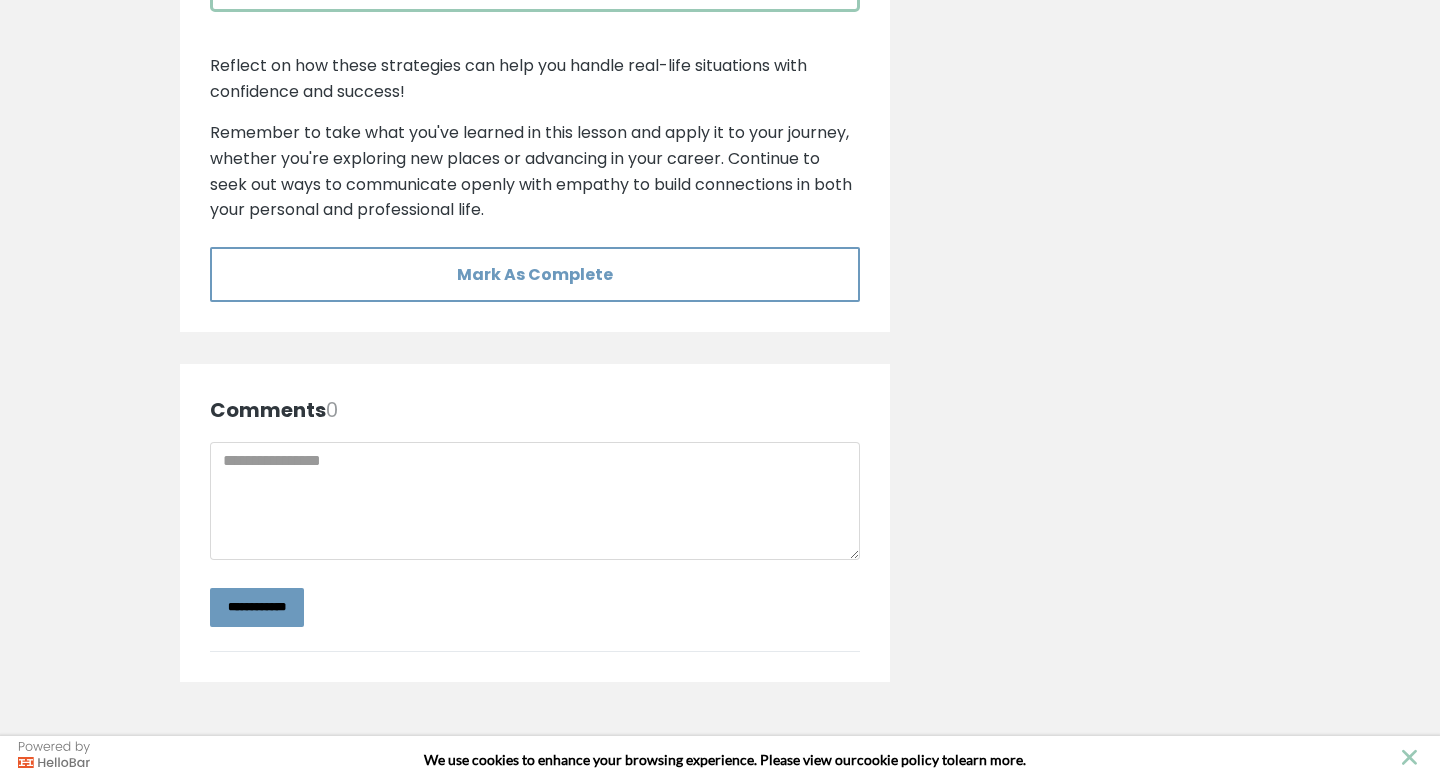 drag, startPoint x: 1439, startPoint y: 411, endPoint x: 1427, endPoint y: 612, distance: 201.3579 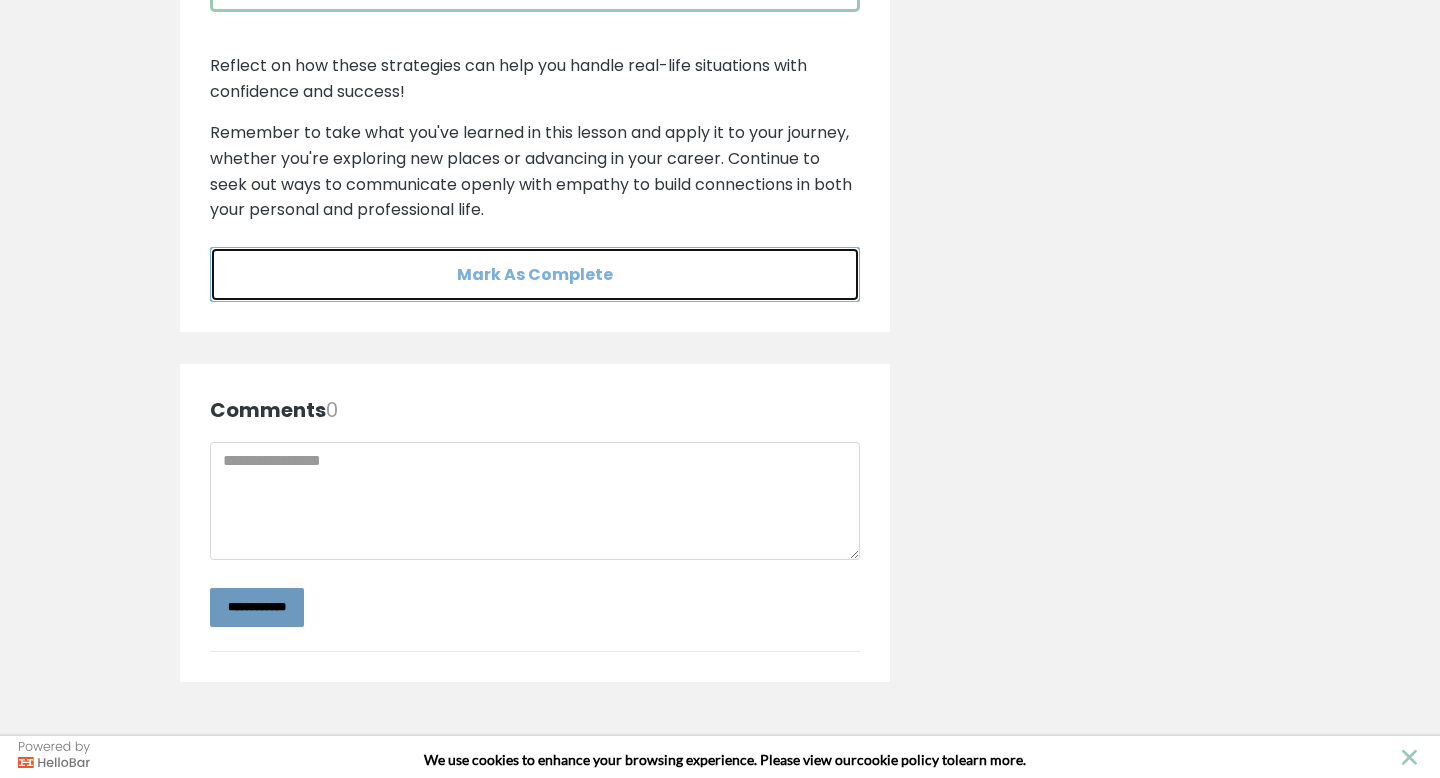 click on "Mark As Complete" at bounding box center [535, 274] 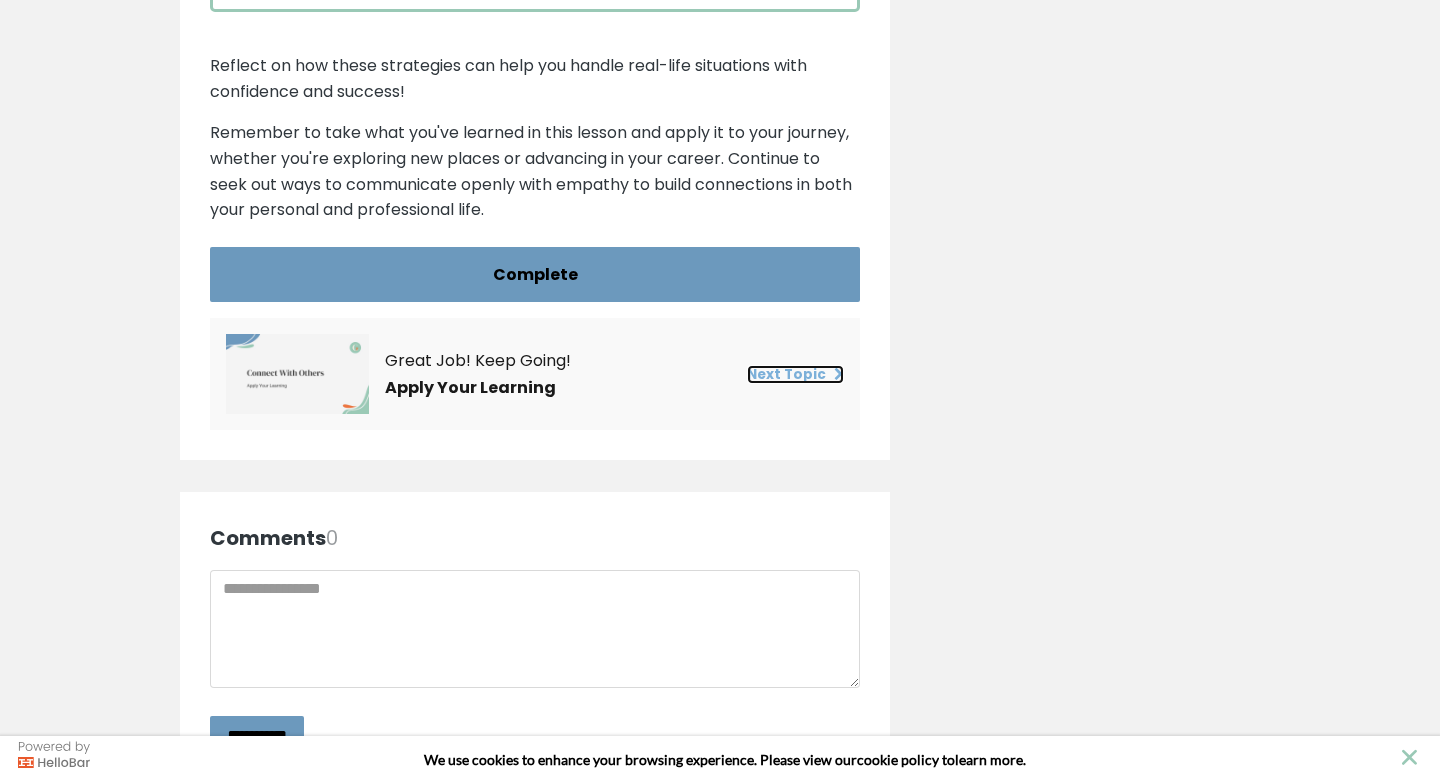 click on "Next Topic" at bounding box center [795, 374] 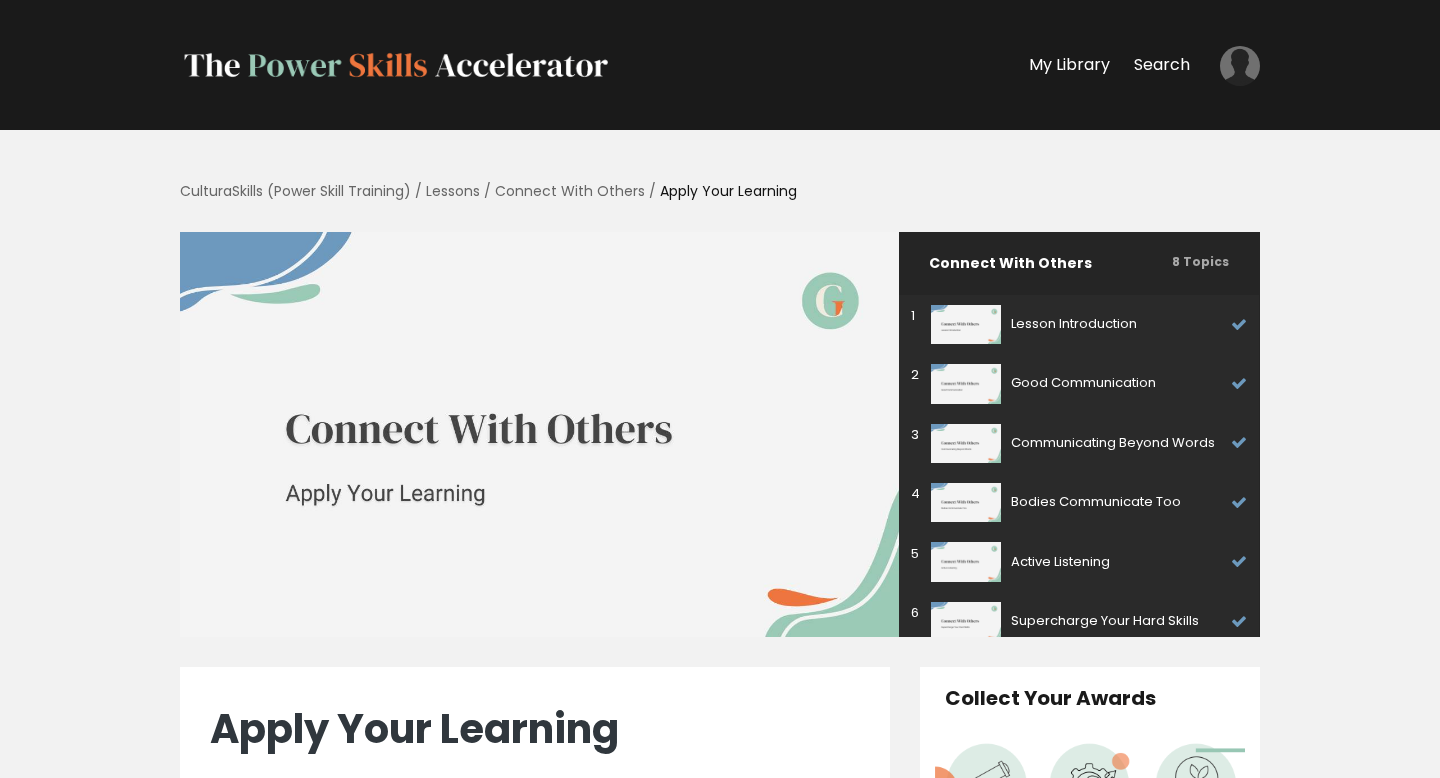 scroll, scrollTop: 0, scrollLeft: 0, axis: both 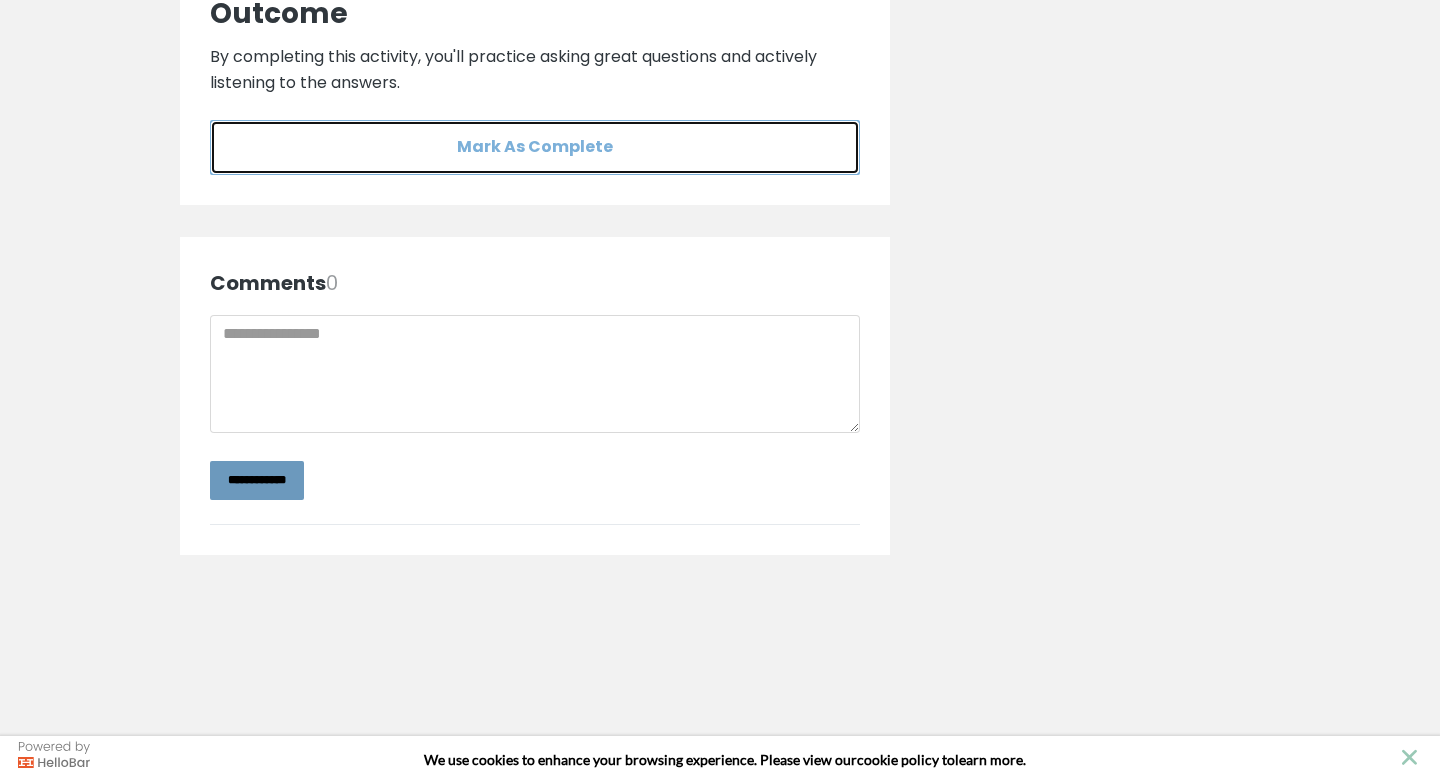 click on "Mark As Complete" at bounding box center (535, 147) 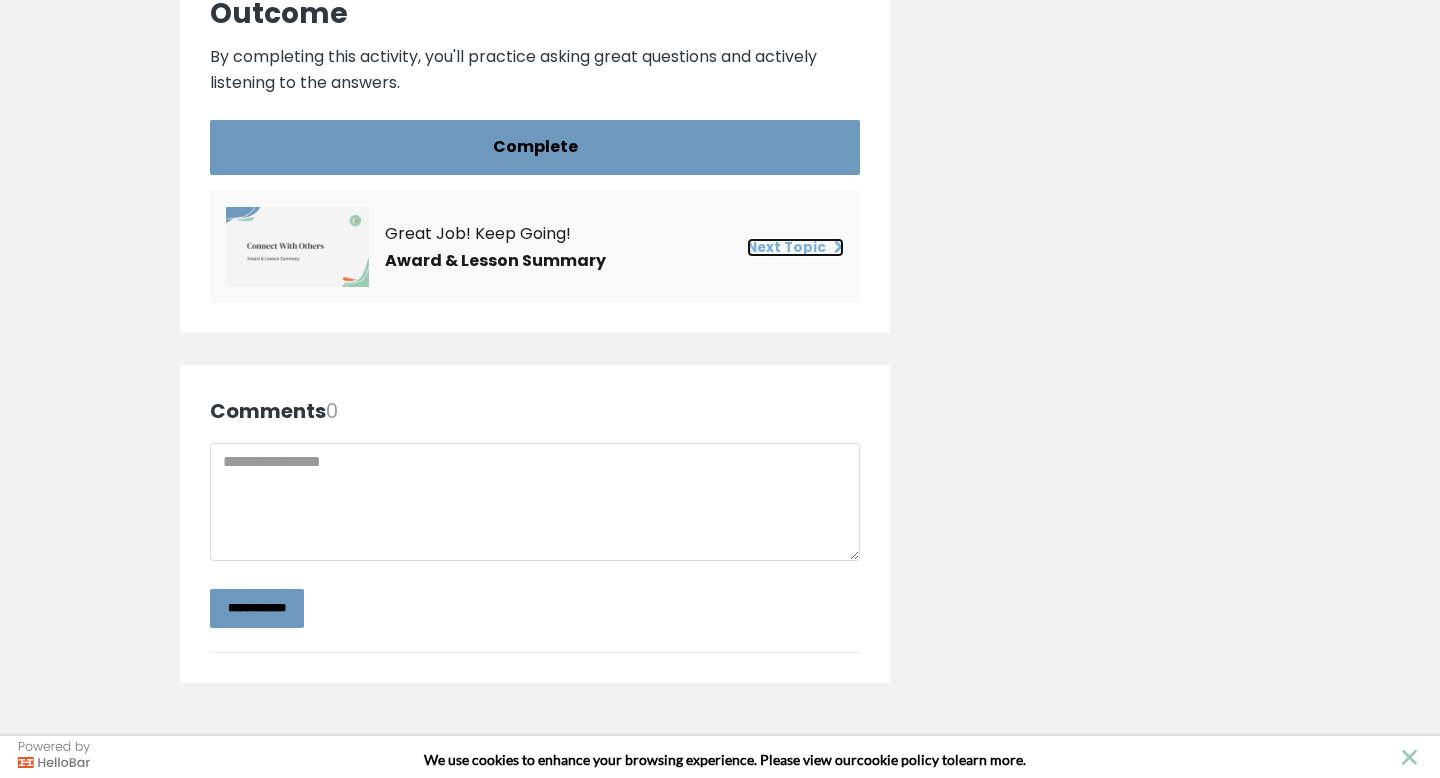 click on "Next Topic" at bounding box center [795, 247] 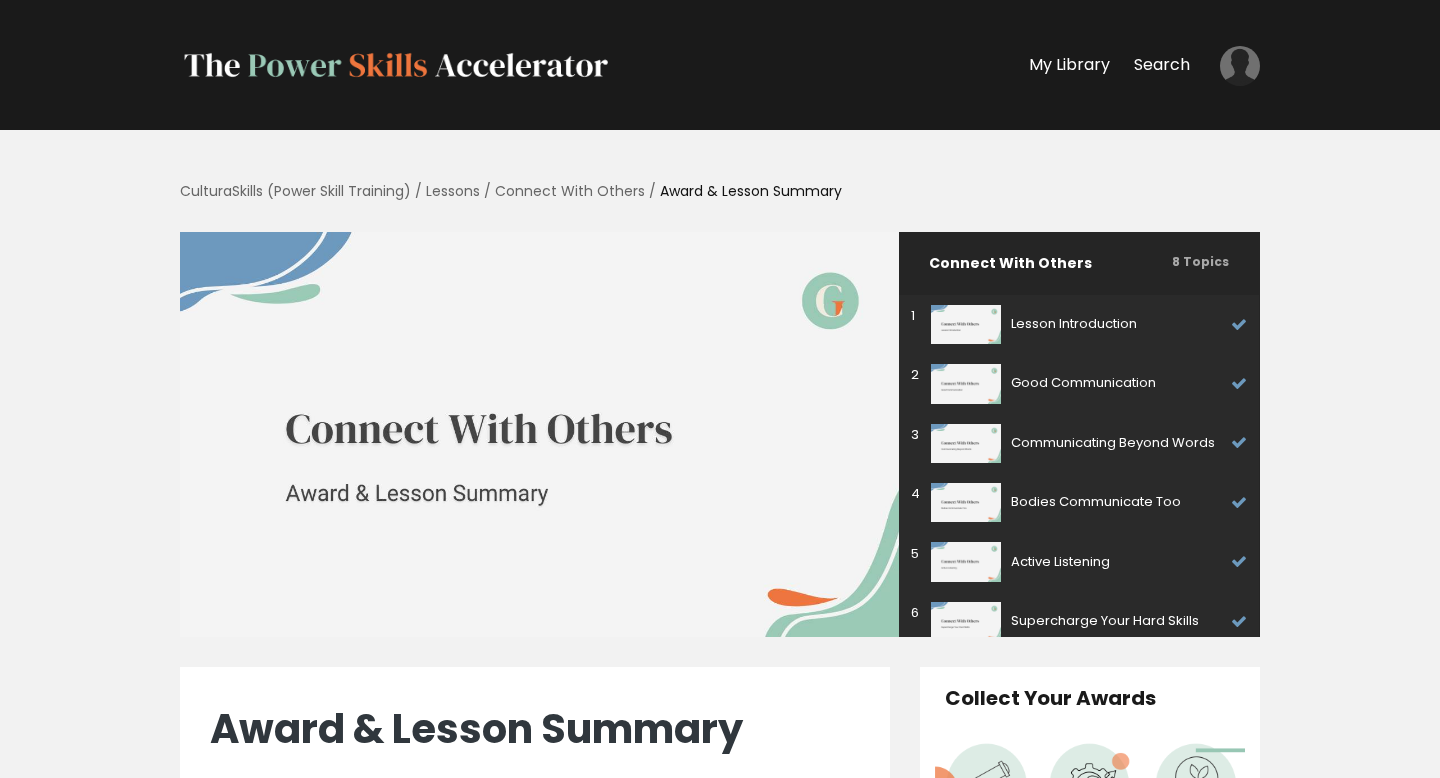 scroll, scrollTop: 0, scrollLeft: 0, axis: both 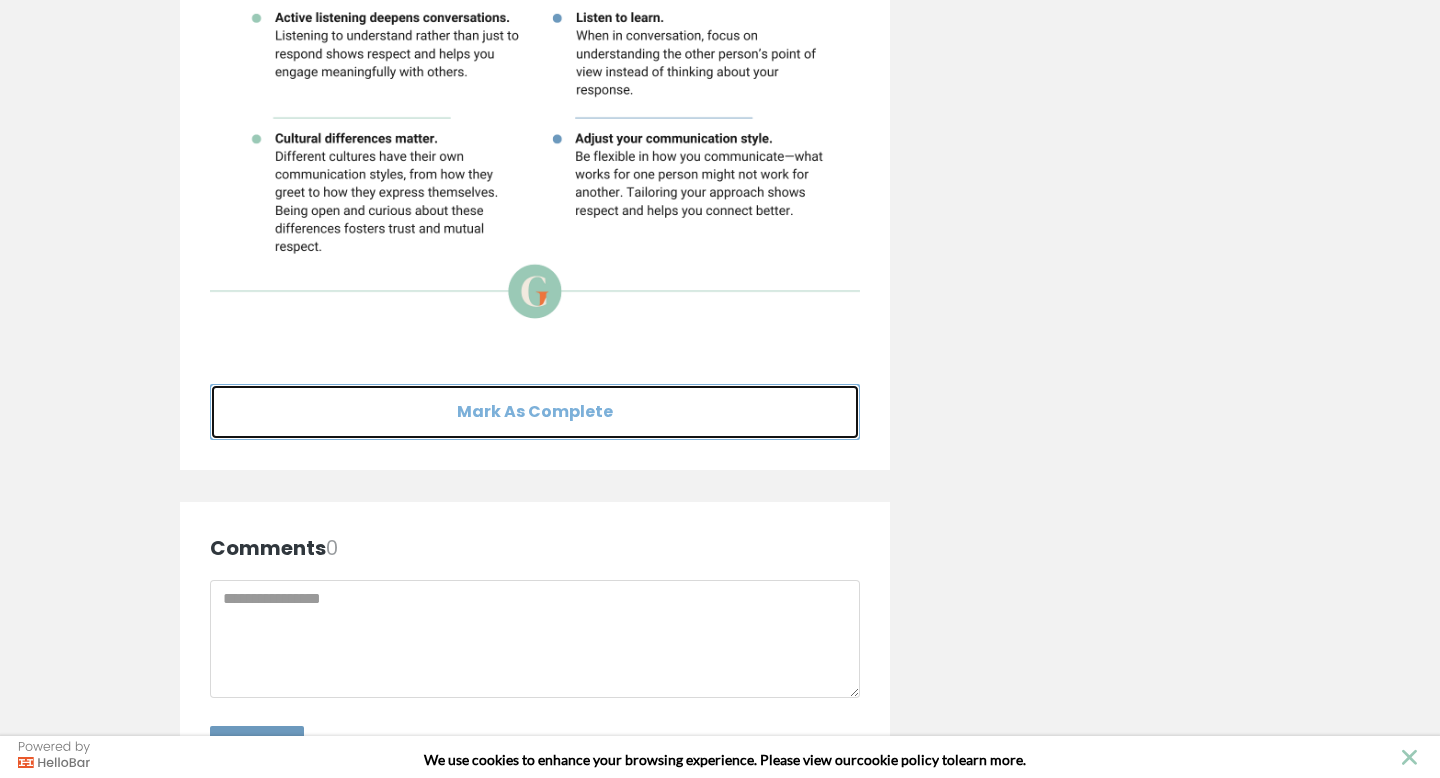 click on "Mark As Complete" at bounding box center (535, 411) 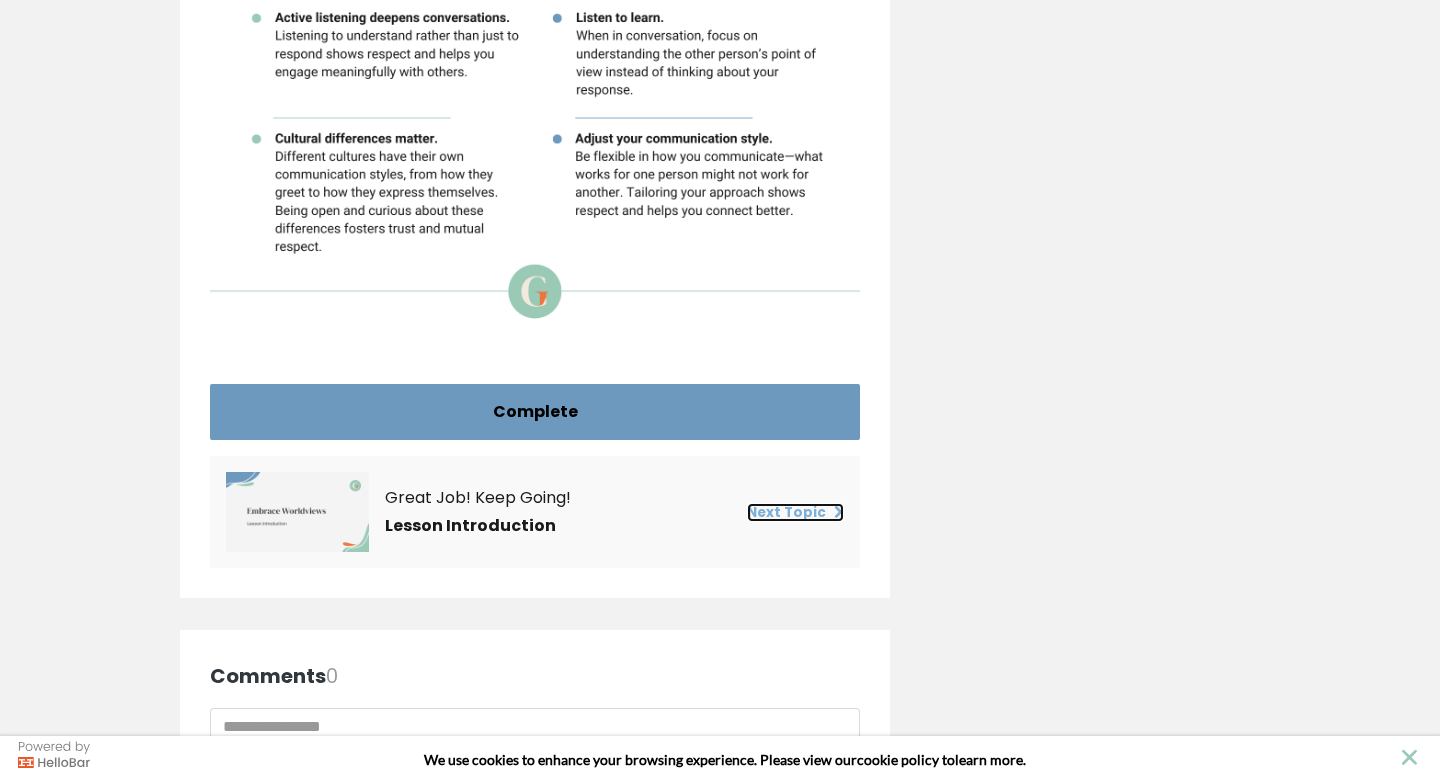 click on "Next Topic" at bounding box center (795, 512) 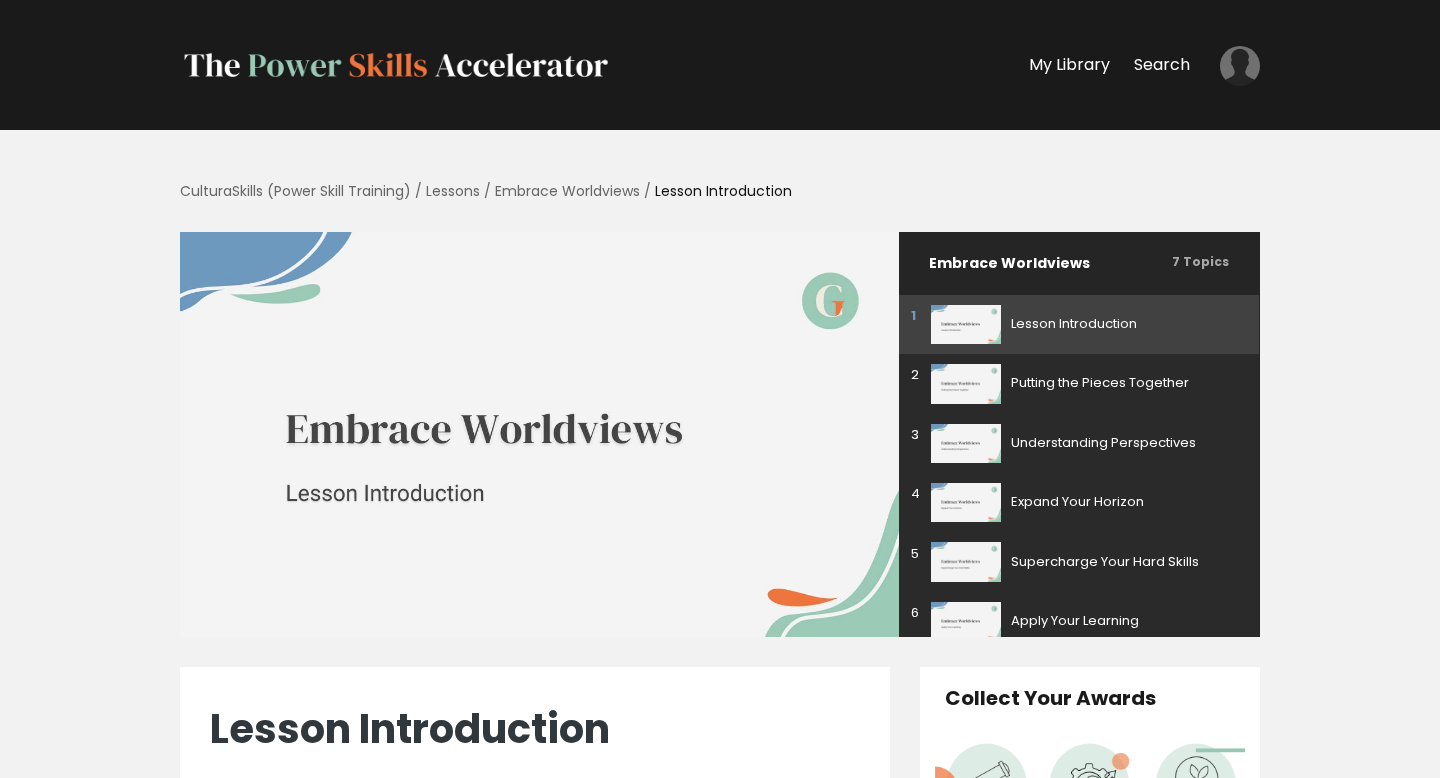 scroll, scrollTop: 0, scrollLeft: 0, axis: both 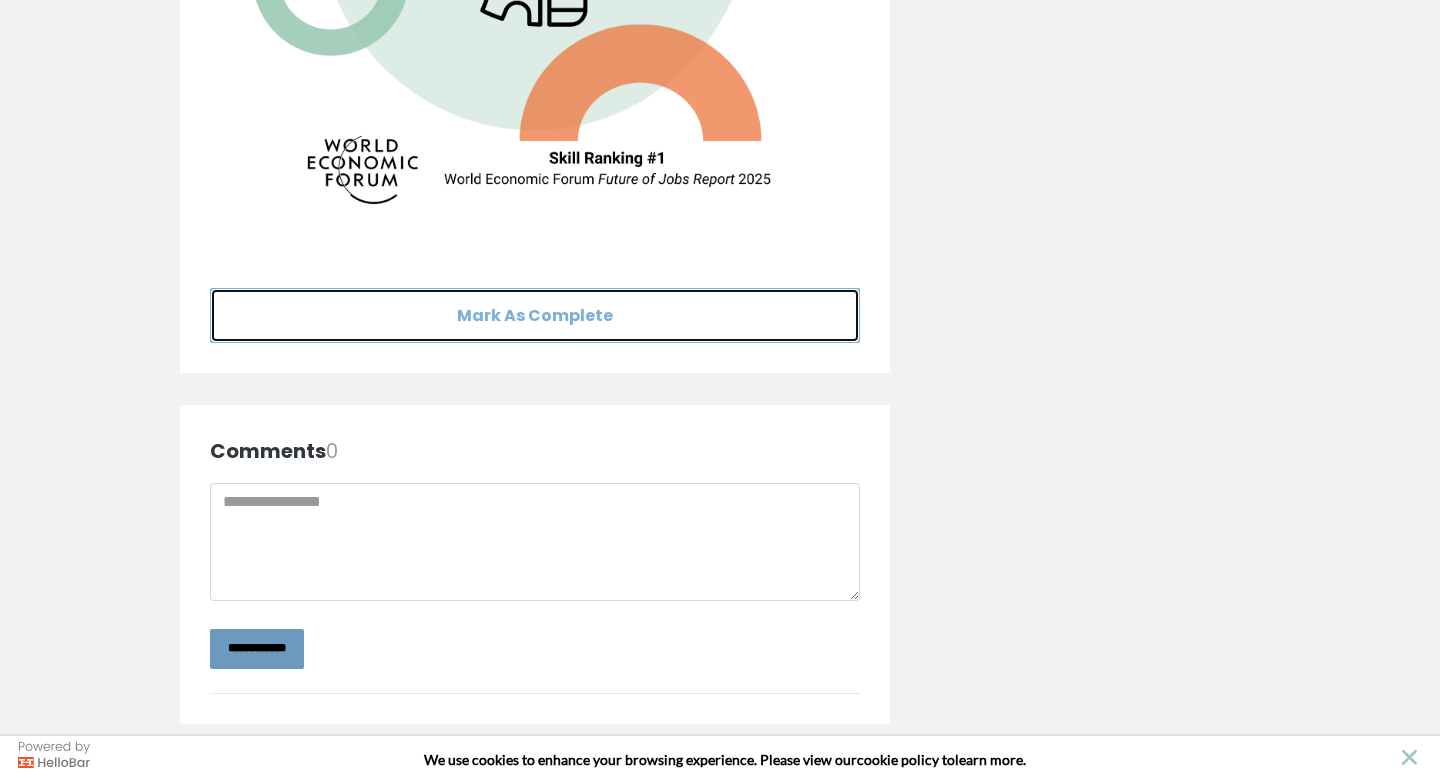 click on "Mark As Complete" at bounding box center [535, 315] 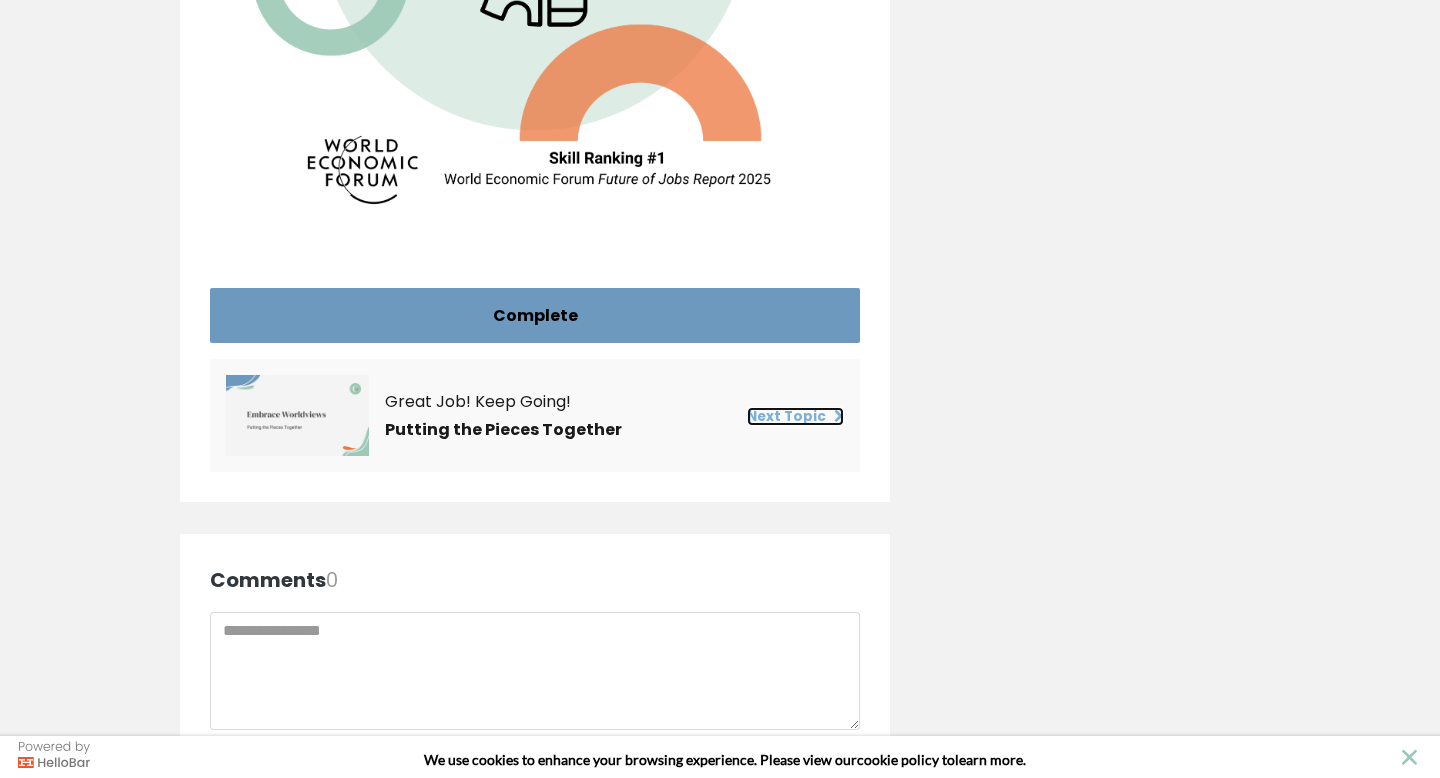 click on "Next Topic" at bounding box center (795, 416) 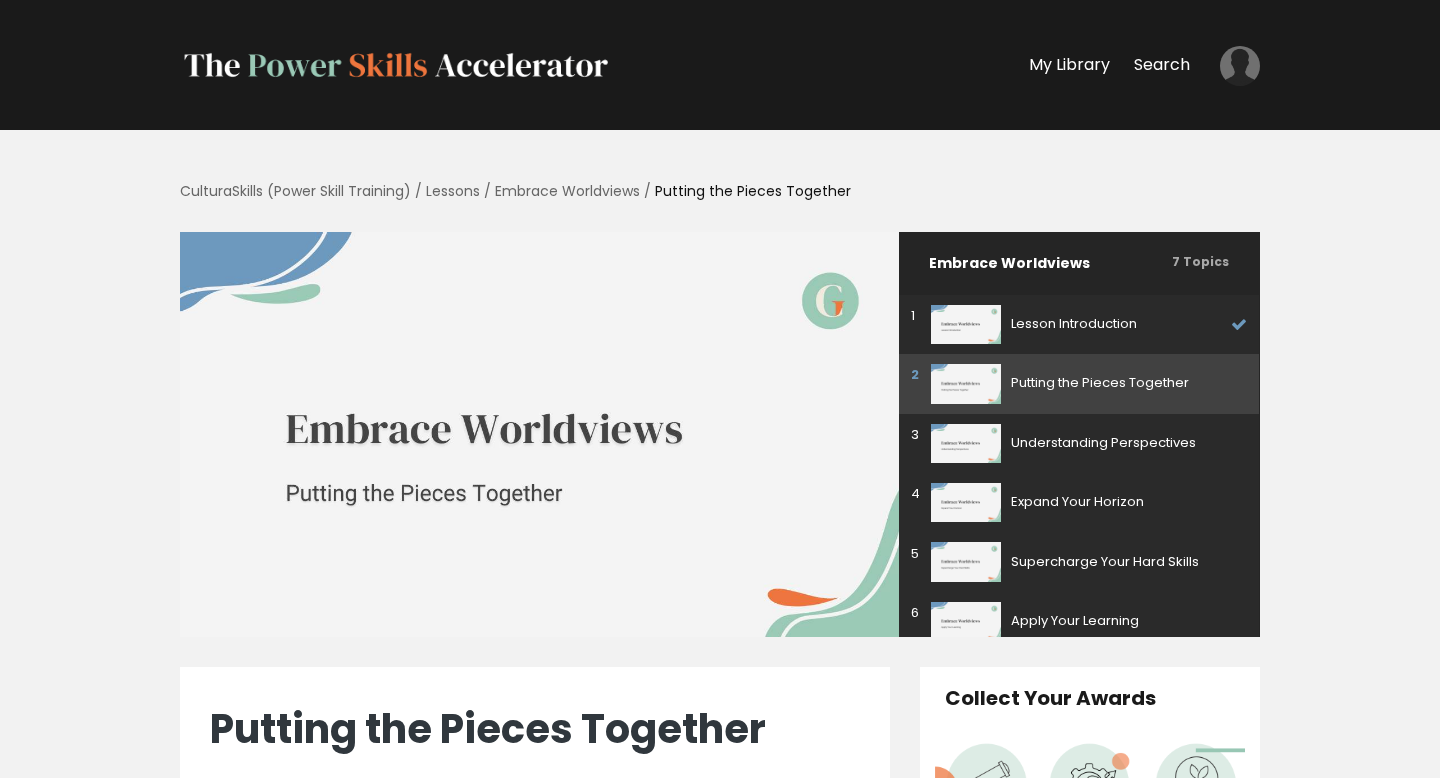 scroll, scrollTop: 0, scrollLeft: 0, axis: both 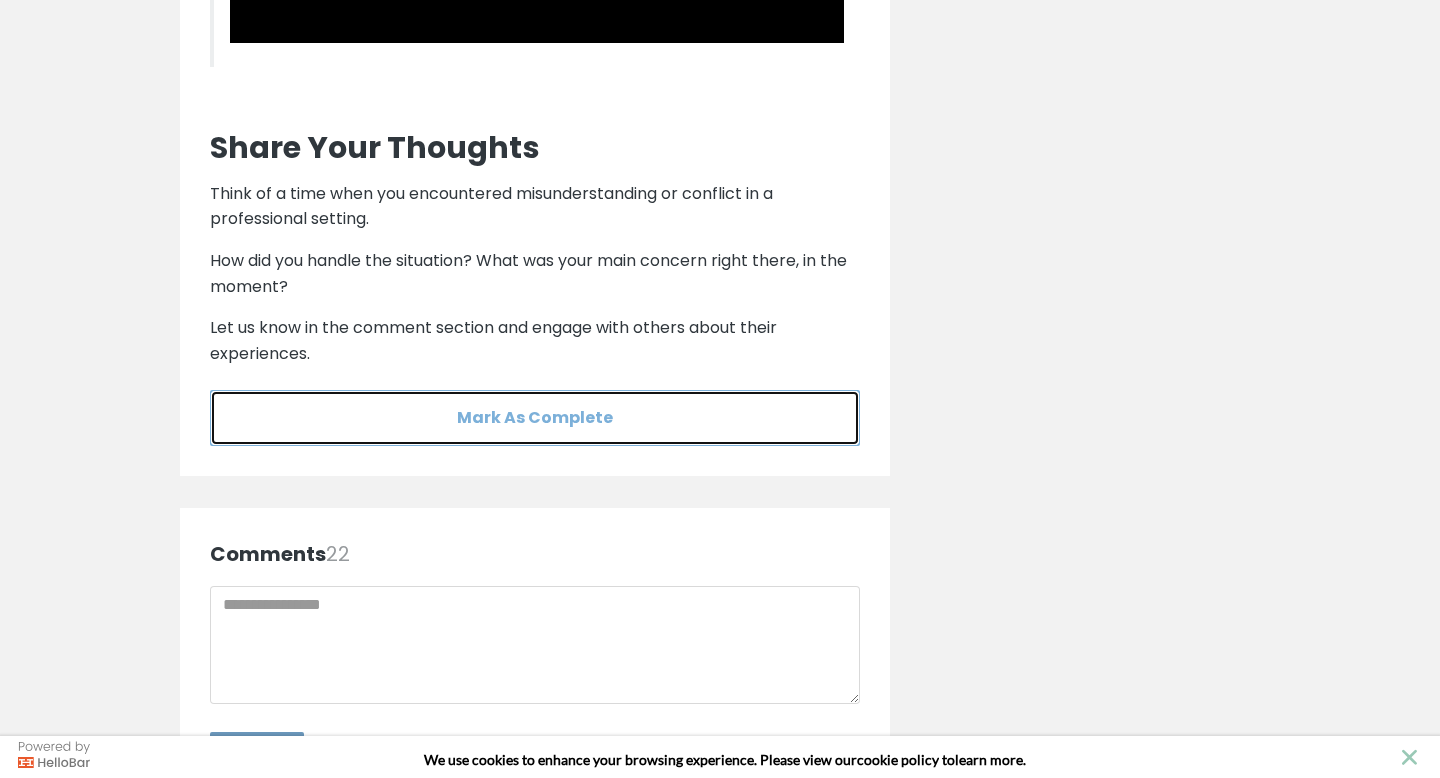 click on "Mark As Complete" at bounding box center [535, 417] 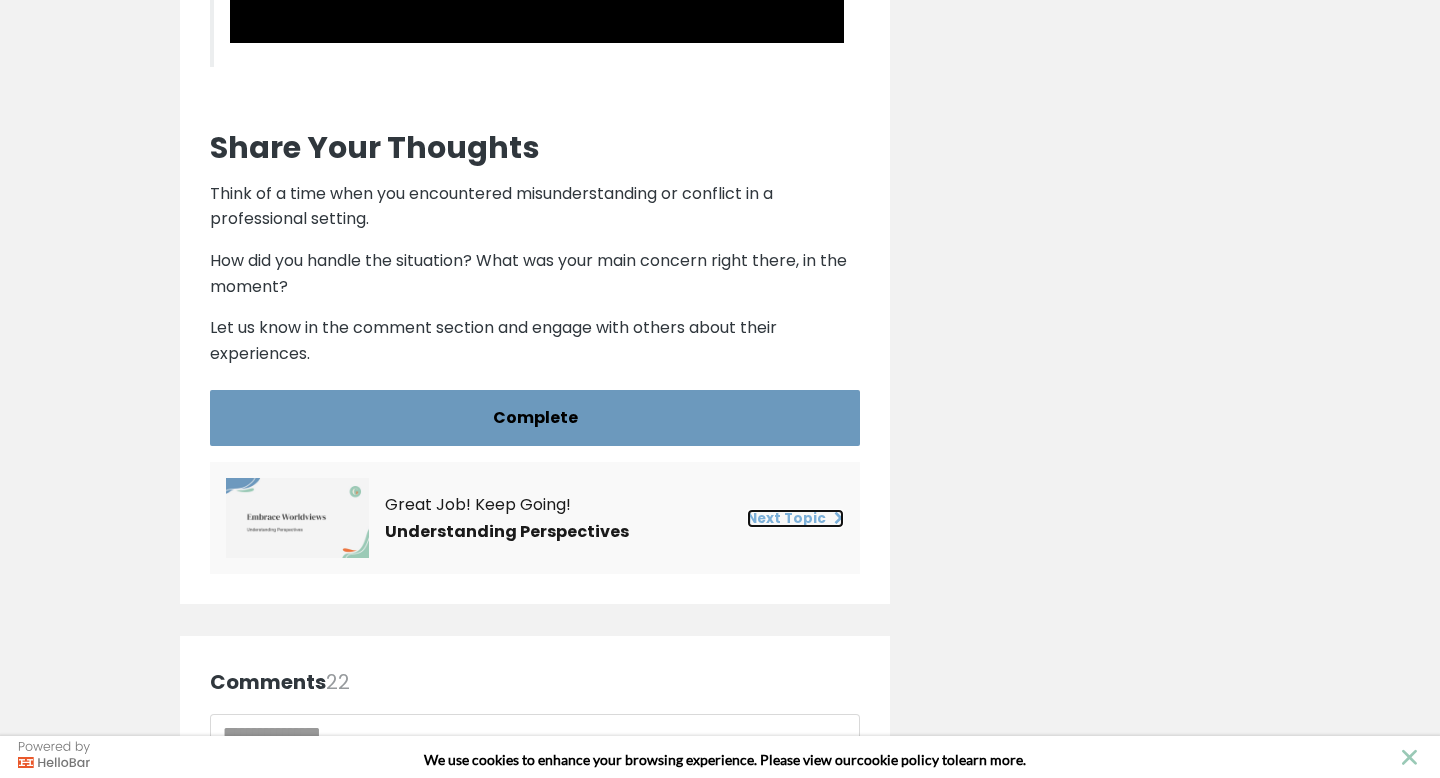 click on "Next Topic" at bounding box center (795, 518) 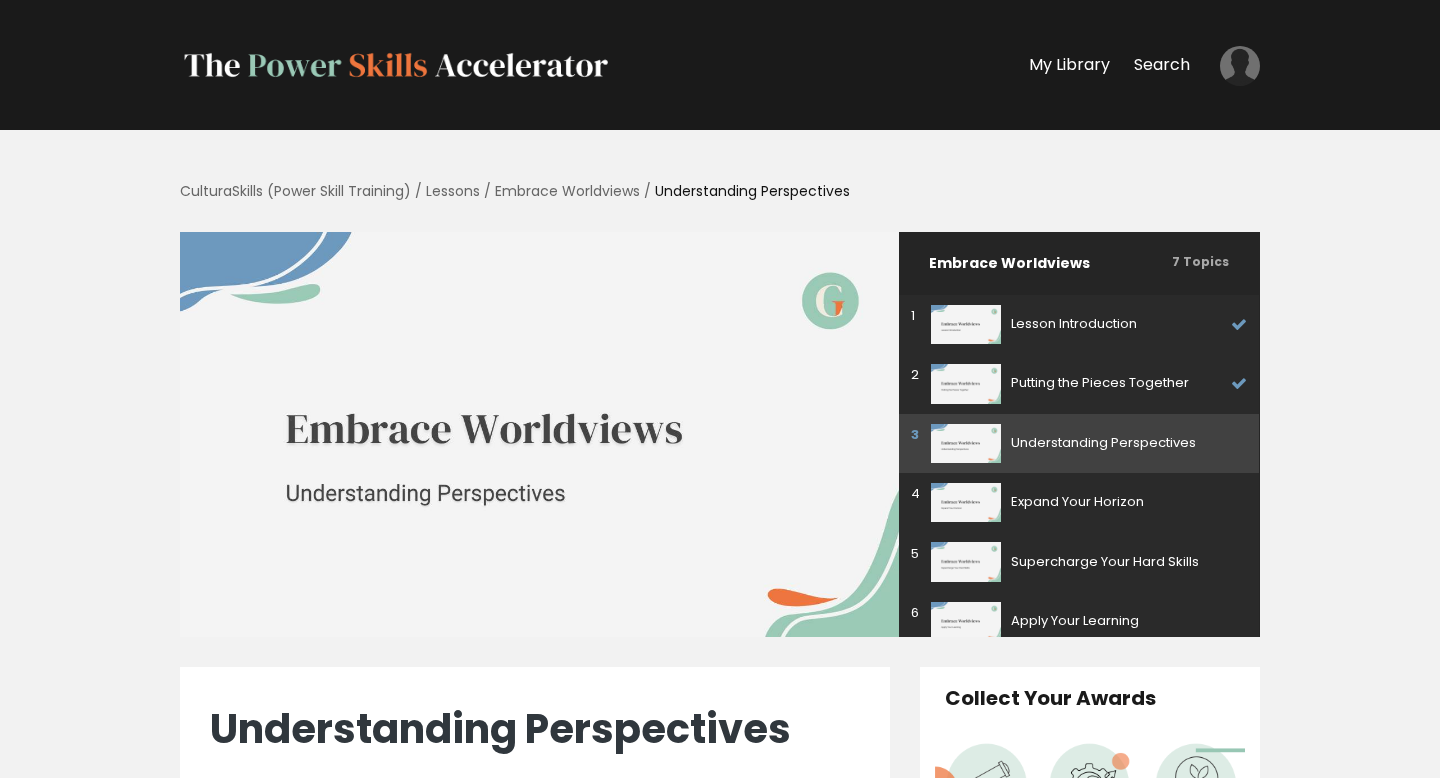 scroll, scrollTop: 0, scrollLeft: 0, axis: both 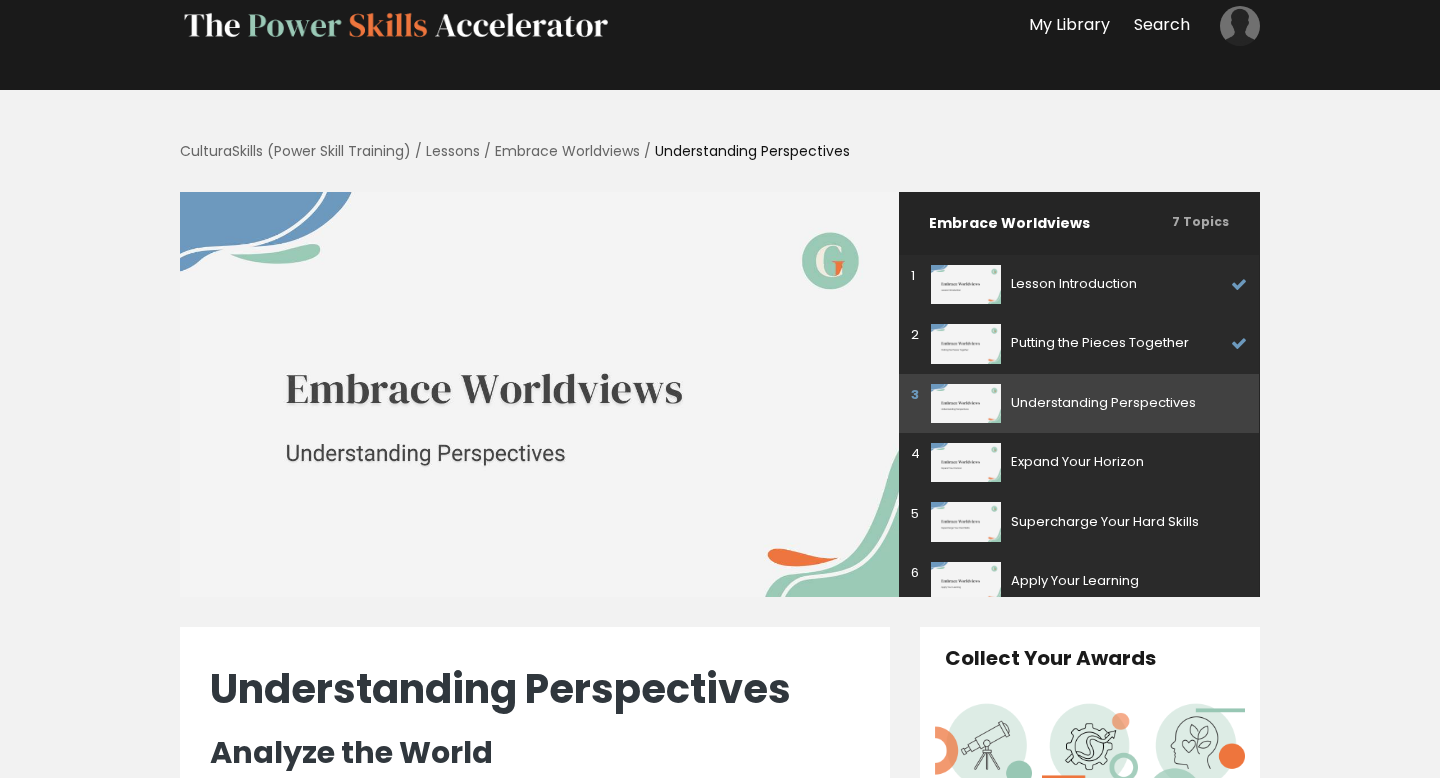 drag, startPoint x: 766, startPoint y: 572, endPoint x: 755, endPoint y: 598, distance: 28.231188 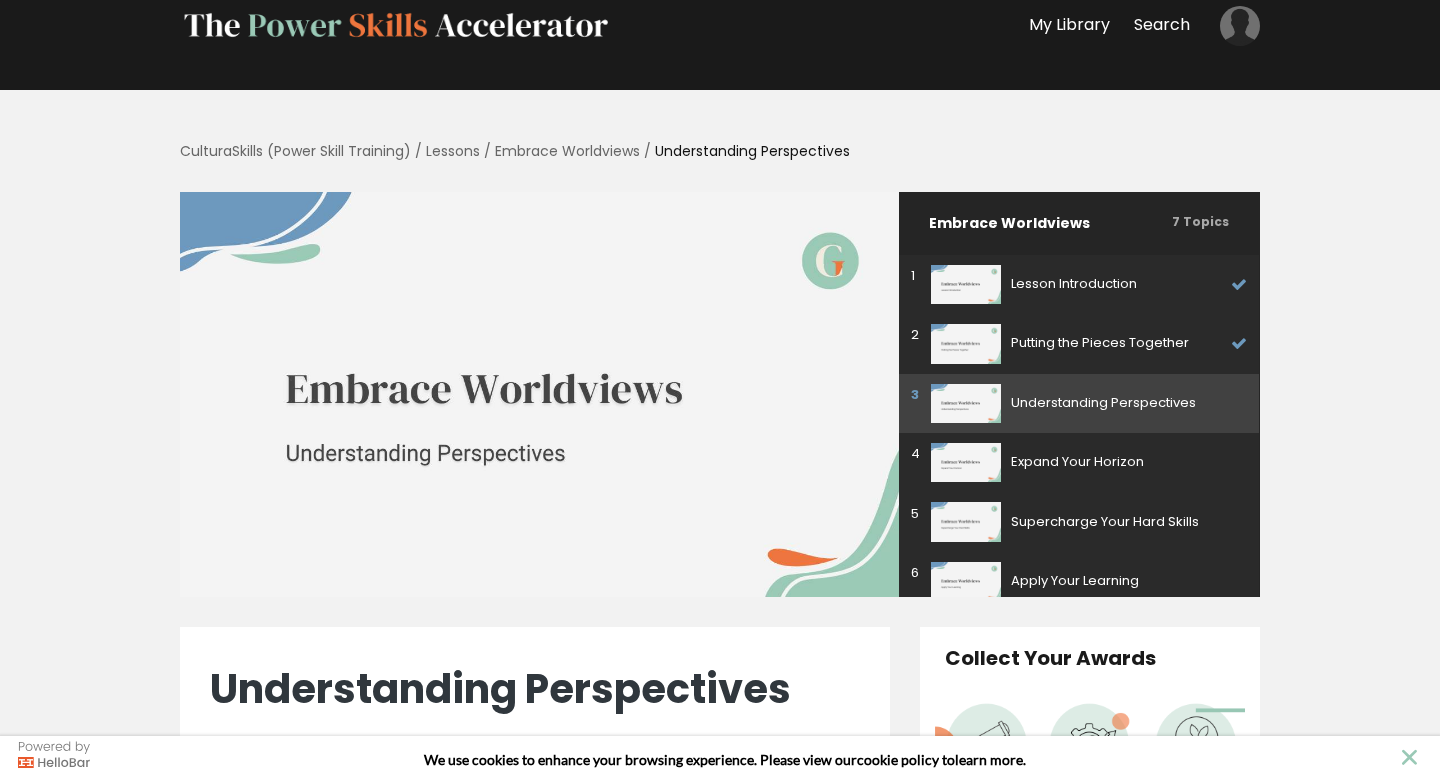 click on "Embrace Worldviews
7 Topics
1
Lesson Introduction
2
Putting the Pieces Together" at bounding box center [720, 409] 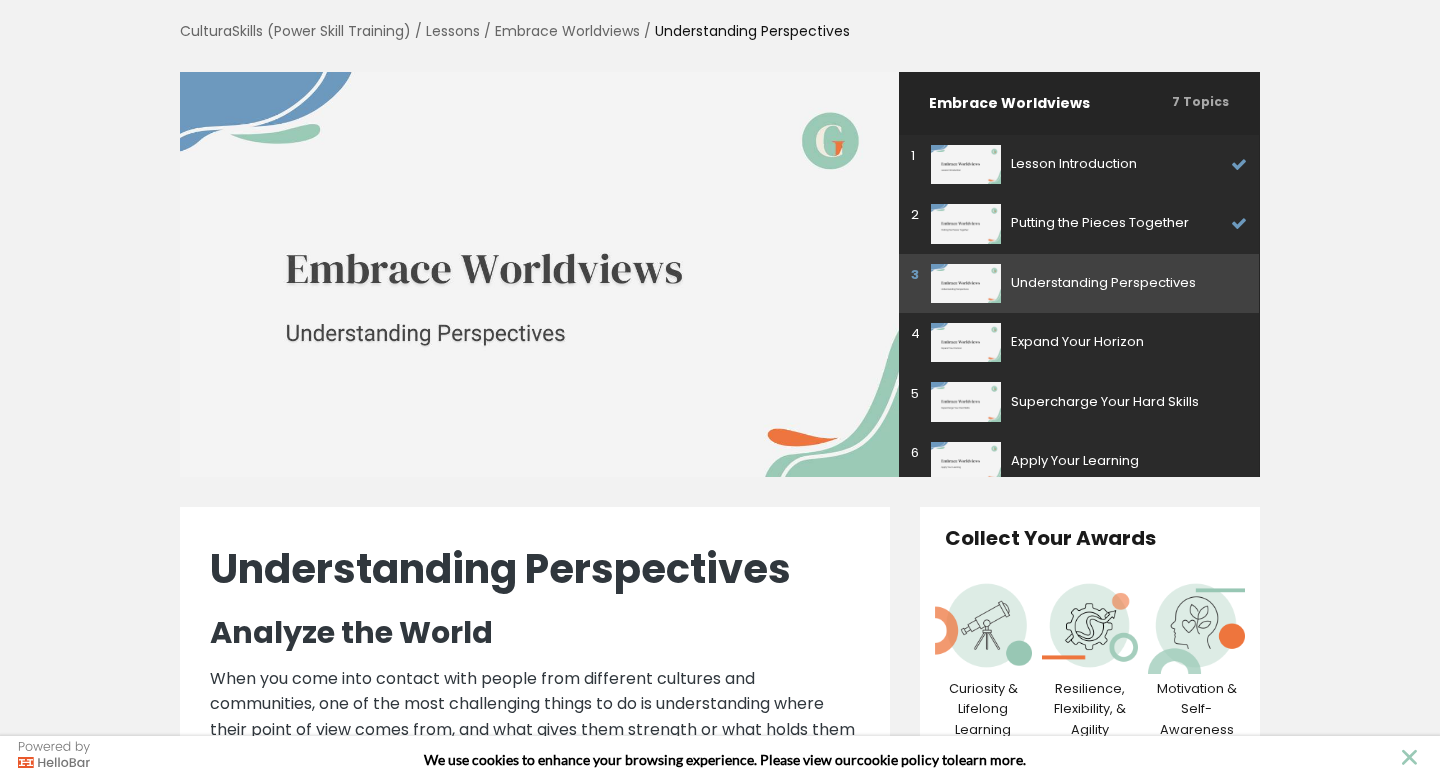 click on "Understanding Perspectives
Analyze the World
When you come into contact with people from different cultures and communities, one of the most challenging things to do is understanding where their point of view comes from, and what gives them strength or what holds them back.
Being able to understand other points of view is called embracing worldviews, or taking in different points of view. It is one of the most important skills for your future.
Taking in other people’s points of view can sometimes feel like a very hard task. How do you mix two things that look very different to one another?
Embracing different worldviews does not mean giving up on your point of view, but growing and learning to better analyze the world, so that you can celebrate differences more readily. If you think about it, you were not born with a specific point of view and so your view of the world is not set in stone.
Niko’s Story
✔
Practical Tip
A Mosaic of Perspectives" at bounding box center [535, 2161] 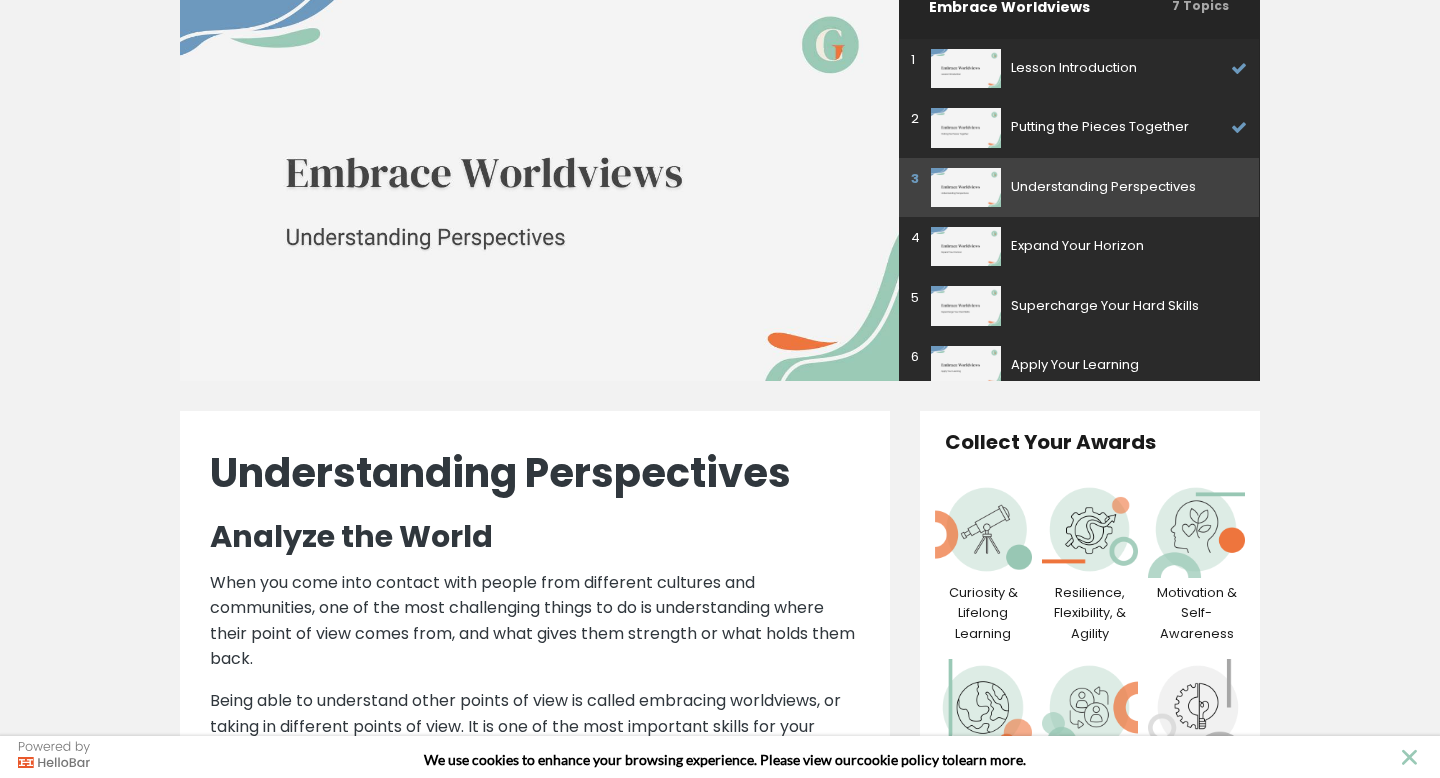 click on "Understanding Perspectives
Analyze the World
When you come into contact with people from different cultures and communities, one of the most challenging things to do is understanding where their point of view comes from, and what gives them strength or what holds them back.
Being able to understand other points of view is called embracing worldviews, or taking in different points of view. It is one of the most important skills for your future.
Taking in other people’s points of view can sometimes feel like a very hard task. How do you mix two things that look very different to one another?
Embracing different worldviews does not mean giving up on your point of view, but growing and learning to better analyze the world, so that you can celebrate differences more readily. If you think about it, you were not born with a specific point of view and so your view of the world is not set in stone.
Niko’s Story
✔
Practical Tip
A Mosaic of Perspectives" at bounding box center [535, 2065] 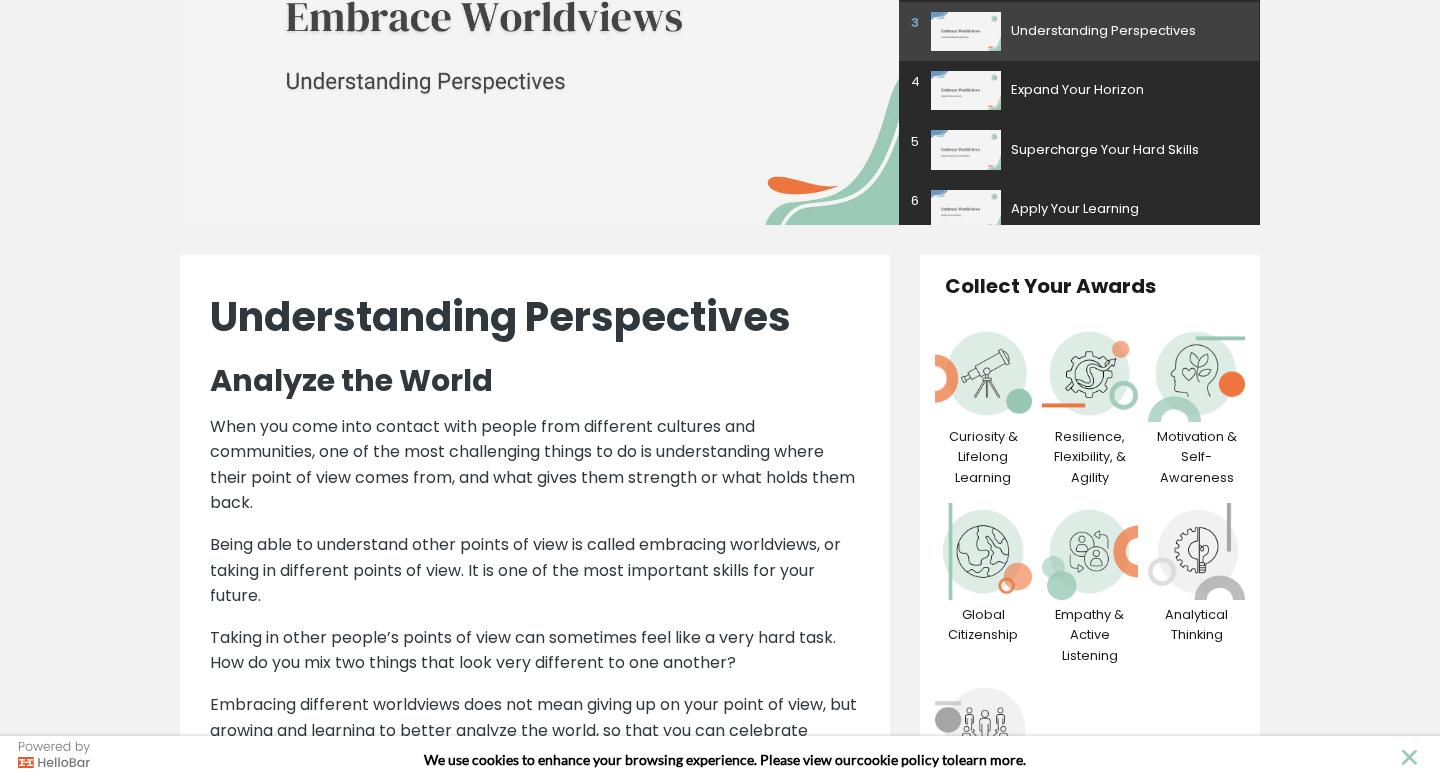 click on "Understanding Perspectives
Analyze the World
When you come into contact with people from different cultures and communities, one of the most challenging things to do is understanding where their point of view comes from, and what gives them strength or what holds them back.
Being able to understand other points of view is called embracing worldviews, or taking in different points of view. It is one of the most important skills for your future.
Taking in other people’s points of view can sometimes feel like a very hard task. How do you mix two things that look very different to one another?
Embracing different worldviews does not mean giving up on your point of view, but growing and learning to better analyze the world, so that you can celebrate differences more readily. If you think about it, you were not born with a specific point of view and so your view of the world is not set in stone.
Niko’s Story
✔
Practical Tip
A Mosaic of Perspectives" at bounding box center (535, 1909) 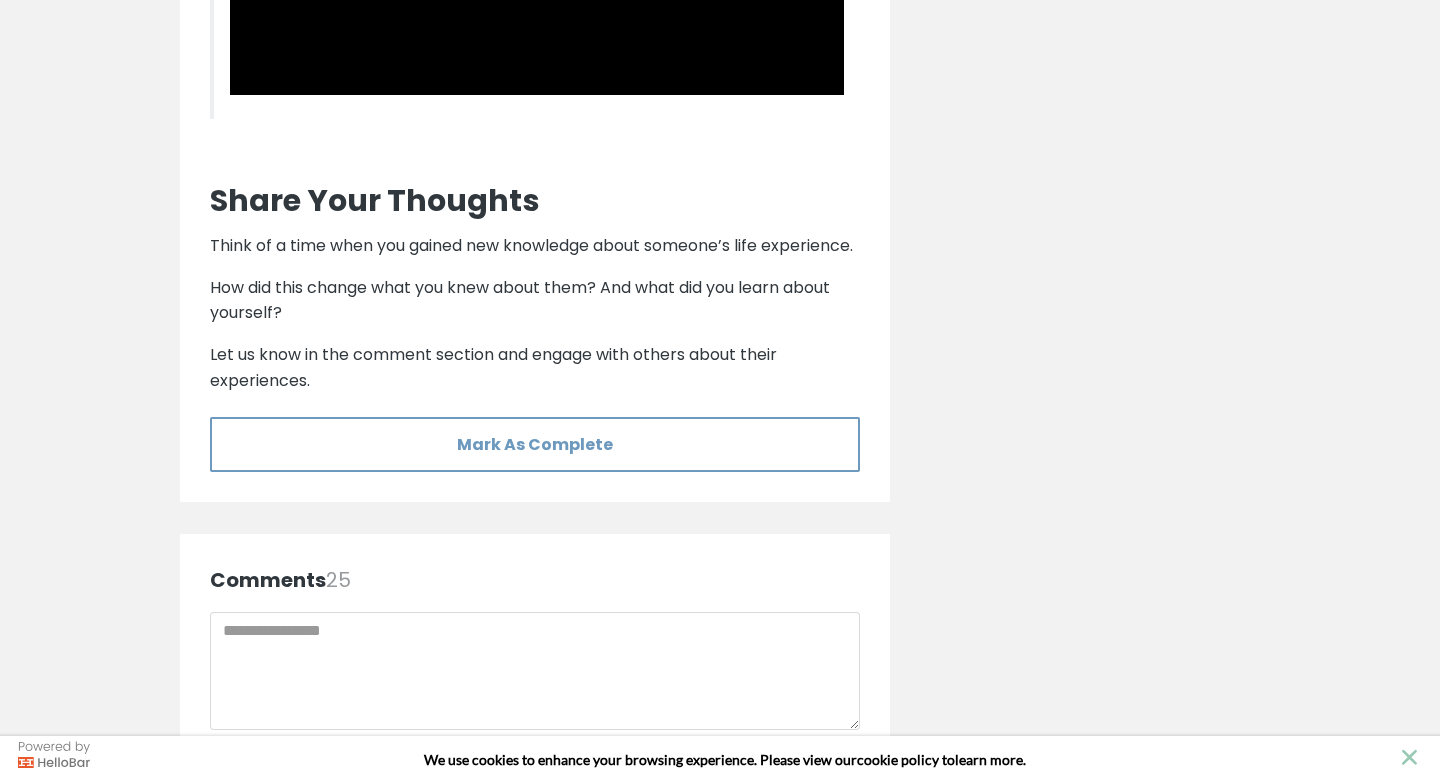 scroll, scrollTop: 3560, scrollLeft: 0, axis: vertical 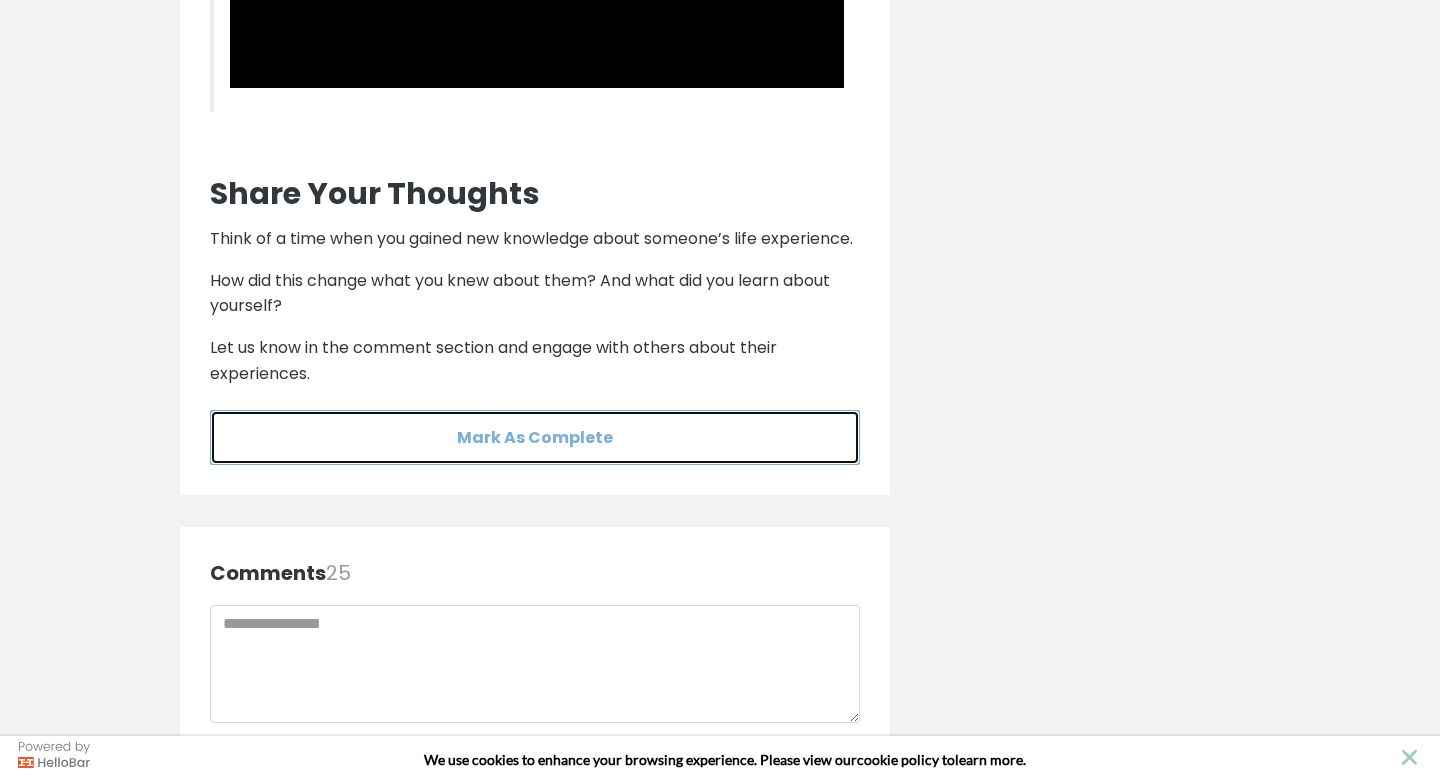 click on "Mark As Complete" at bounding box center [535, 437] 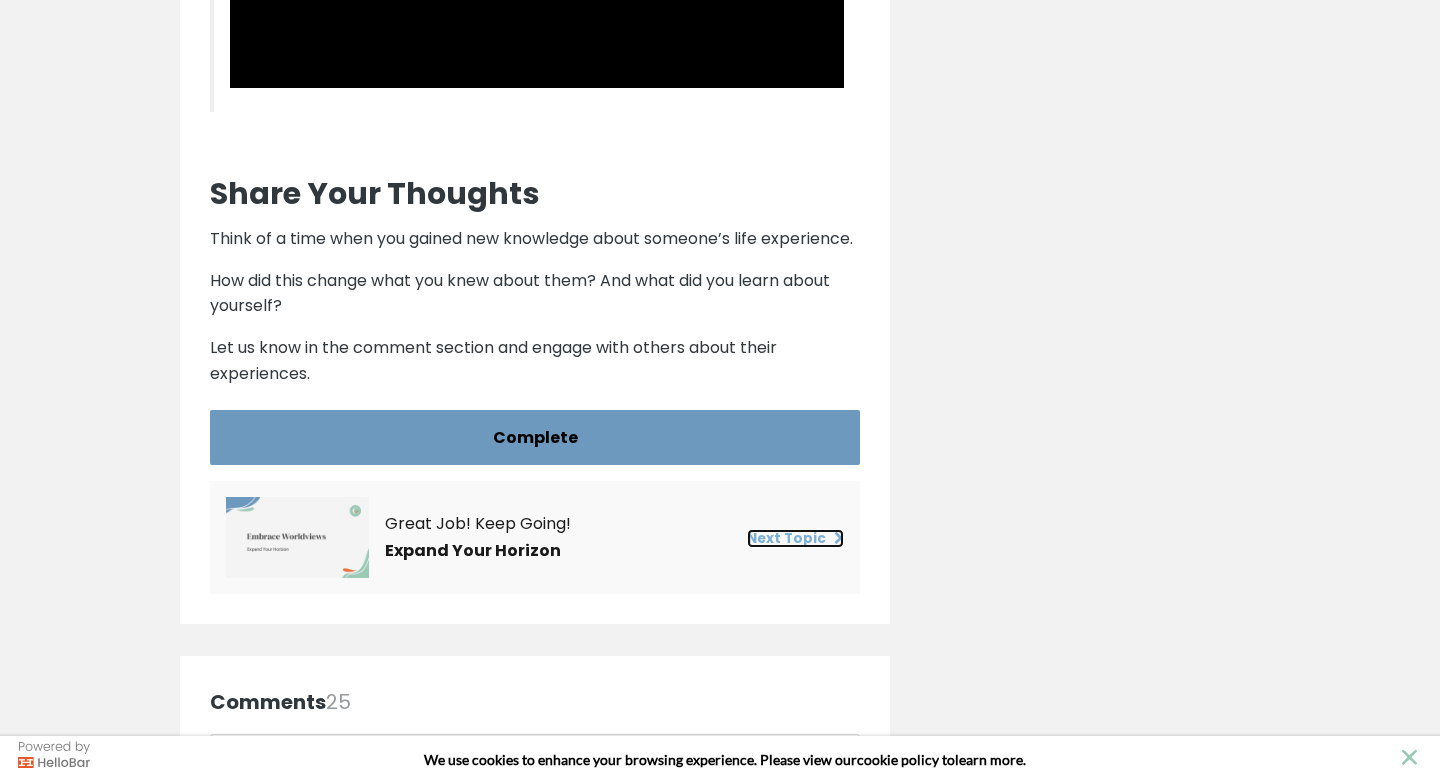 click on "Next Topic" at bounding box center [795, 538] 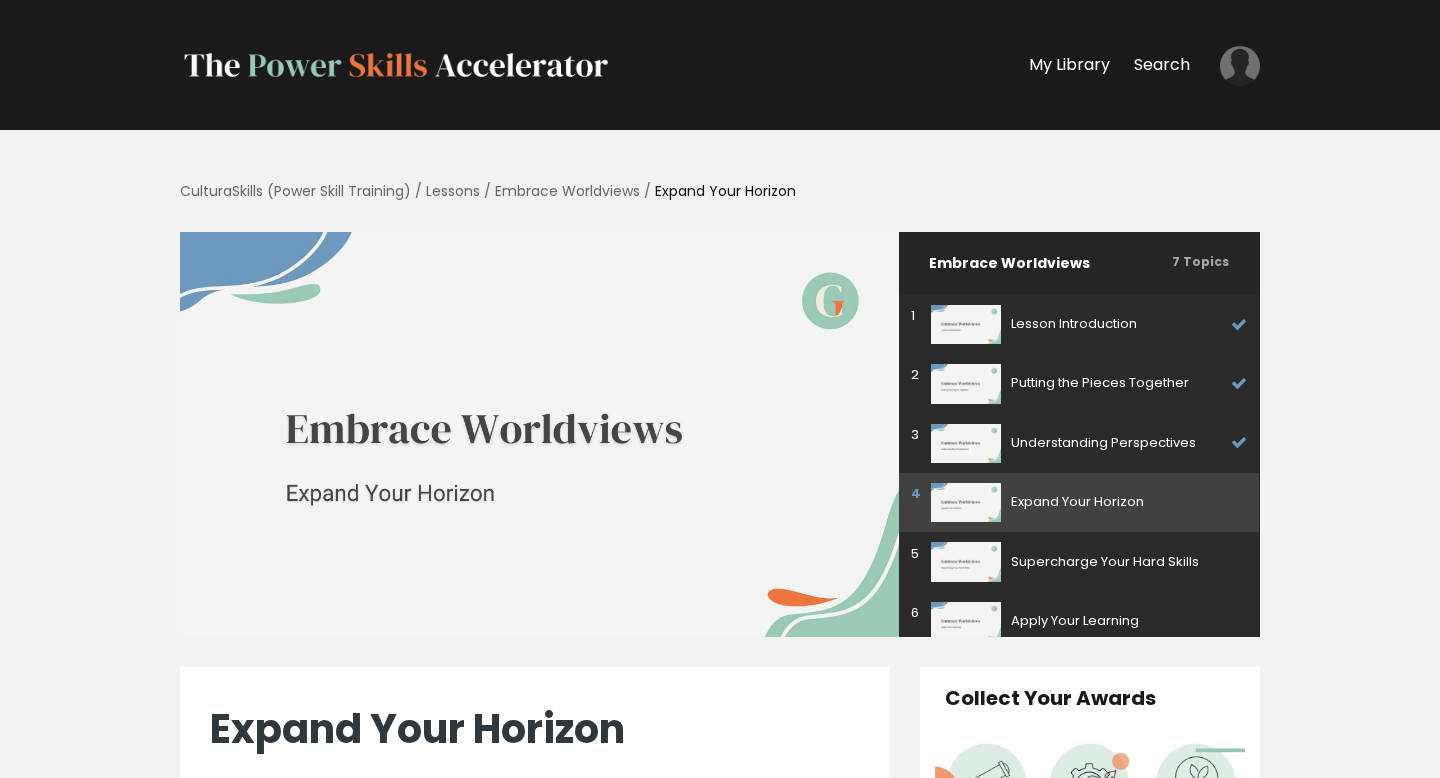 scroll, scrollTop: 0, scrollLeft: 0, axis: both 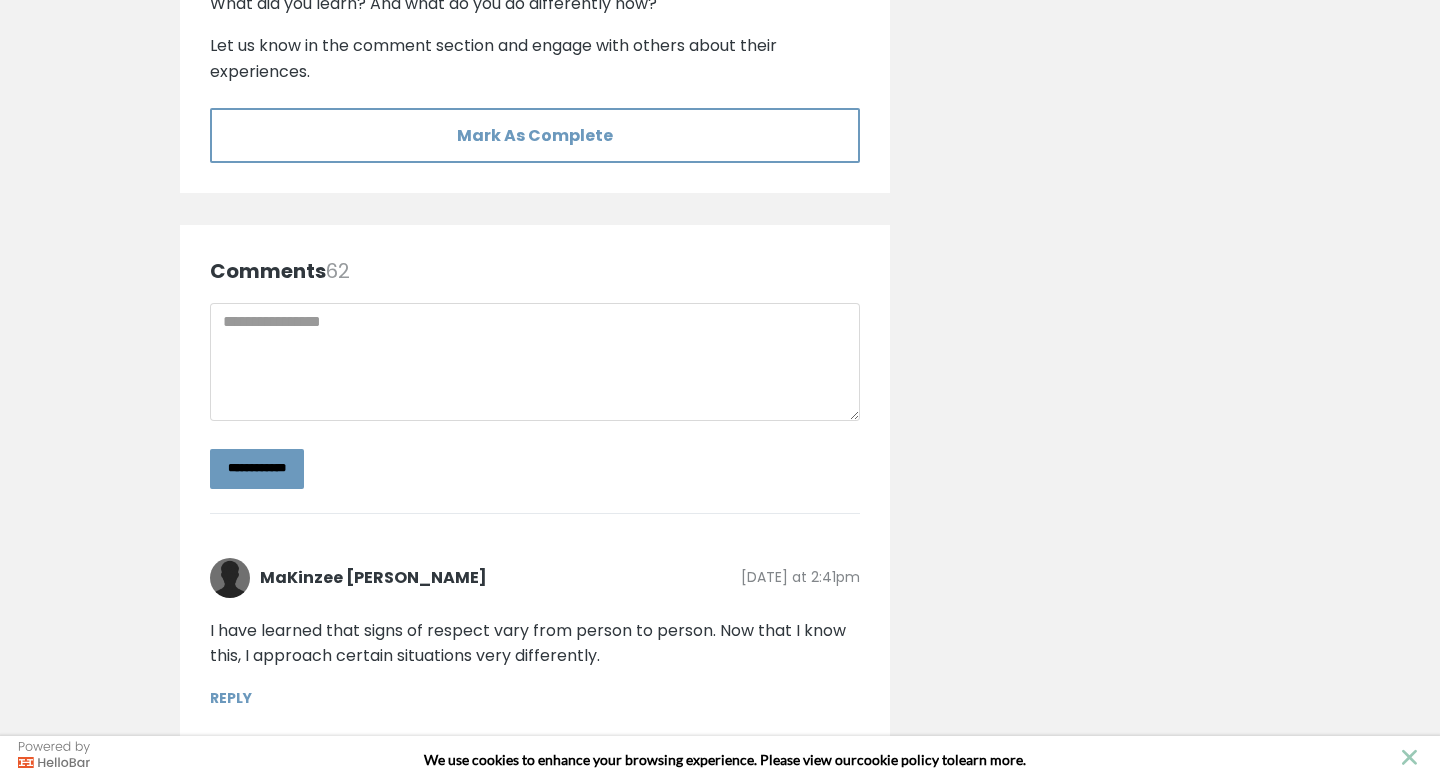 click on "CulturaSkills (Power Skill Training)
/
Lessons
/
Embrace Worldviews
/
Expand Your Horizon
Embrace Worldviews
7 Topics
1
Lesson Introduction" at bounding box center [720, -982] 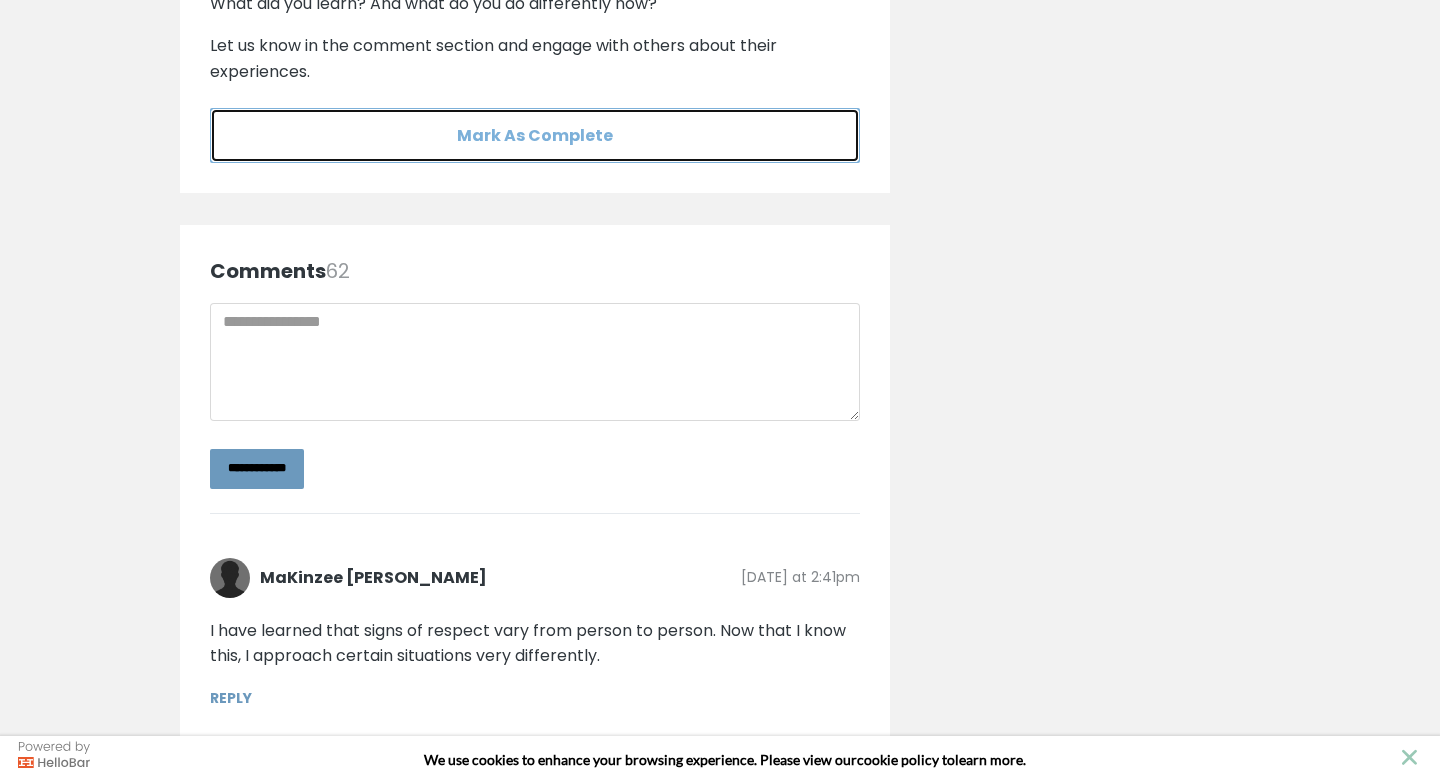click on "Mark As Complete" at bounding box center (535, 135) 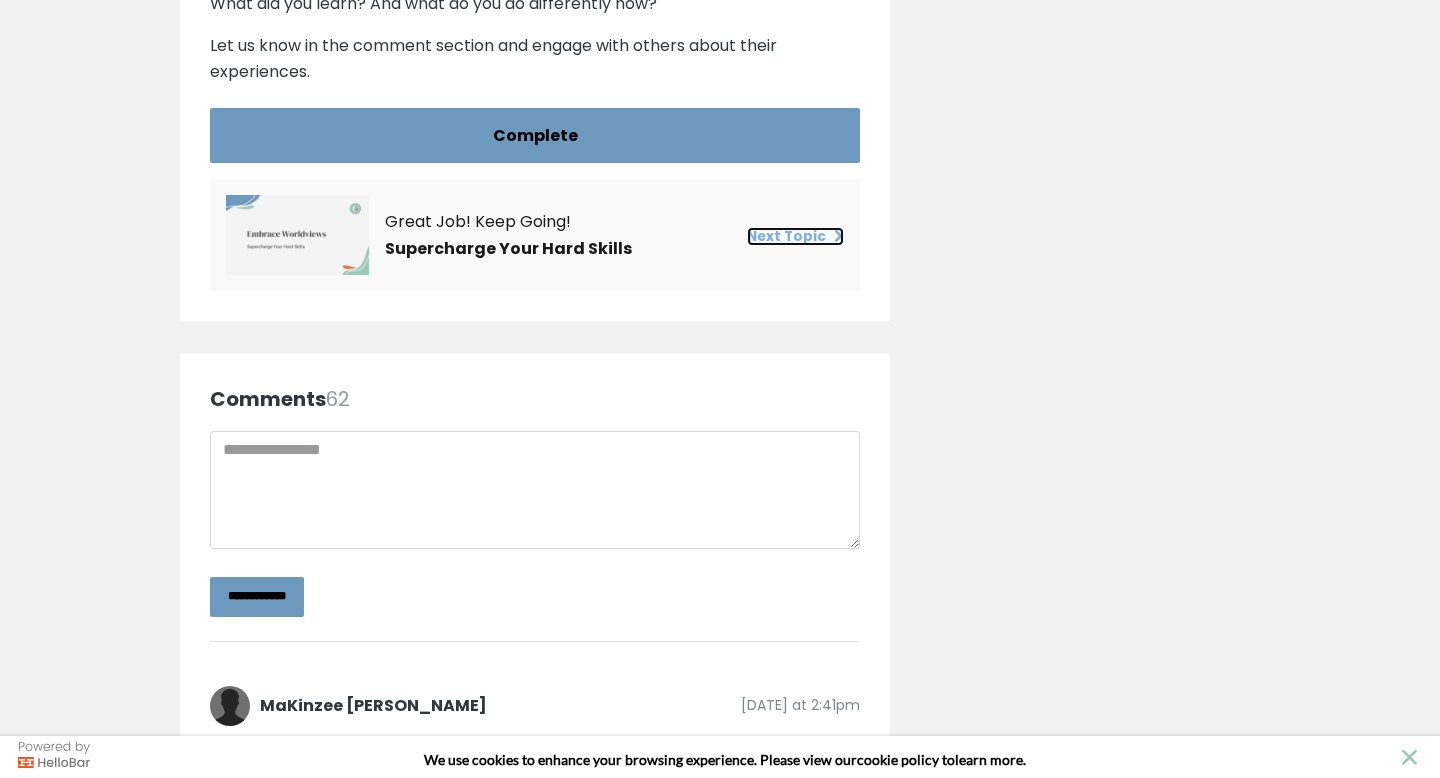 click on "Next Topic" at bounding box center [795, 236] 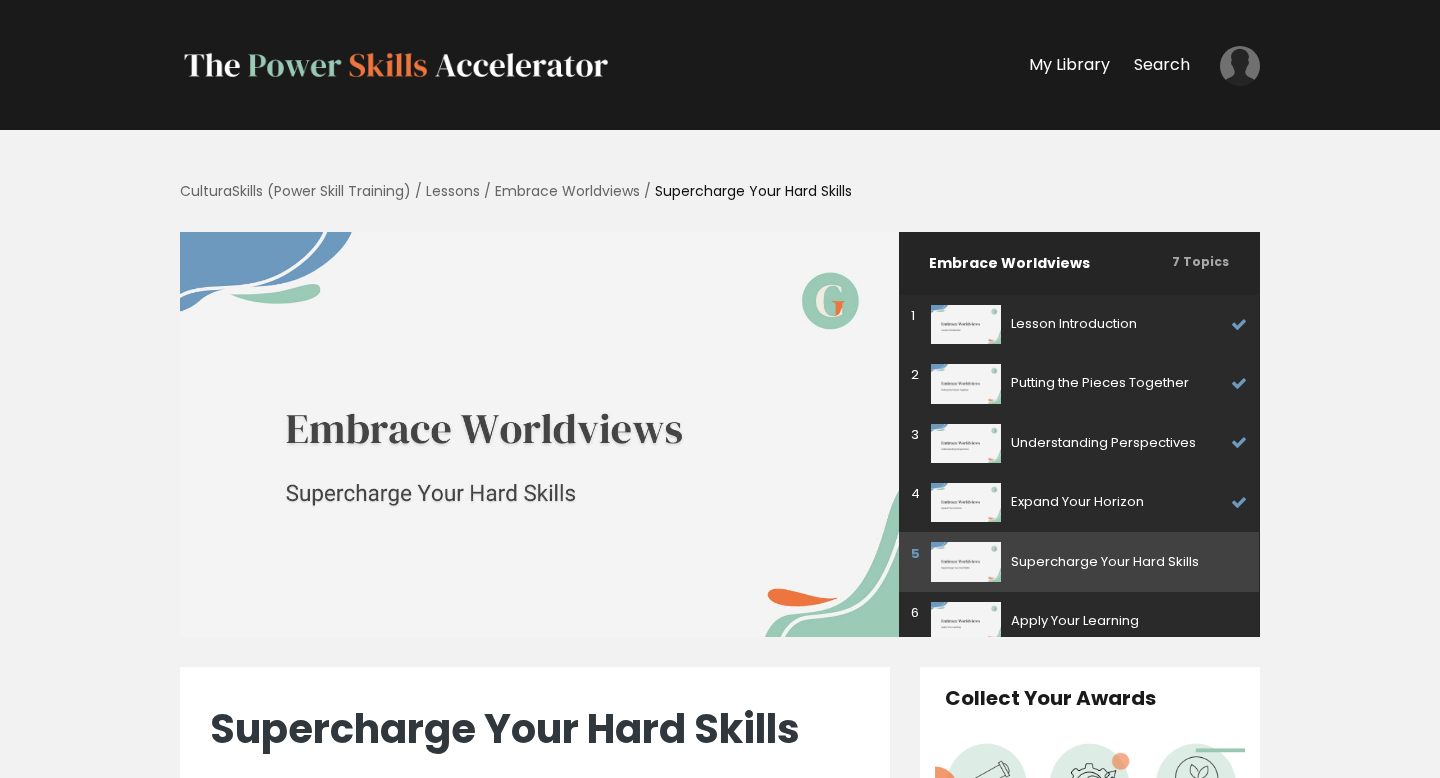 scroll, scrollTop: 0, scrollLeft: 0, axis: both 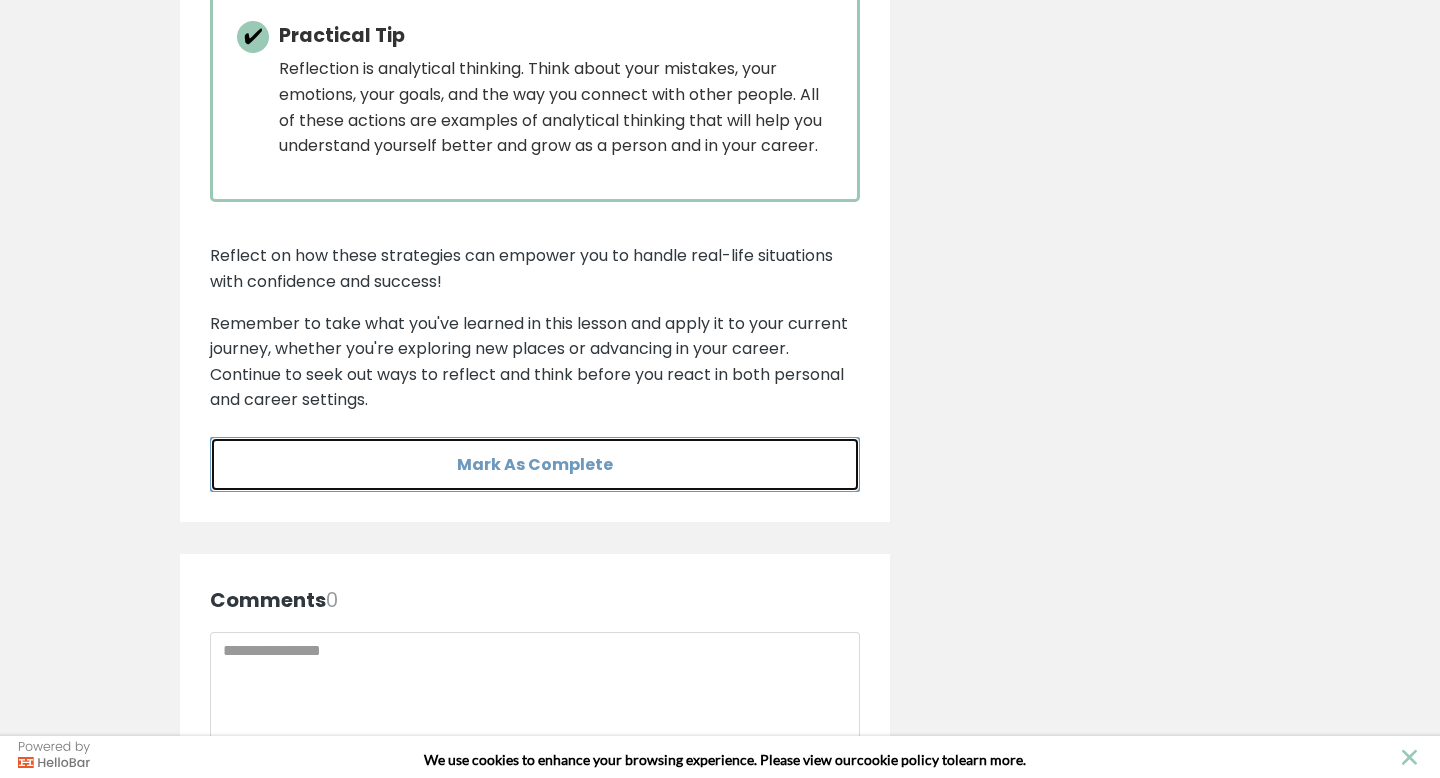 click on "Mark As Complete" at bounding box center (535, 464) 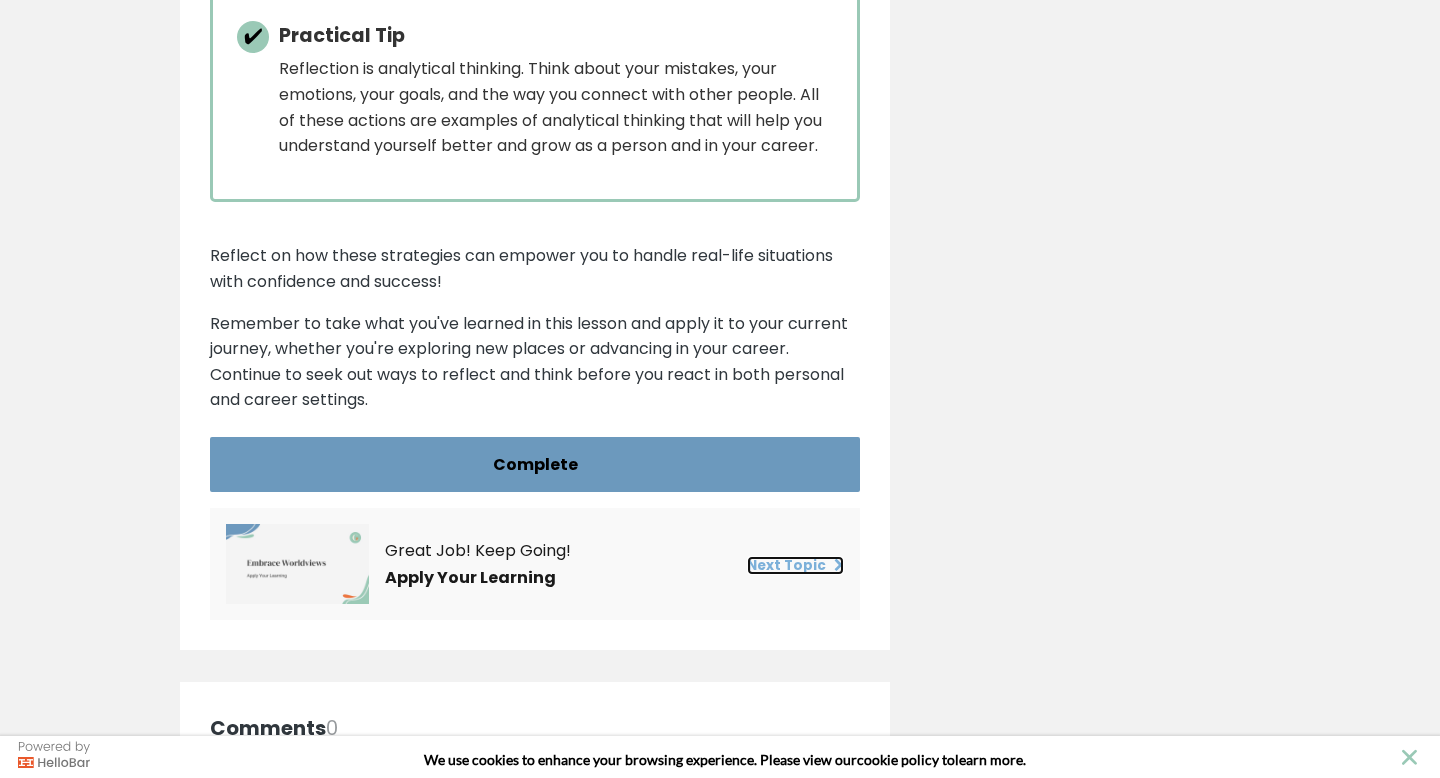 click on "Next Topic" at bounding box center (795, 565) 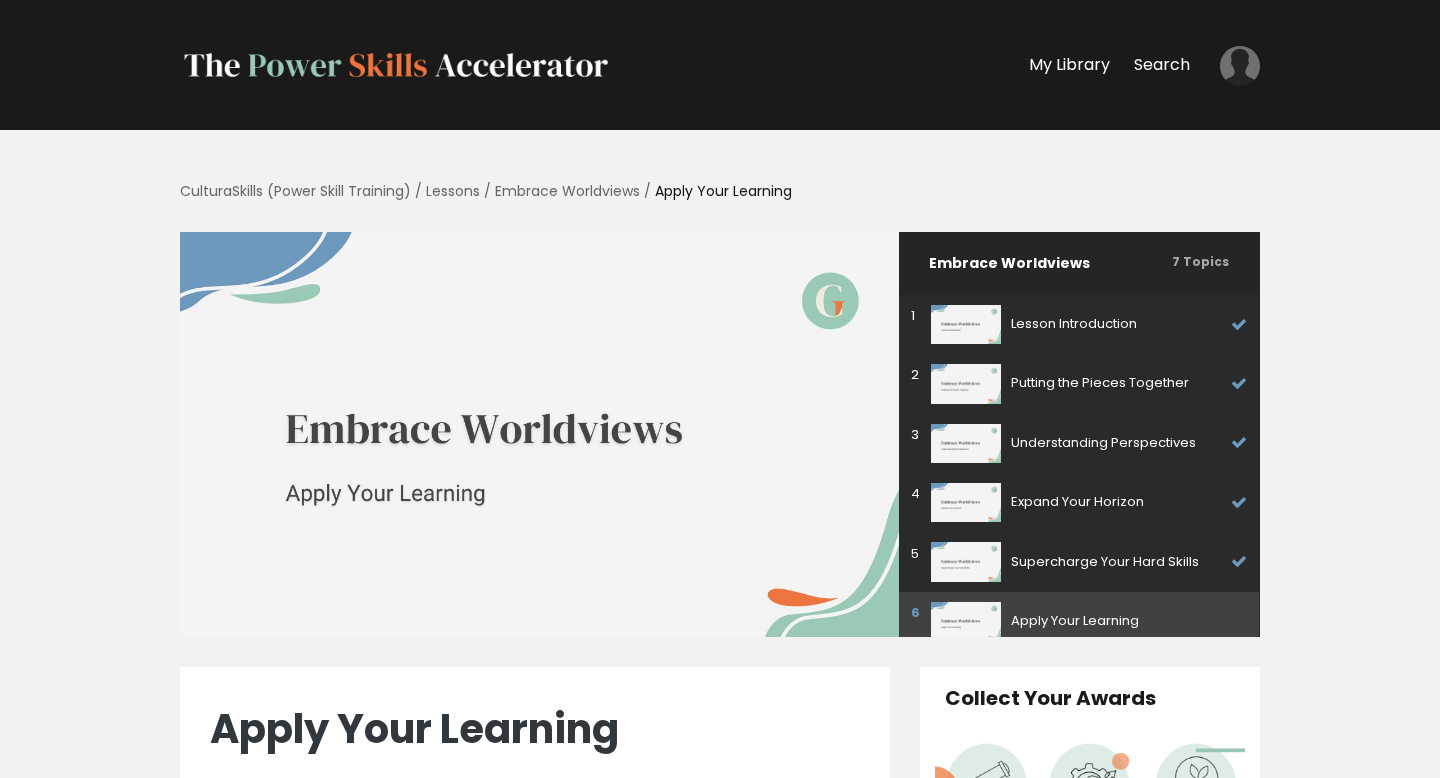 scroll, scrollTop: 37, scrollLeft: 0, axis: vertical 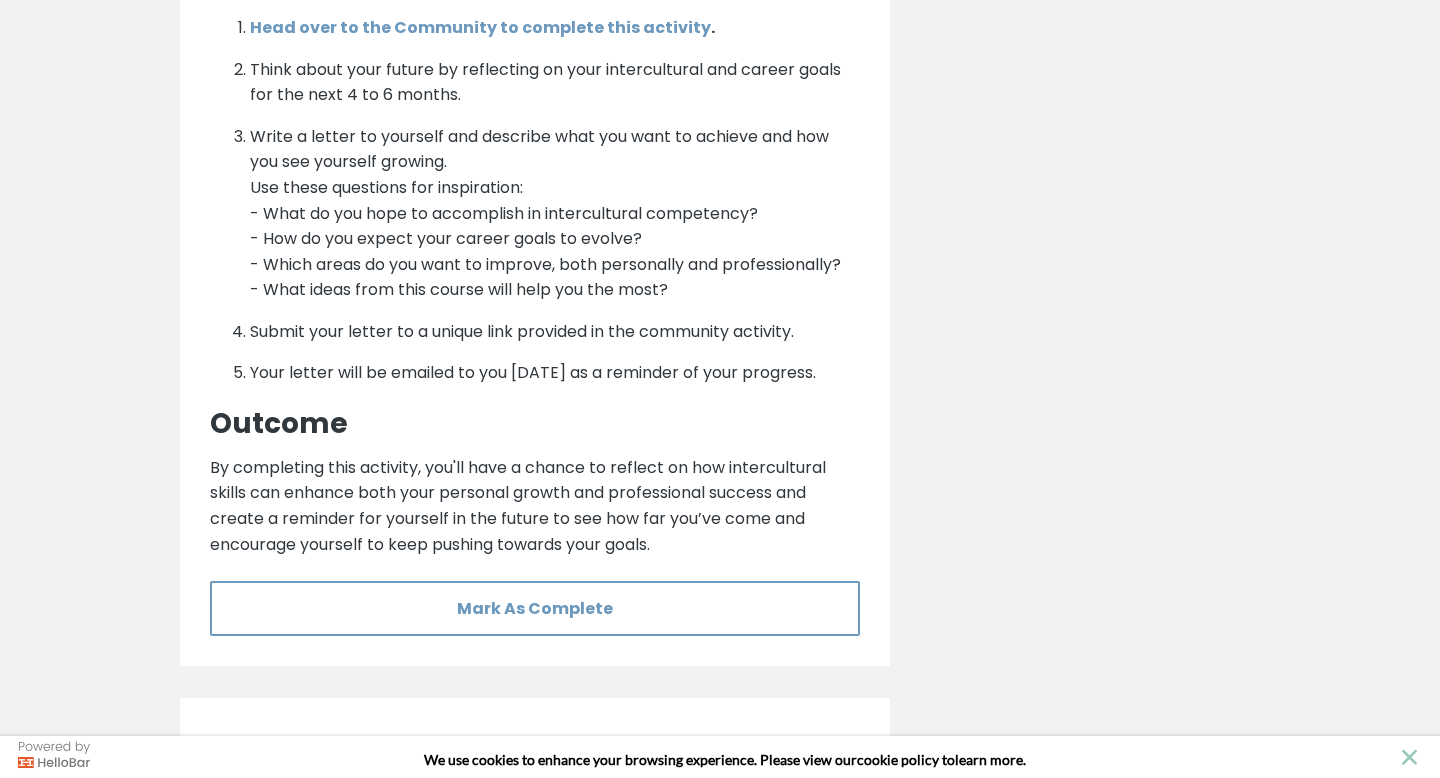 click on "By completing this activity, you'll have a chance to reflect on how intercultural skills can enhance both your personal growth and professional success and create a reminder for yourself in the future to see how far you’ve come and encourage yourself to keep pushing towards your goals." at bounding box center [535, 506] 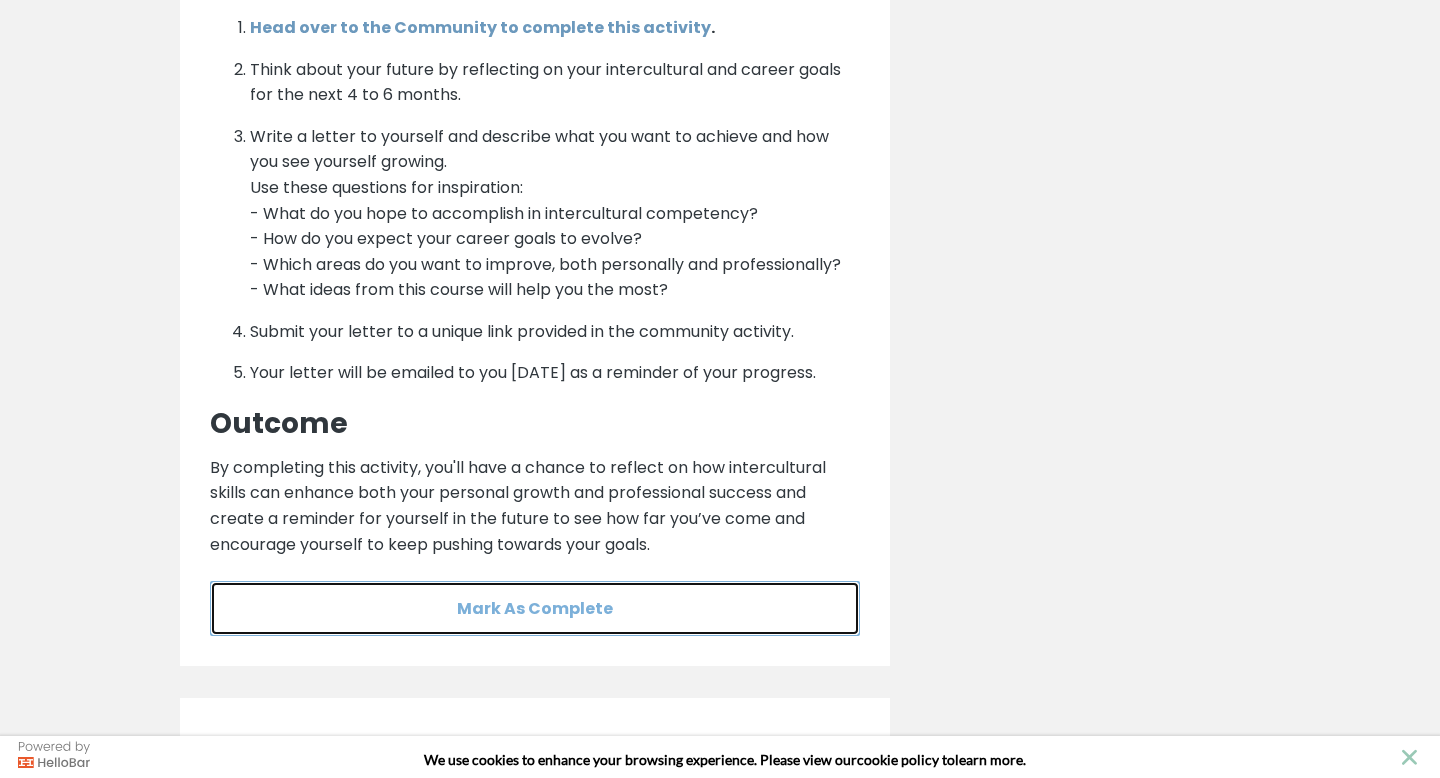 click on "Mark As Complete" at bounding box center [535, 608] 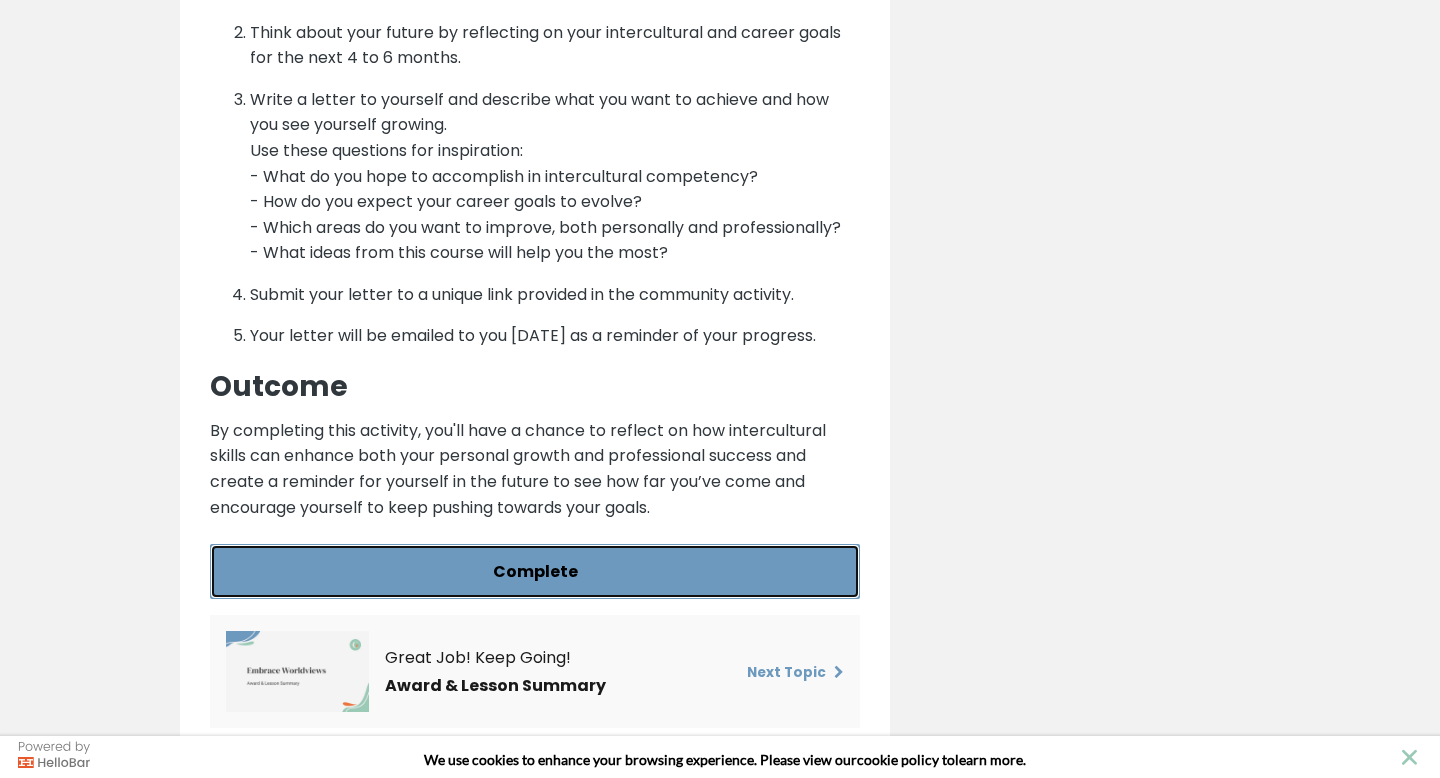 scroll, scrollTop: 1720, scrollLeft: 0, axis: vertical 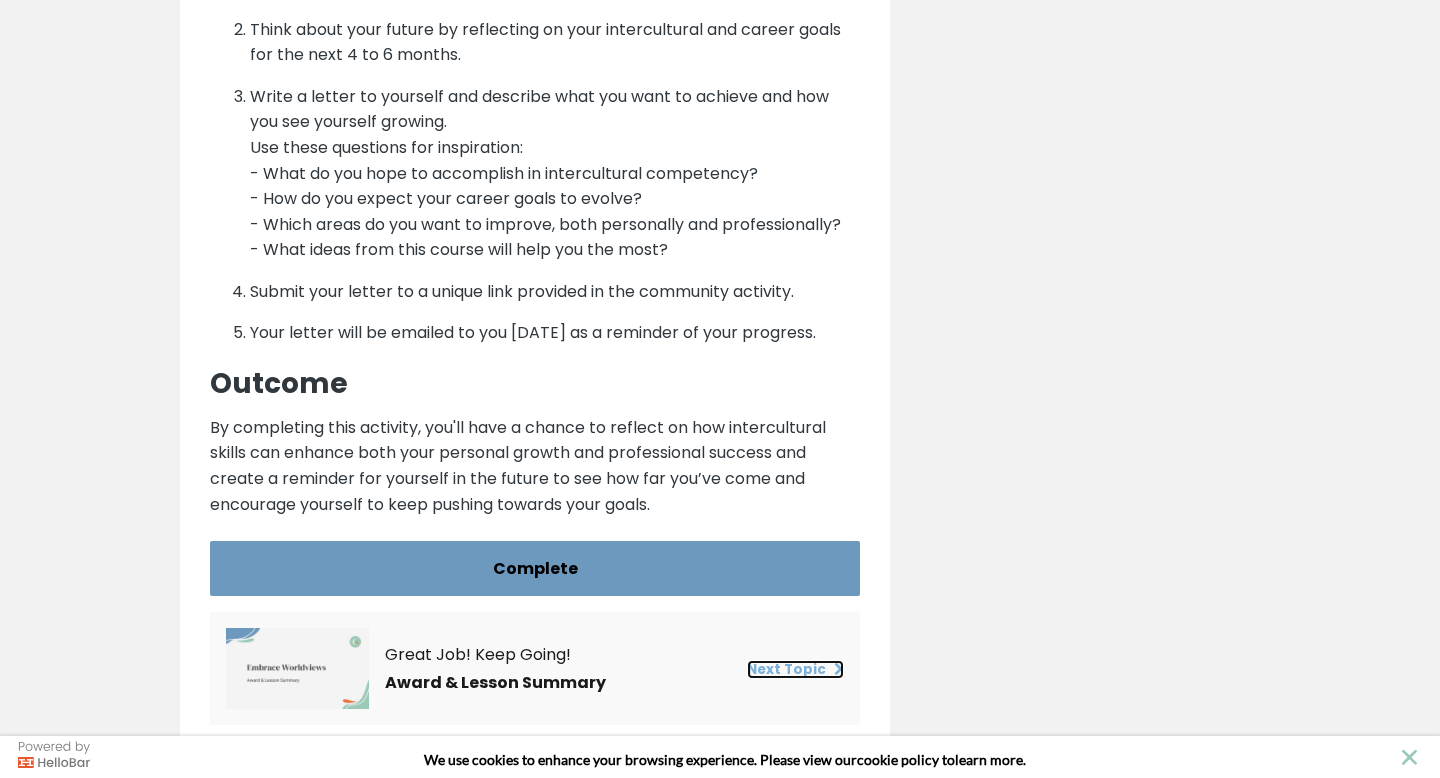 click on "Next Topic" at bounding box center (795, 669) 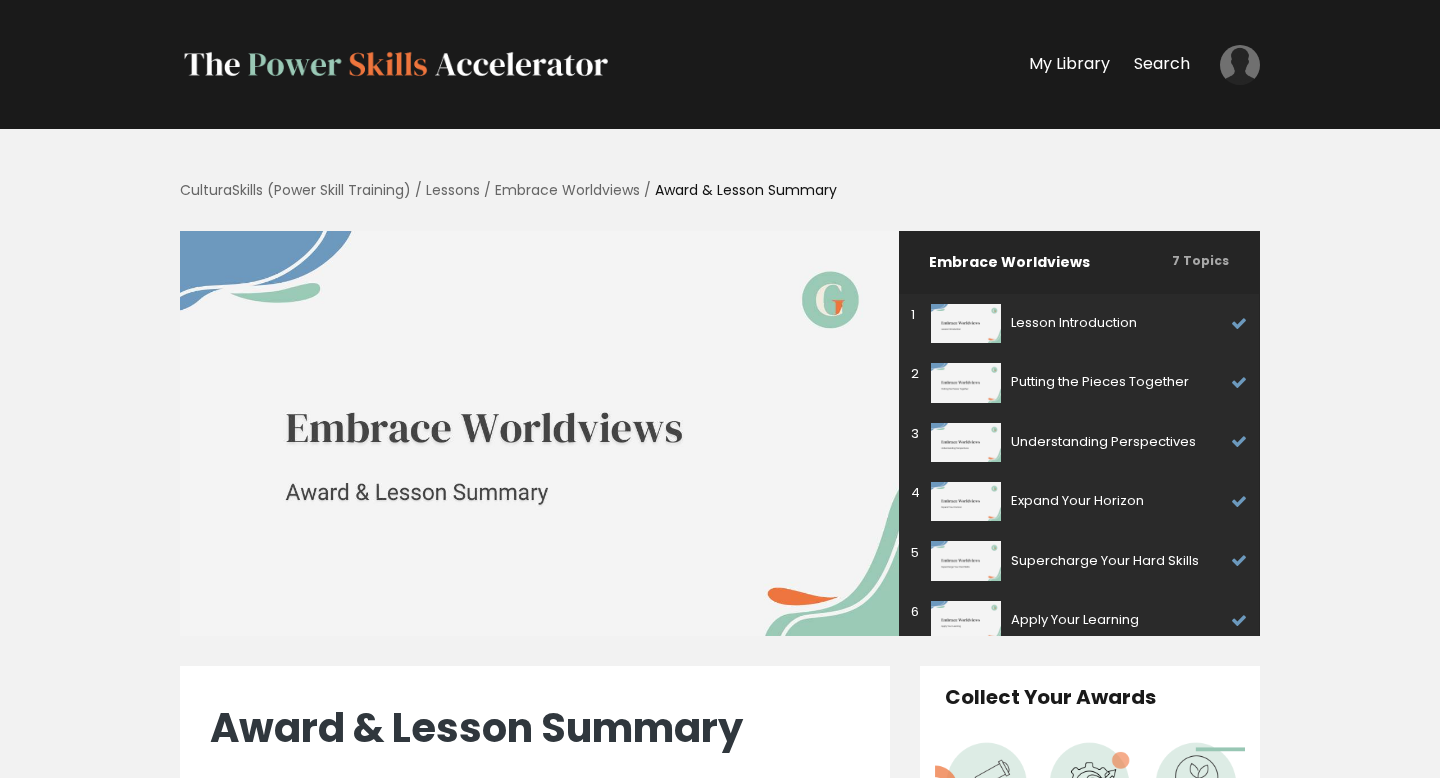 scroll, scrollTop: 38, scrollLeft: 0, axis: vertical 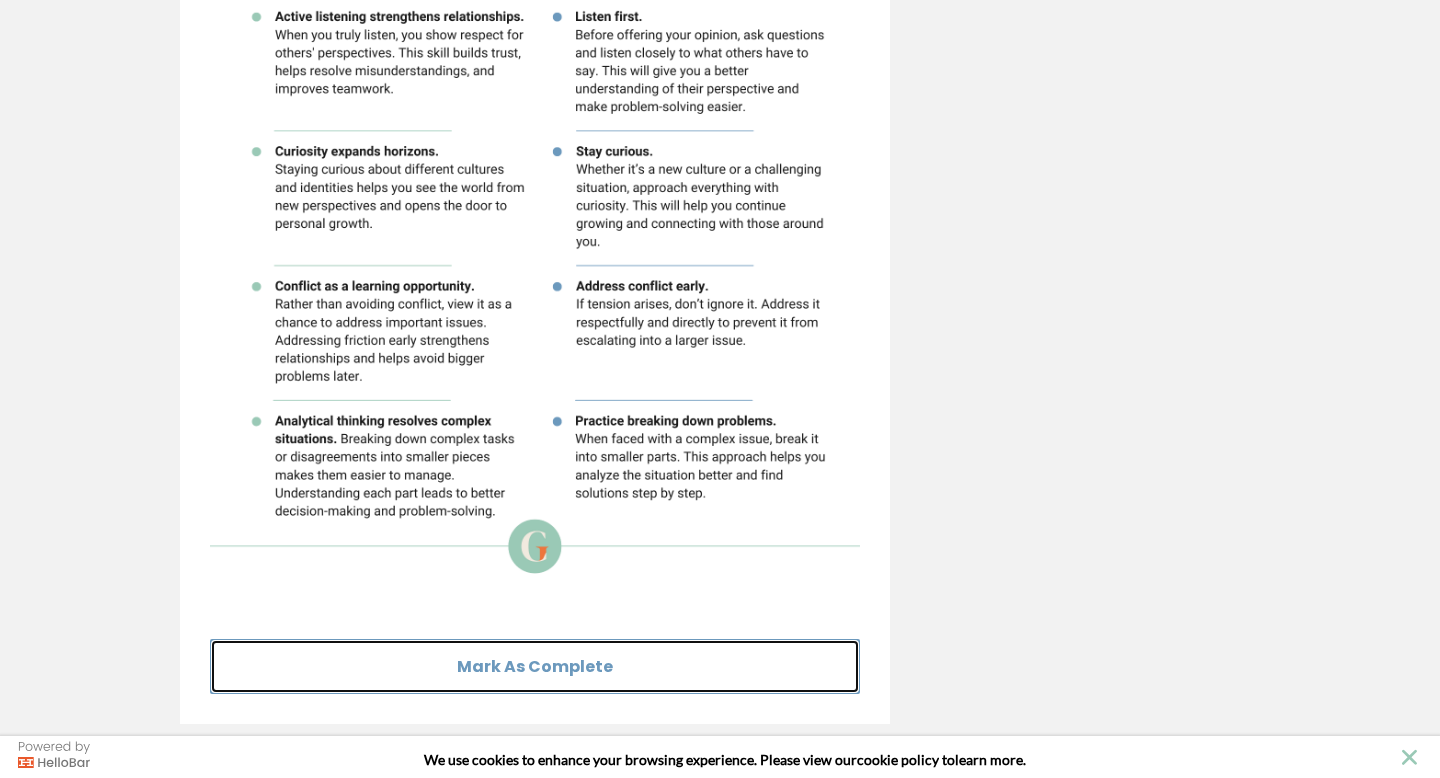 click on "Mark As Complete" at bounding box center (535, 666) 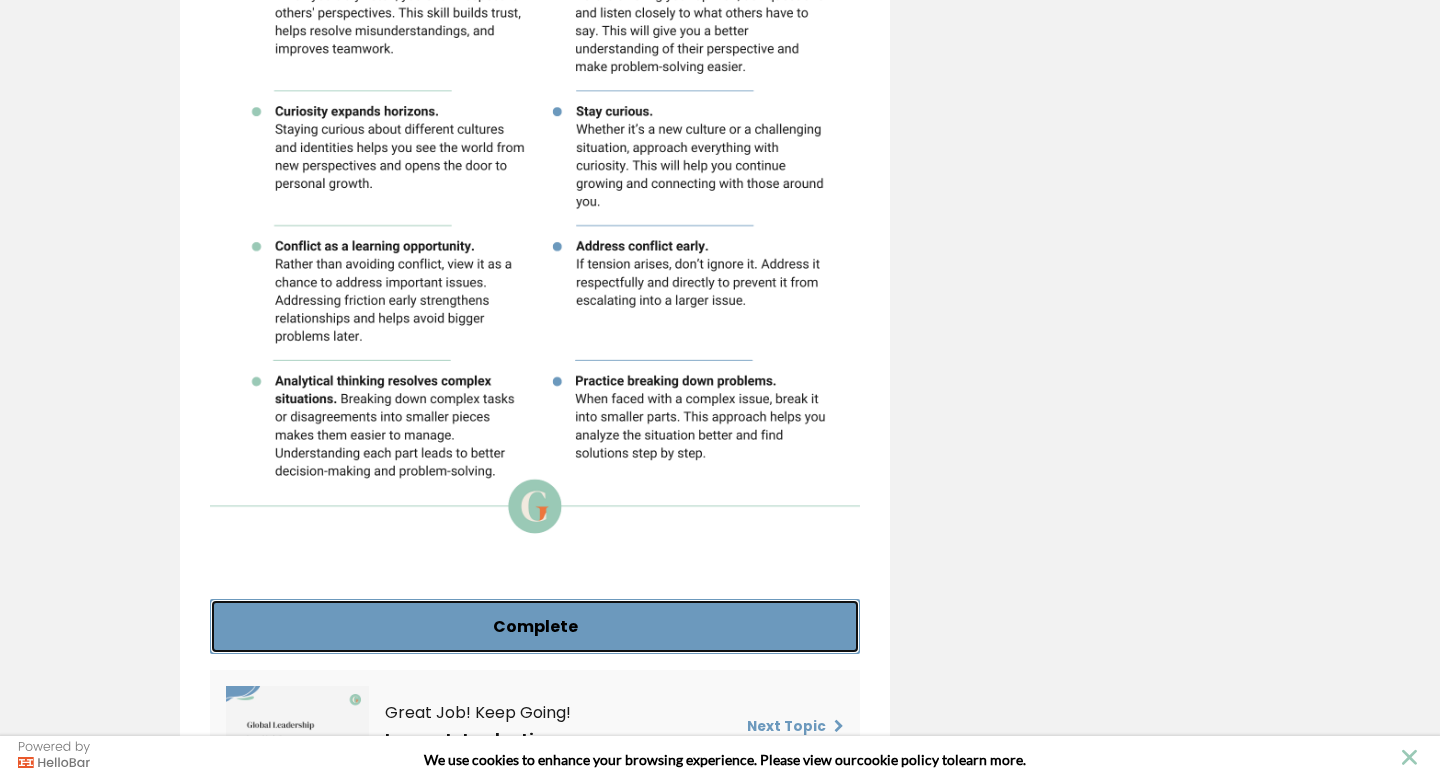 scroll, scrollTop: 2240, scrollLeft: 0, axis: vertical 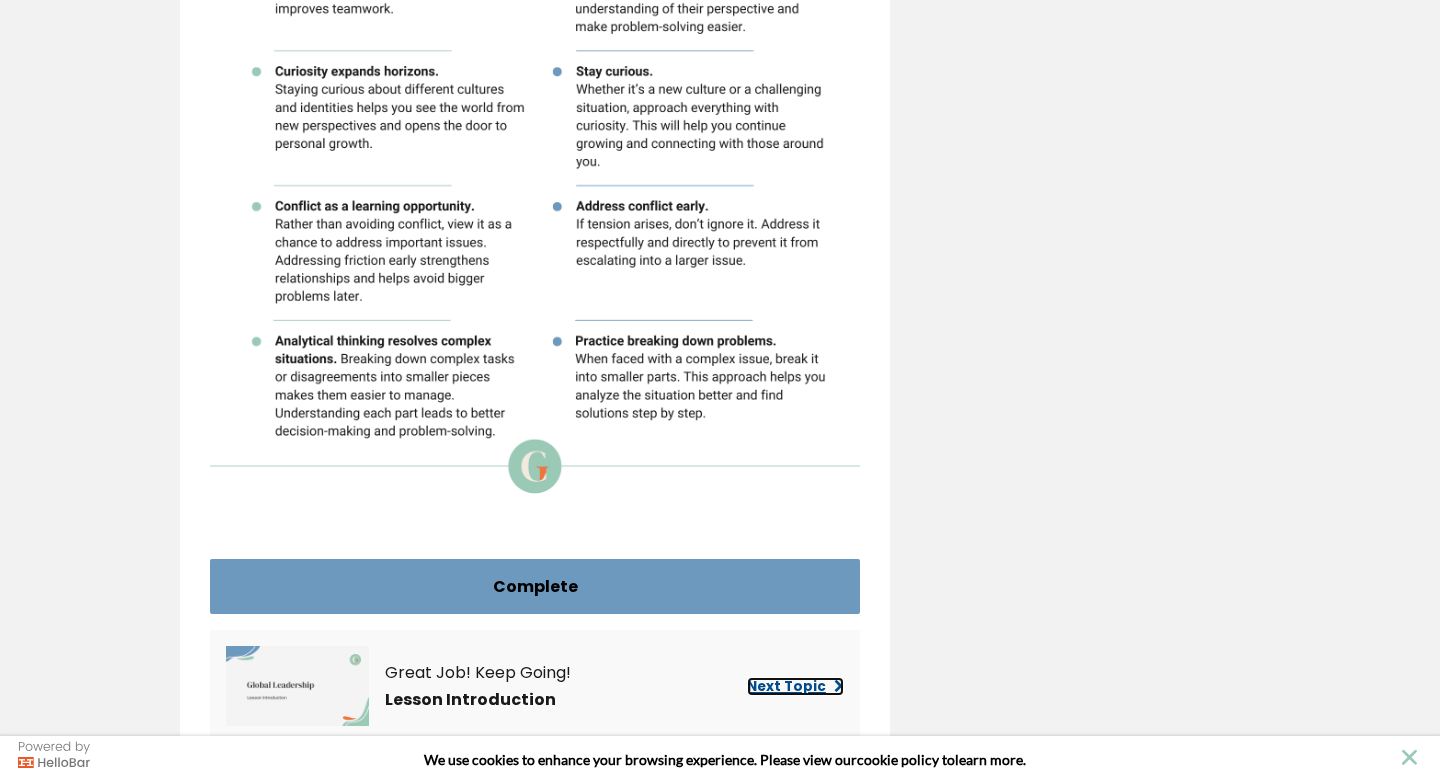 click on "Next Topic" at bounding box center [795, 686] 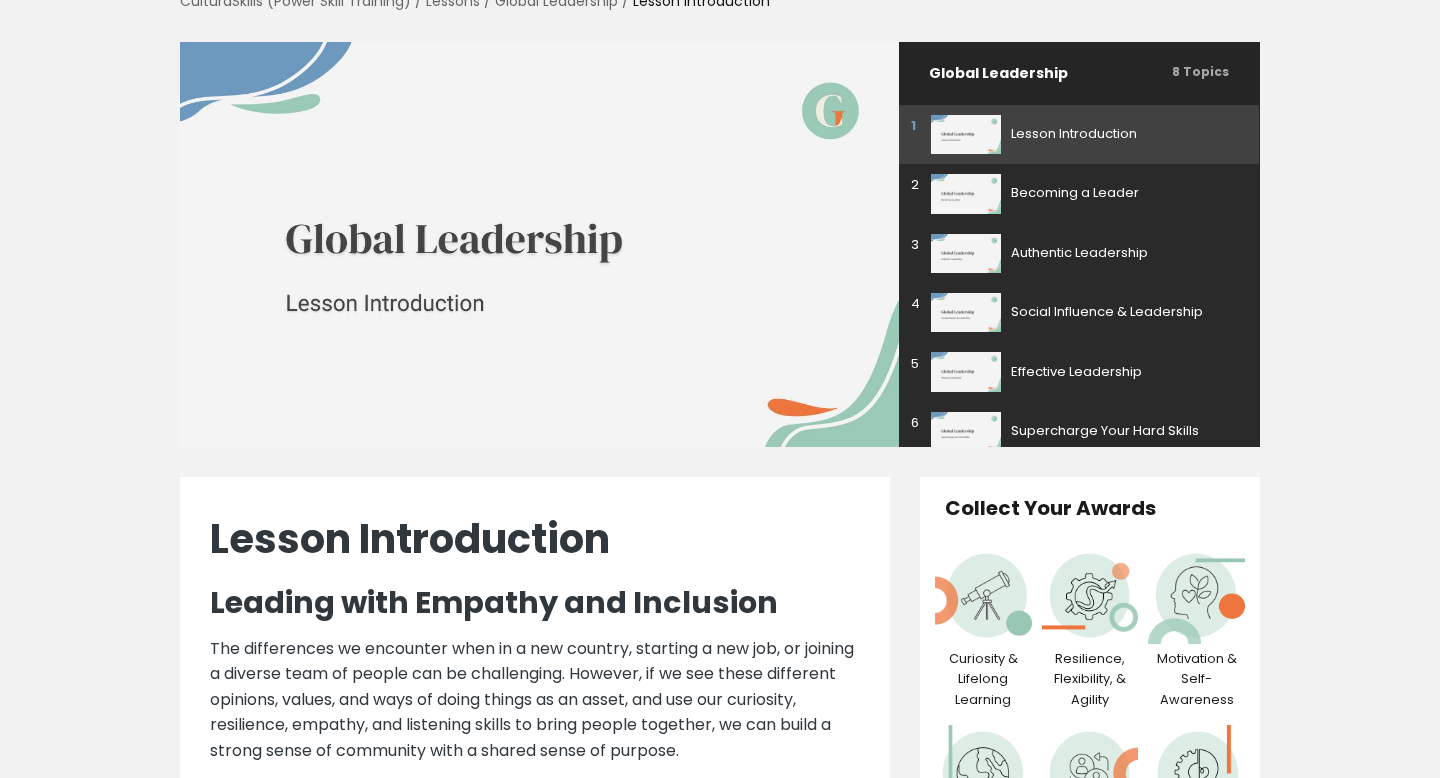scroll, scrollTop: 240, scrollLeft: 0, axis: vertical 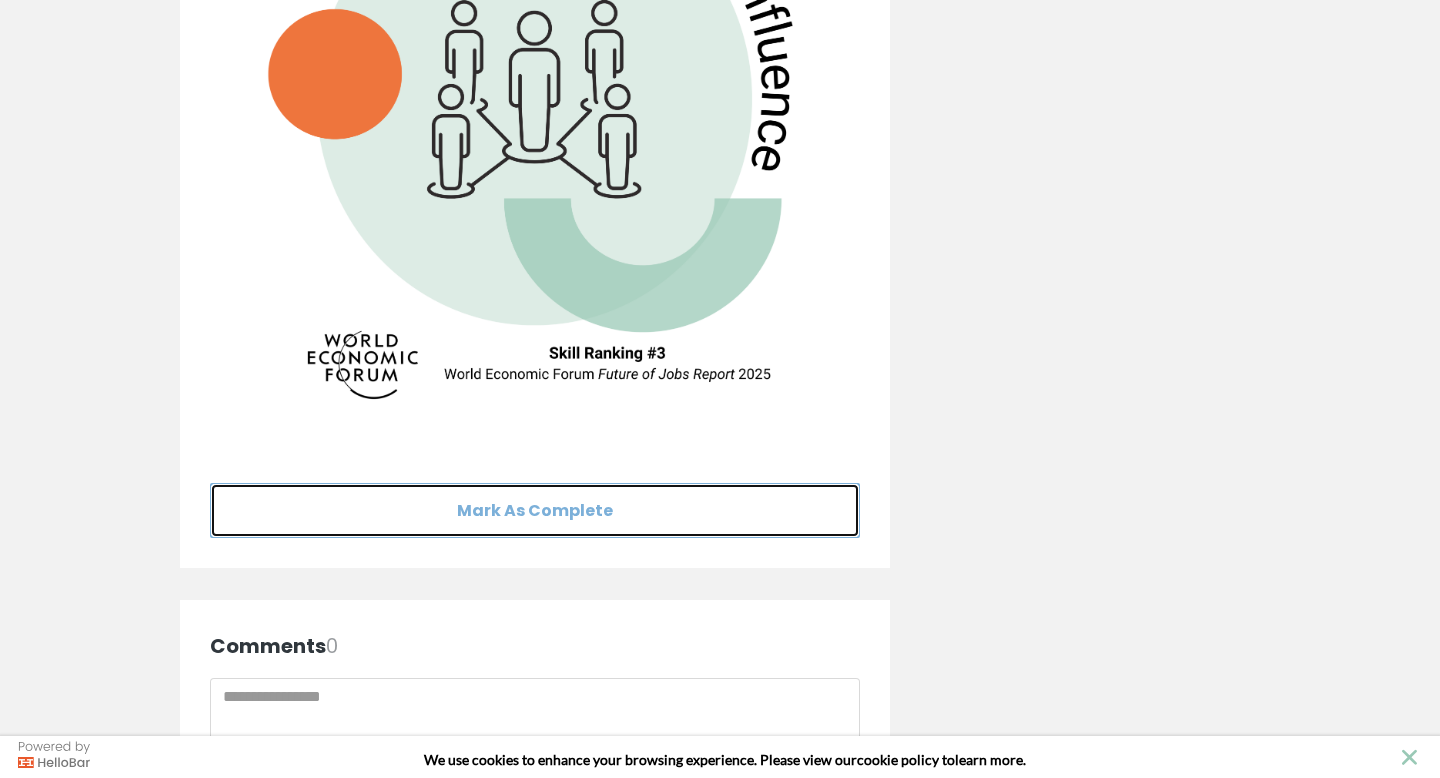 click on "Mark As Complete" at bounding box center [535, 510] 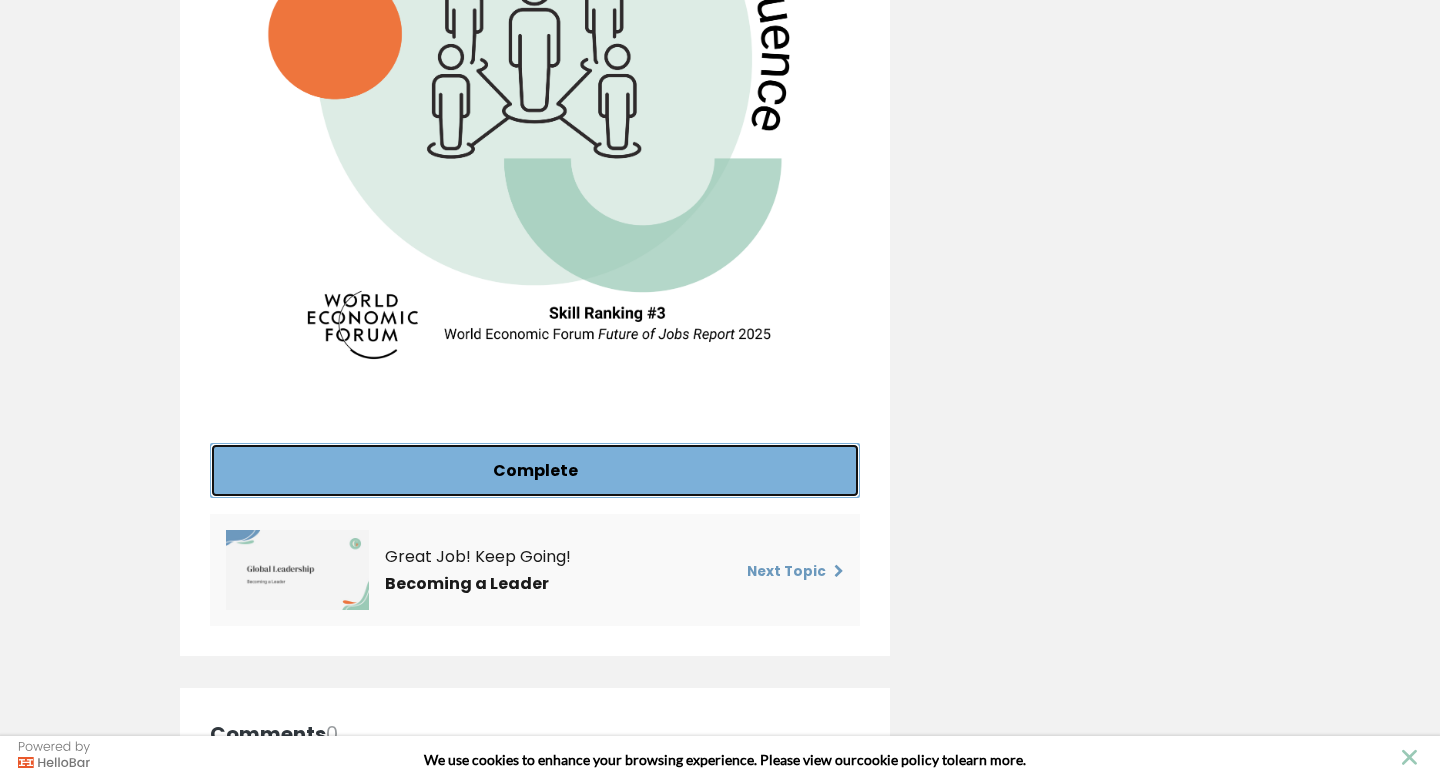 scroll, scrollTop: 5720, scrollLeft: 0, axis: vertical 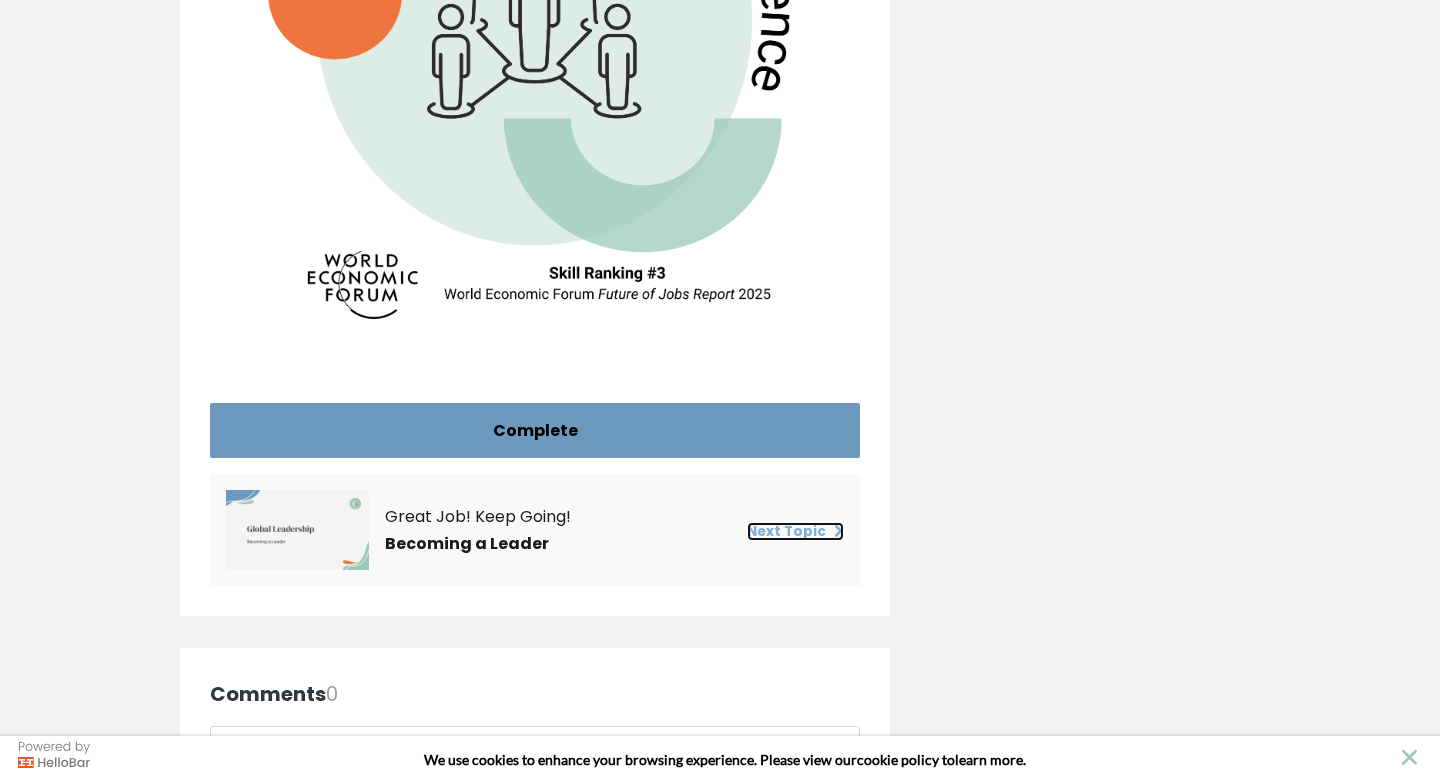 click on "Next Topic" at bounding box center [795, 531] 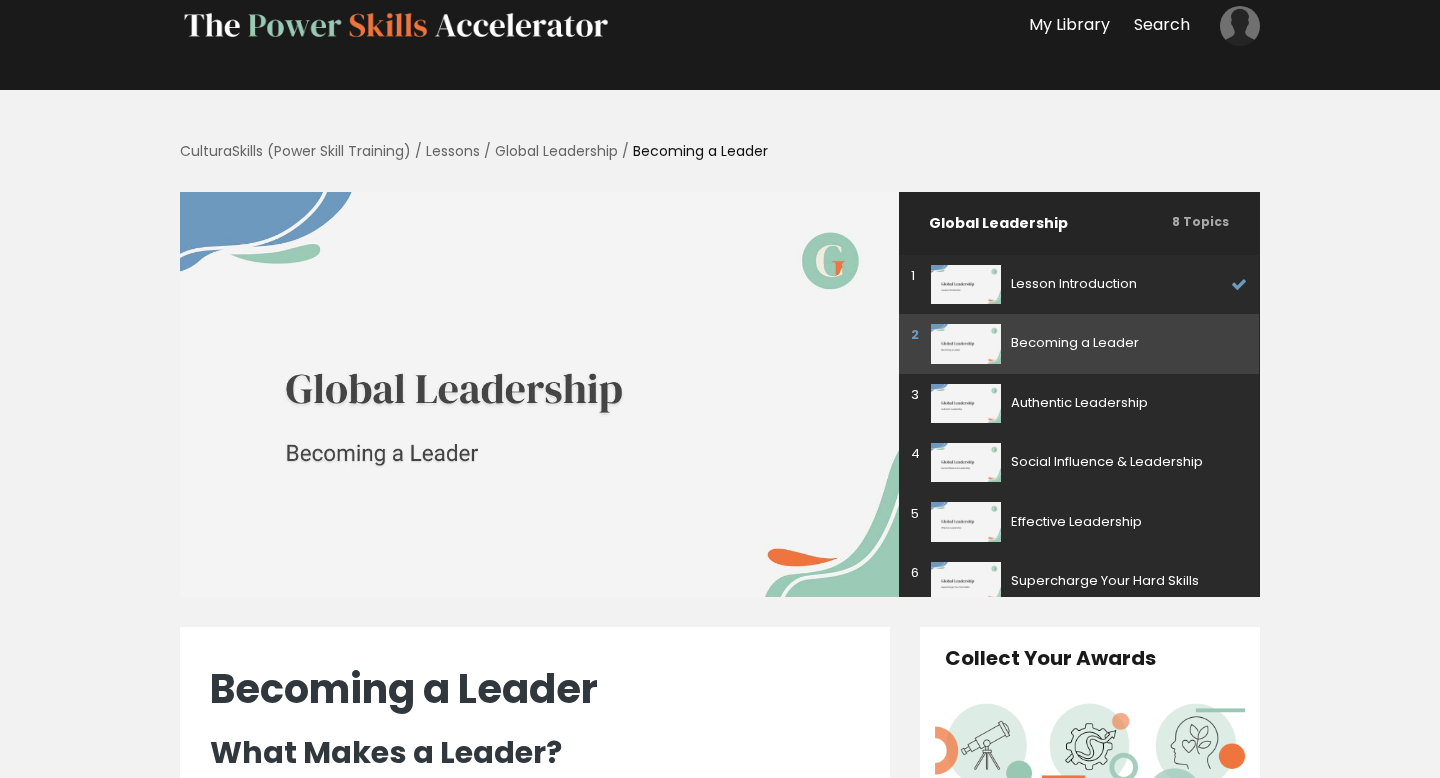 scroll, scrollTop: 40, scrollLeft: 0, axis: vertical 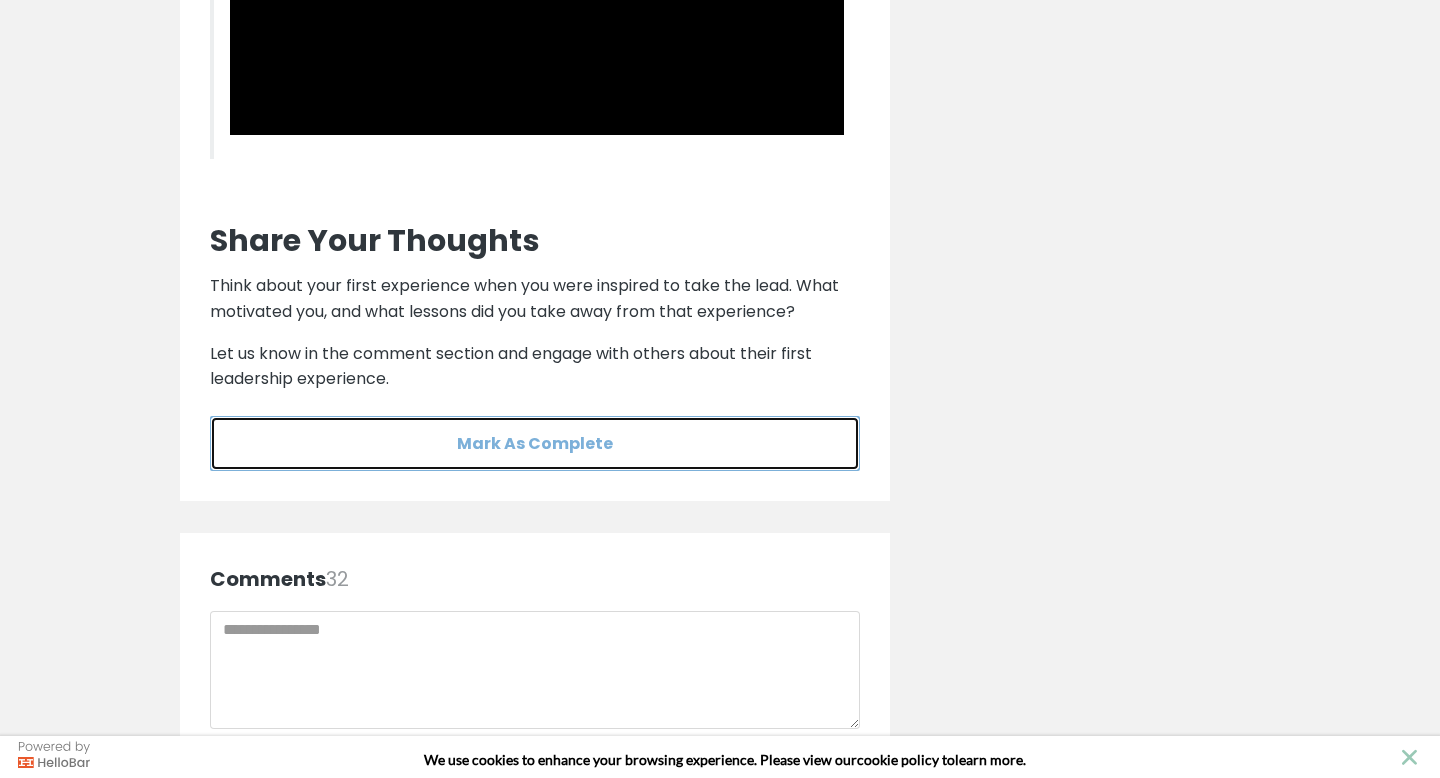 click on "Mark As Complete" at bounding box center [535, 443] 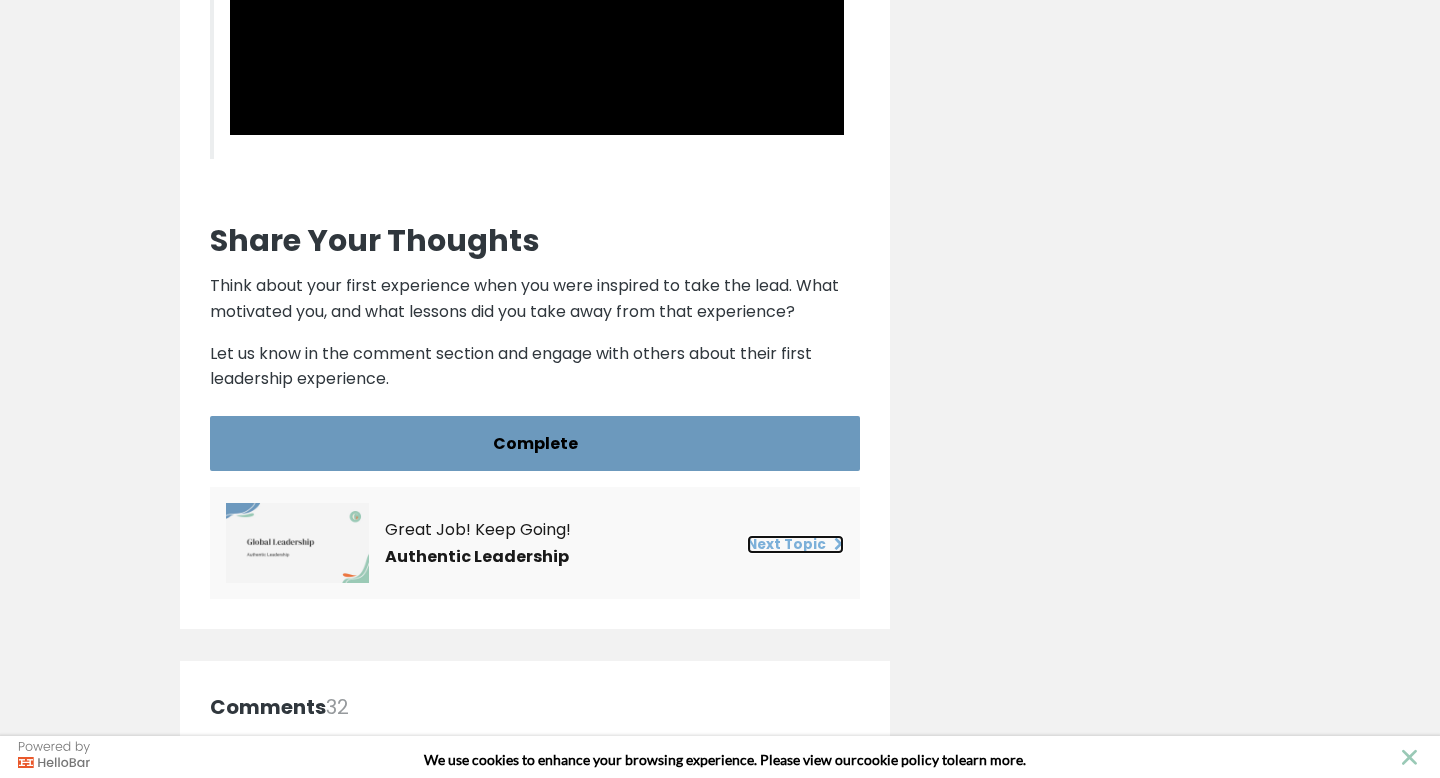 click on "Next Topic" at bounding box center (795, 544) 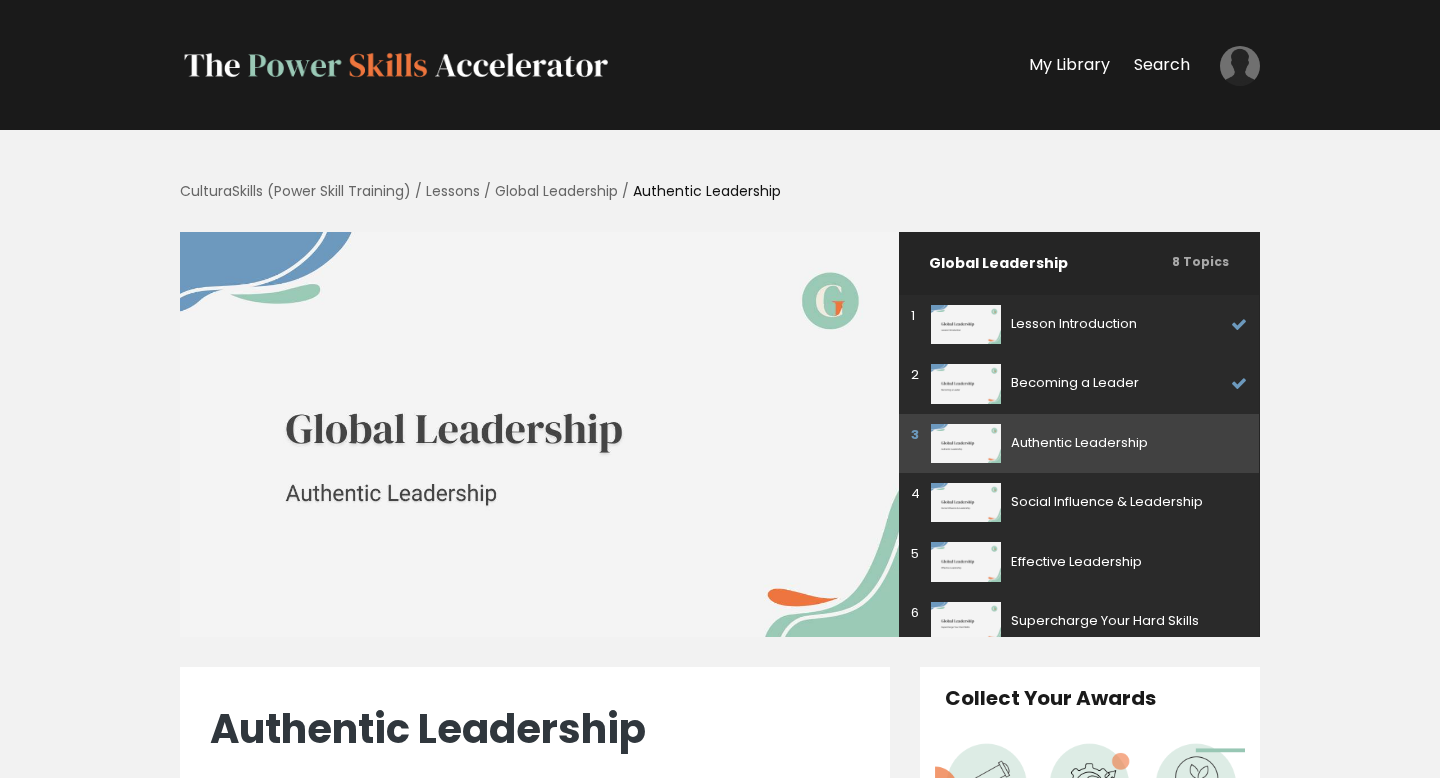 scroll, scrollTop: 0, scrollLeft: 0, axis: both 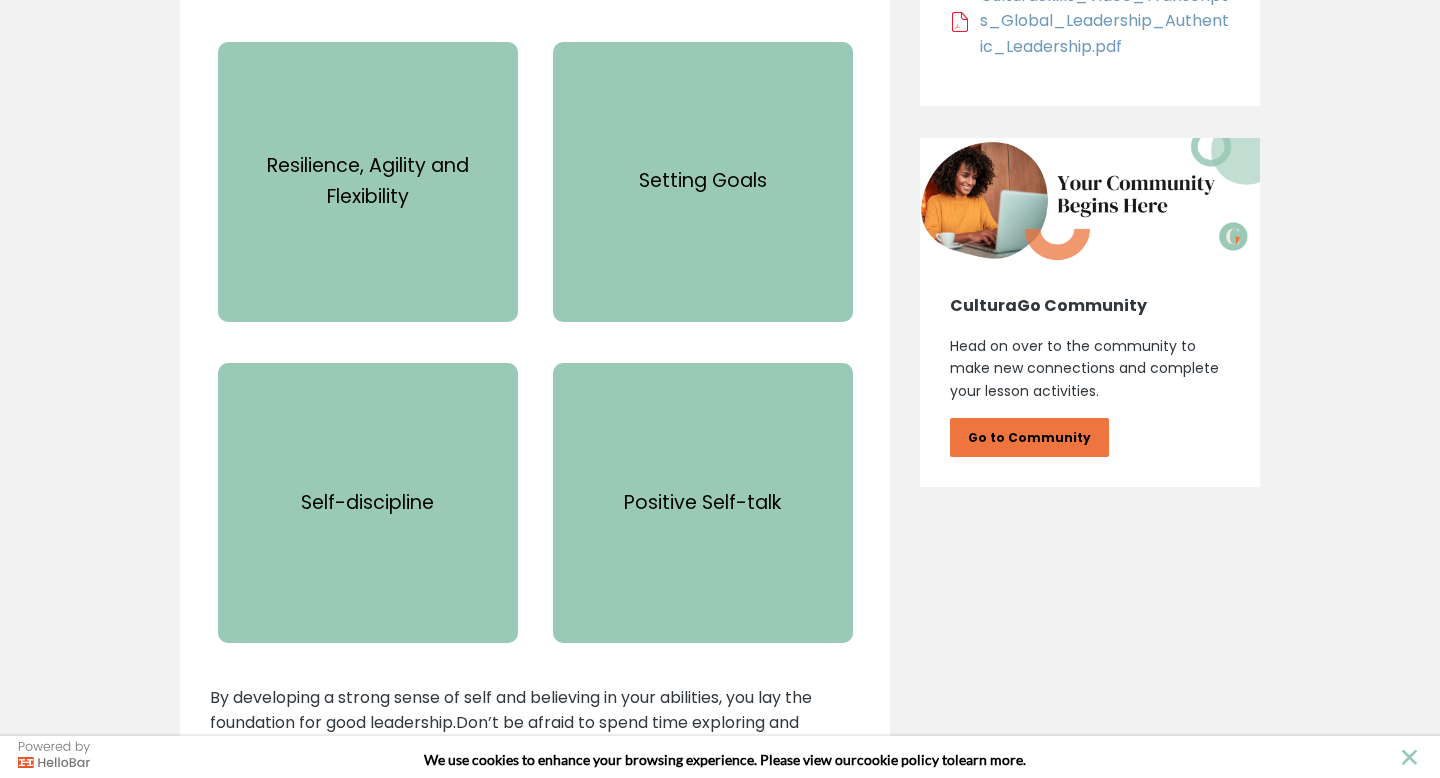 drag, startPoint x: 1122, startPoint y: 777, endPoint x: 1145, endPoint y: 777, distance: 23 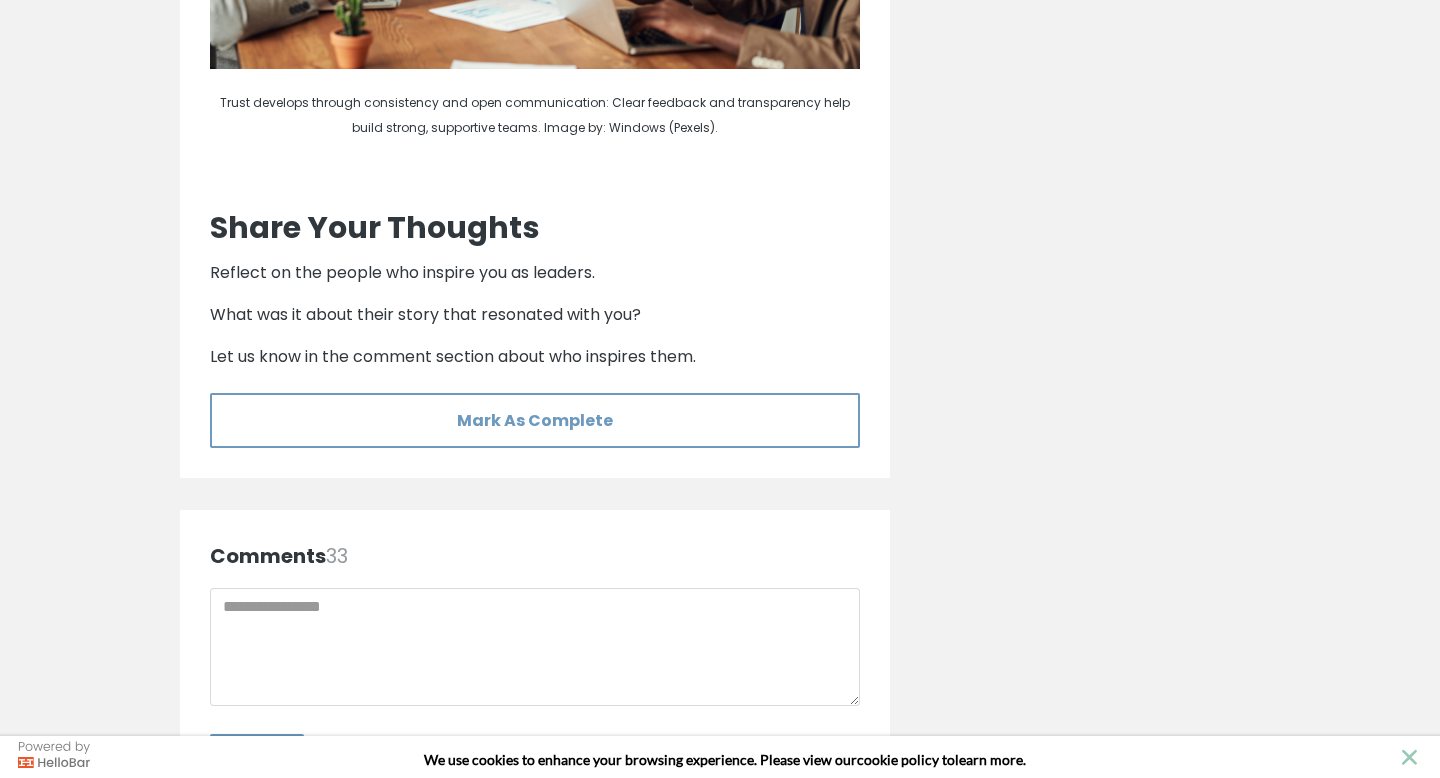 scroll, scrollTop: 7083, scrollLeft: 0, axis: vertical 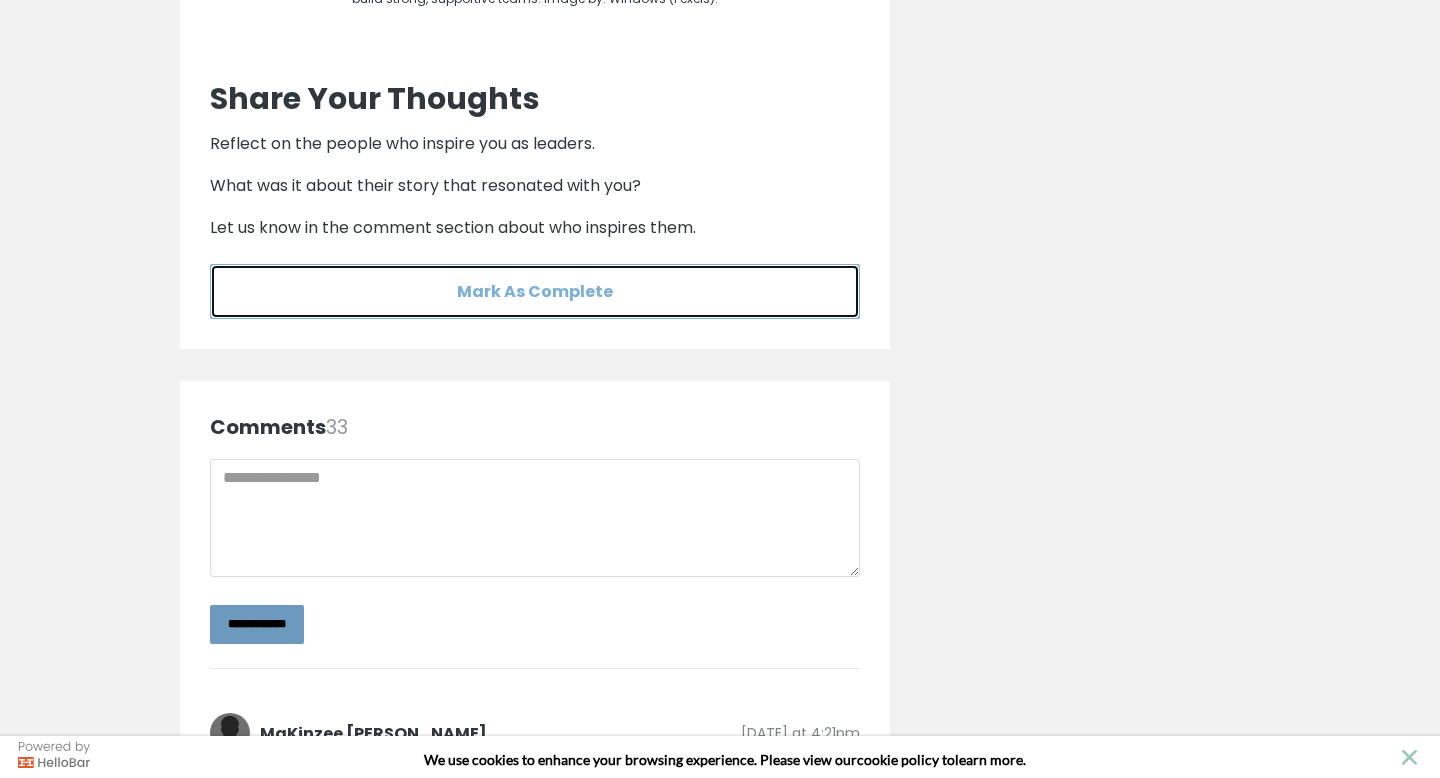 click on "Mark As Complete" at bounding box center [535, 291] 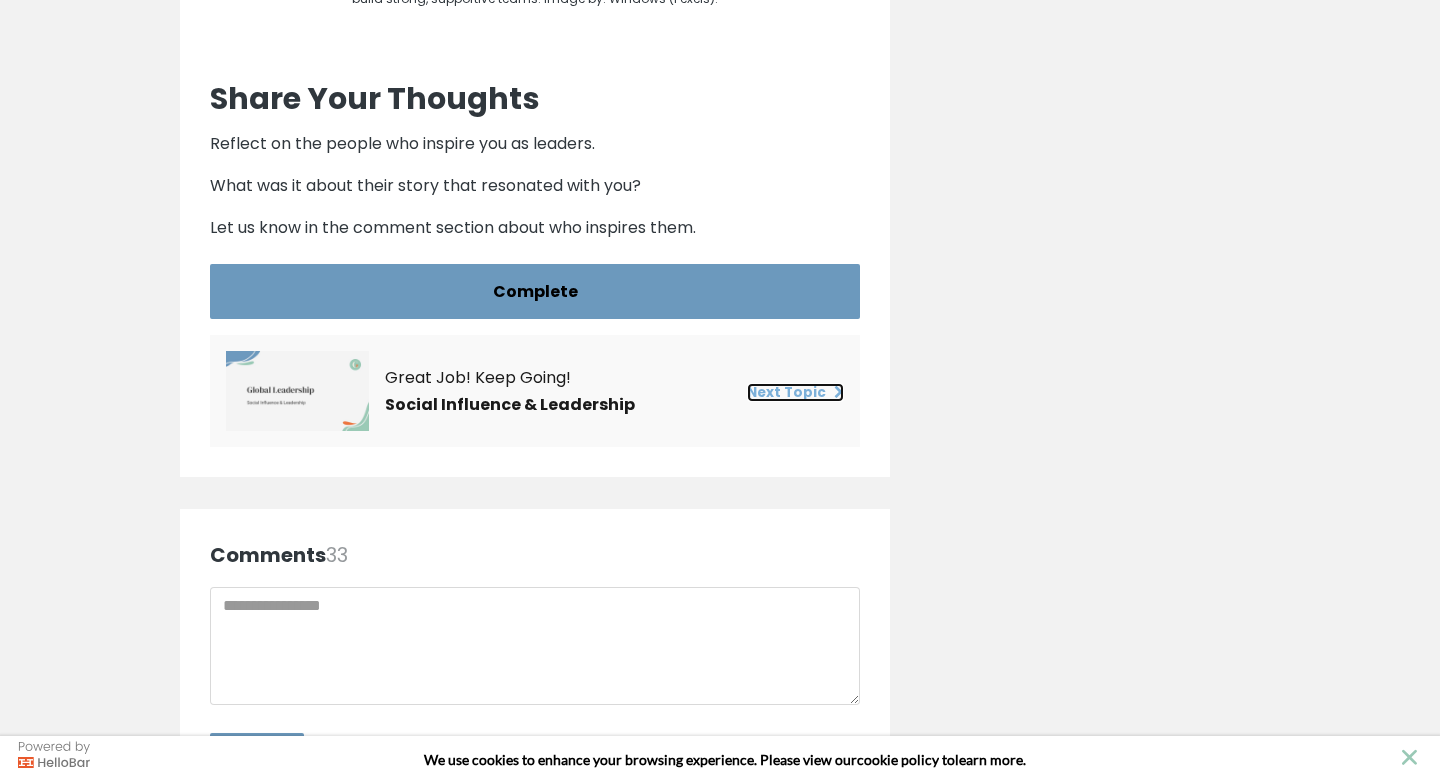 click on "Next Topic" at bounding box center [795, 392] 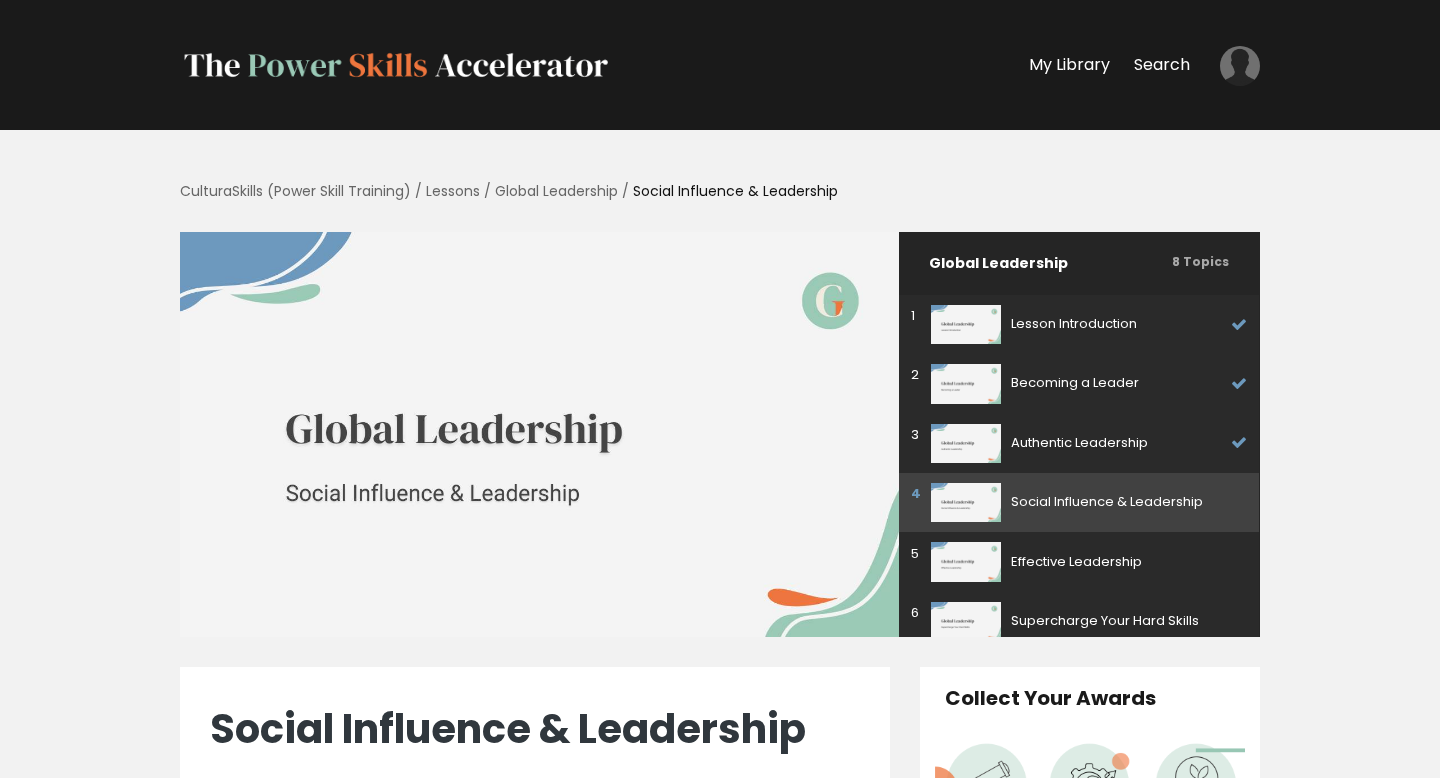 scroll, scrollTop: 0, scrollLeft: 0, axis: both 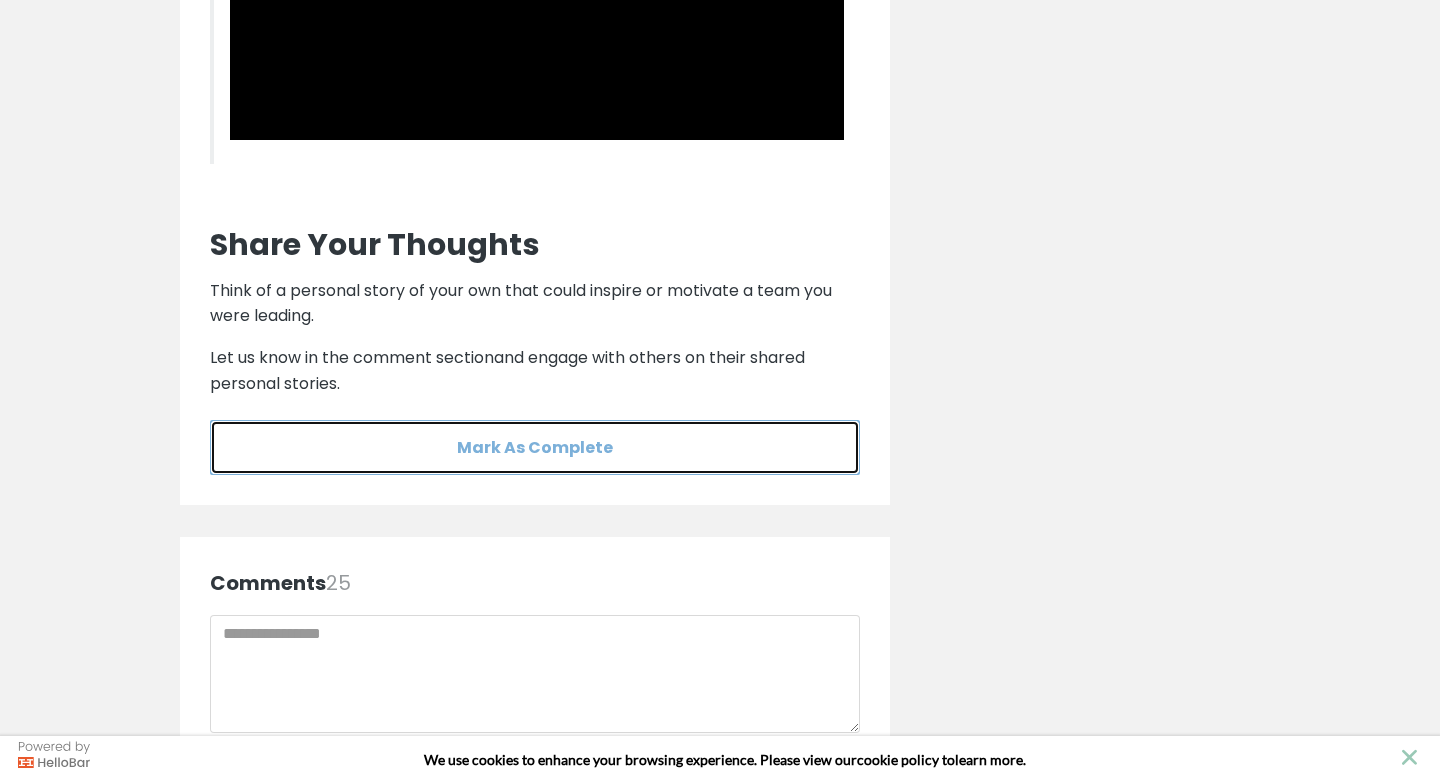 click on "Mark As Complete" at bounding box center (535, 447) 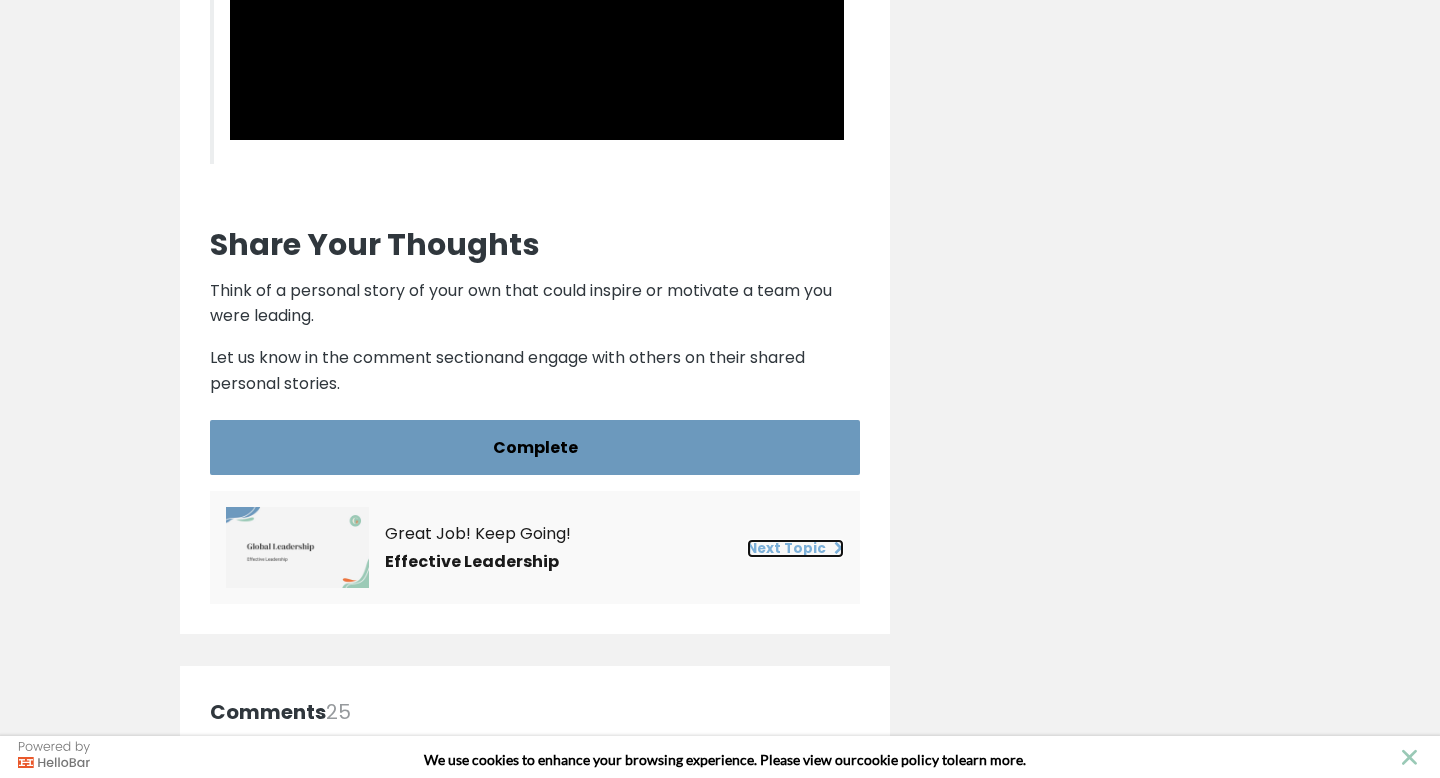 click on "Next Topic" at bounding box center [795, 548] 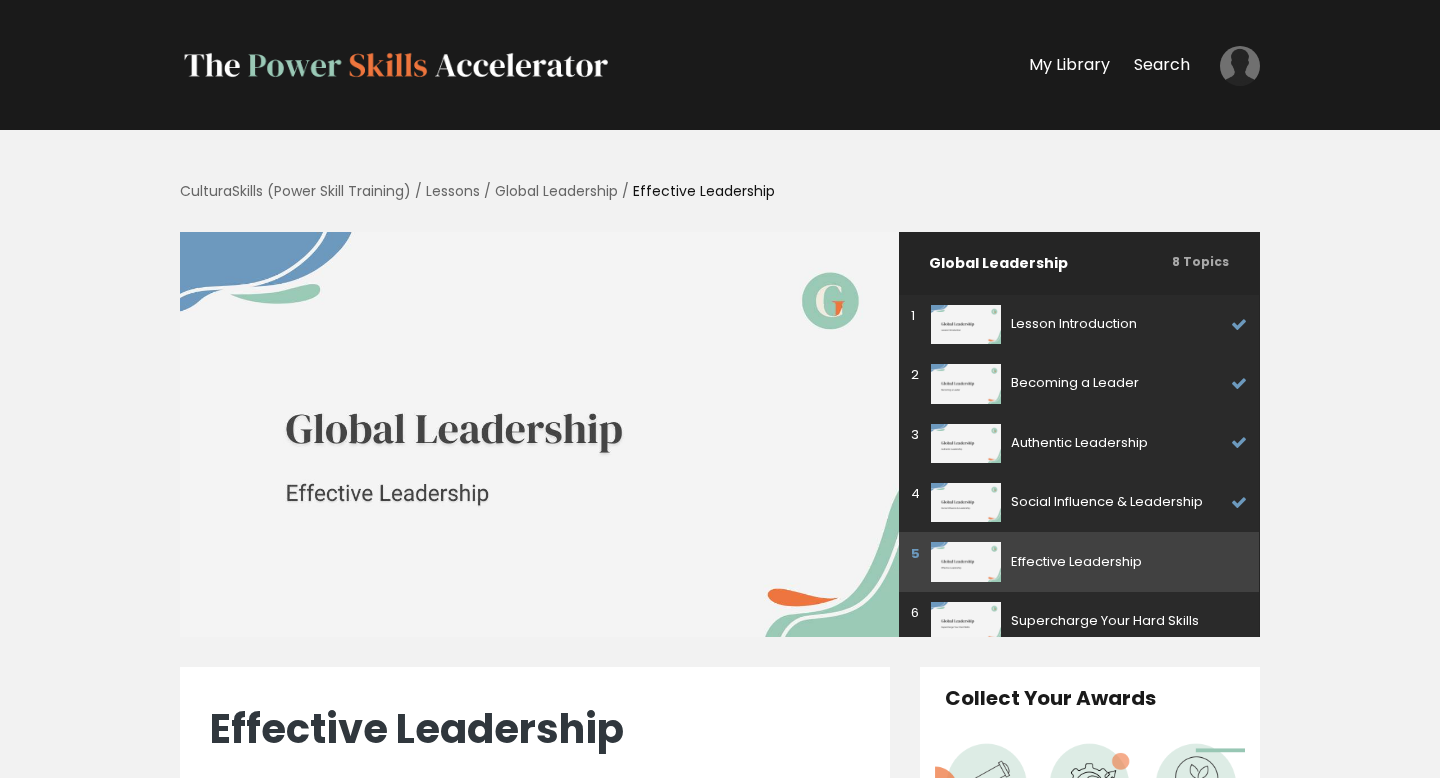 scroll, scrollTop: 40, scrollLeft: 0, axis: vertical 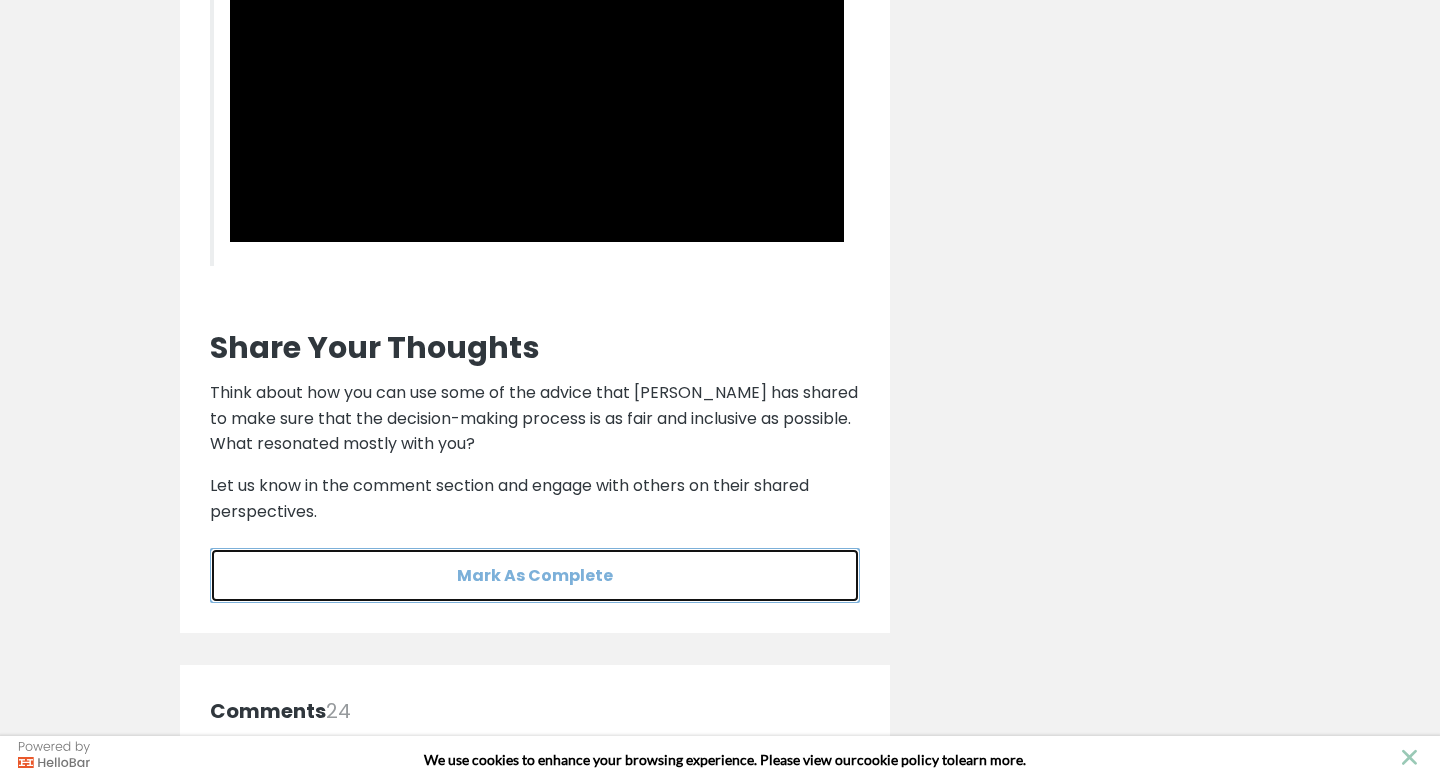 click on "Mark As Complete" at bounding box center [535, 575] 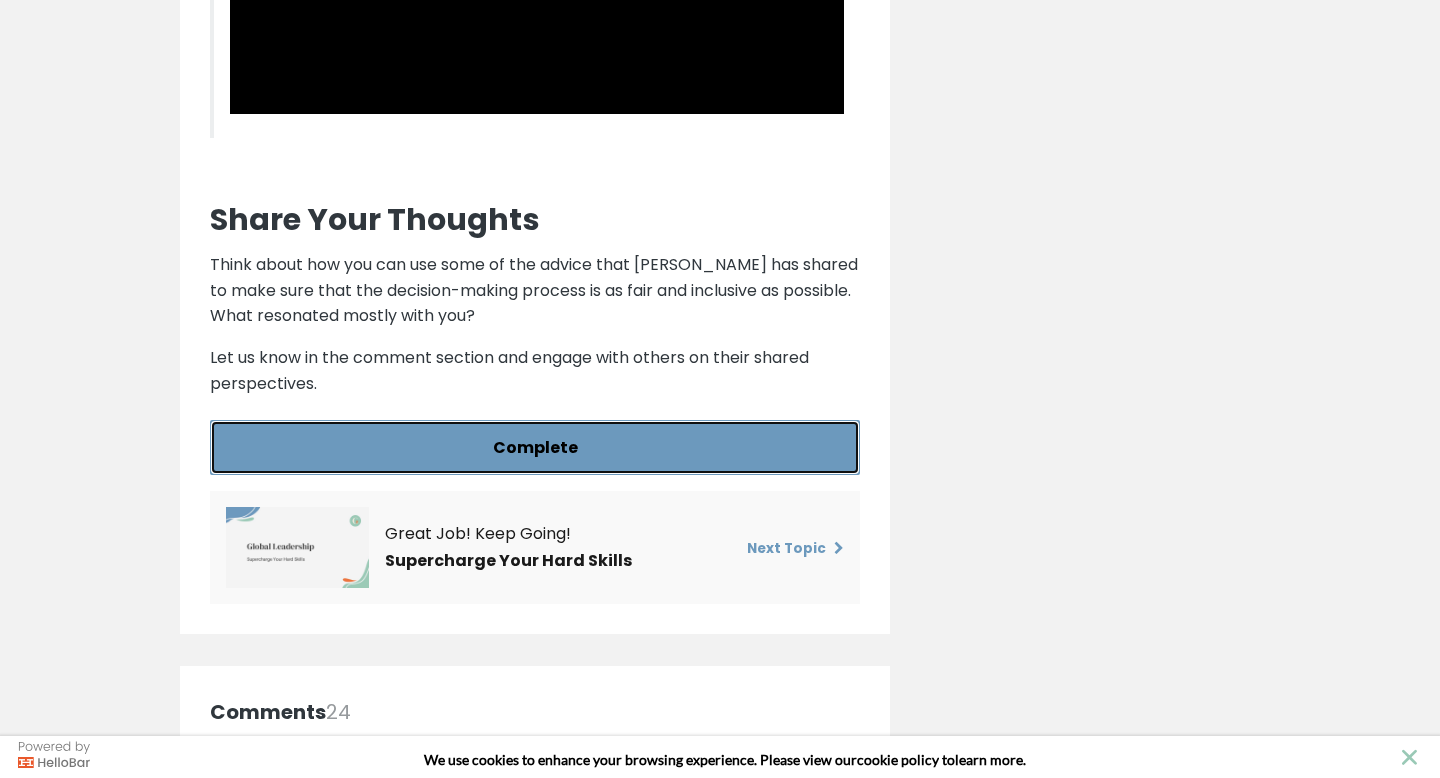scroll, scrollTop: 6589, scrollLeft: 0, axis: vertical 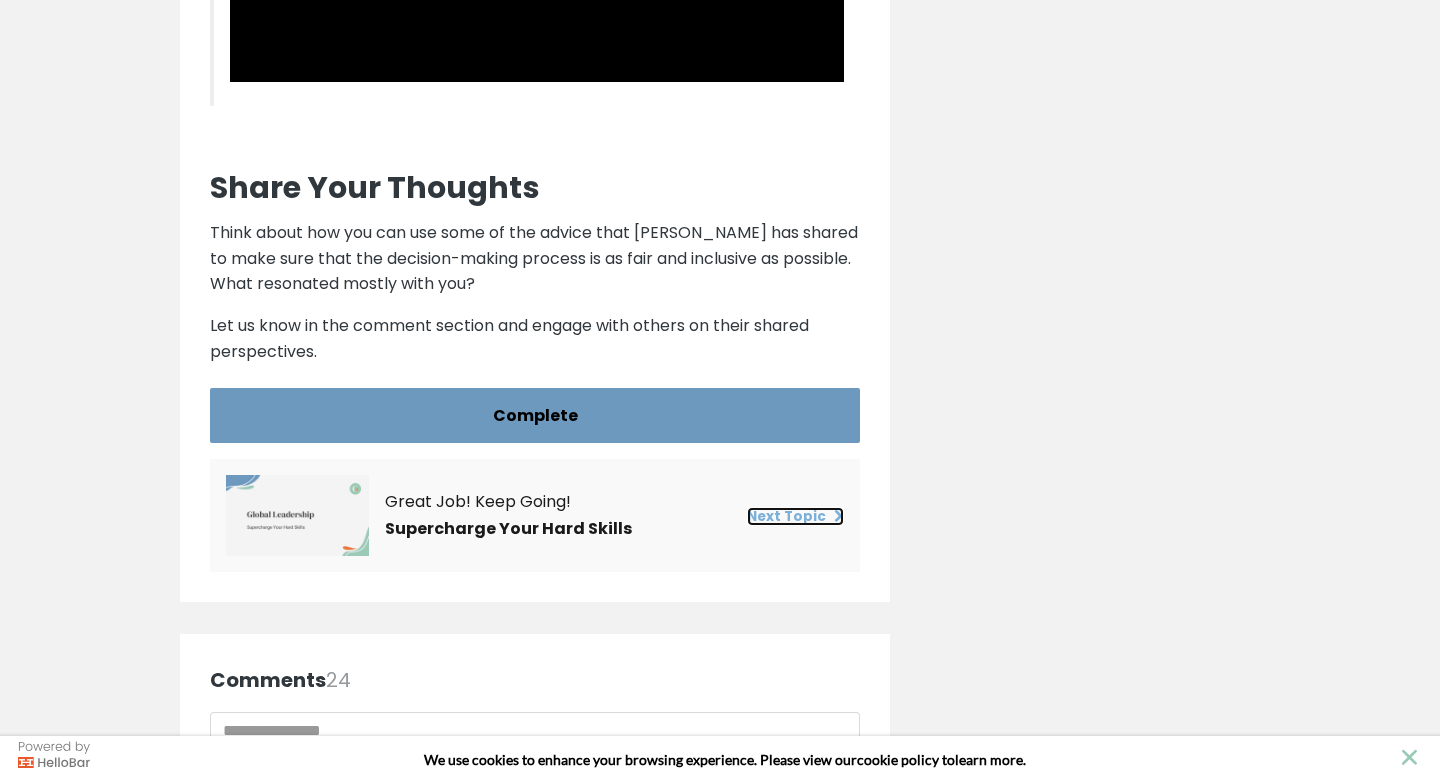 click on "Next Topic" at bounding box center [795, 516] 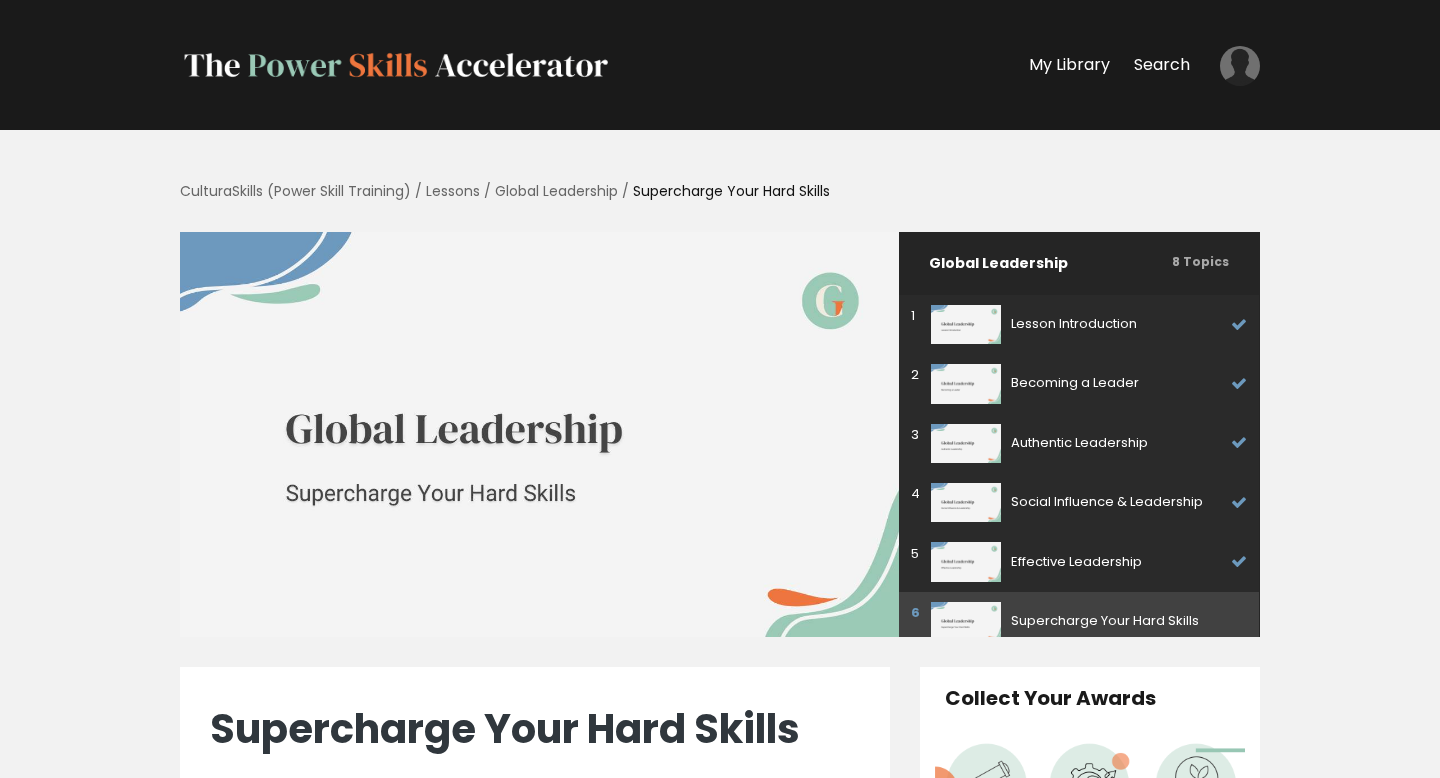 scroll, scrollTop: 0, scrollLeft: 0, axis: both 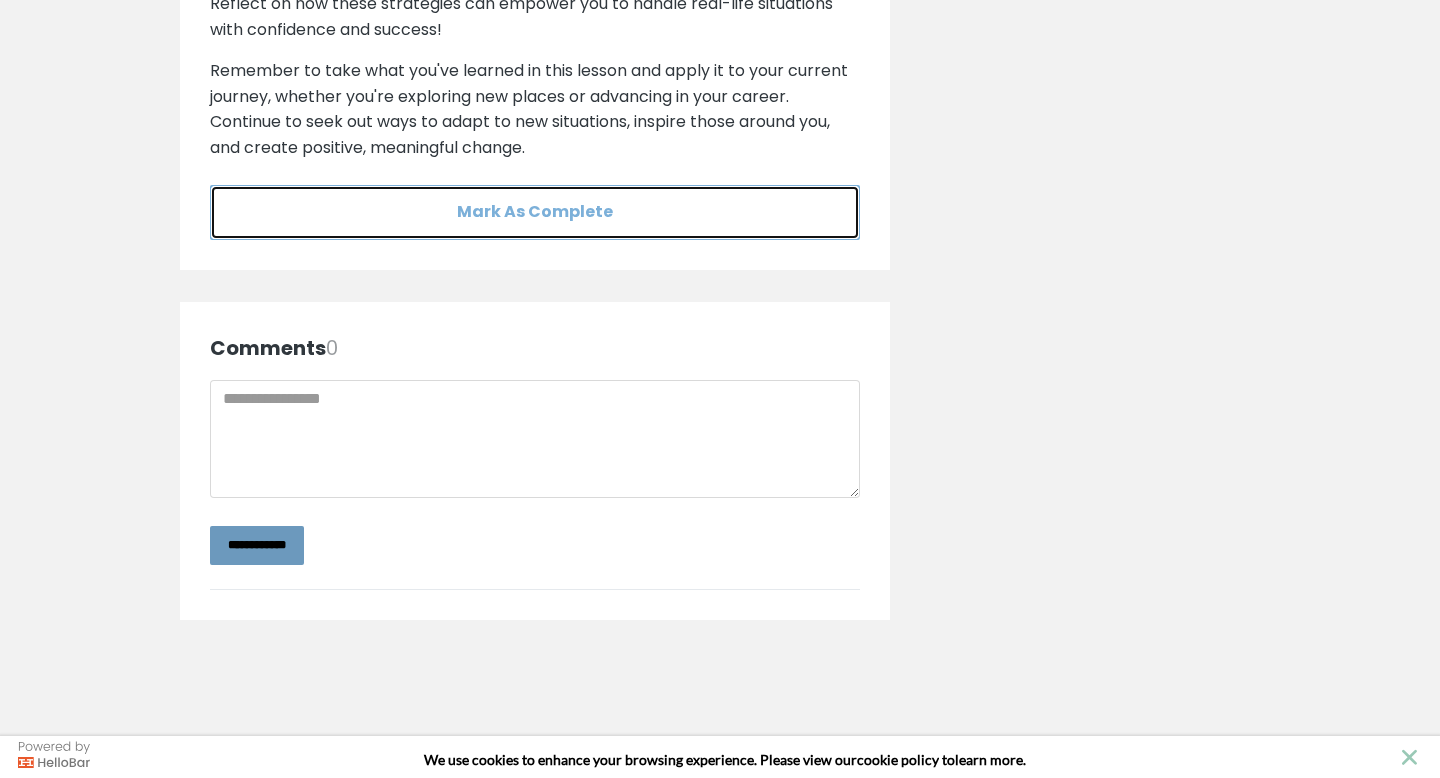 click on "Mark As Complete" at bounding box center [535, 212] 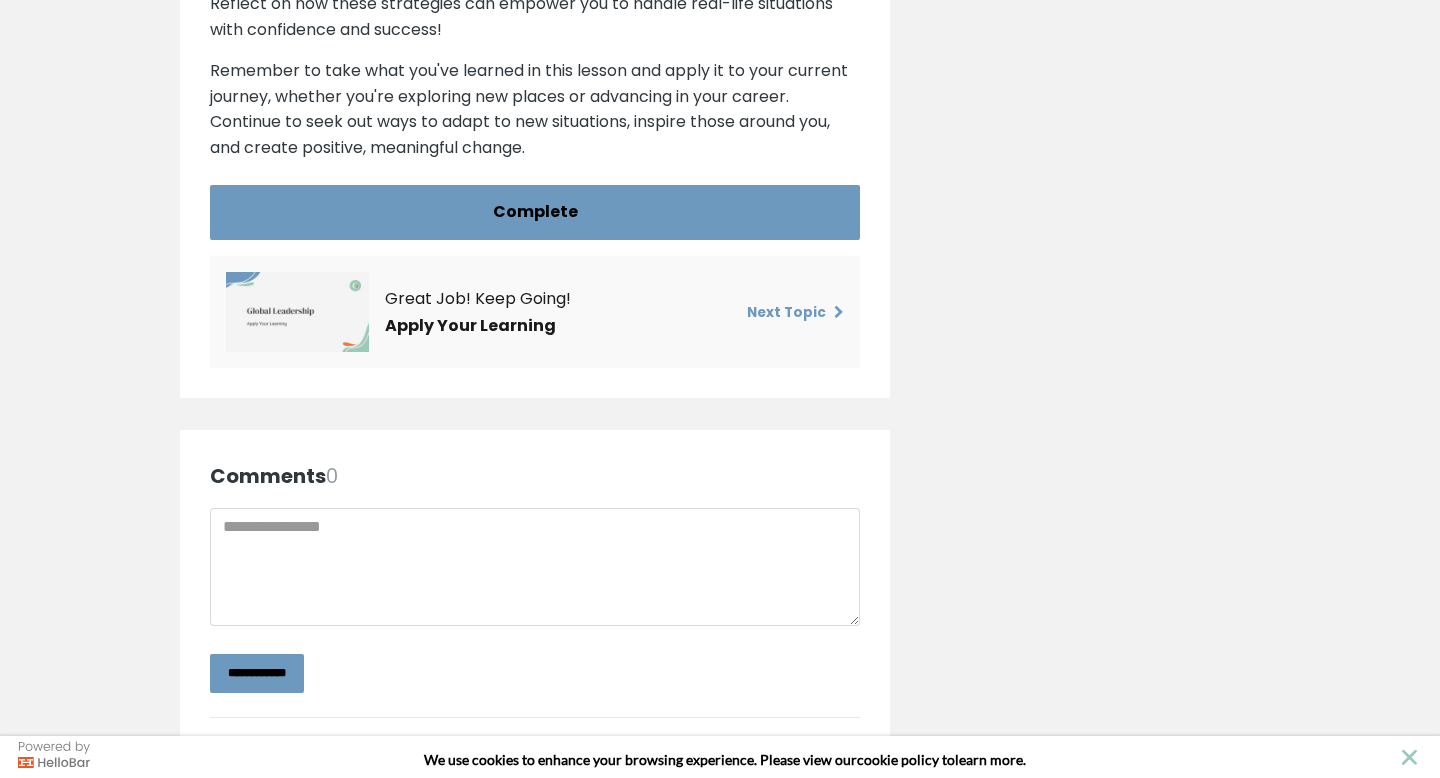 click on "Great Job! Keep Going!
Apply Your Learning
Next Topic" at bounding box center [535, 312] 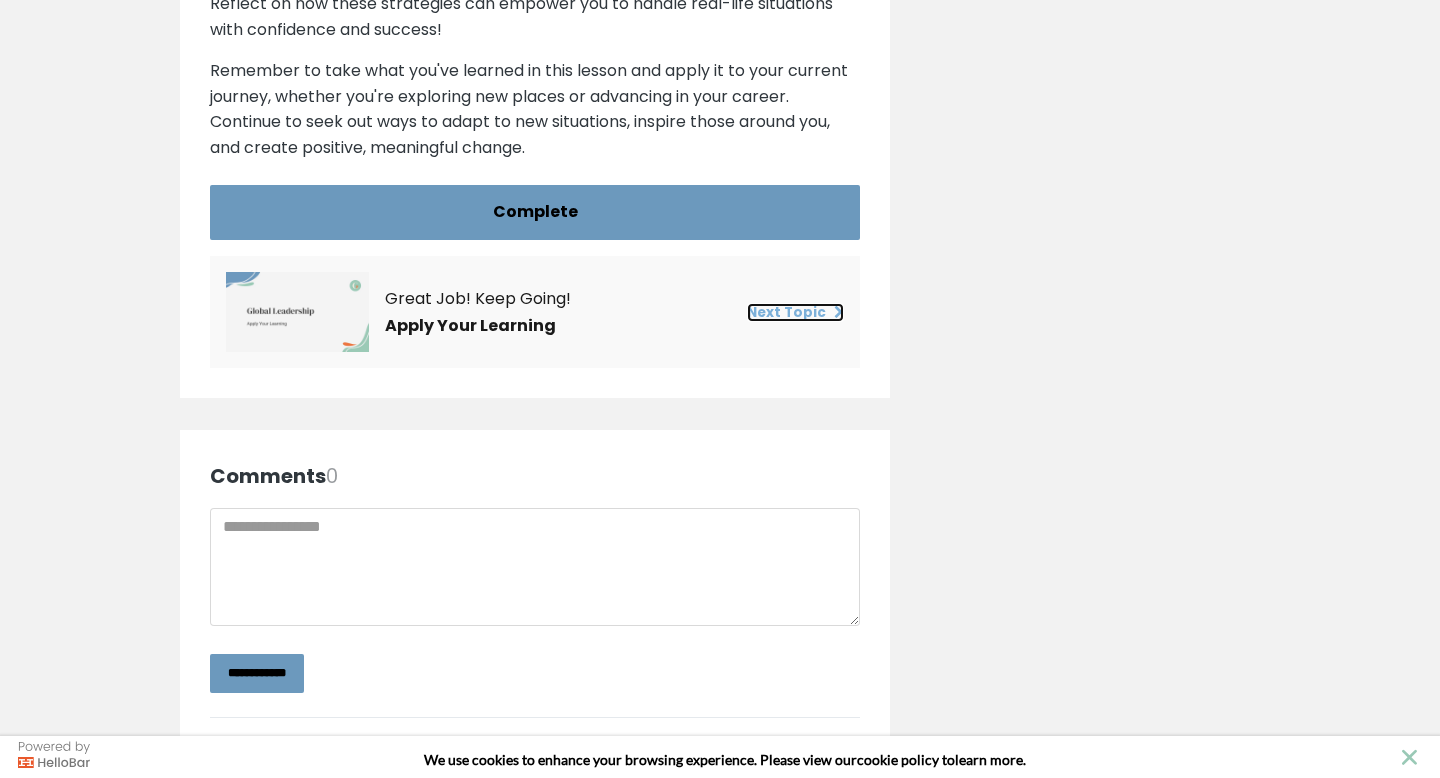 click on "Next Topic" at bounding box center (795, 312) 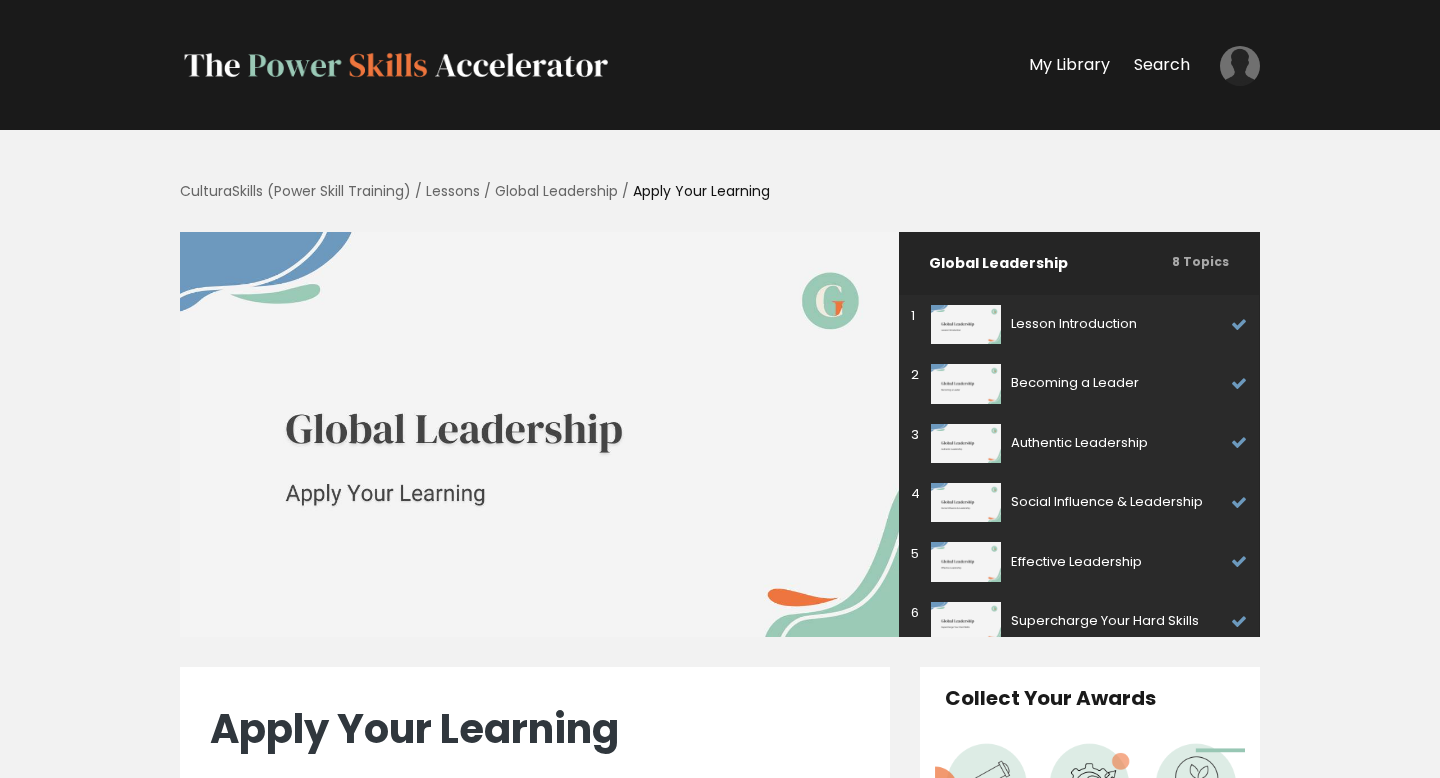 scroll, scrollTop: 0, scrollLeft: 0, axis: both 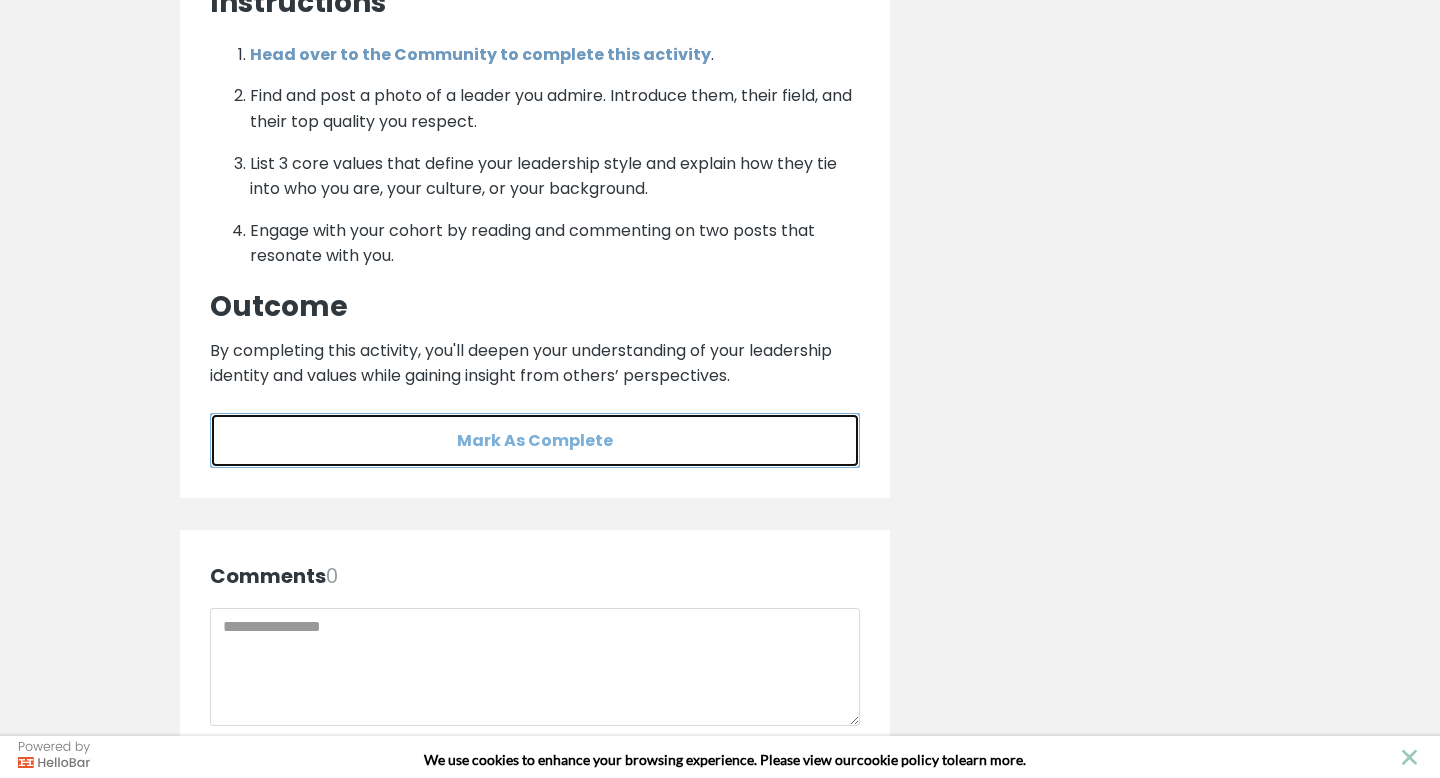 click on "Mark As Complete" at bounding box center (535, 440) 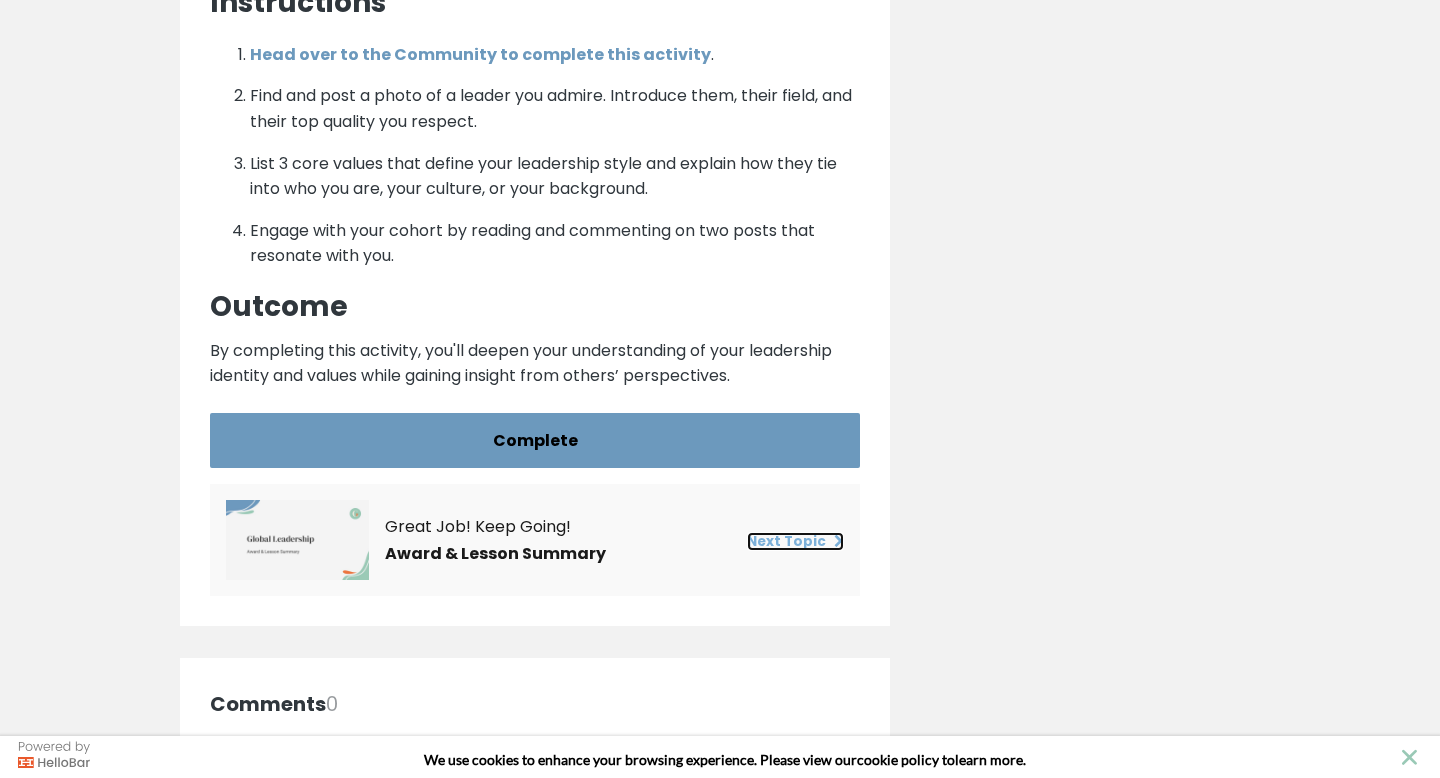 click on "Next Topic" at bounding box center [795, 541] 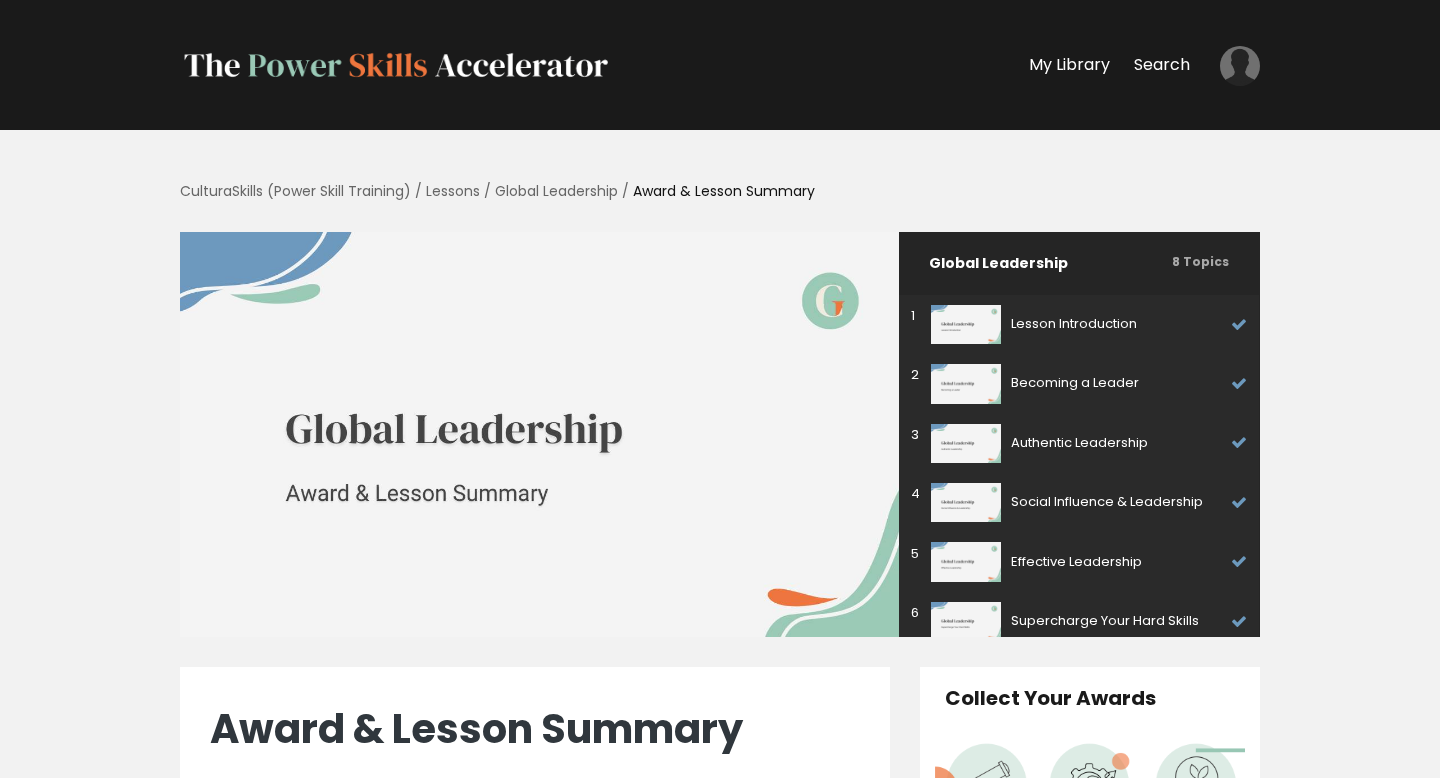 scroll, scrollTop: 0, scrollLeft: 0, axis: both 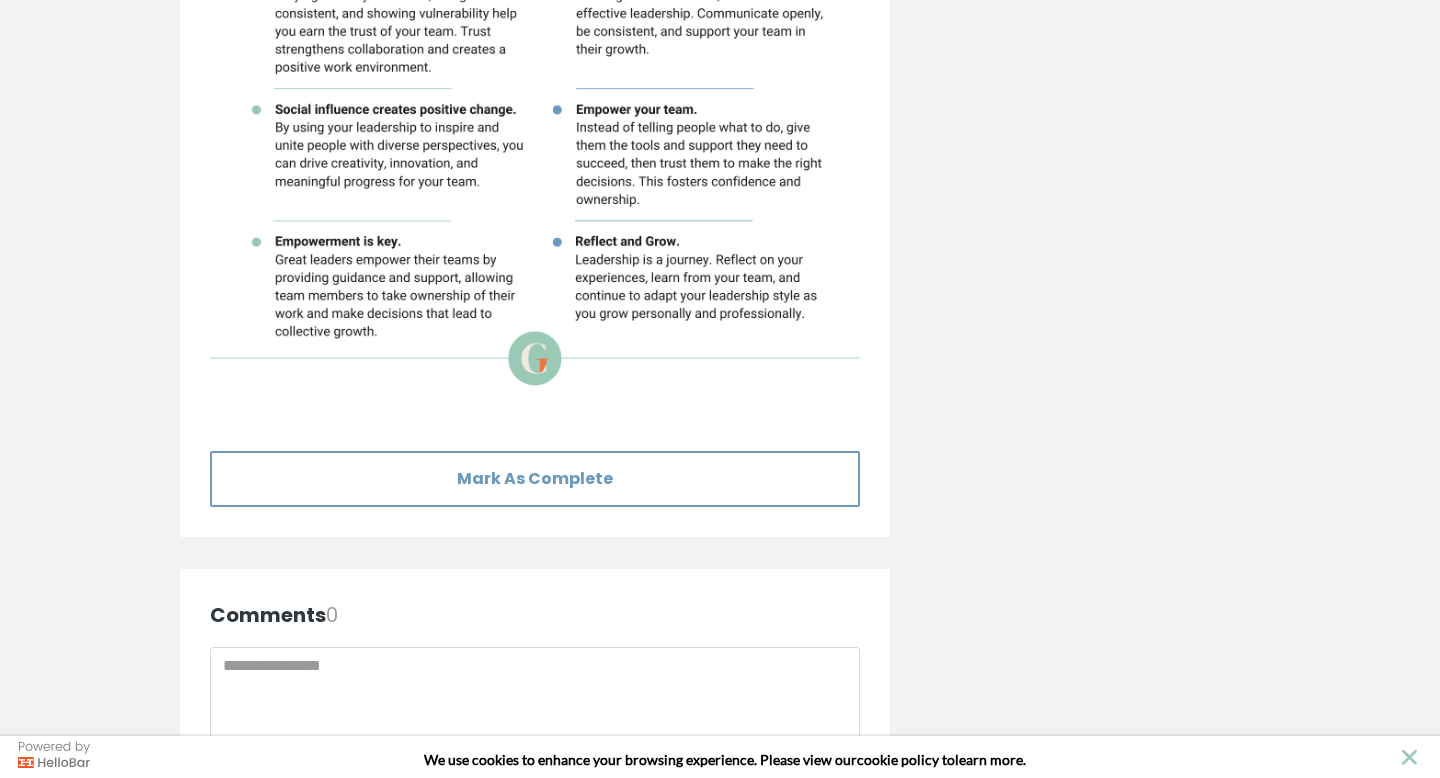 click on "Award & Lesson Summary
Congratulations!
Congratulations on completing  Lesson 7: Global Leadership!
You’ve now earned your ‘ Leadership and Social Influence’  award. You've gained valuable insights into fostering collaboration, guiding teams, and leading with empathy and fairness.
Keep applying what you’ve learned as you continue on your leadership journey!
Lesson Summary
From the 'Downloads' menu on the right, save the following key takeaways and practical tips to keep and refer to while you face leadership experiences in the future.
Mark As Complete
Great Job! Keep Going!
Share Your Feedback
Next Topic" at bounding box center (535, -593) 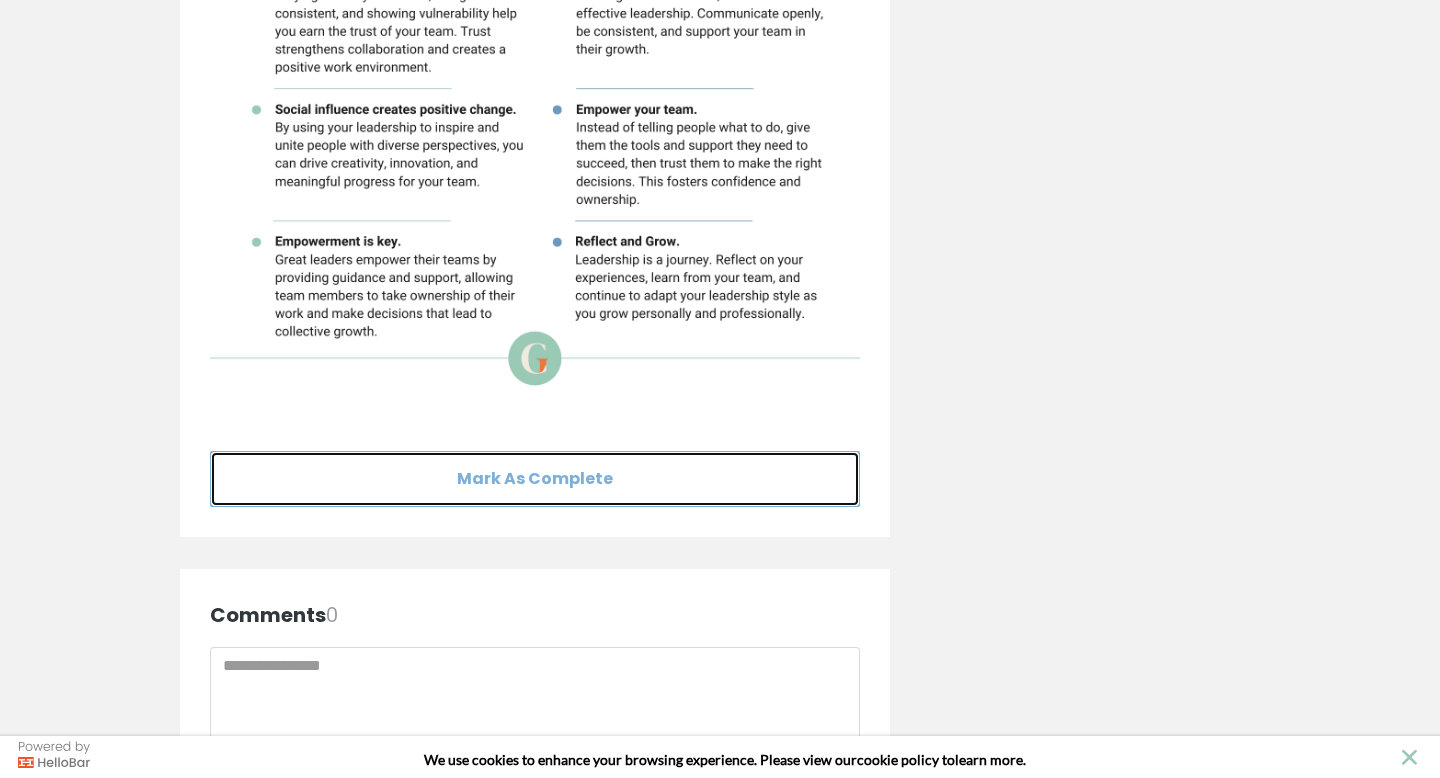 click on "Mark As Complete" at bounding box center [535, 478] 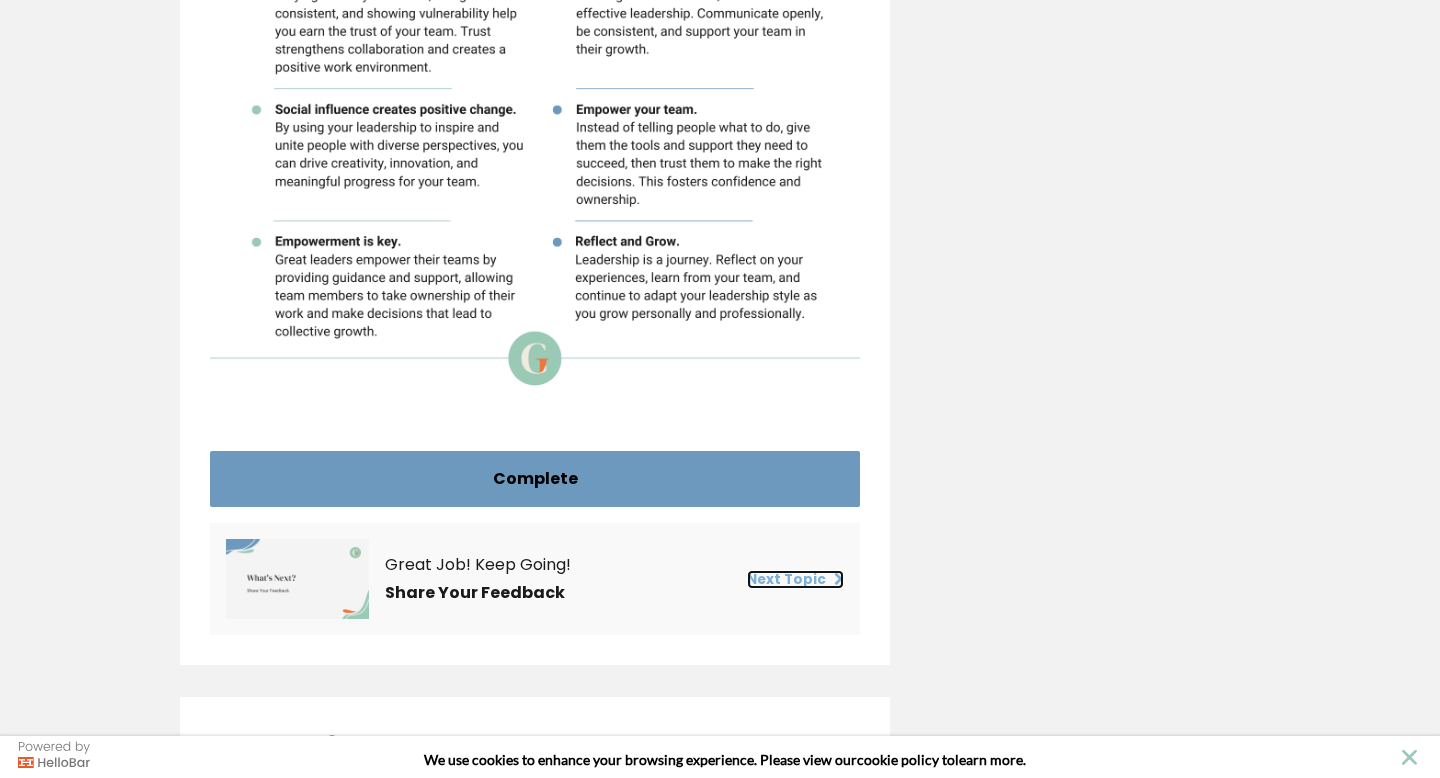 click on "Next Topic" at bounding box center (795, 579) 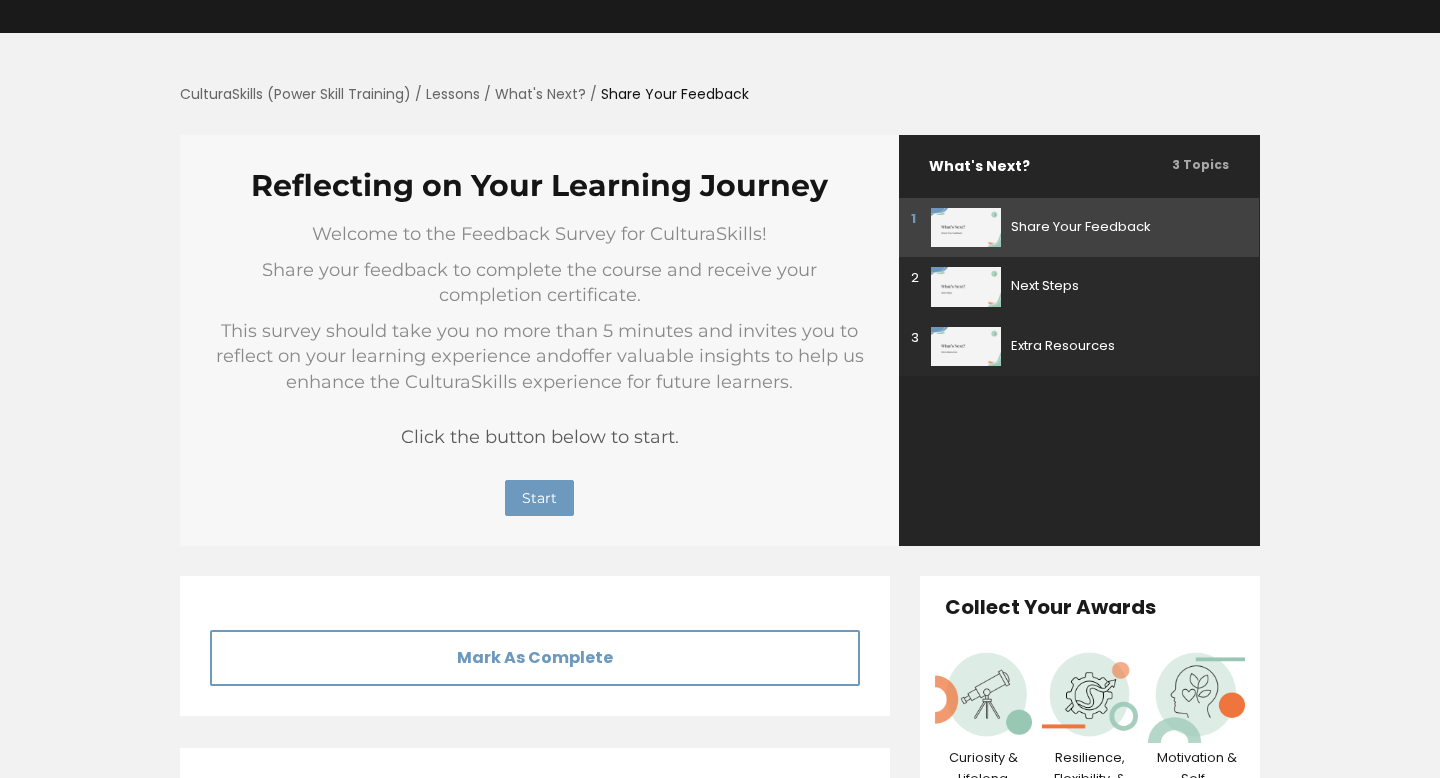 scroll, scrollTop: 0, scrollLeft: 0, axis: both 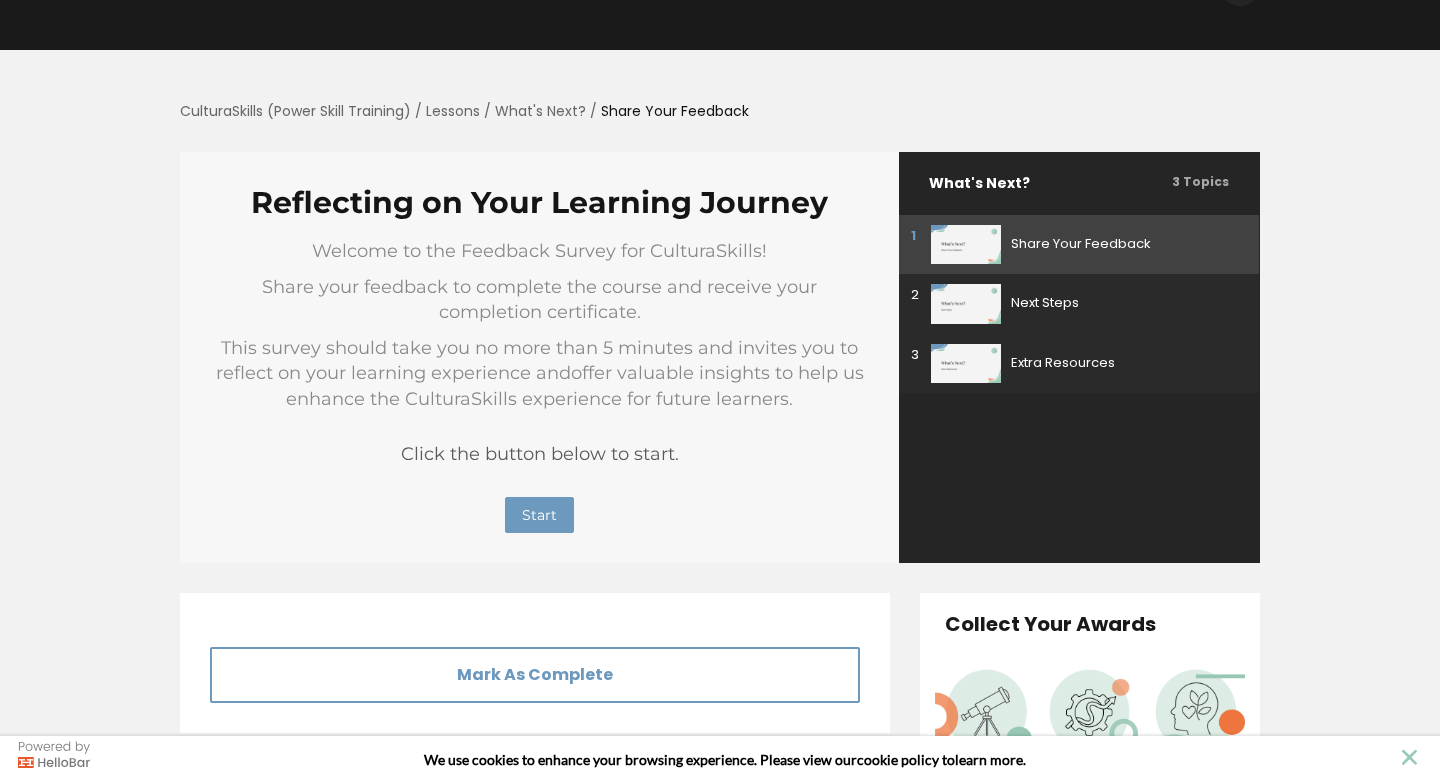 click on "Start" at bounding box center [539, 515] 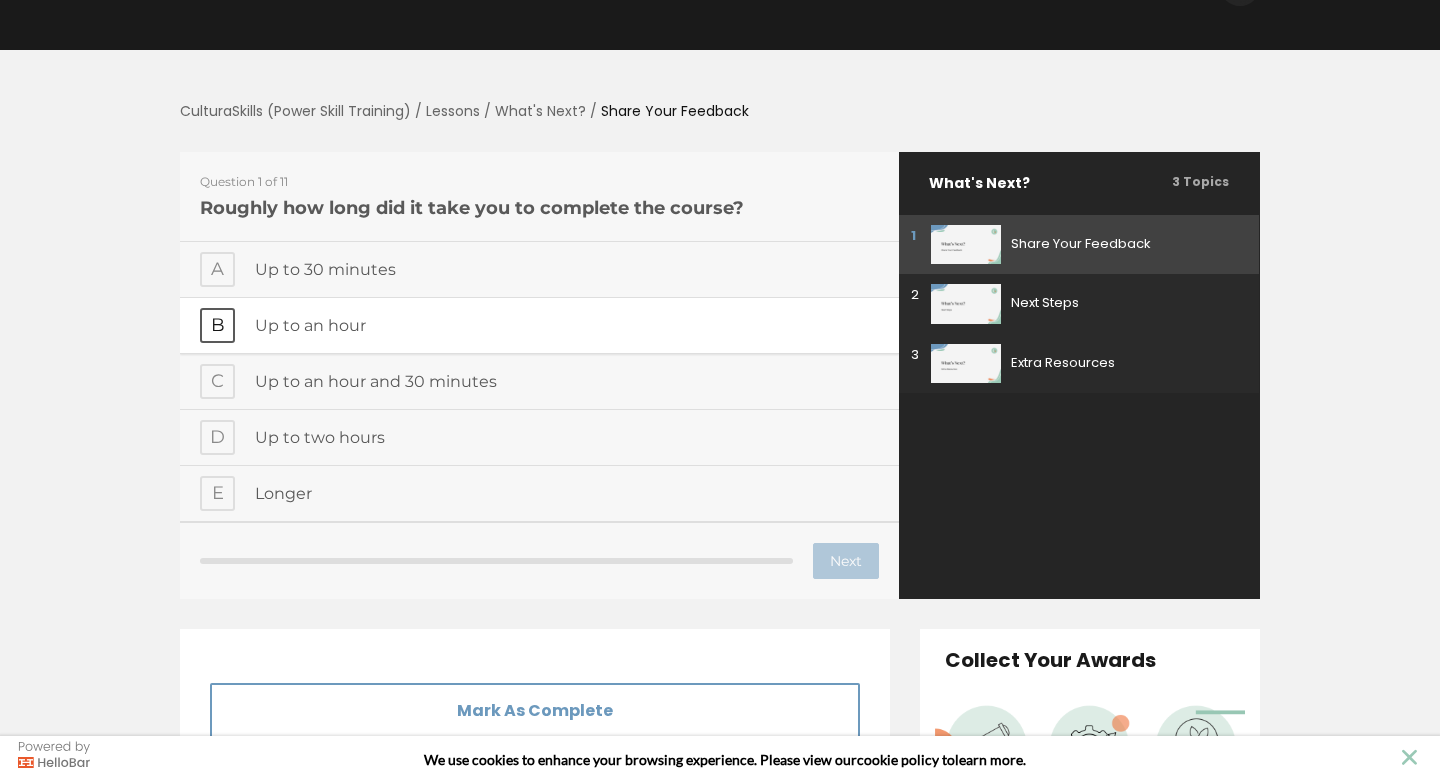 click on "B" at bounding box center (217, 325) 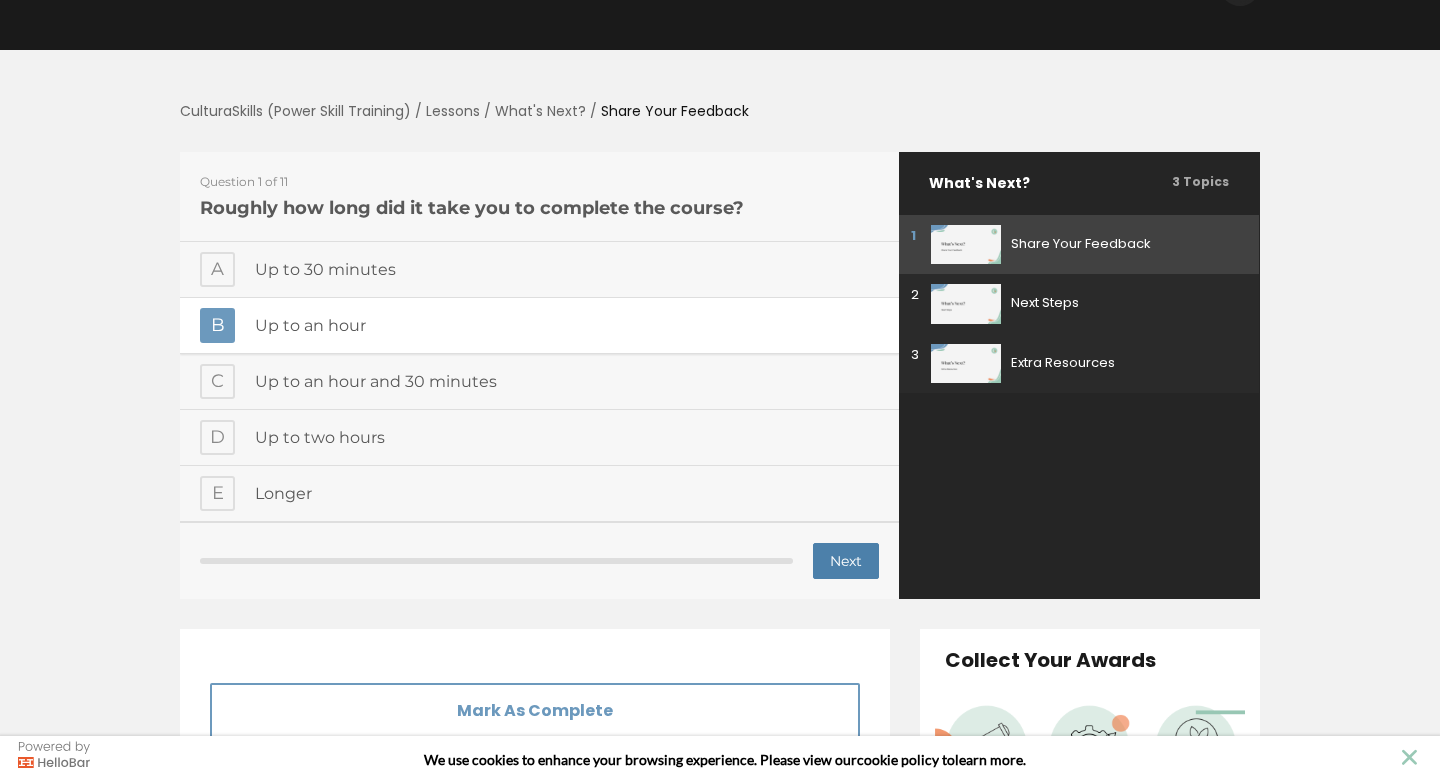 click on "Next" at bounding box center (846, 561) 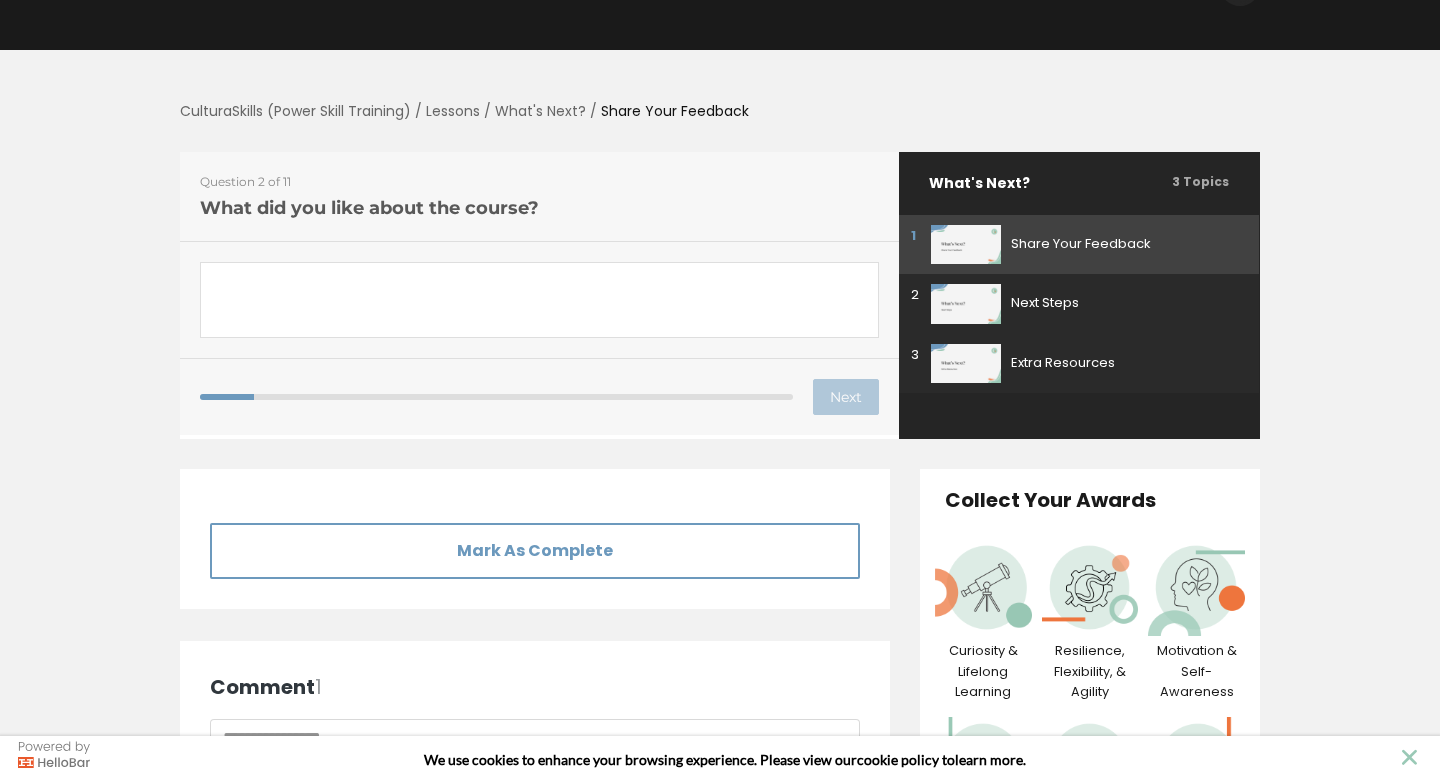 click on "Paragraph answer" at bounding box center (539, 300) 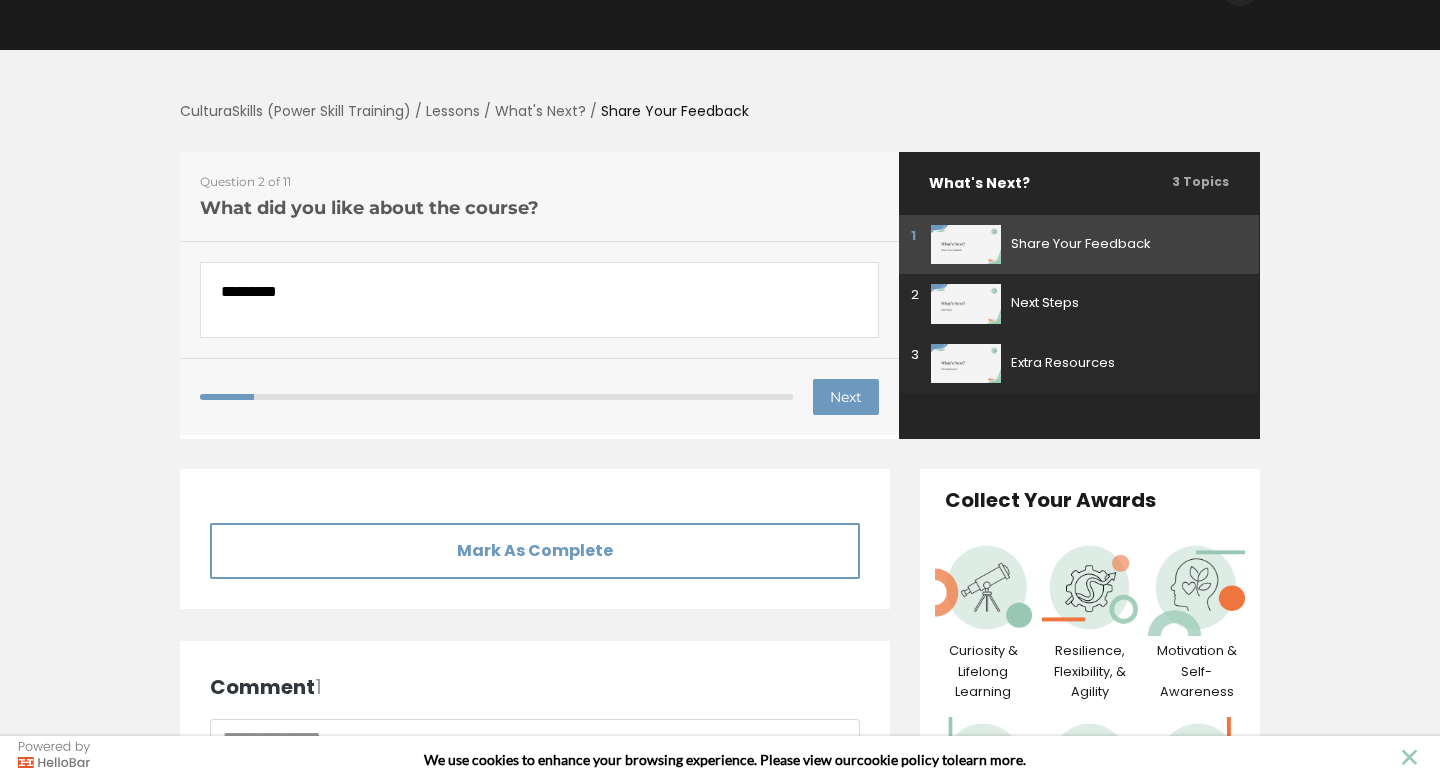 type on "*********" 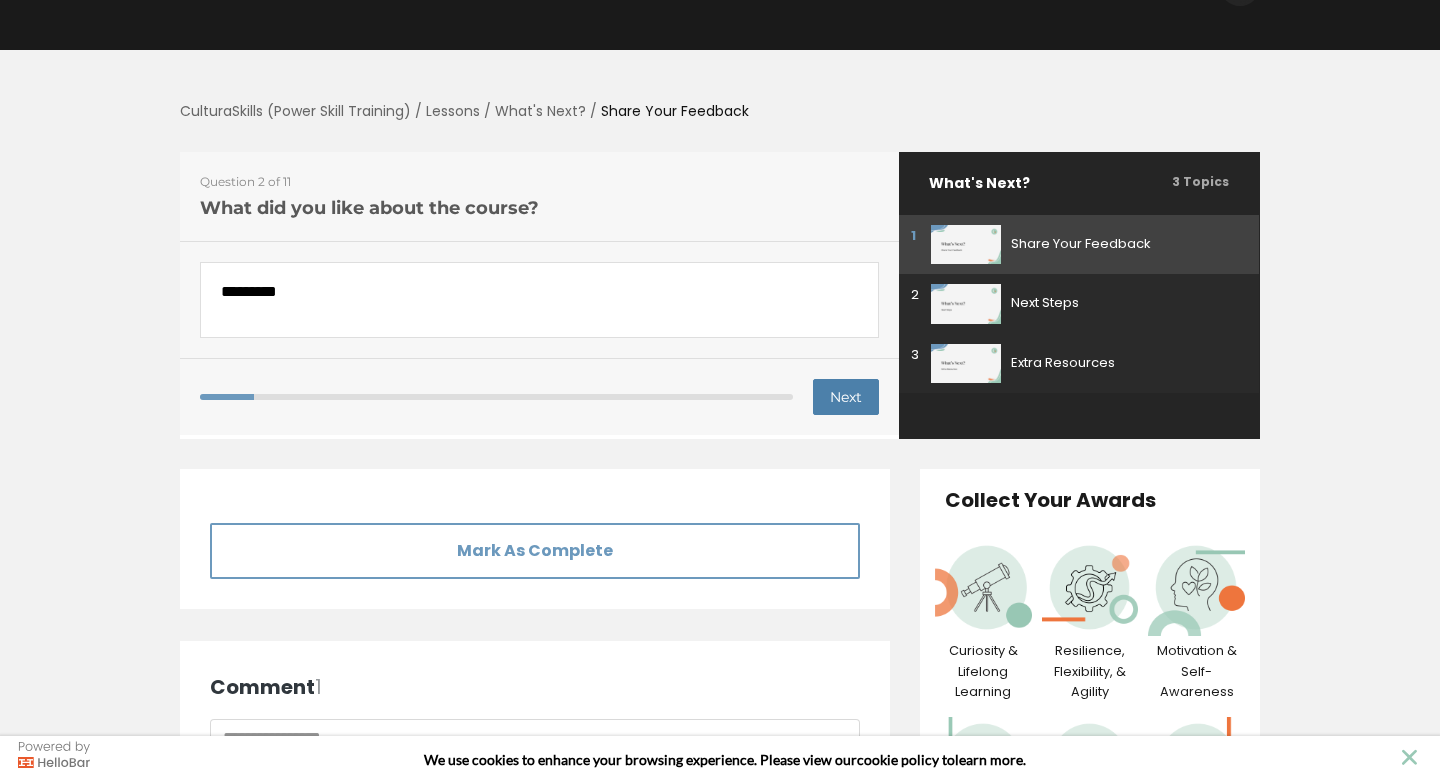 click on "Next" at bounding box center (846, 397) 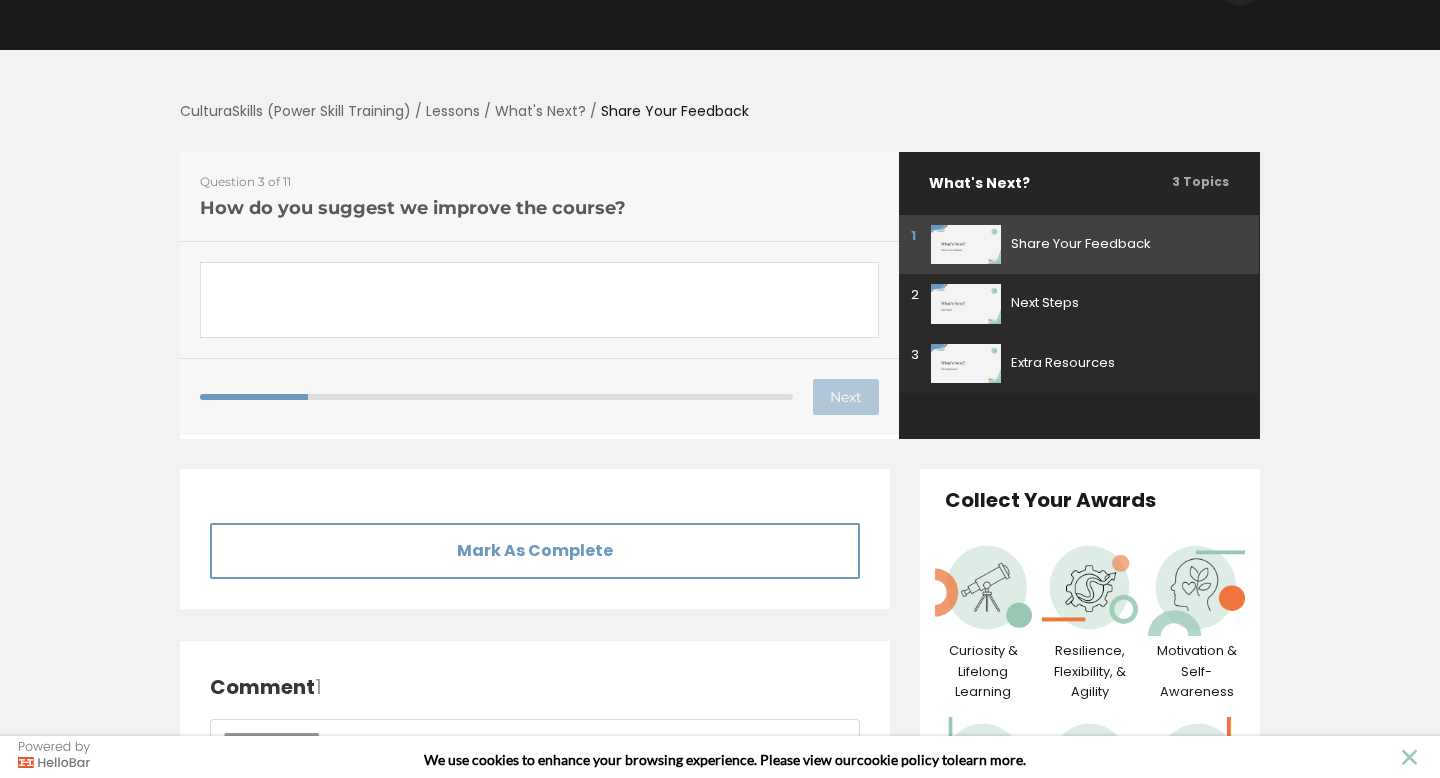 click on "Paragraph answer" at bounding box center (539, 300) 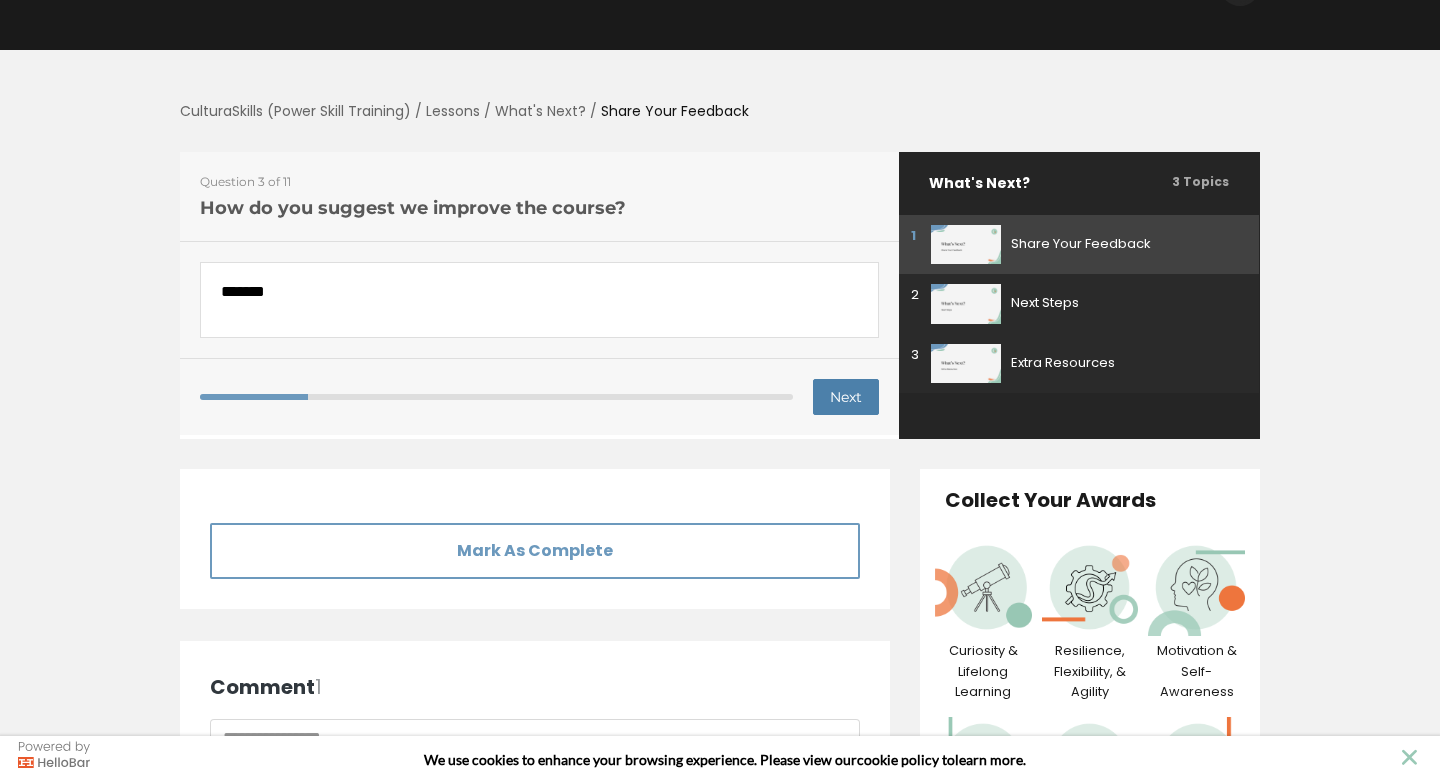 type on "*******" 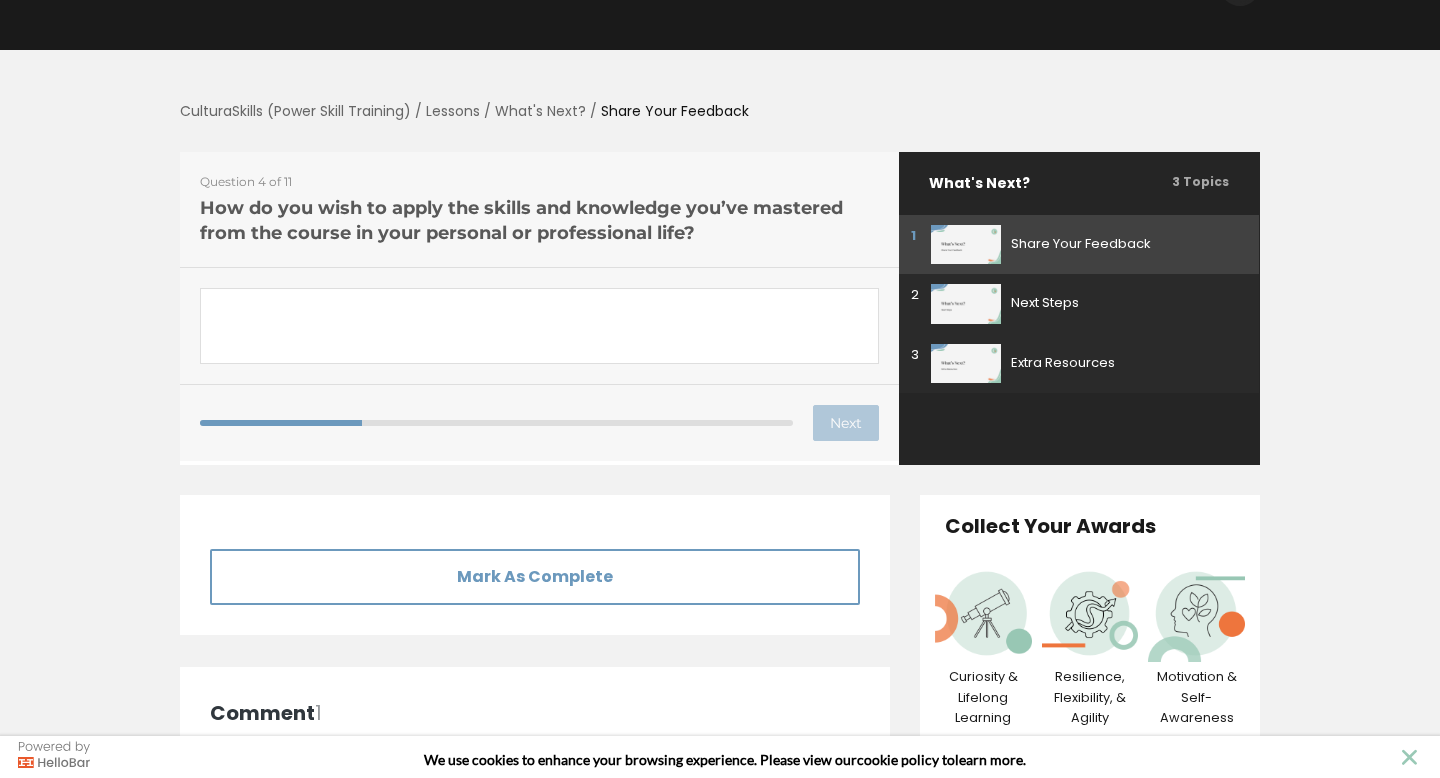 click on "Paragraph answer" at bounding box center (539, 326) 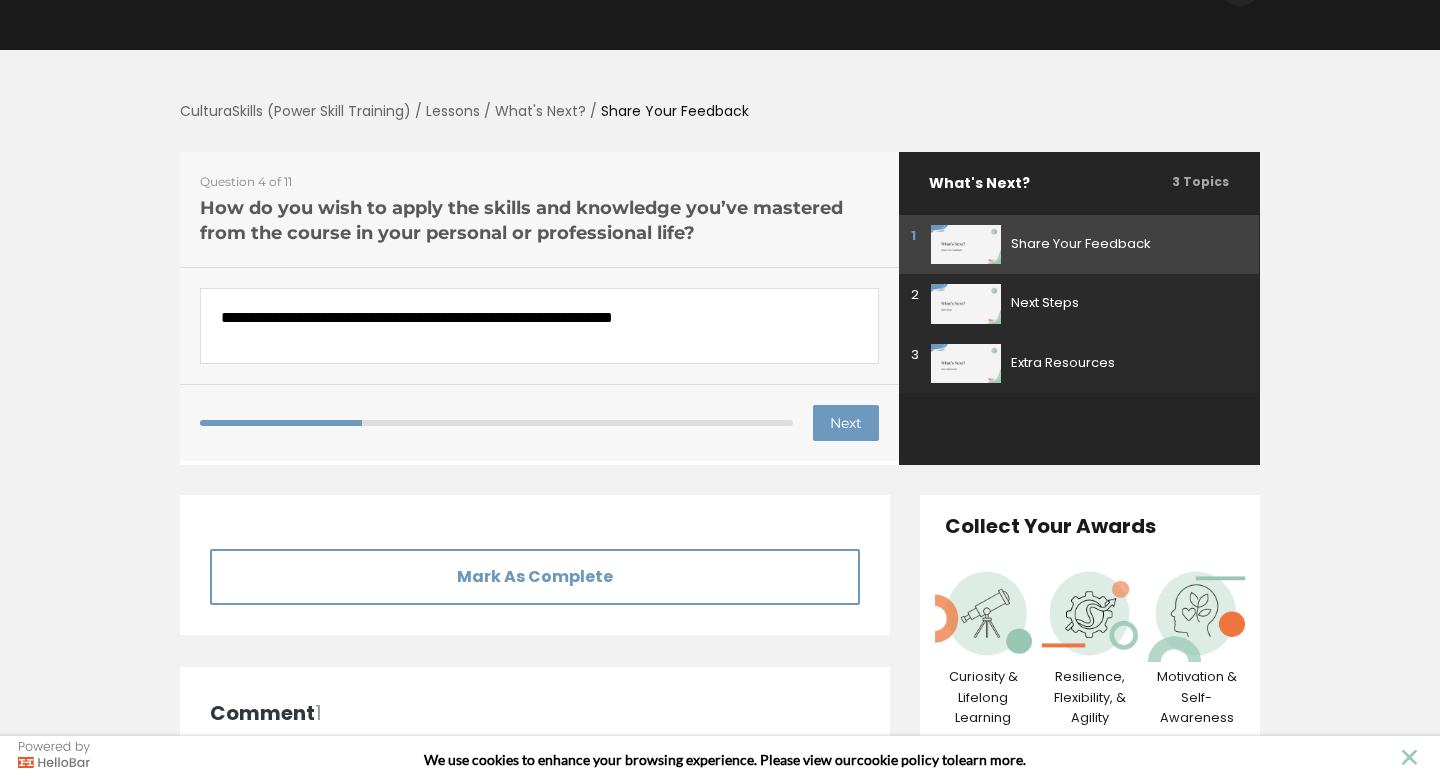 click on "**********" at bounding box center (539, 326) 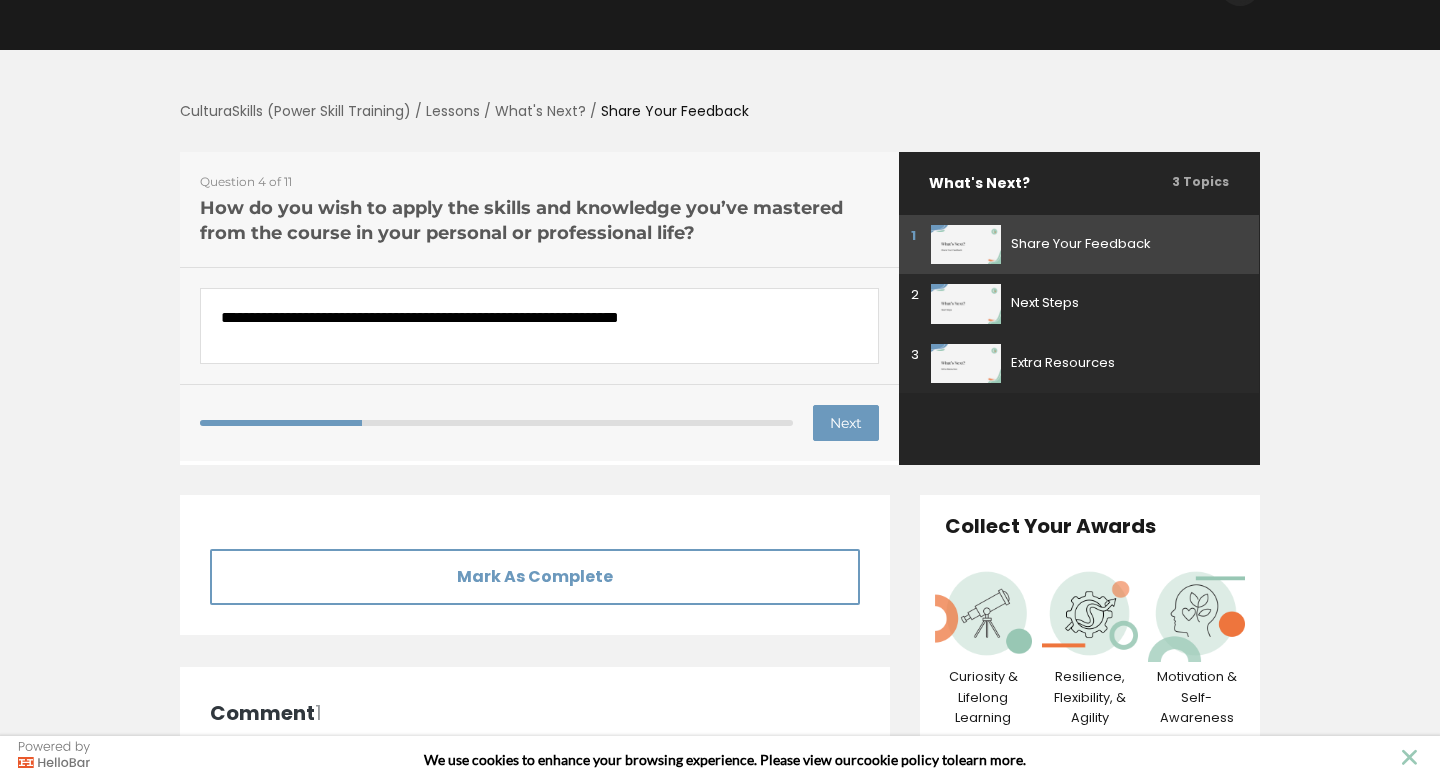click on "**********" at bounding box center (539, 326) 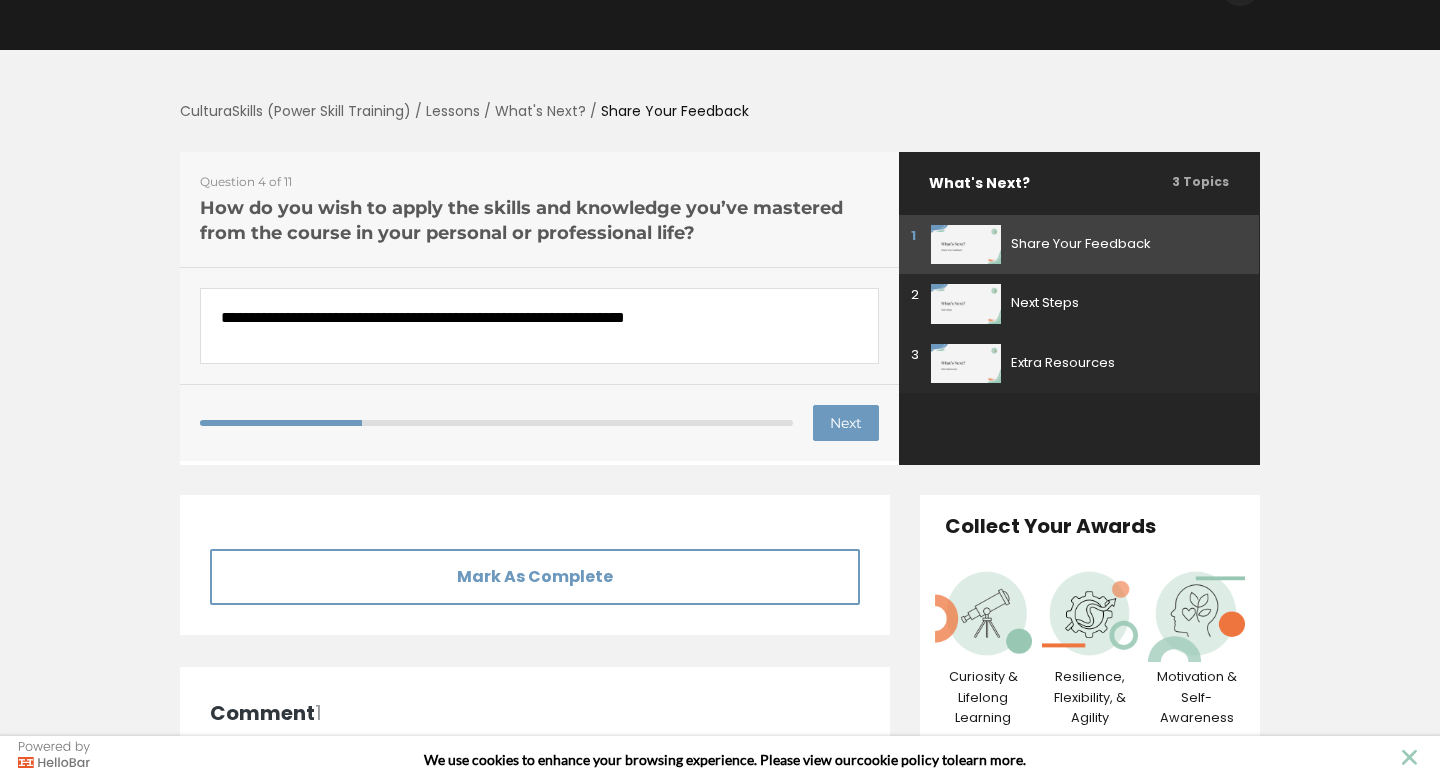 click on "**********" at bounding box center [539, 326] 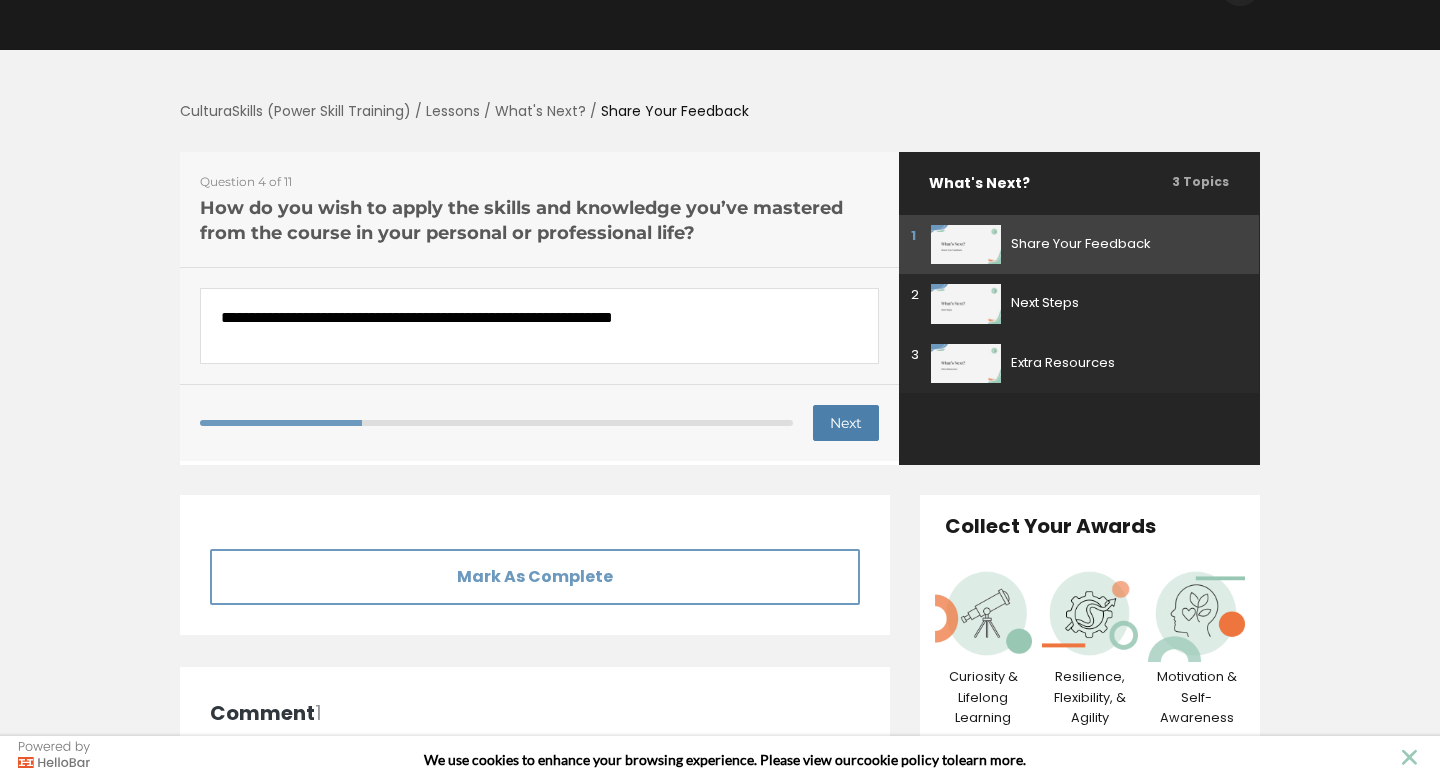 type on "**********" 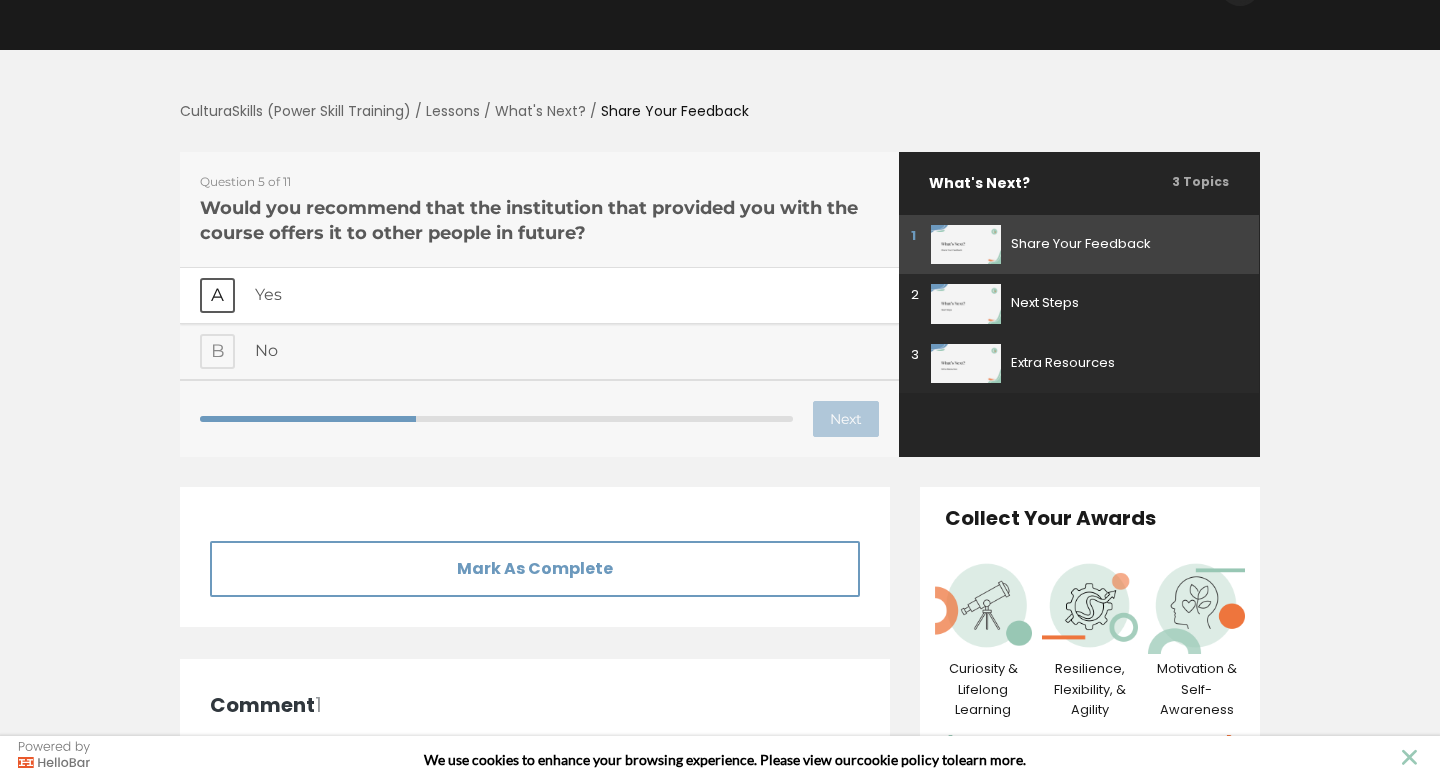 click on "A" at bounding box center [217, 295] 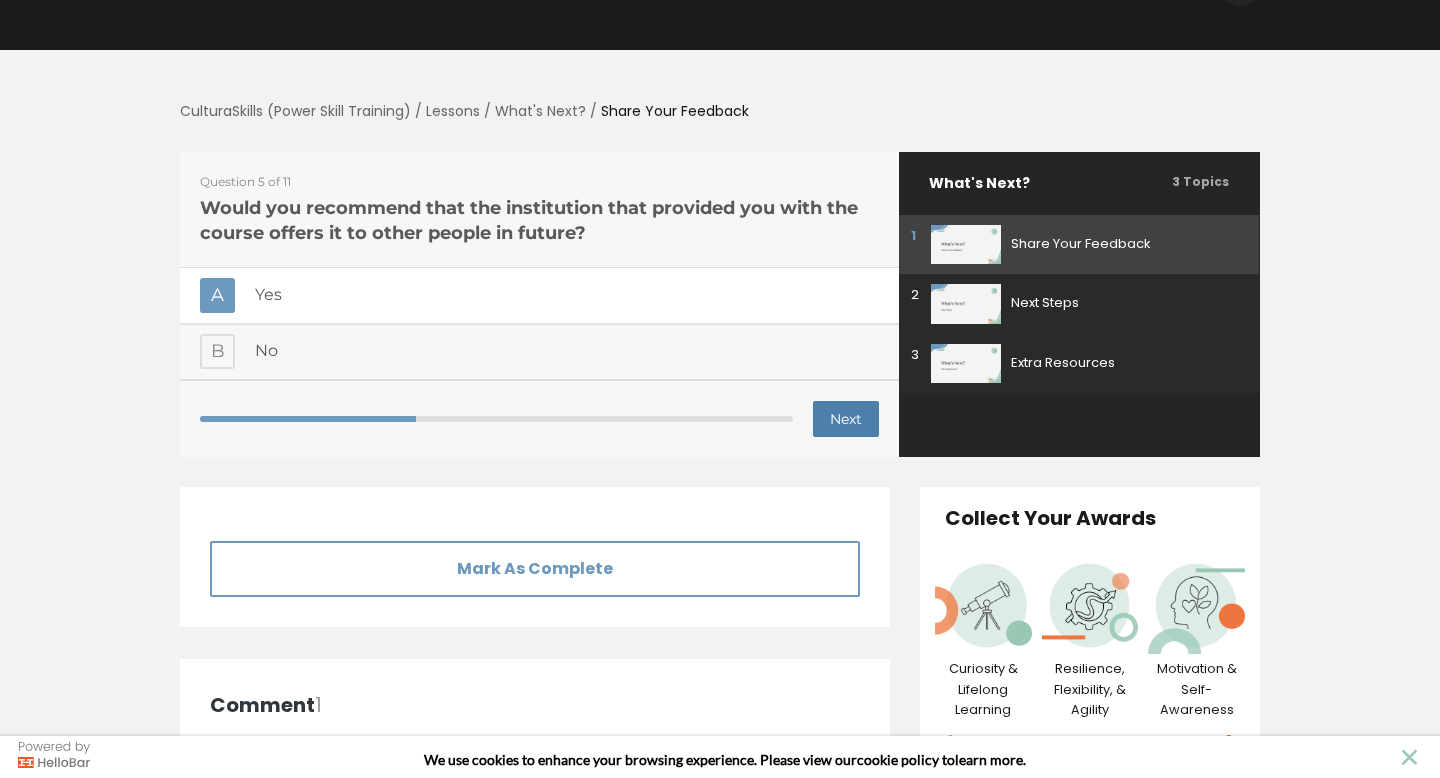 click on "Next" at bounding box center (846, 419) 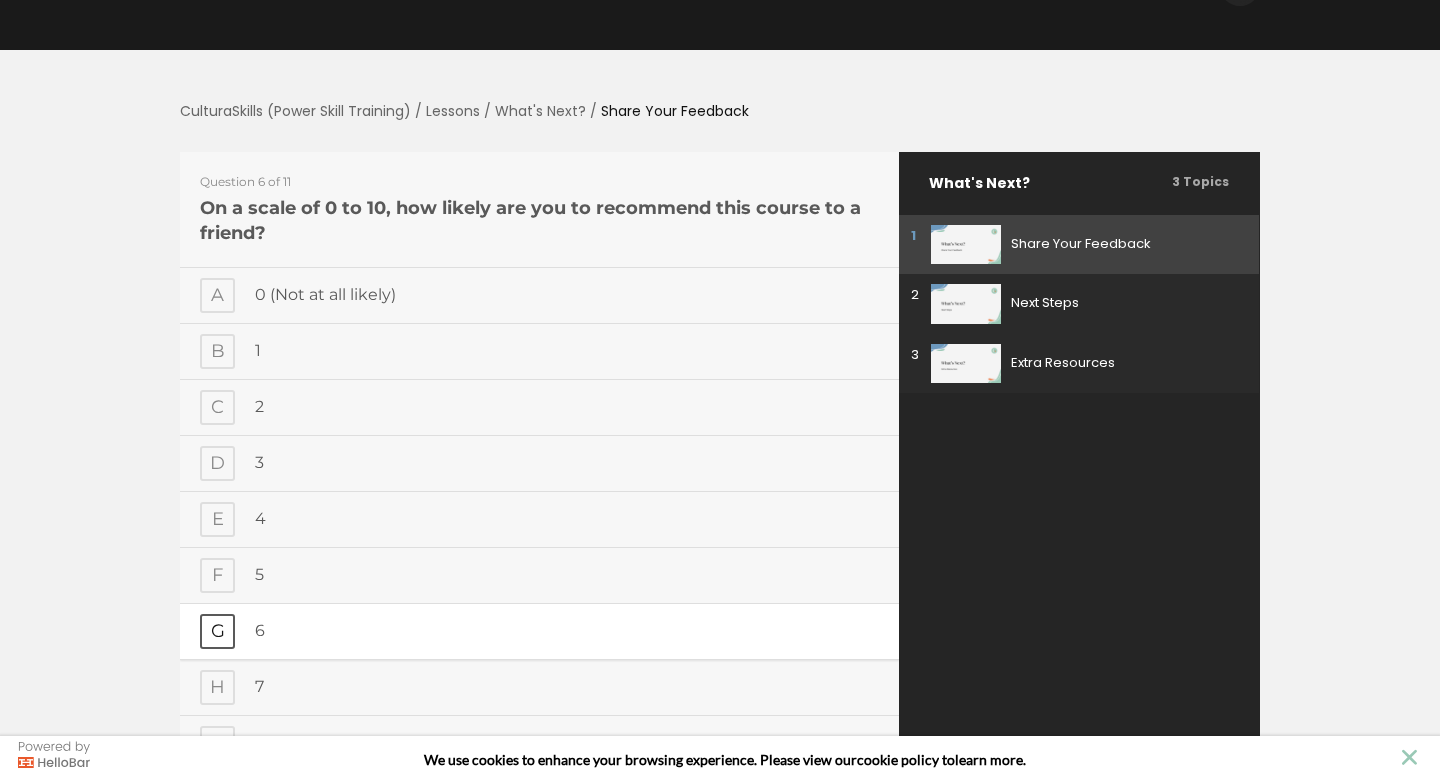 click on "G" at bounding box center [217, 631] 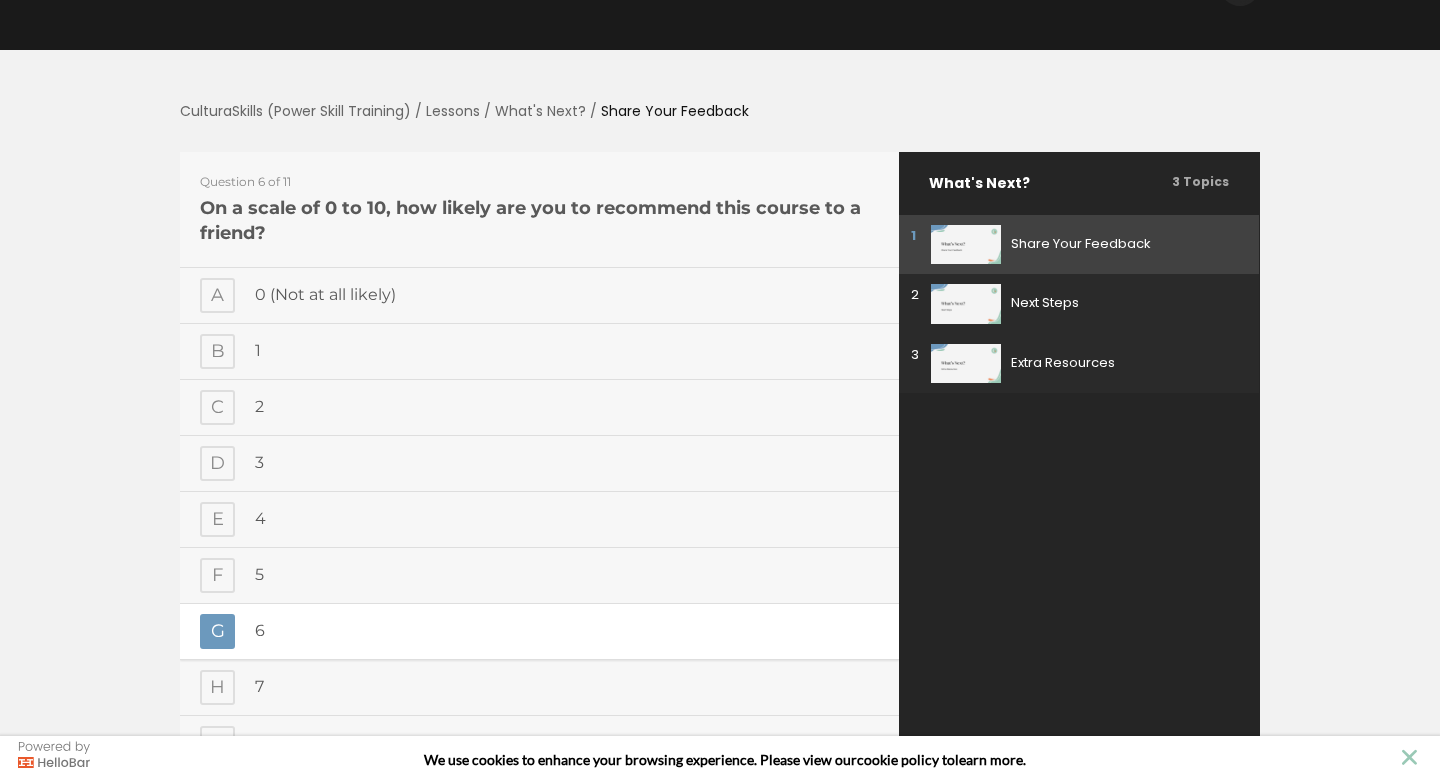 click on "CulturaSkills (Power Skill Training)
/
Lessons
/
What's Next?
/
Share Your Feedback
What's Next?
3 Topics
1
Share Your Feedback
2 3" at bounding box center [720, 1158] 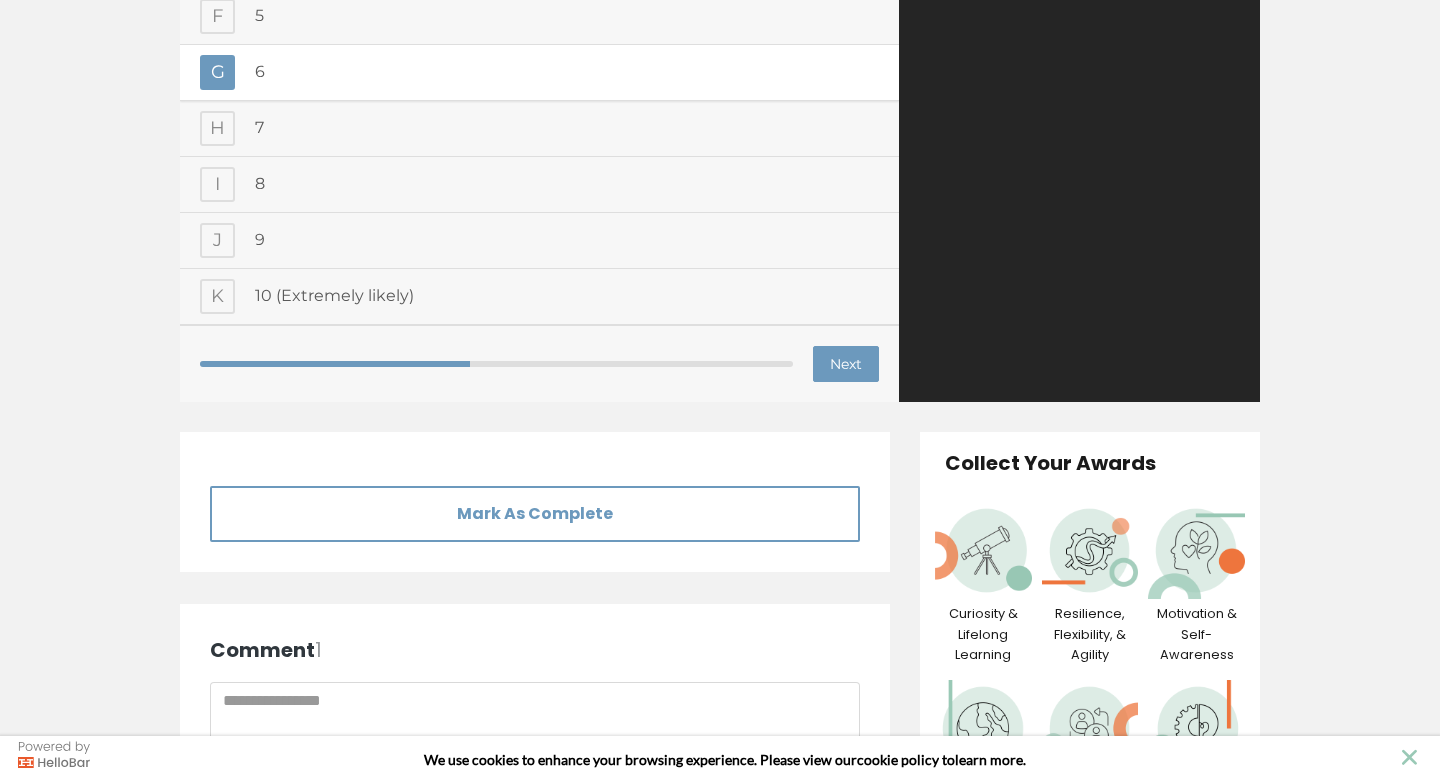 scroll, scrollTop: 640, scrollLeft: 0, axis: vertical 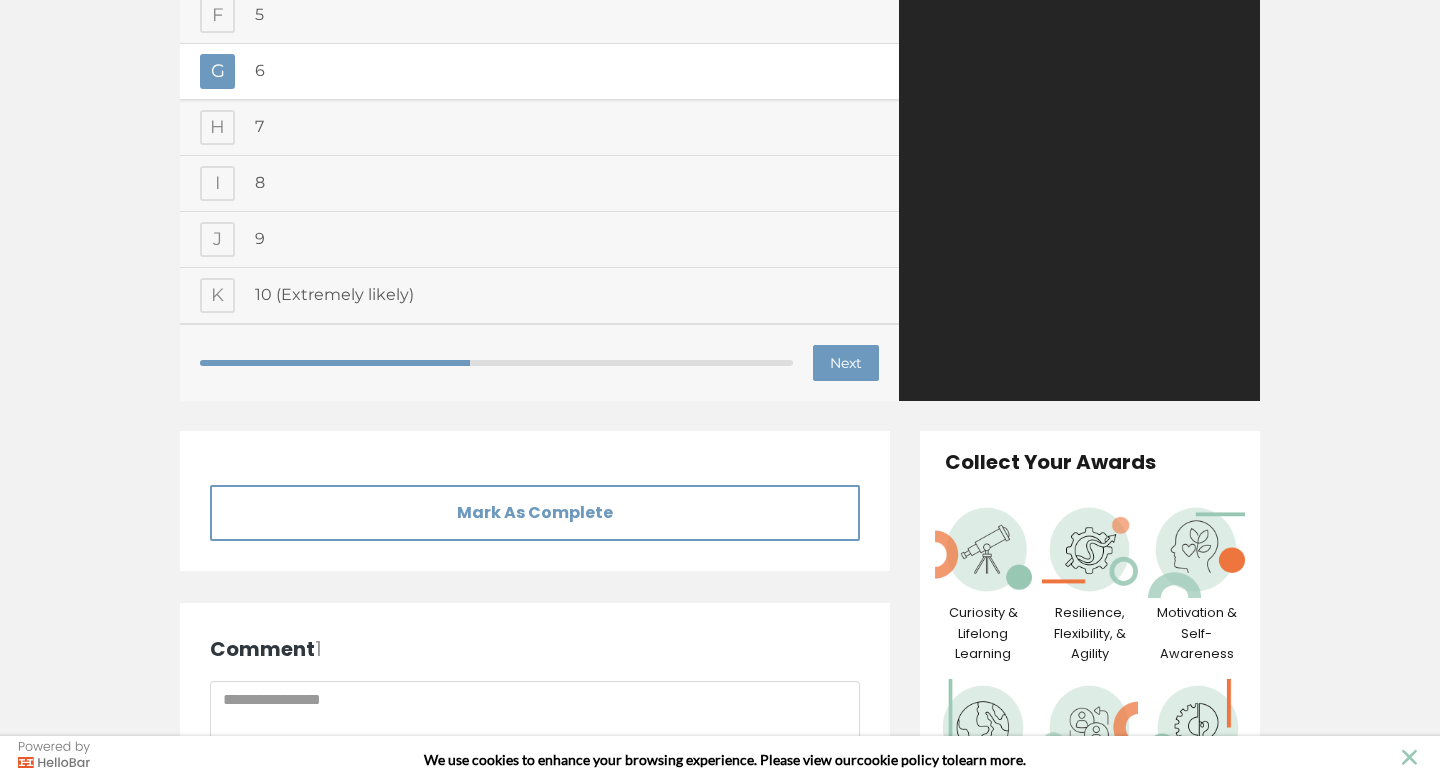 click on "Next" at bounding box center [836, 364] 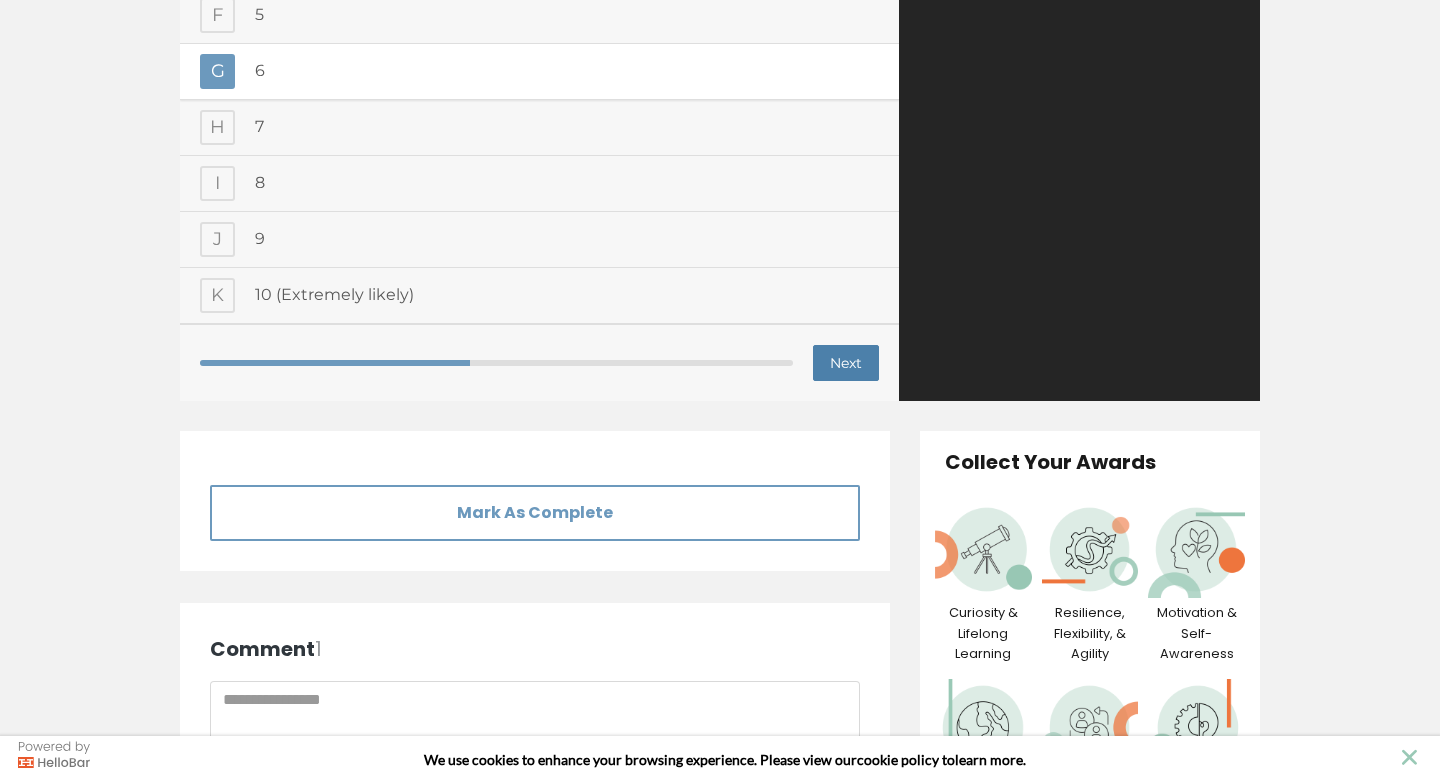 click on "Next" at bounding box center [846, 364] 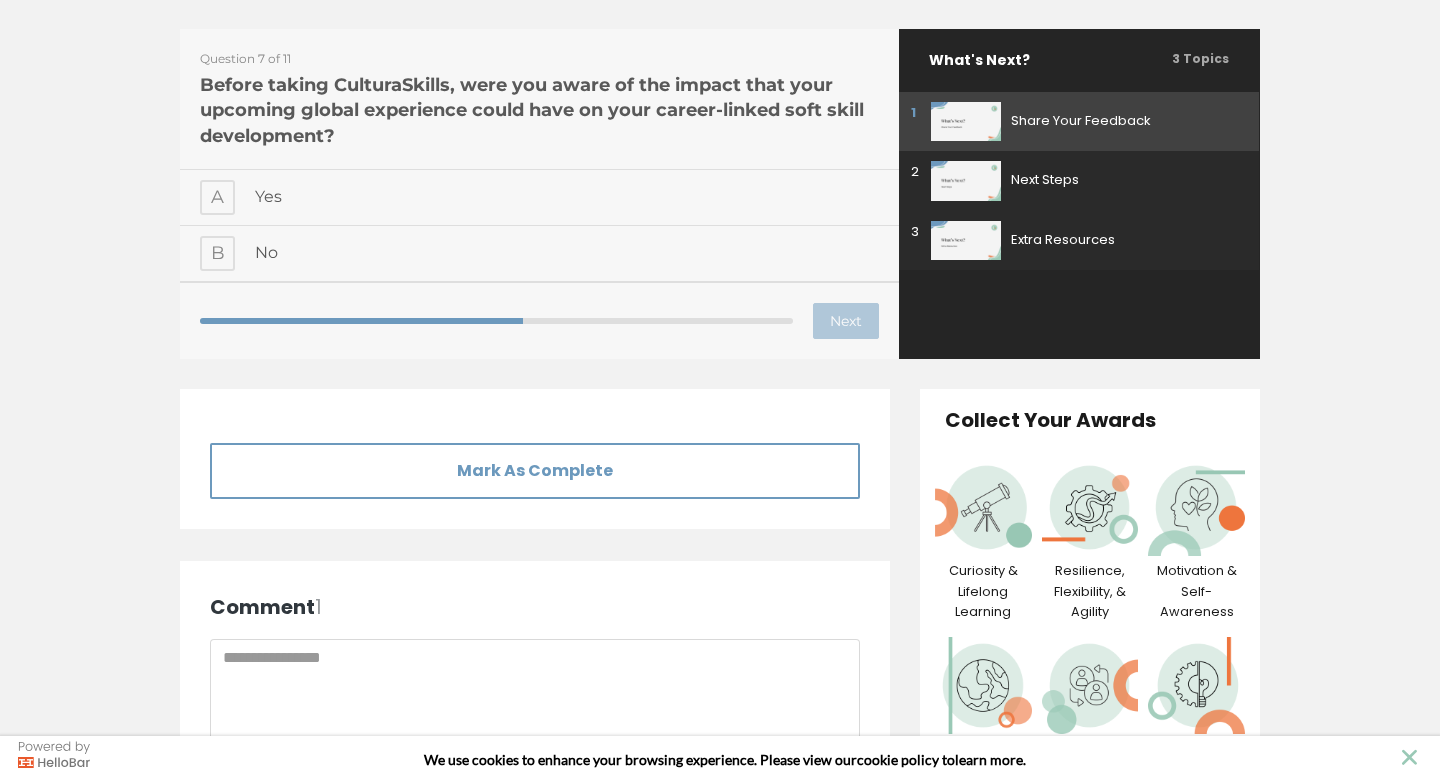 scroll, scrollTop: 200, scrollLeft: 0, axis: vertical 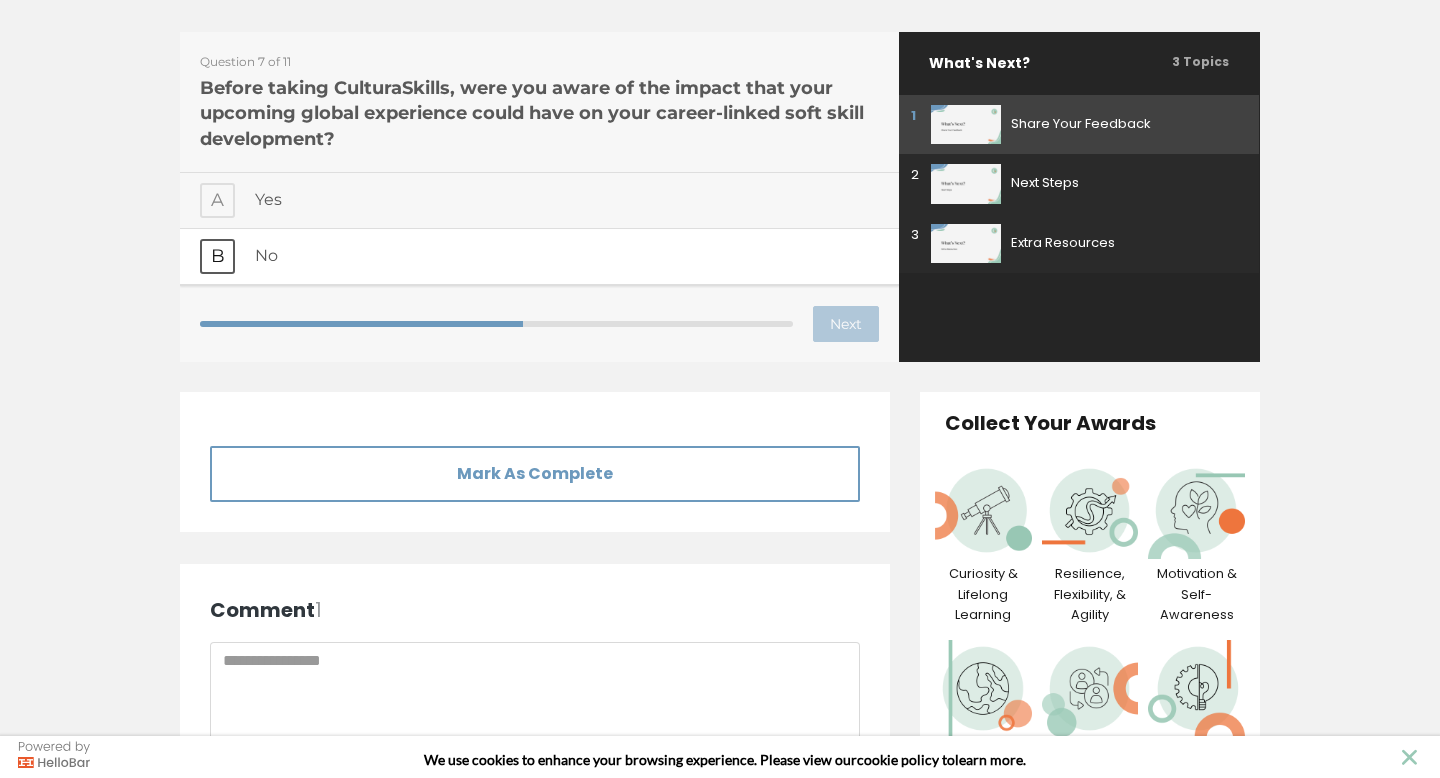 click on "No" at bounding box center (567, 256) 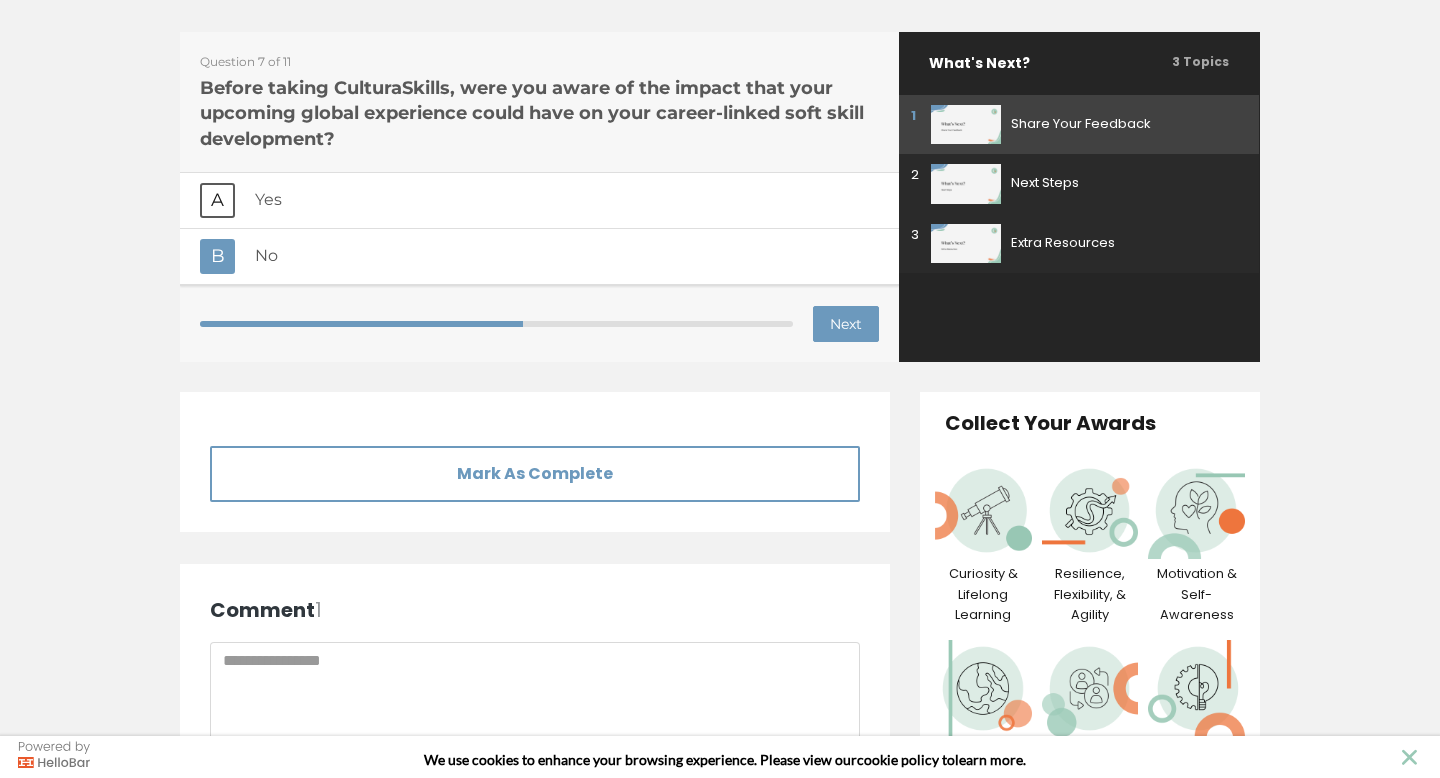 click on "Yes" at bounding box center [567, 200] 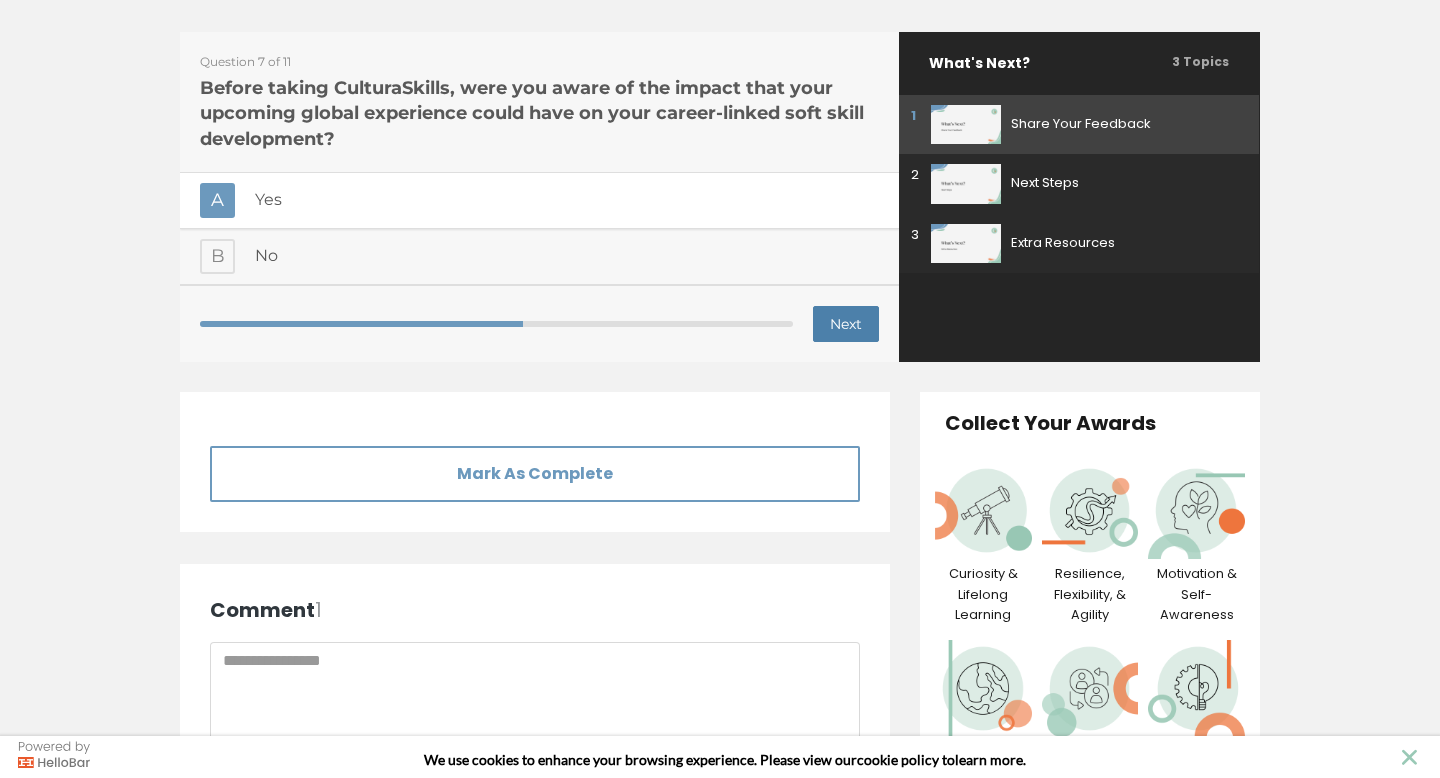 click on "Next" at bounding box center [846, 324] 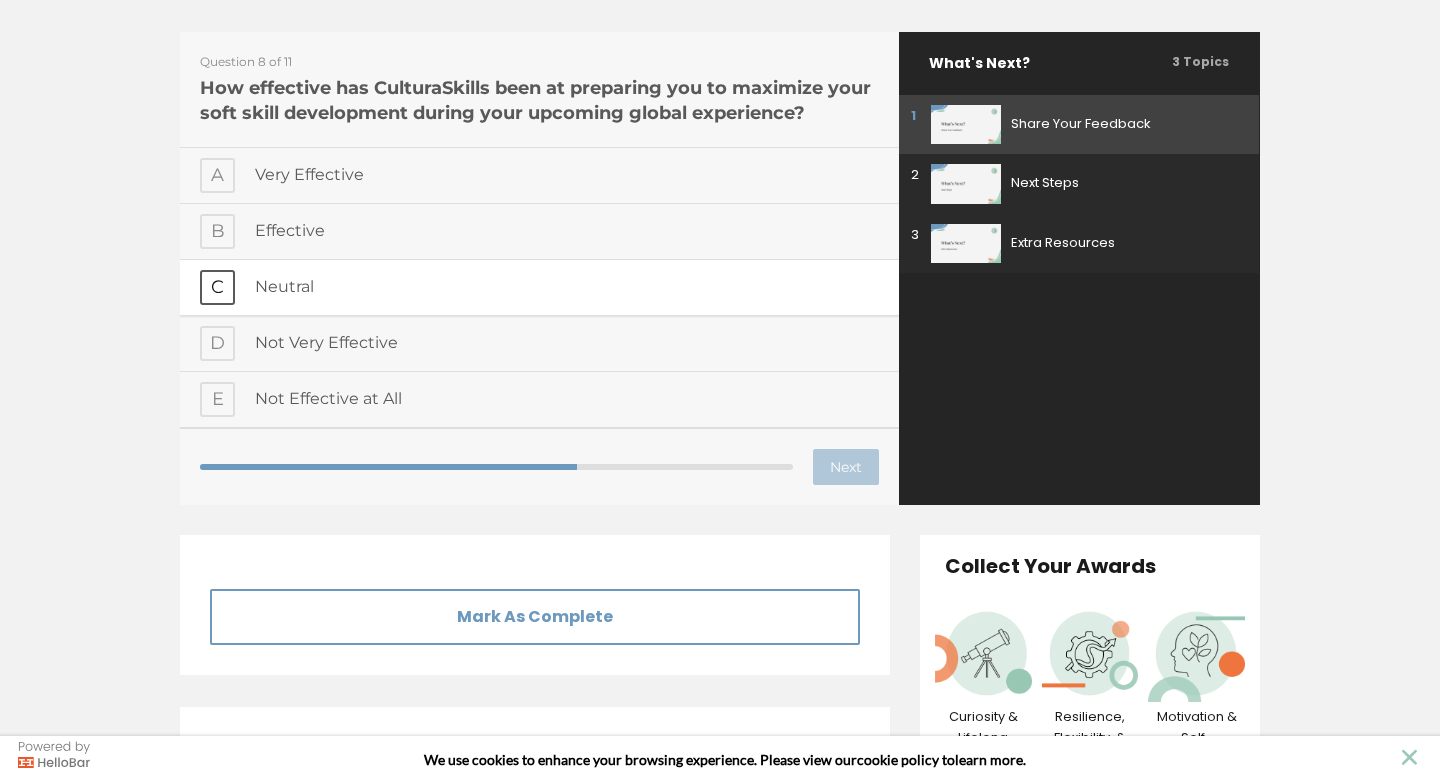 click on "Neutral" at bounding box center [567, 287] 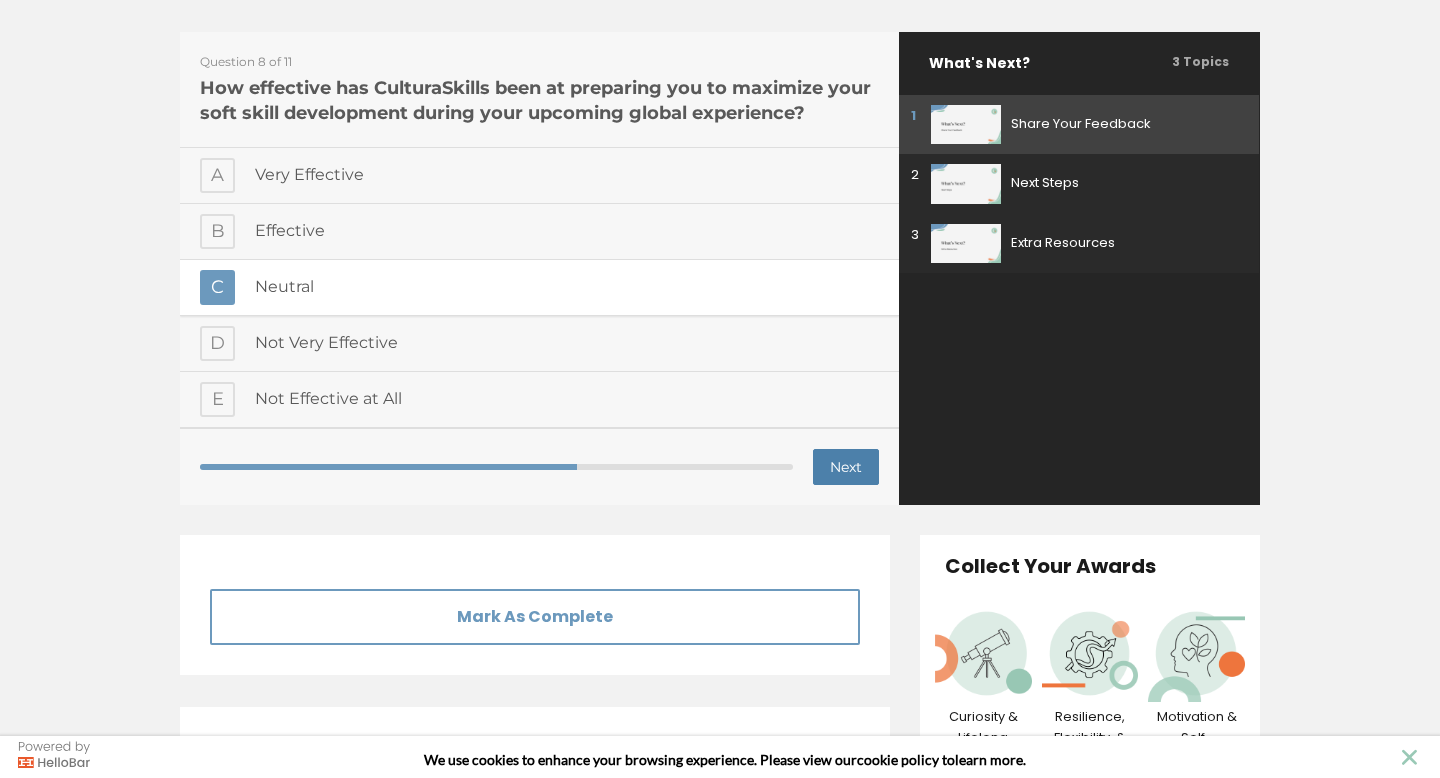 click on "Next" at bounding box center [846, 467] 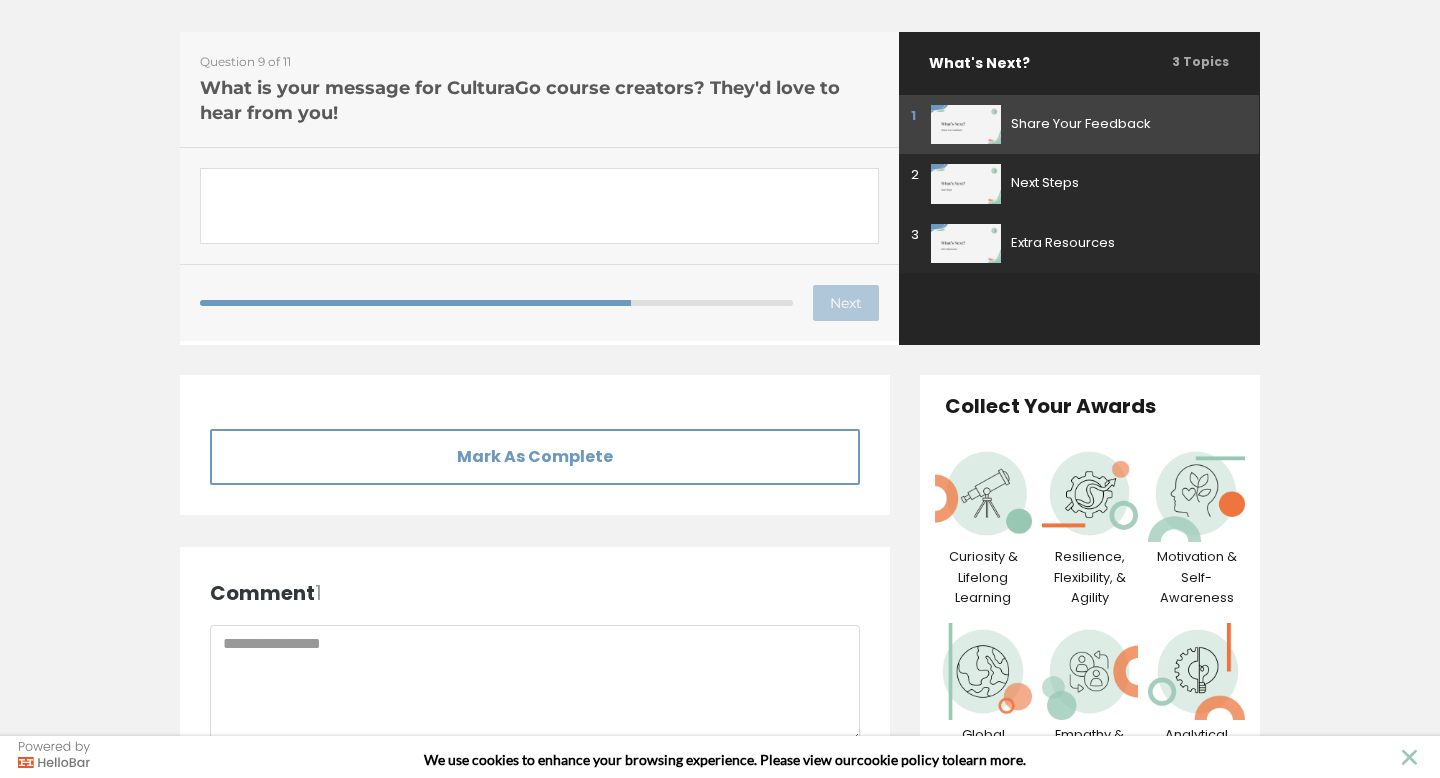 click on "Paragraph answer" at bounding box center (539, 206) 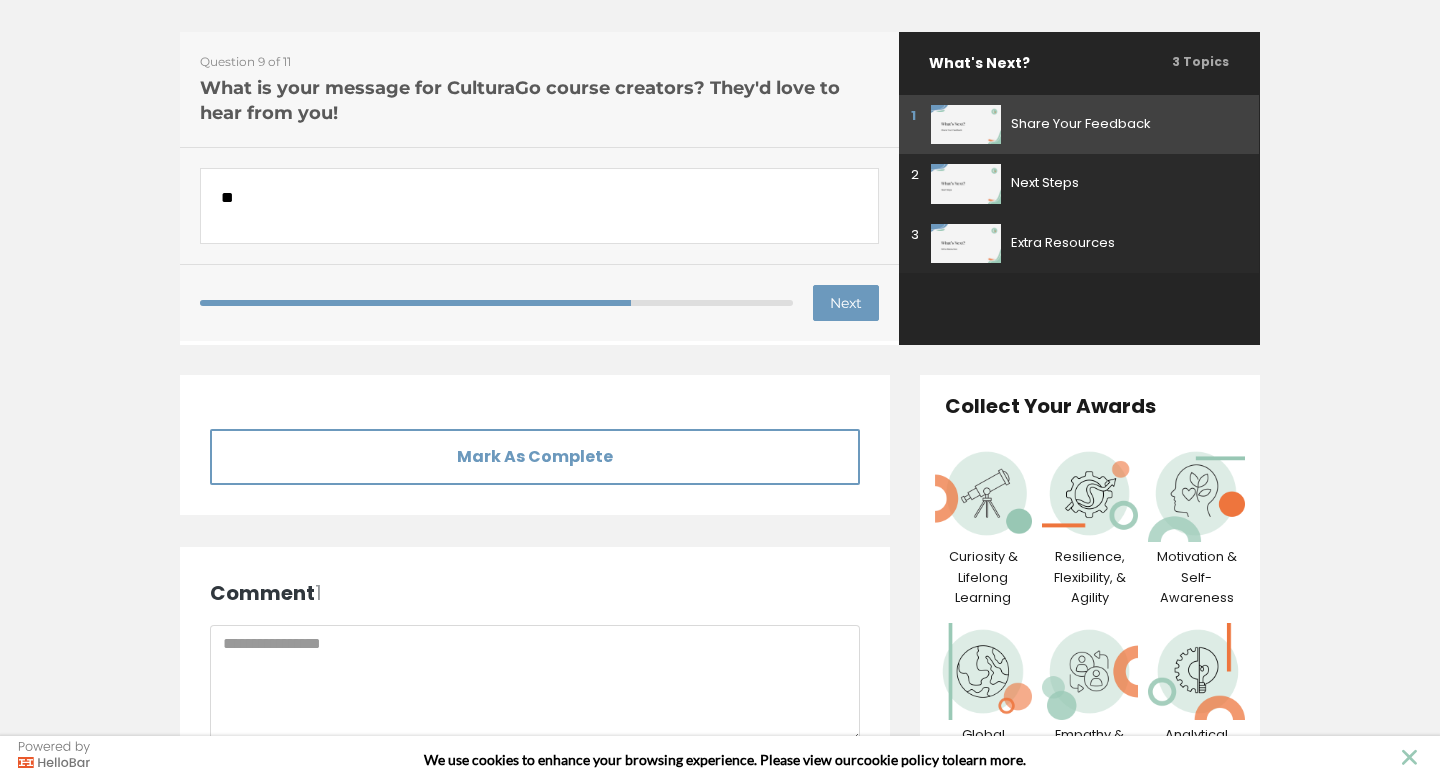 type on "*" 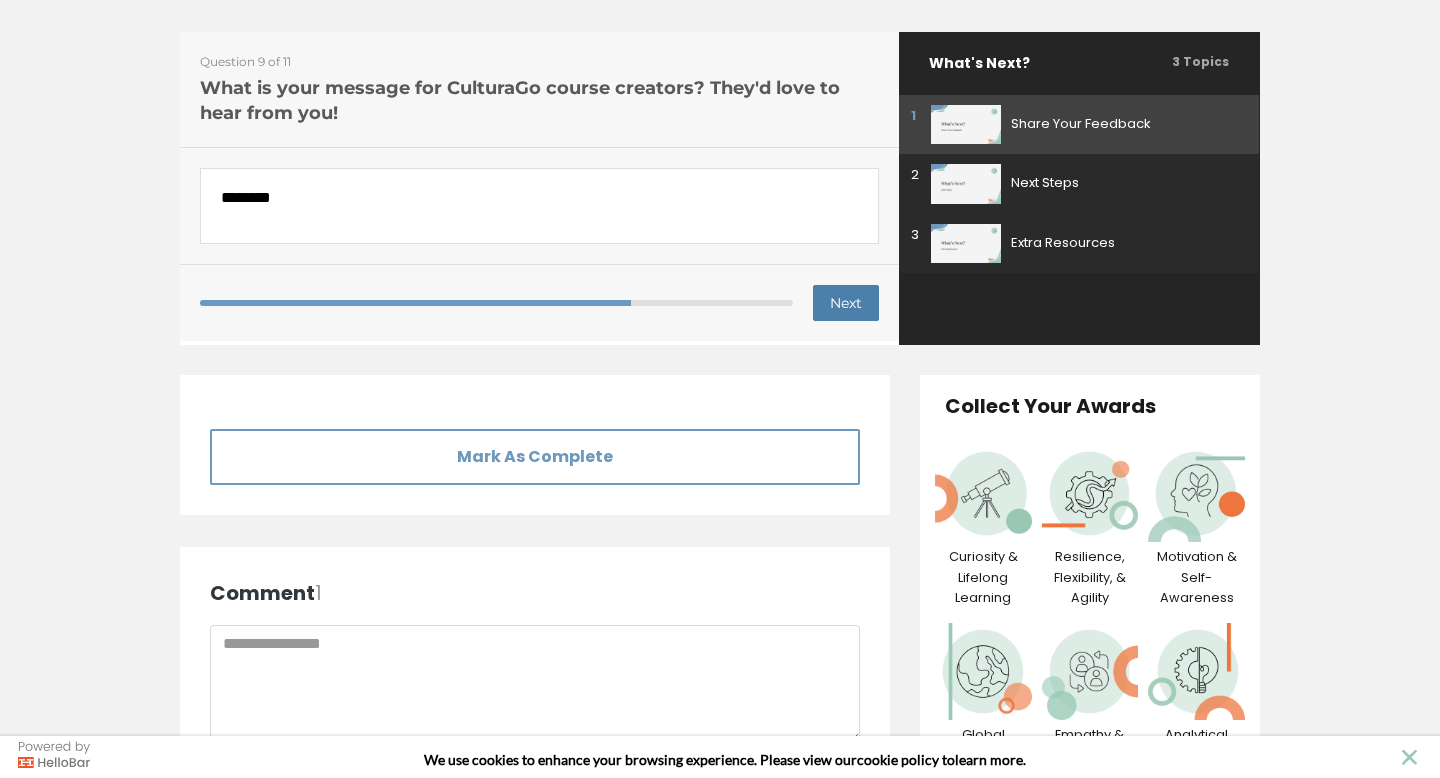 type on "********" 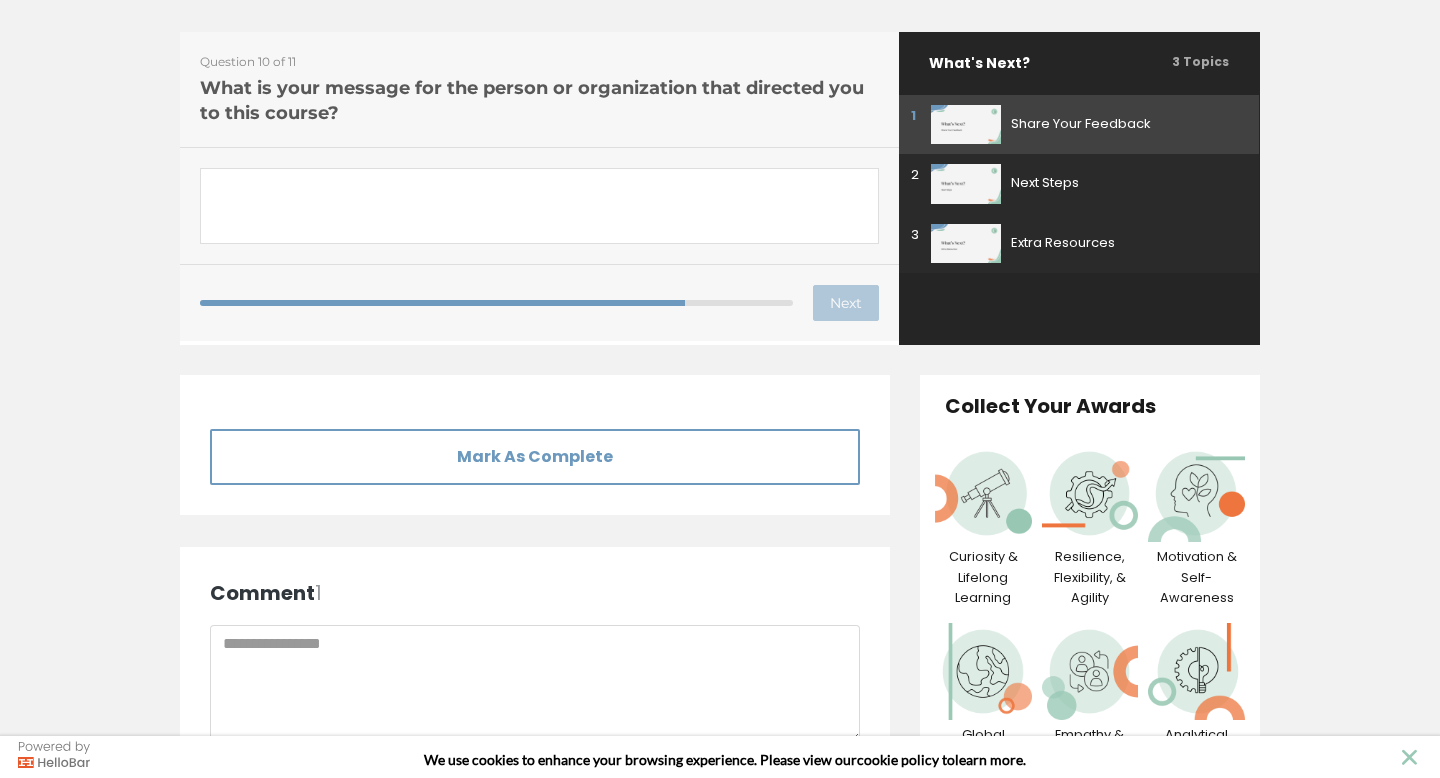 click on "Paragraph answer" at bounding box center (539, 206) 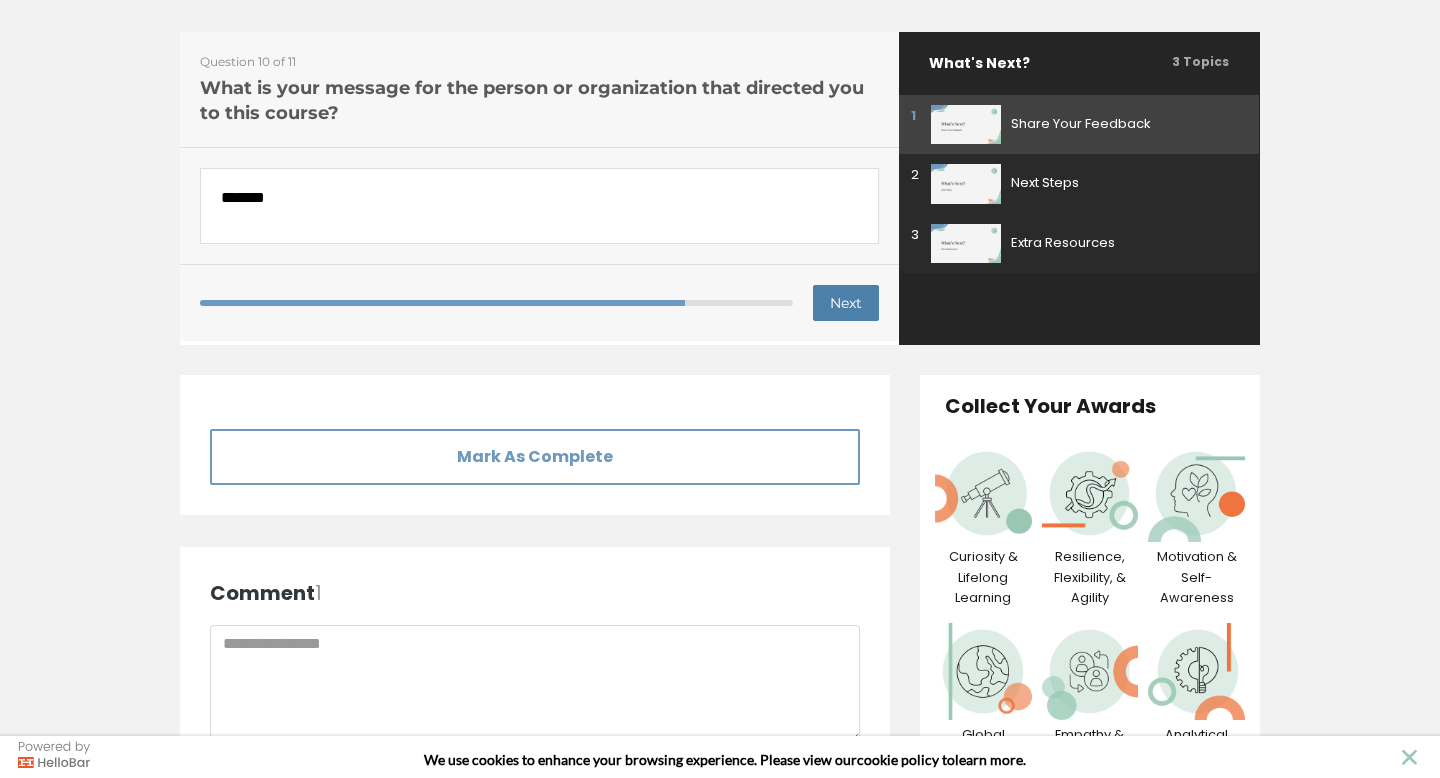 type on "******" 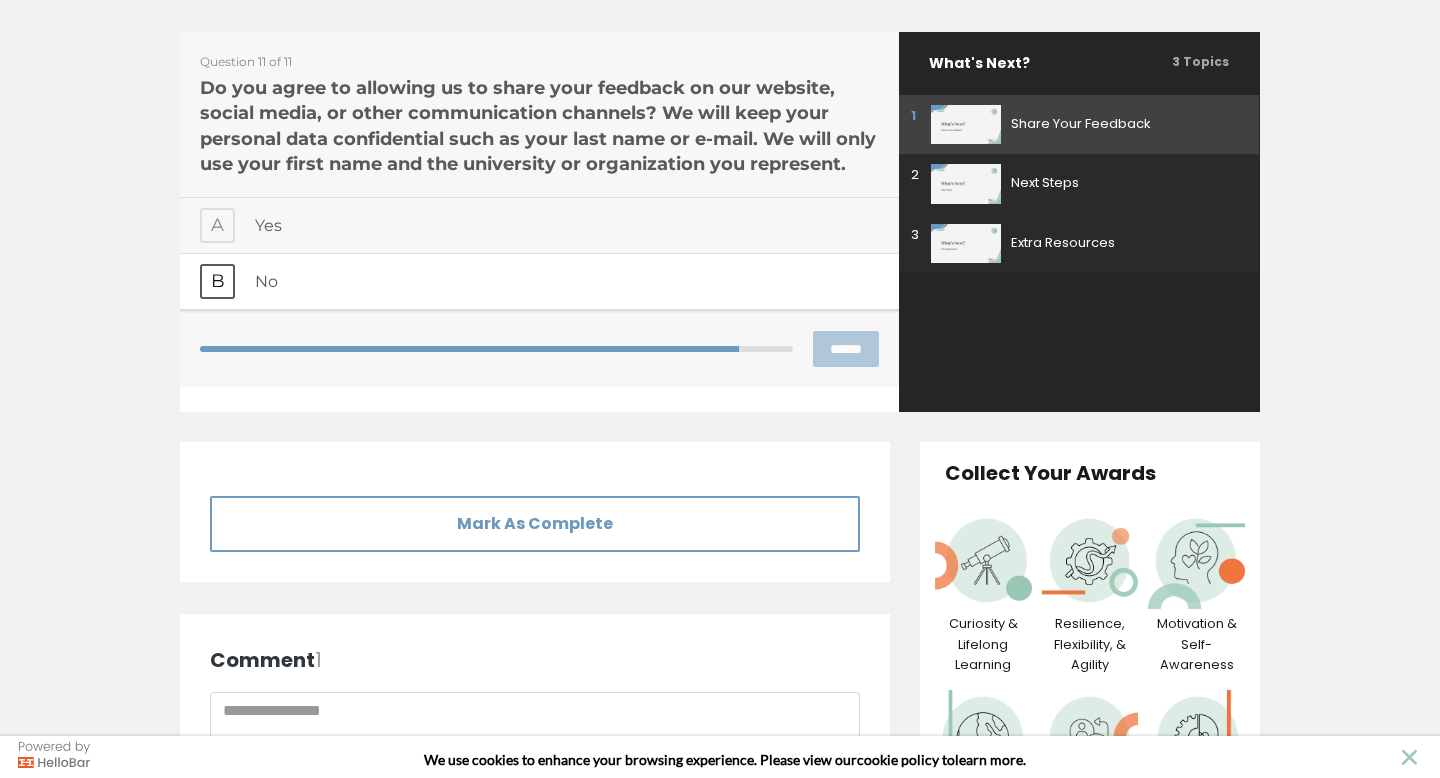 click on "No" at bounding box center (567, 282) 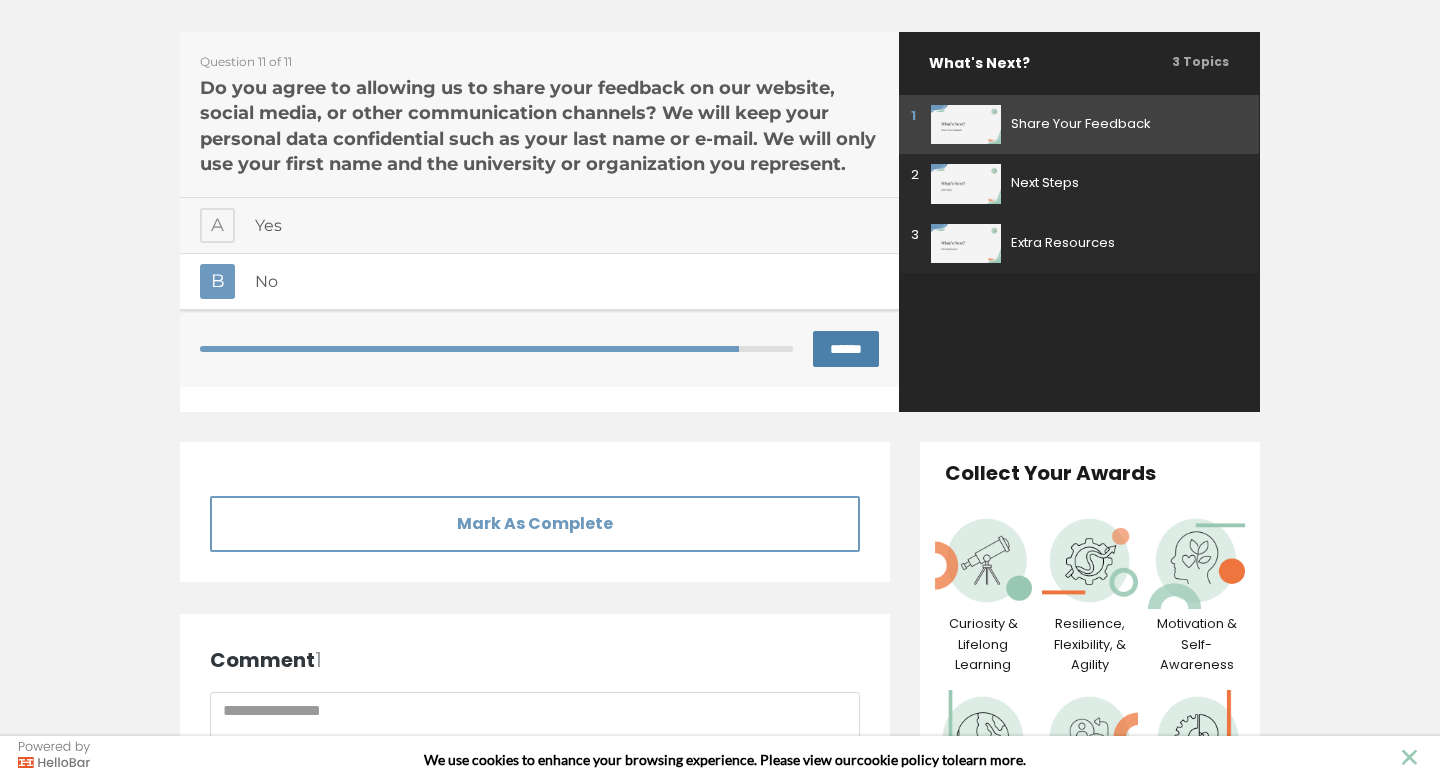 click on "******" at bounding box center (846, 349) 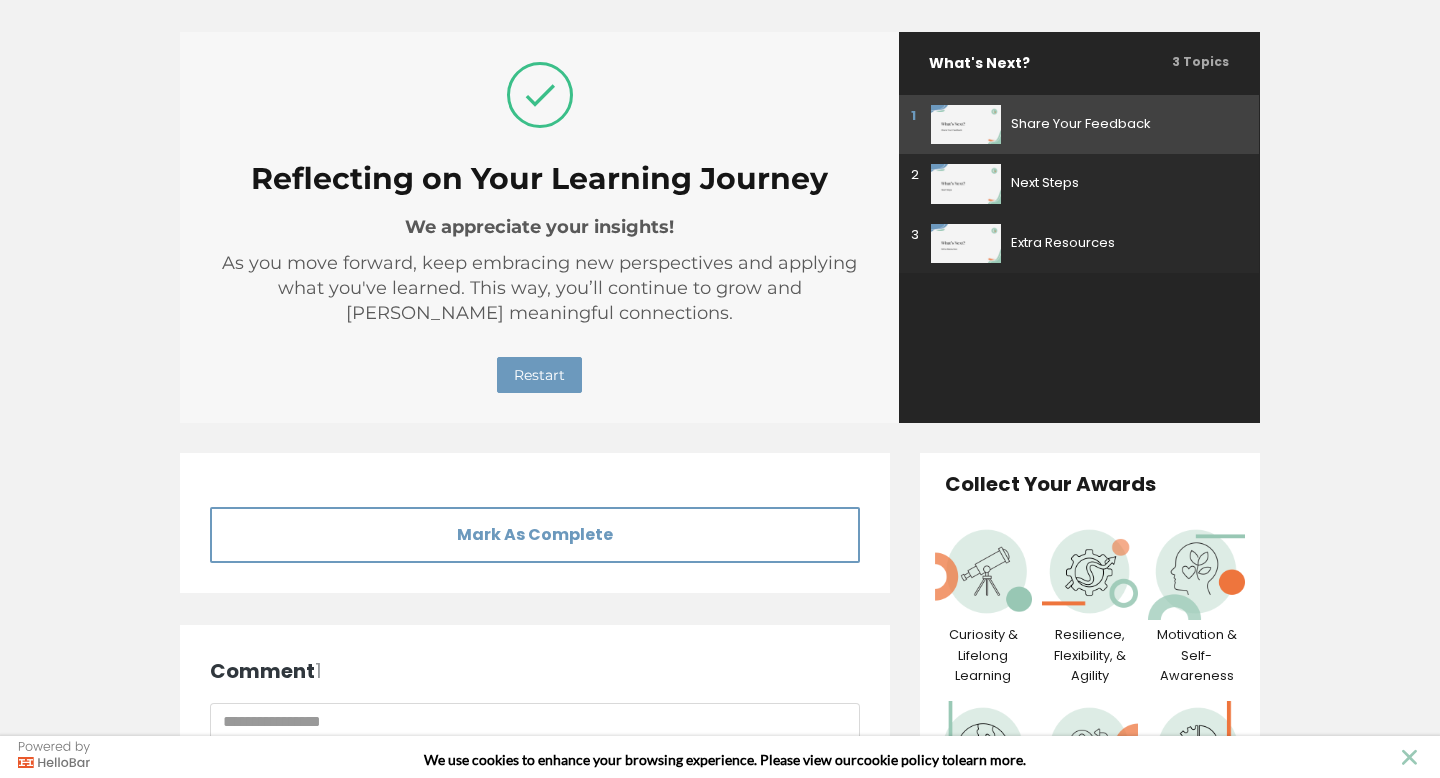 scroll, scrollTop: 0, scrollLeft: 0, axis: both 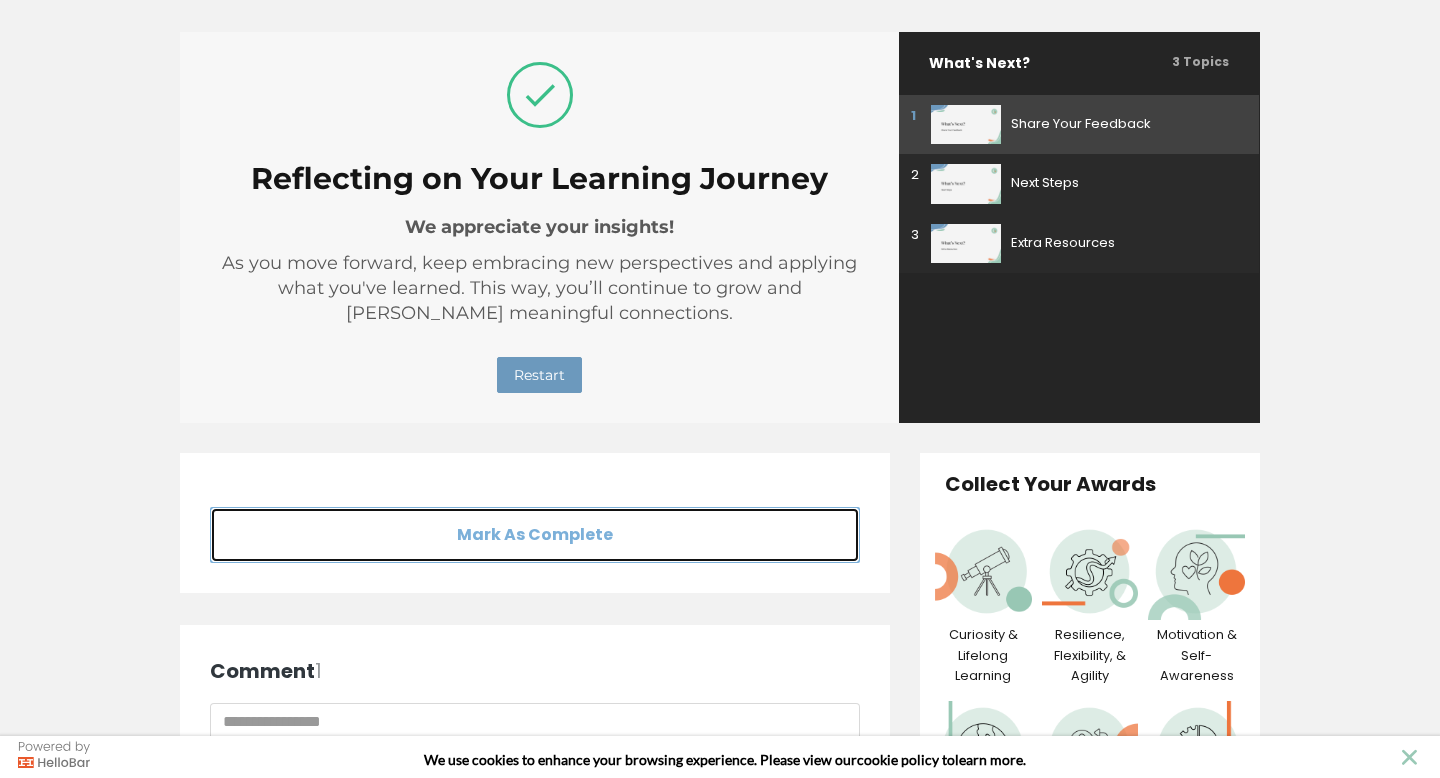 click on "Mark As Complete" at bounding box center (535, 534) 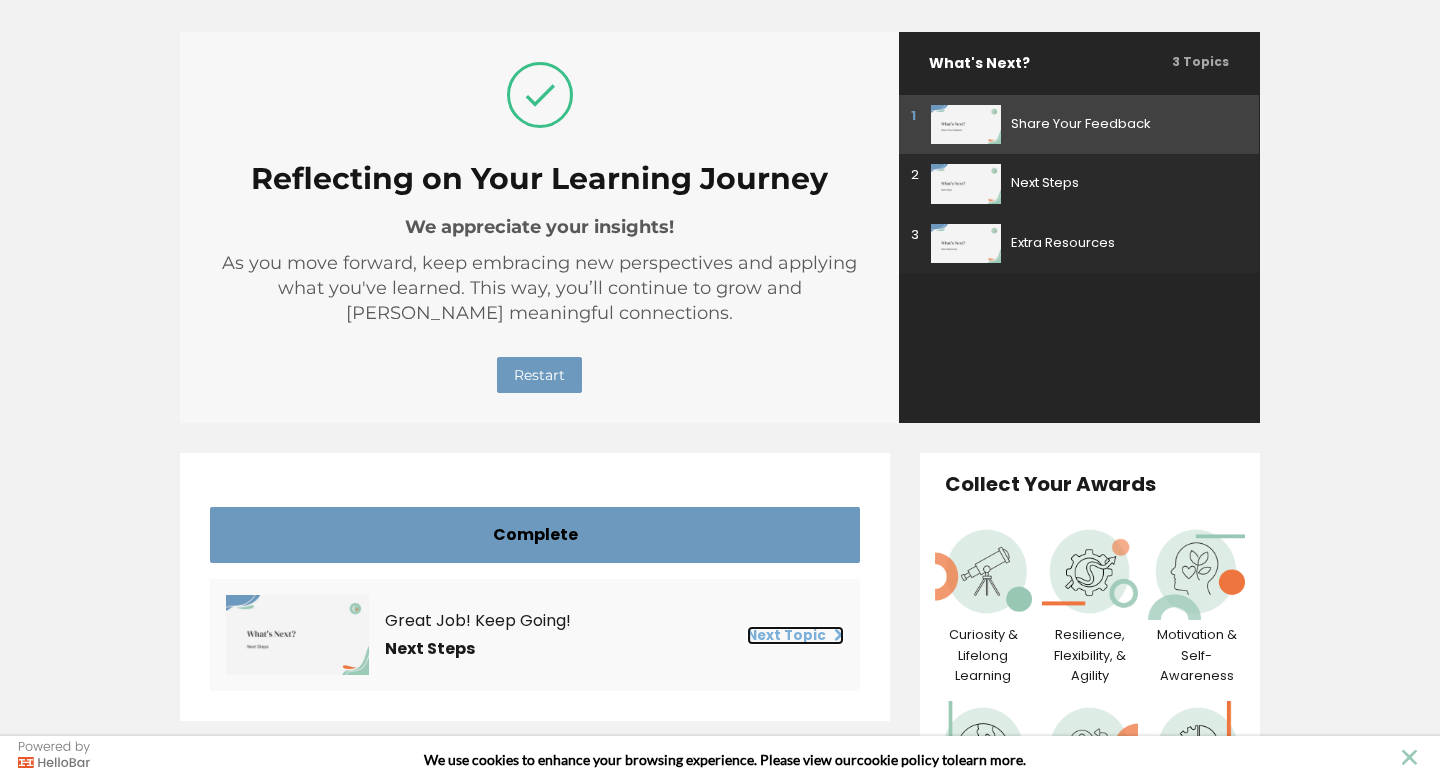 click on "Next Topic" at bounding box center (795, 635) 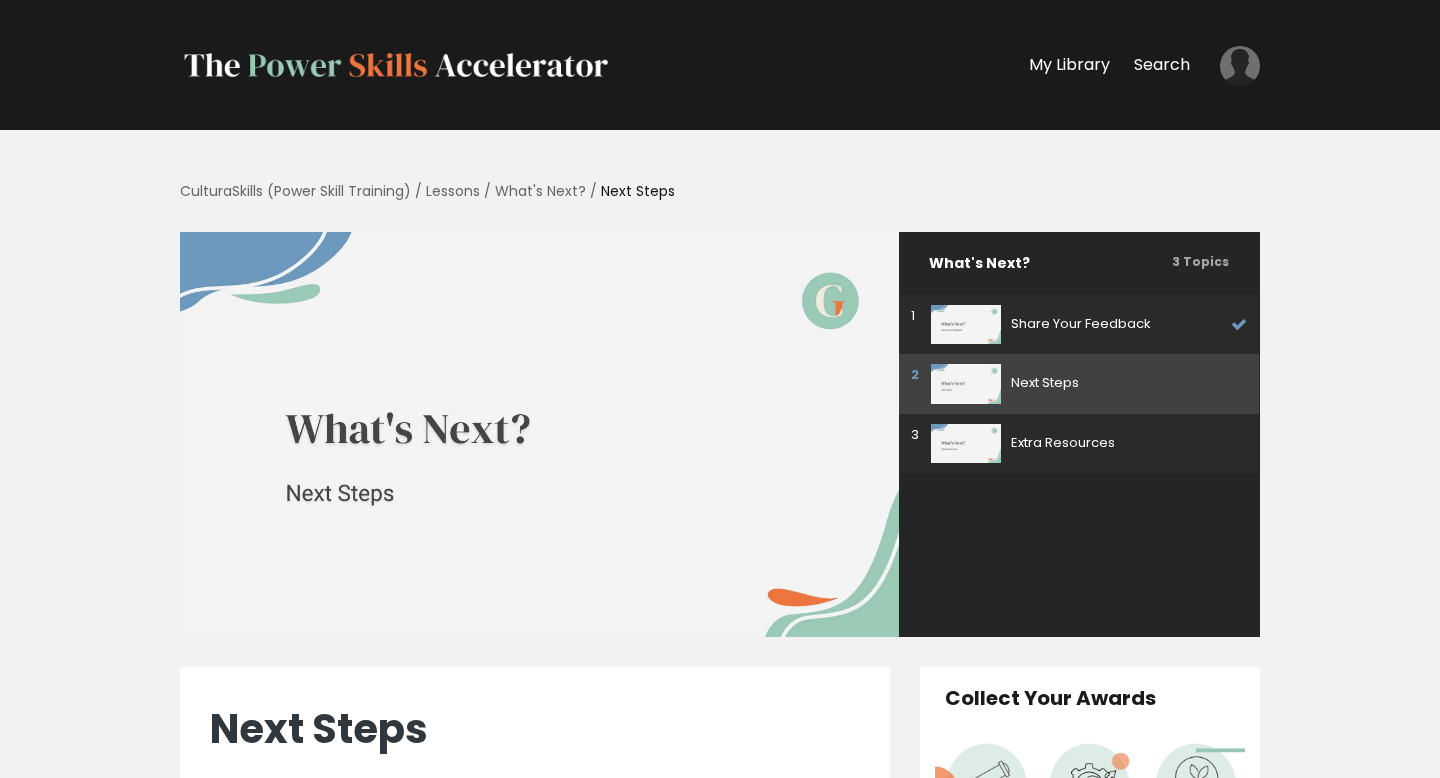 scroll, scrollTop: 0, scrollLeft: 0, axis: both 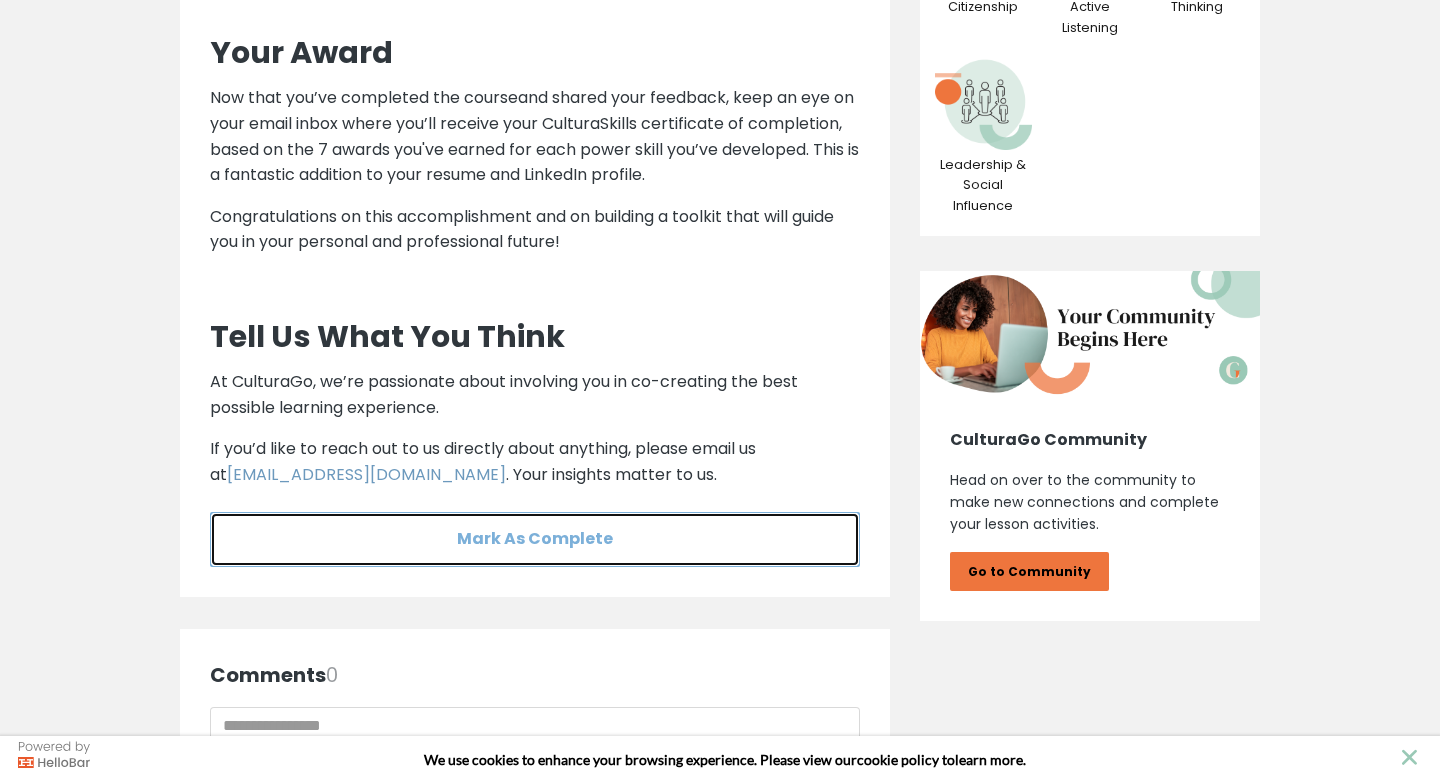 click on "Mark As Complete" at bounding box center [535, 539] 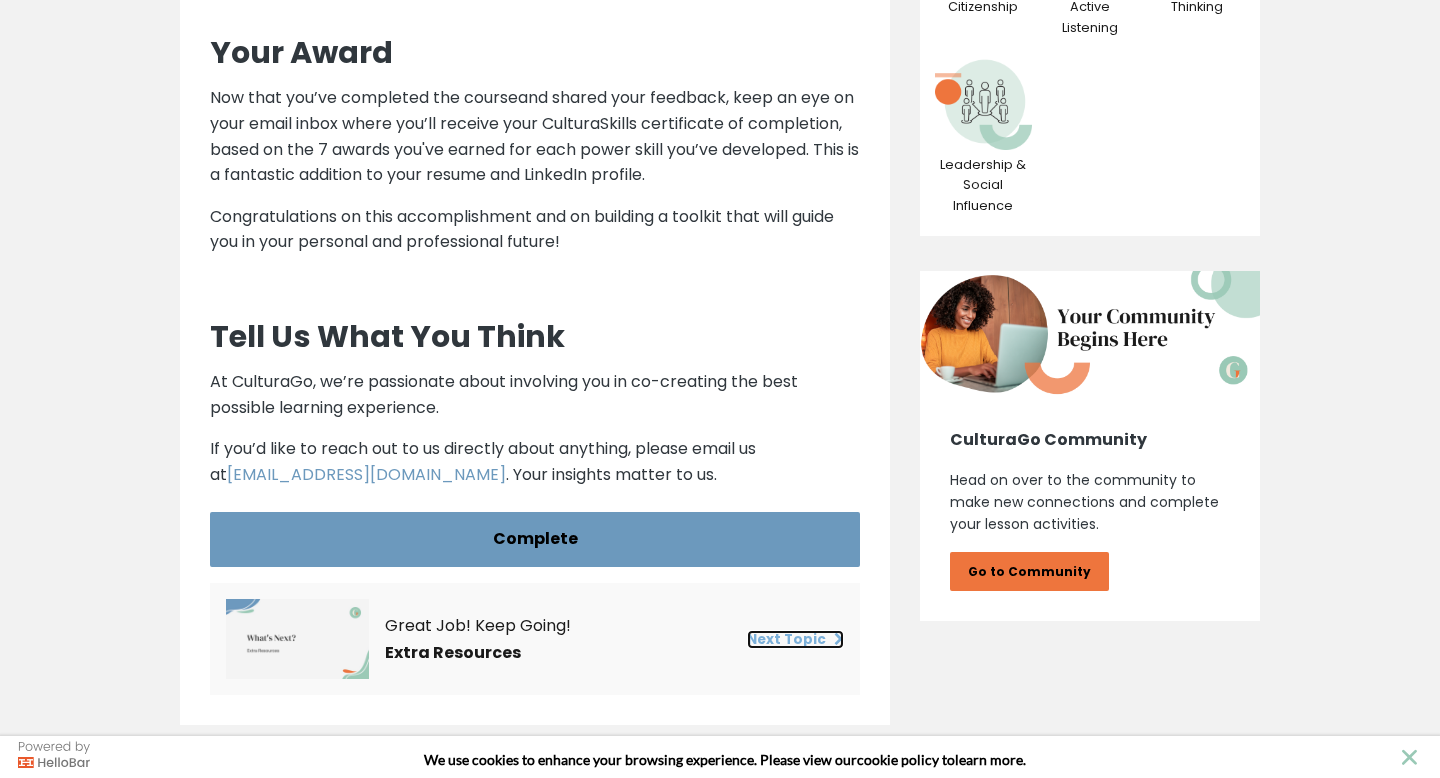 click on "Next Topic" at bounding box center (795, 639) 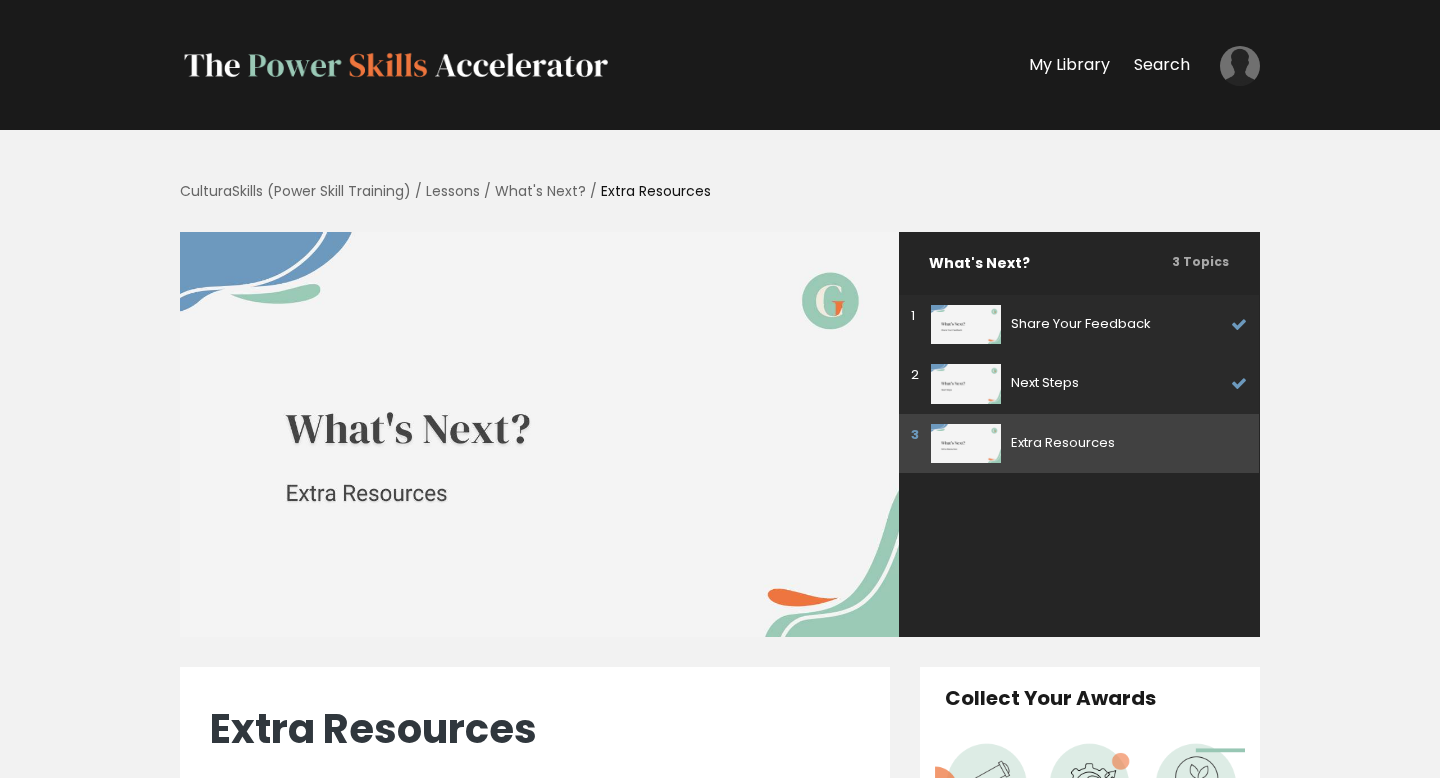 scroll, scrollTop: 0, scrollLeft: 0, axis: both 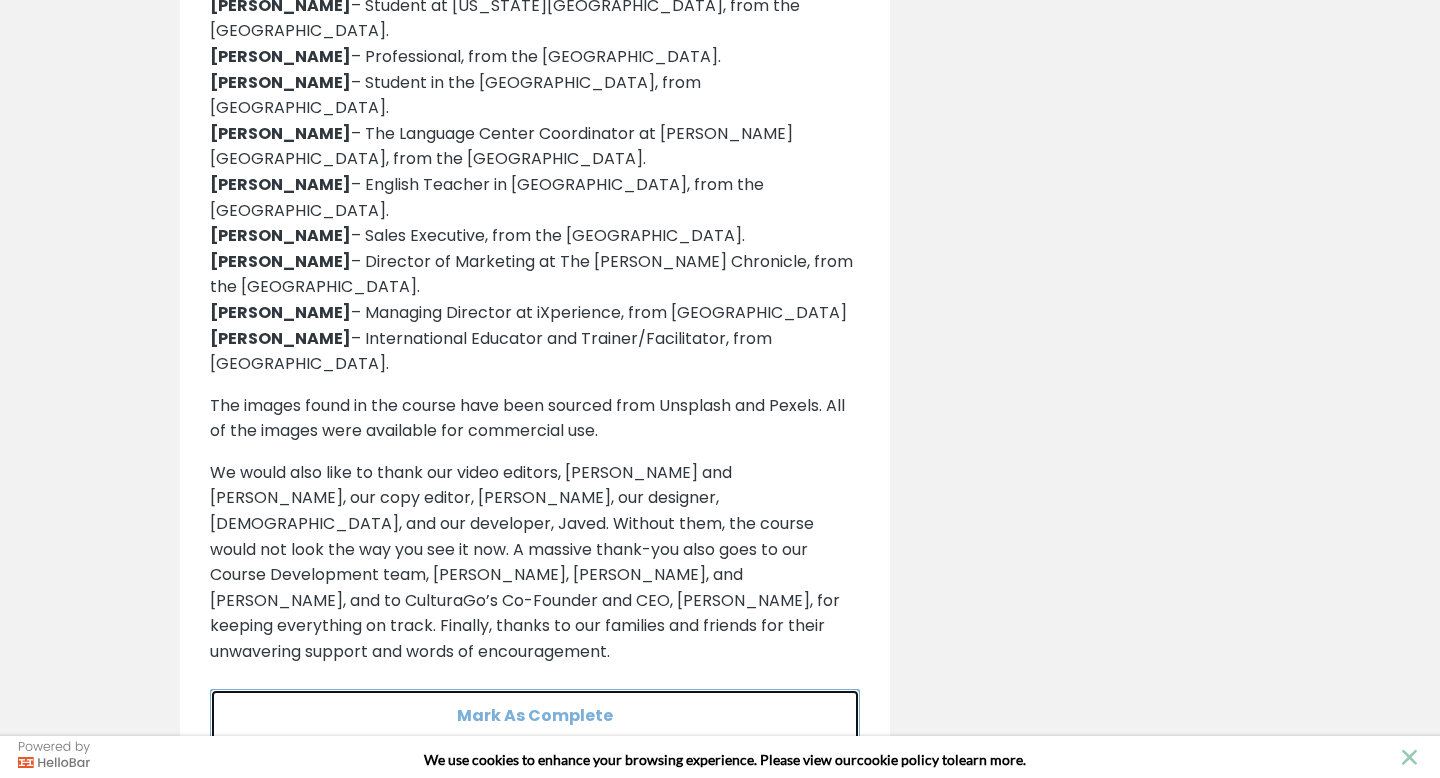 click on "Mark As Complete" at bounding box center (535, 716) 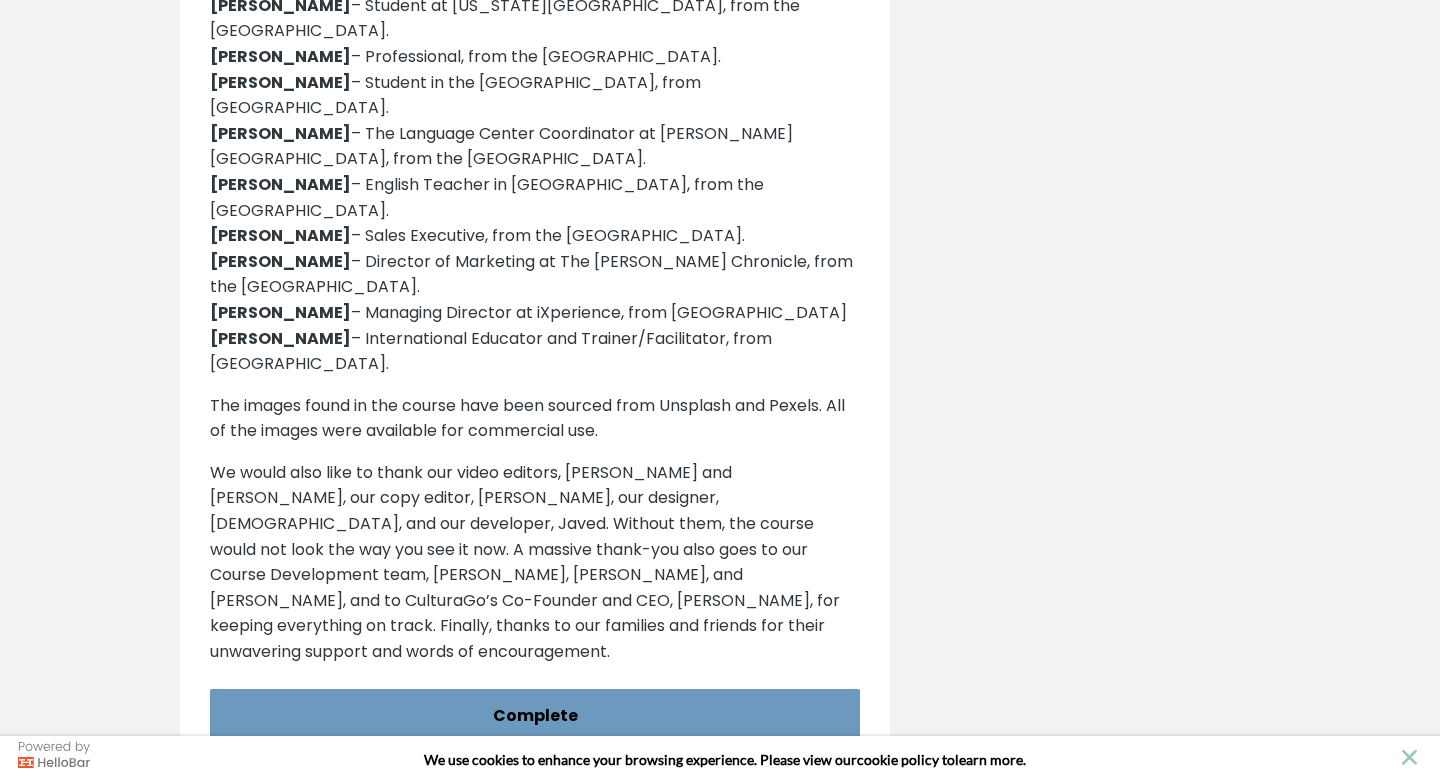 click on "Extra Resources
Explore Some More
We have put together a list of practical resources for you. If you want to explore some of the topics we have discussed throughout this course, you can use this page to go deeper.
You can also download these resources in PDF format (file accessible on your right) to access them on the go.
Have fun exploring, and keep learning!
Reveal more  about each  resource and access related links below.
The Positive Emotions and Psychophysiology Laboratory
Reveal resource
Description:  Discover how positive emotions help expand our awareness and build lasting resilience and health through the Broaden-and-Build Theory developed at UNC’s PEP Lab.
Link:   The Broaden-and-Build Theory of Positive Emotions
Hide resource
Shifting Mindsets
Reveal resource
Description:
Link:   Shifting Mindsets from Executive Education
Hide resource" at bounding box center (720, -737) 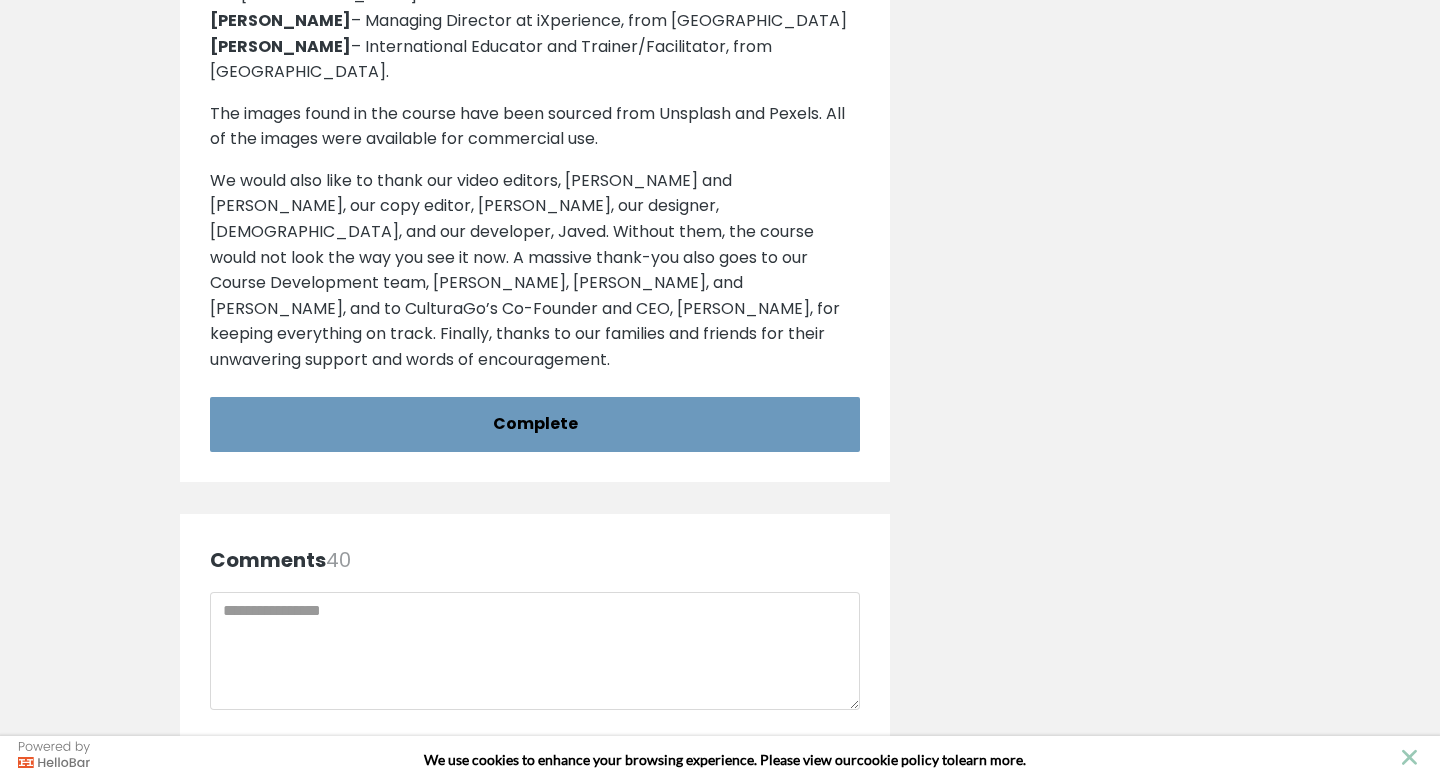 scroll, scrollTop: 4559, scrollLeft: 0, axis: vertical 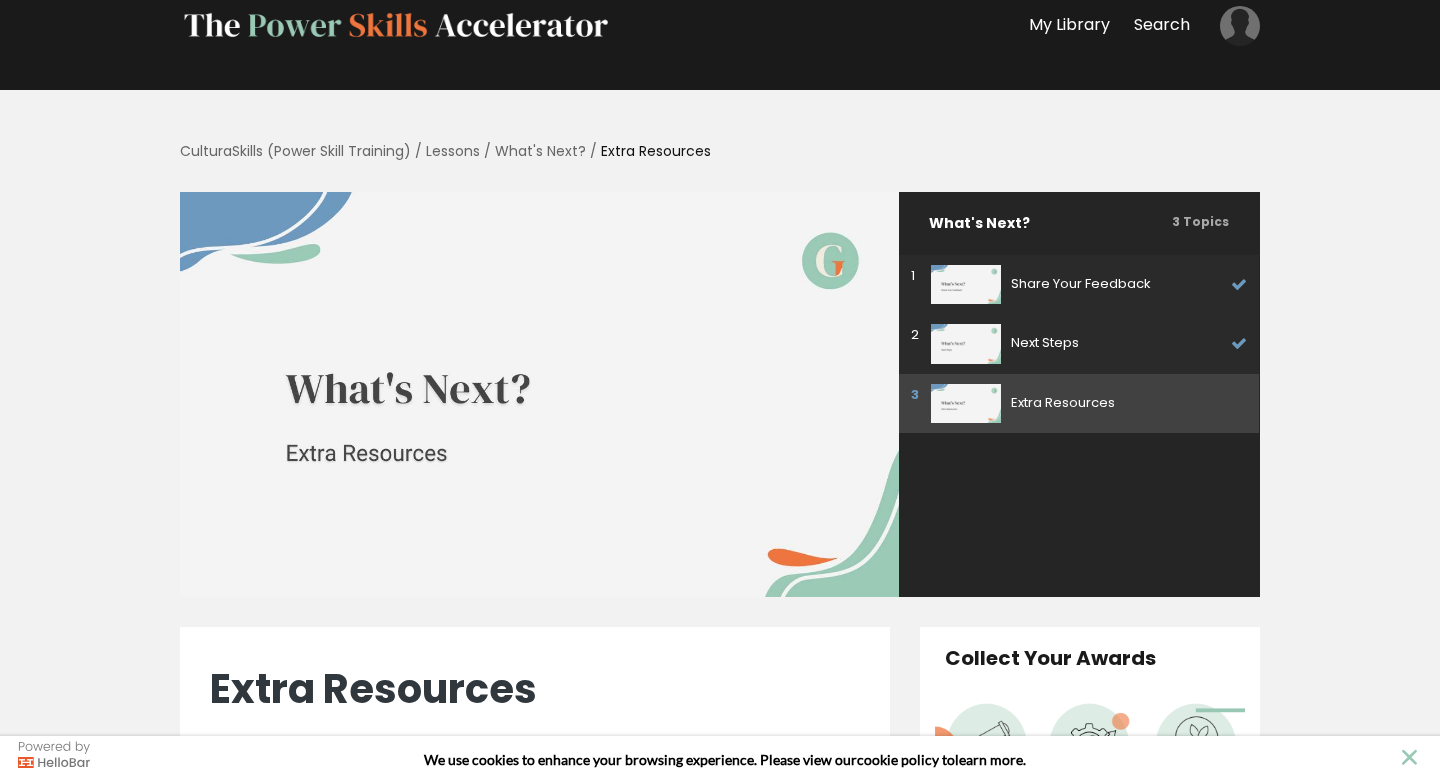 click on "CulturaSkills (Power Skill Training)
/
Lessons
/
What's Next?
/
Extra Resources
What's Next?
3 Topics
1
Share Your Feedback
2" at bounding box center (720, 3319) 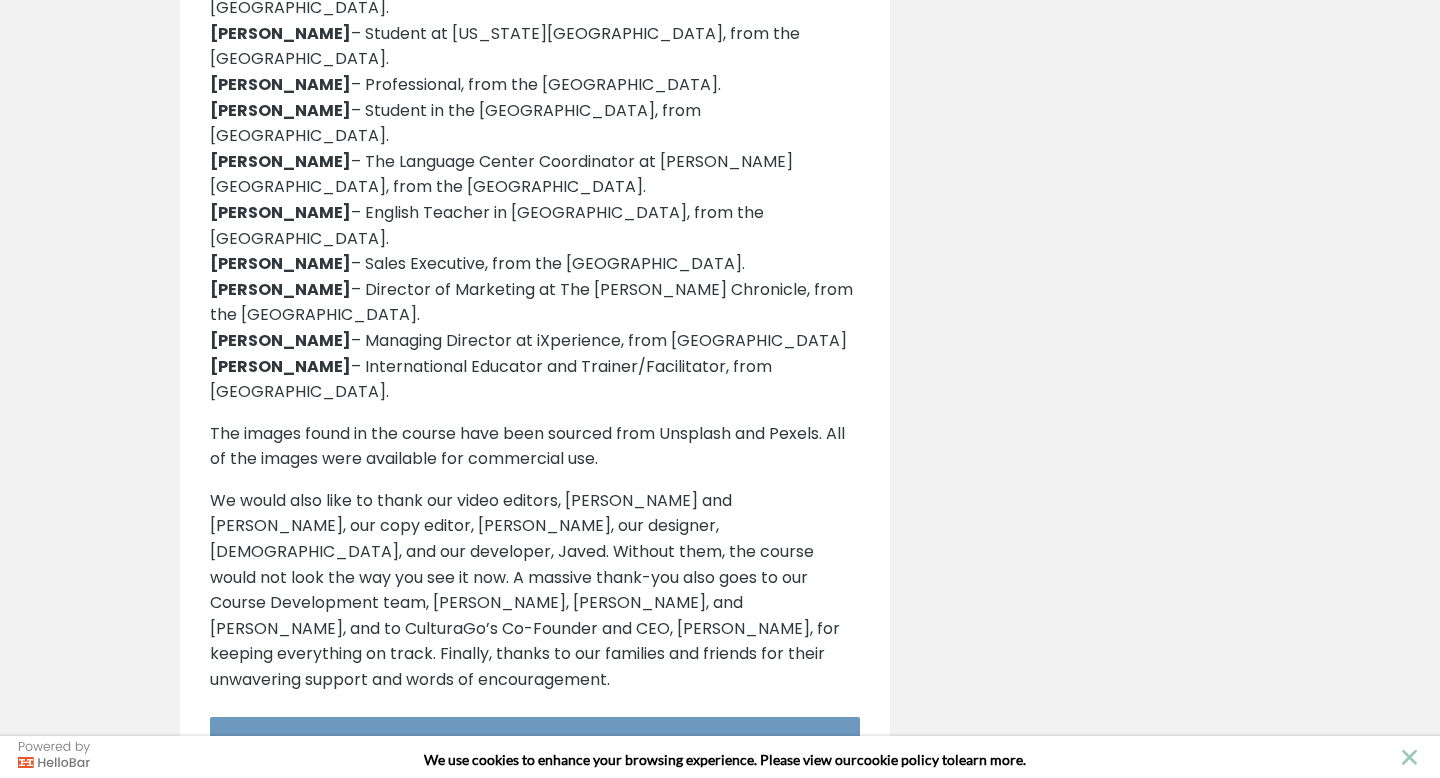 scroll, scrollTop: 4308, scrollLeft: 0, axis: vertical 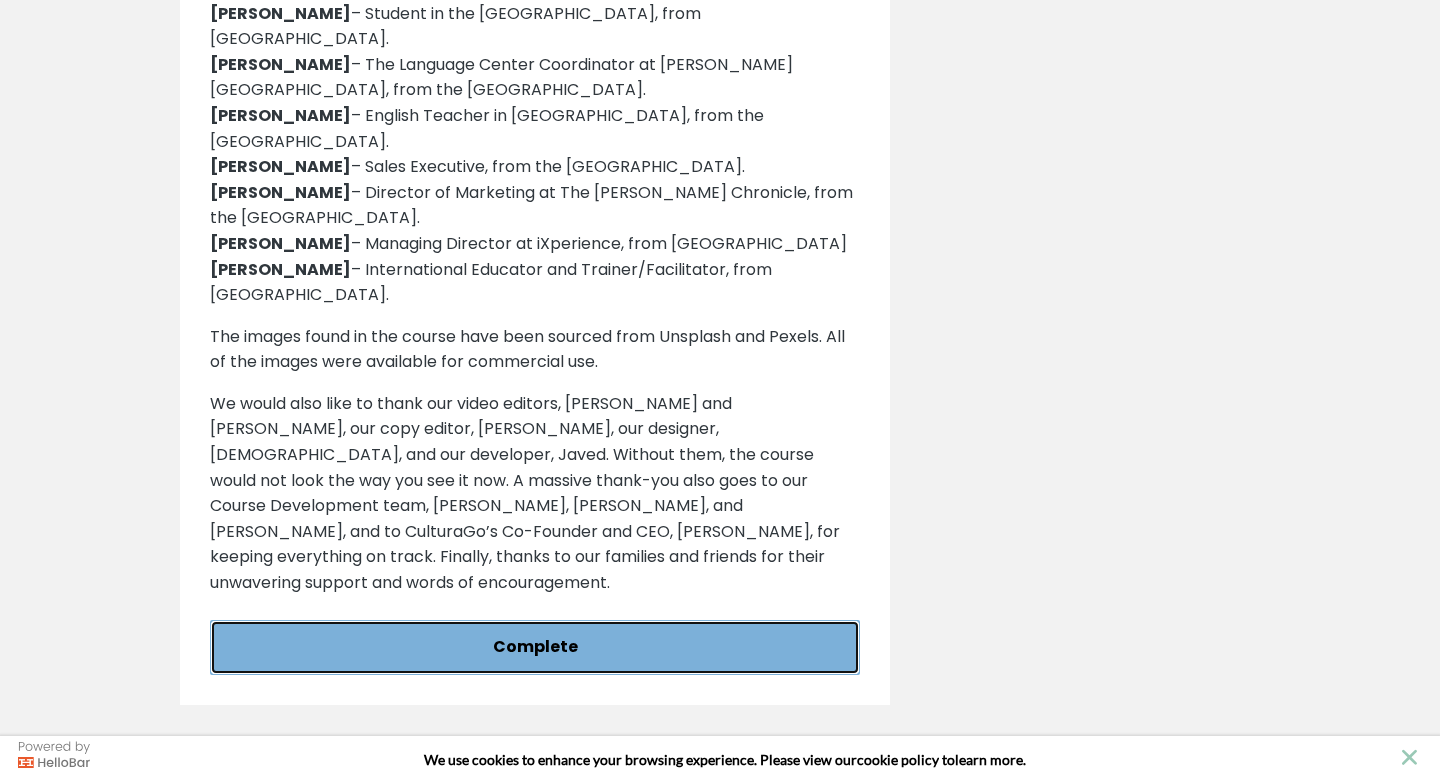 click on "Complete" at bounding box center [535, 647] 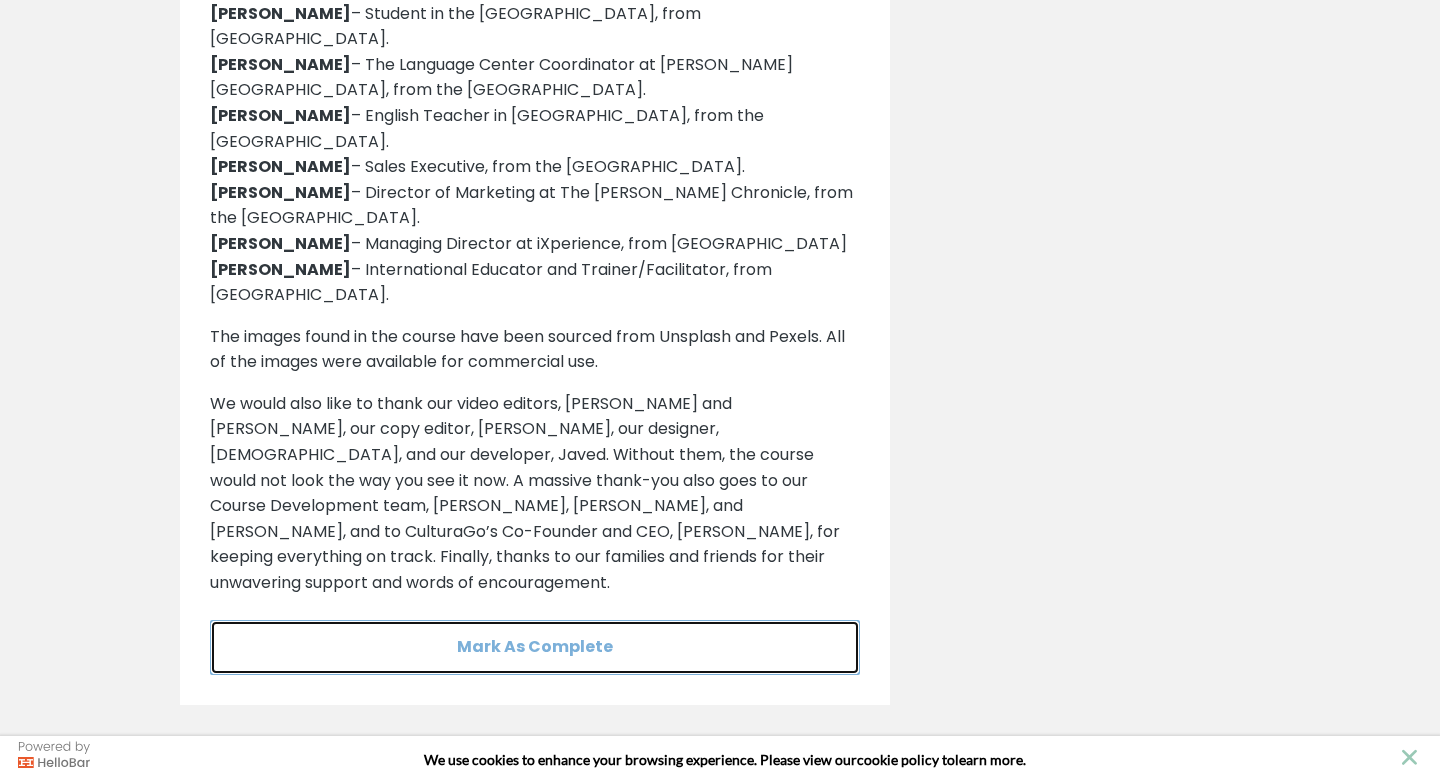 click on "Mark As Complete" at bounding box center (535, 647) 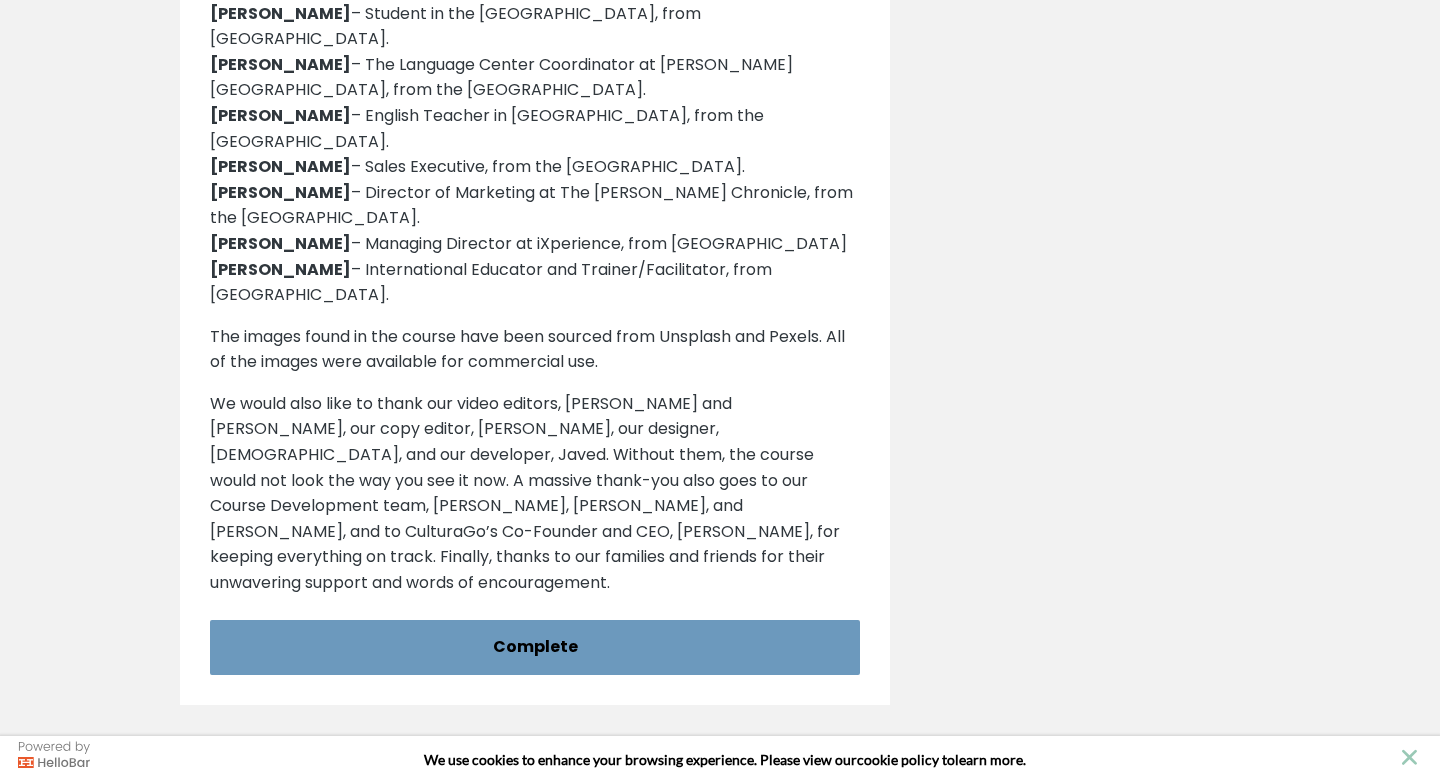 click on "Extra Resources
Explore Some More
We have put together a list of practical resources for you. If you want to explore some of the topics we have discussed throughout this course, you can use this page to go deeper.
You can also download these resources in PDF format (file accessible on your right) to access them on the go.
Have fun exploring, and keep learning!
Reveal more  about each  resource and access related links below.
The Positive Emotions and Psychophysiology Laboratory
Reveal resource
Description:  Discover how positive emotions help expand our awareness and build lasting resilience and health through the Broaden-and-Build Theory developed at UNC’s PEP Lab.
Link:   The Broaden-and-Build Theory of Positive Emotions
Hide resource
Shifting Mindsets
Reveal resource
Description:
Link:   Shifting Mindsets from Executive Education
Hide resource" at bounding box center (720, -806) 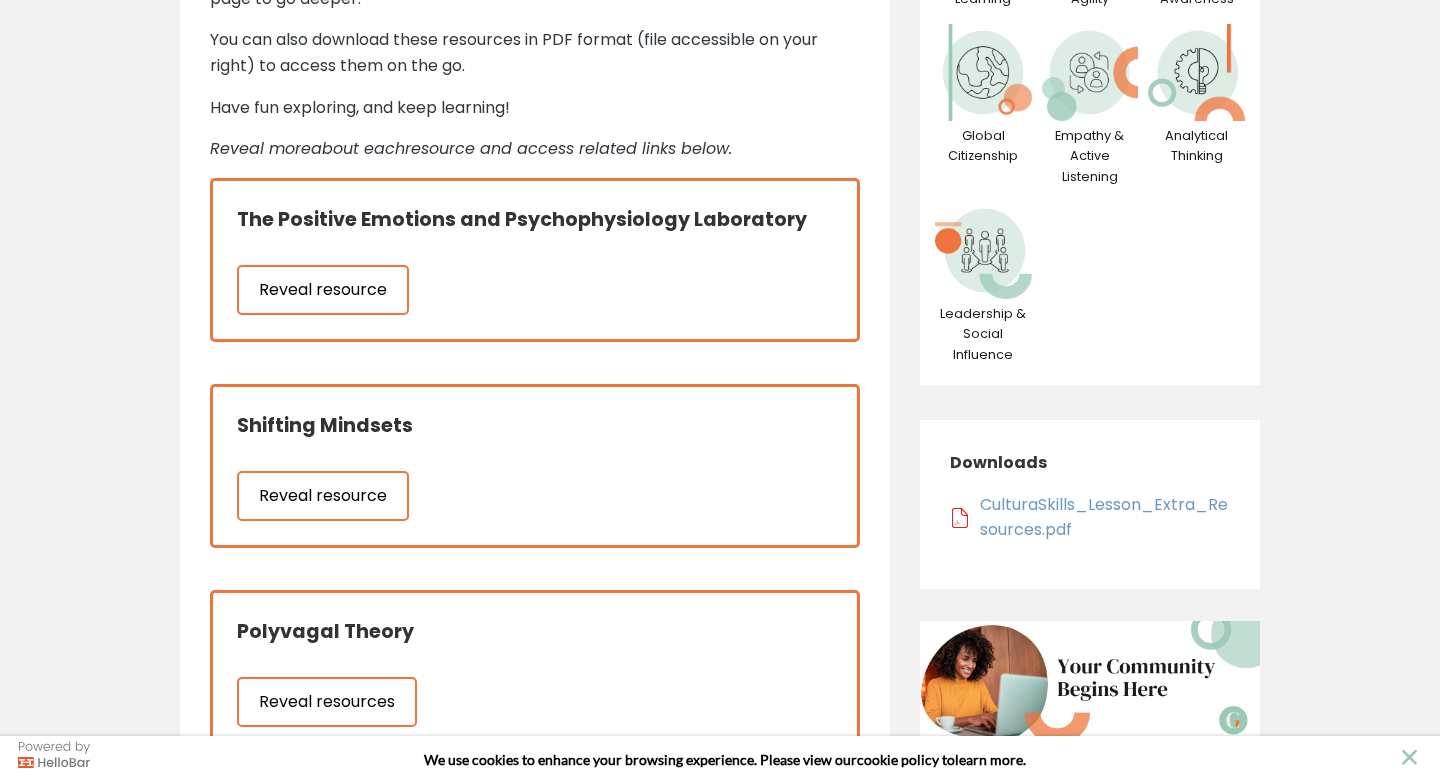 scroll, scrollTop: 0, scrollLeft: 0, axis: both 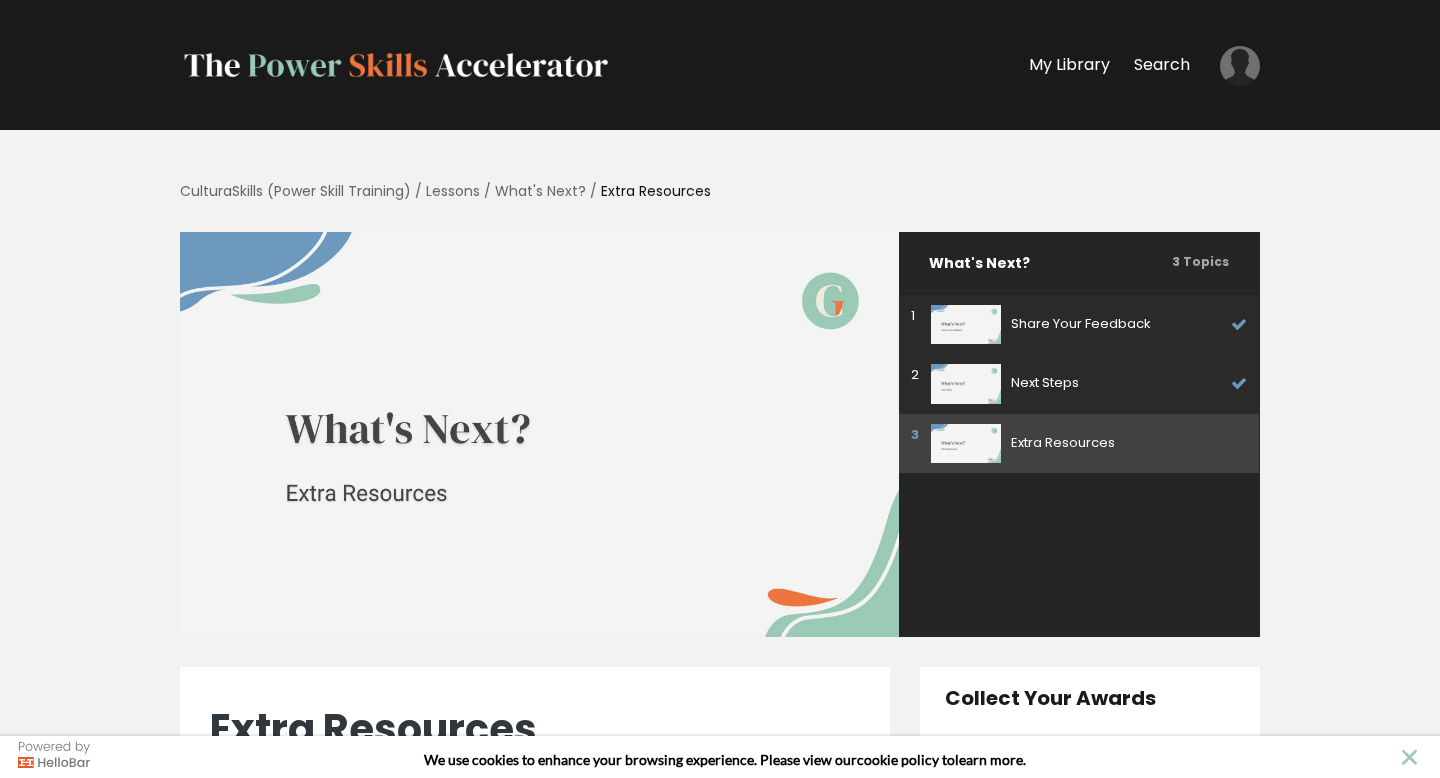 click at bounding box center (1240, 66) 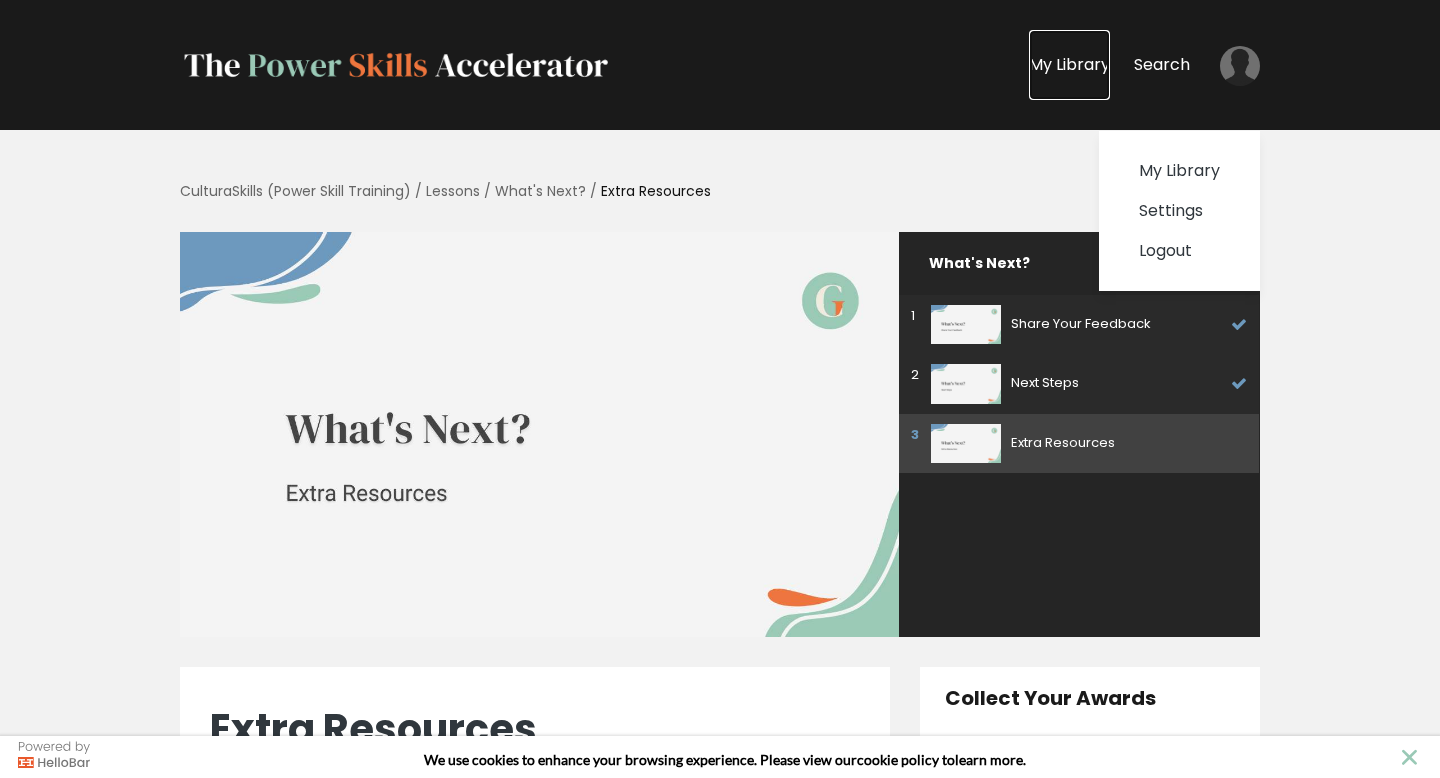 click on "My Library" at bounding box center (1069, 65) 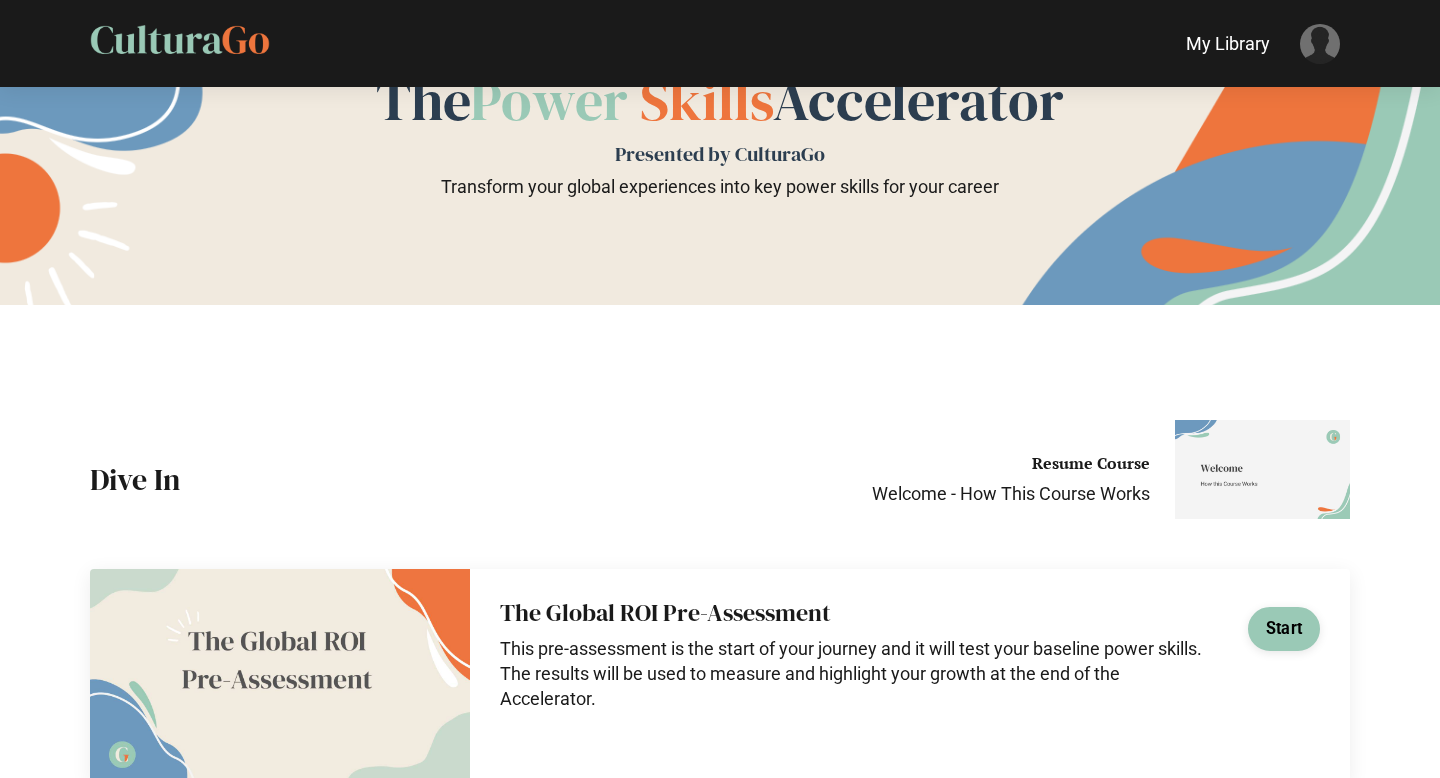 scroll, scrollTop: 0, scrollLeft: 0, axis: both 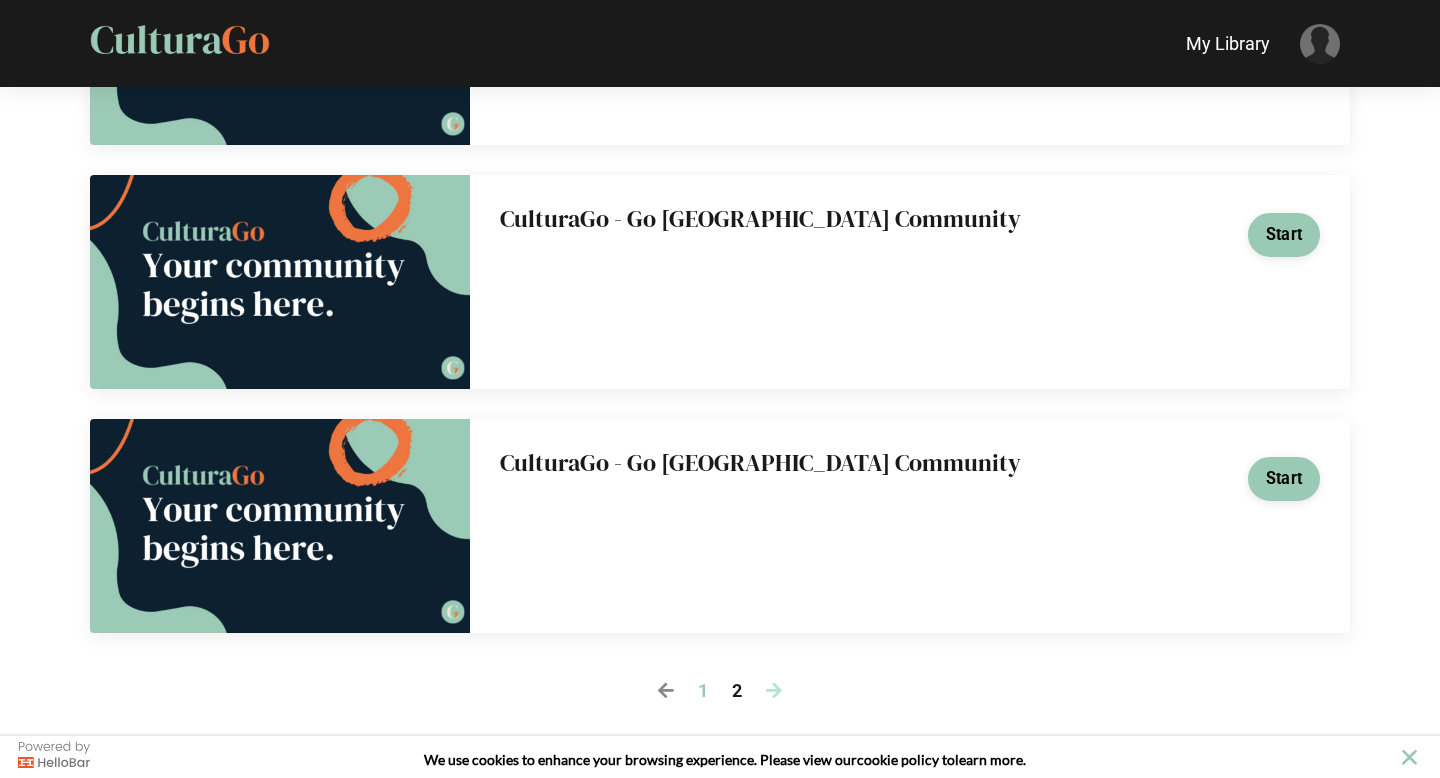 click at bounding box center [774, 690] 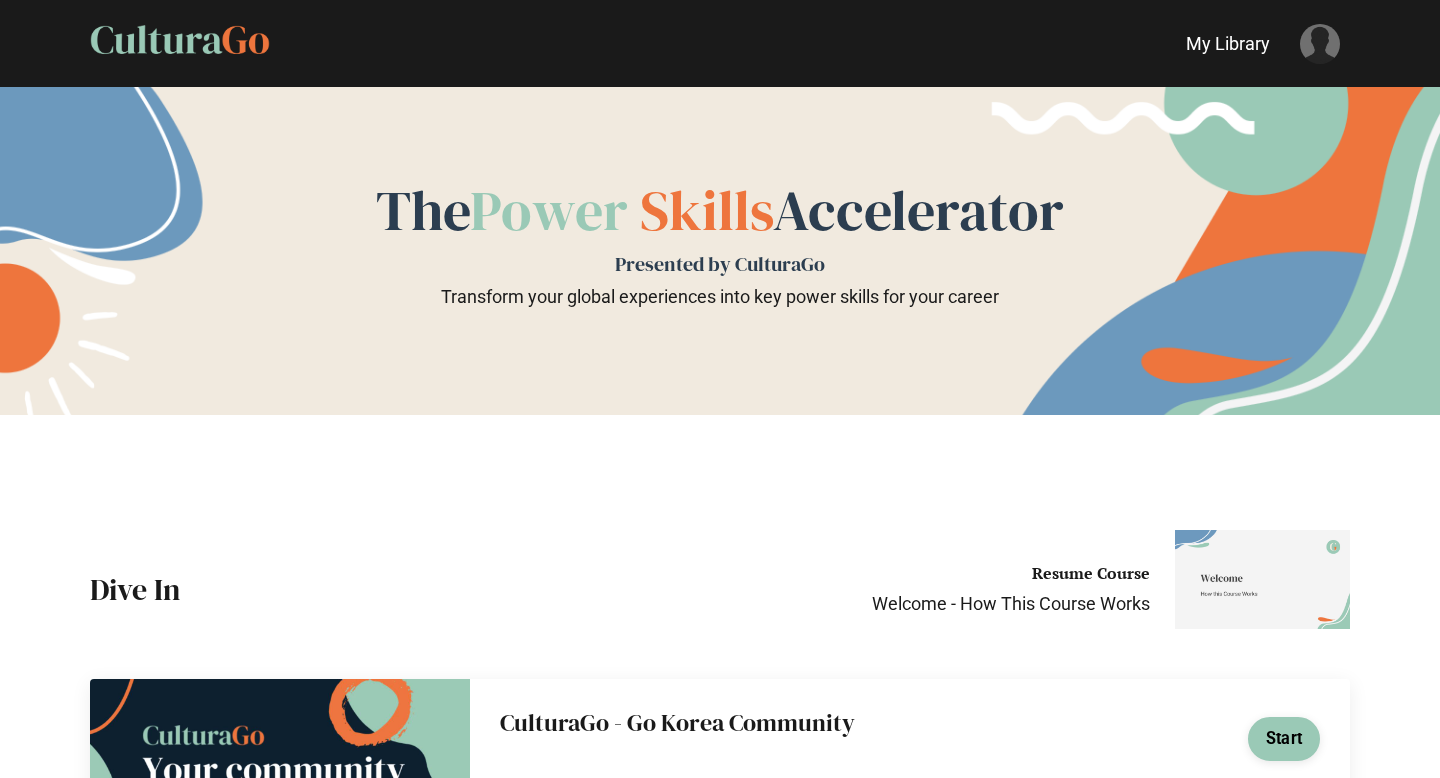 scroll, scrollTop: 0, scrollLeft: 0, axis: both 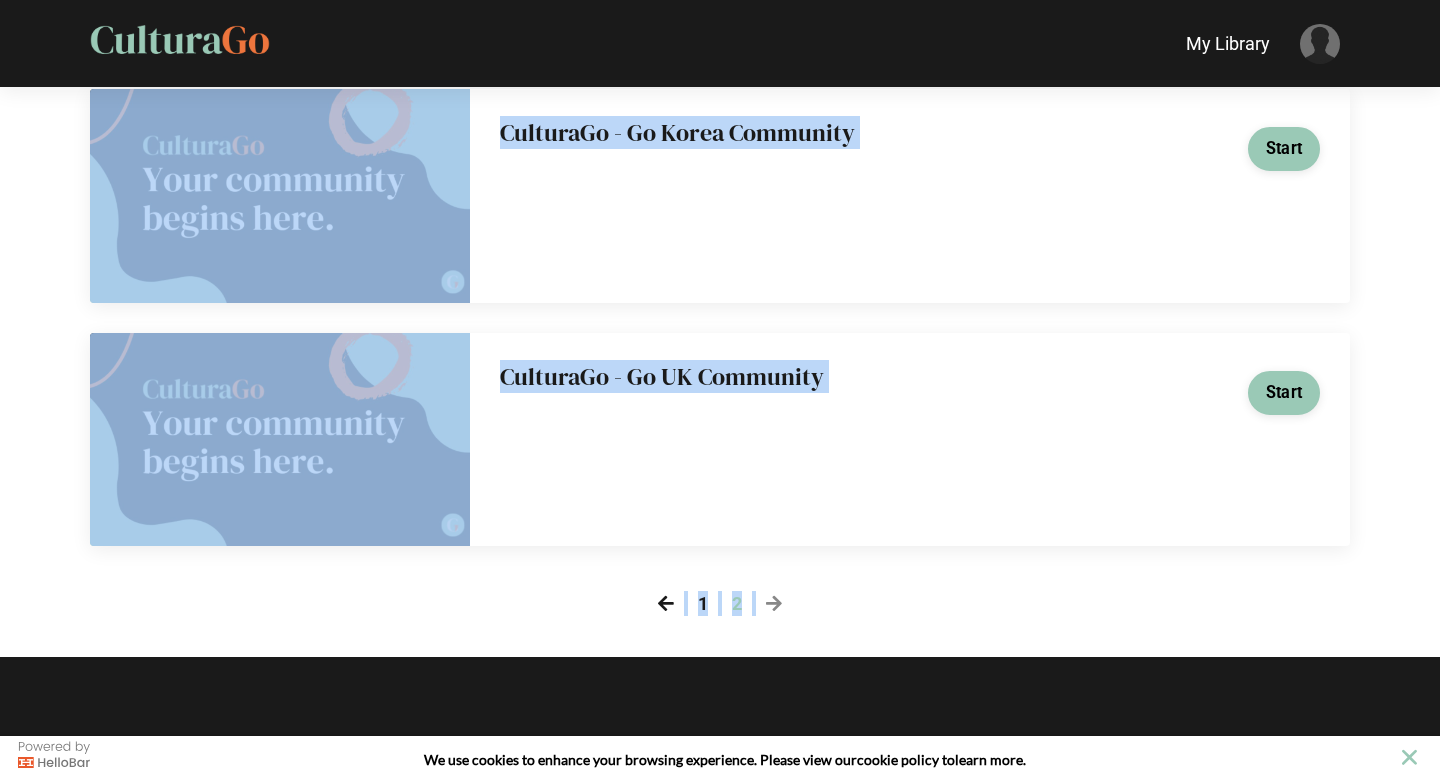 drag, startPoint x: 1439, startPoint y: 415, endPoint x: 1397, endPoint y: 604, distance: 193.61043 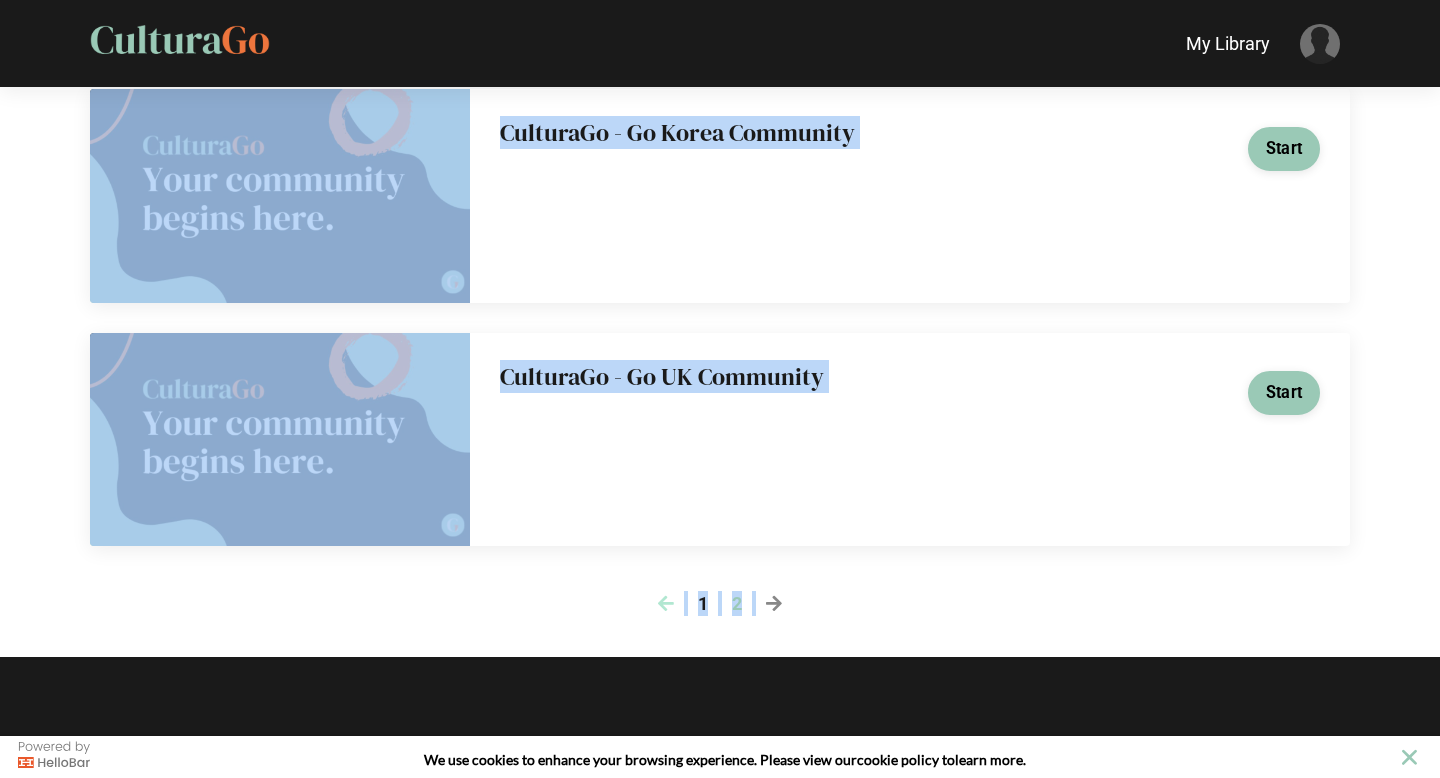 click at bounding box center [666, 603] 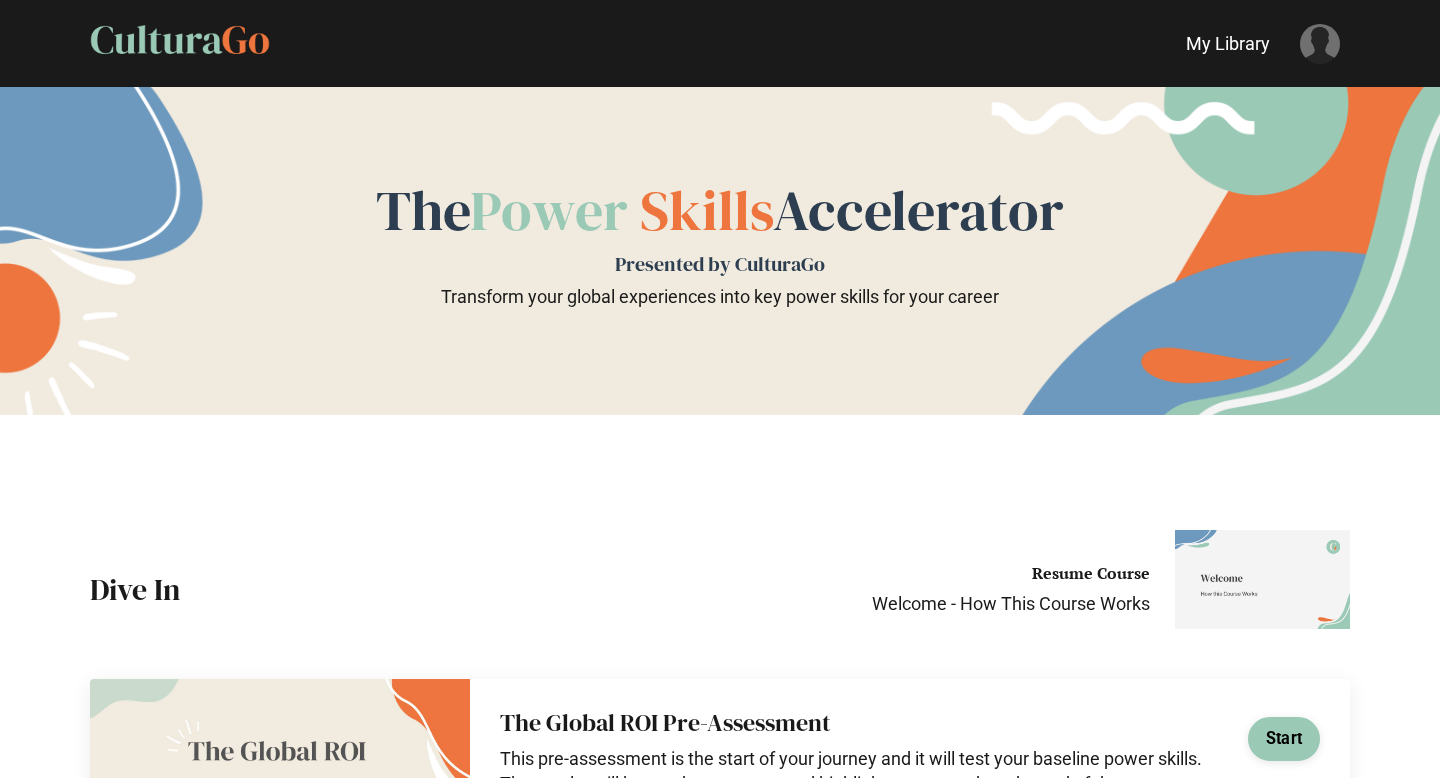 scroll, scrollTop: 0, scrollLeft: 0, axis: both 